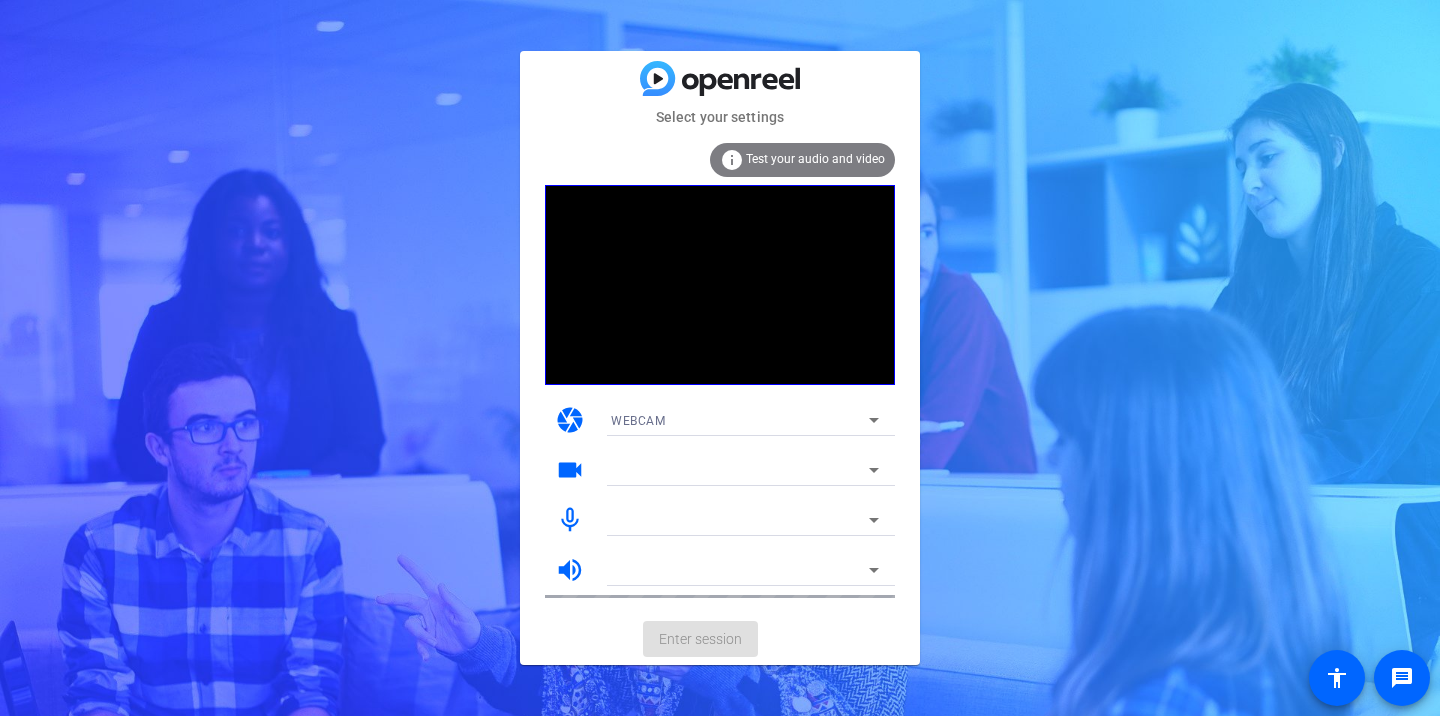 scroll, scrollTop: 0, scrollLeft: 0, axis: both 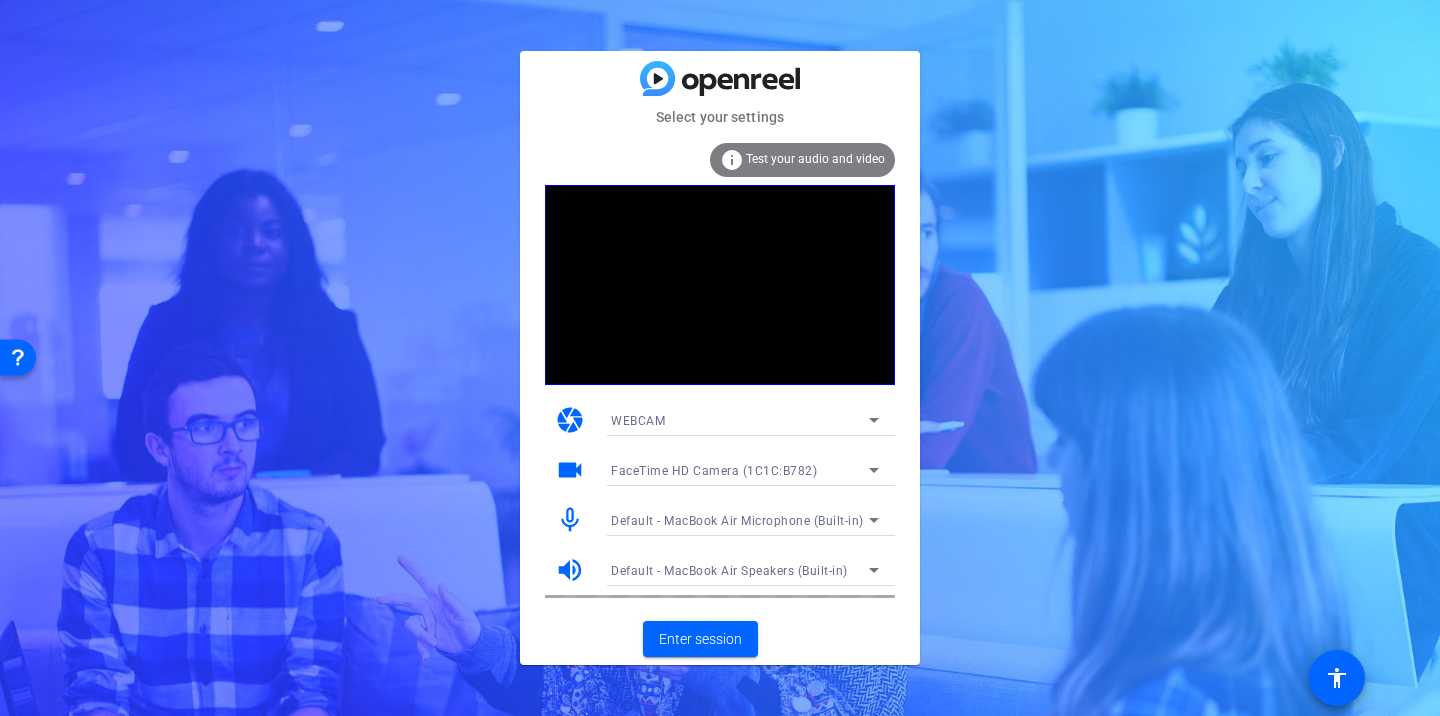 click on "Default - MacBook Air Microphone (Built-in)" at bounding box center (737, 521) 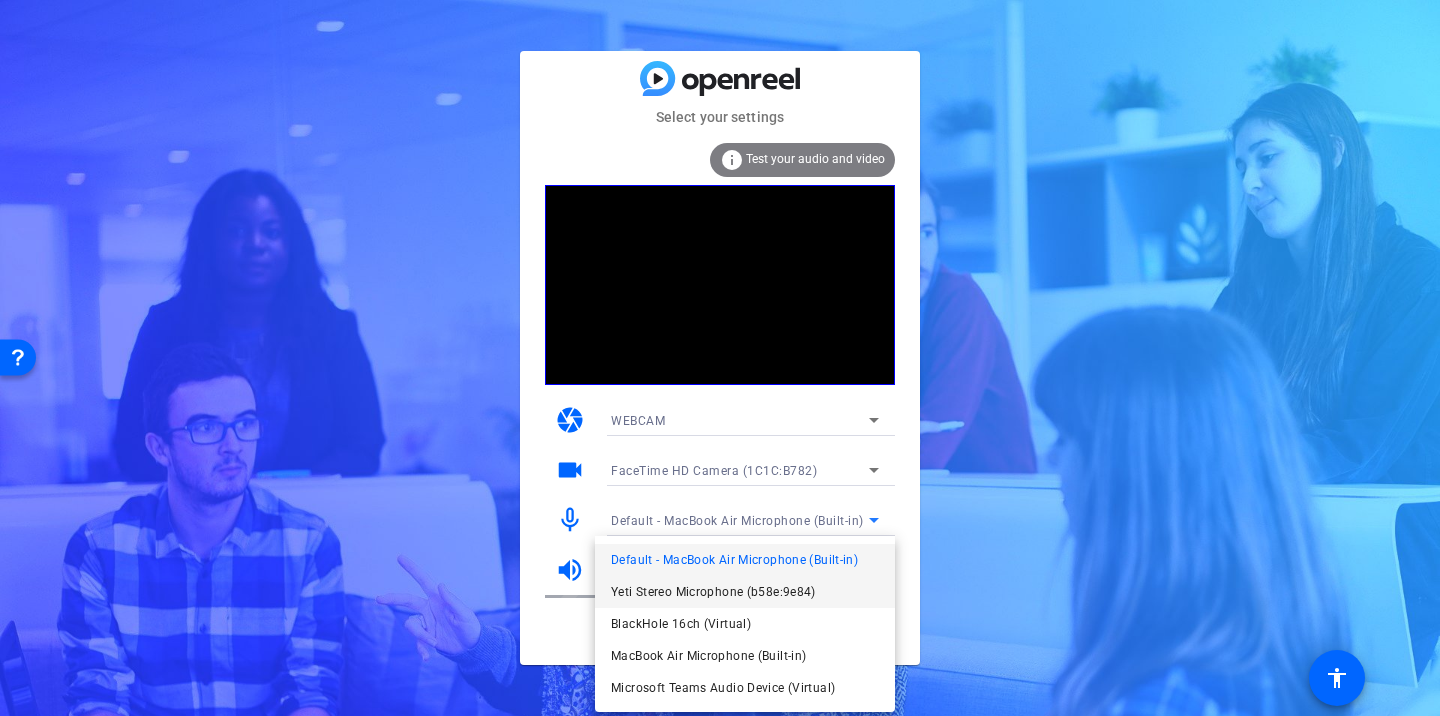 click on "Yeti Stereo Microphone (b58e:9e84)" at bounding box center (713, 592) 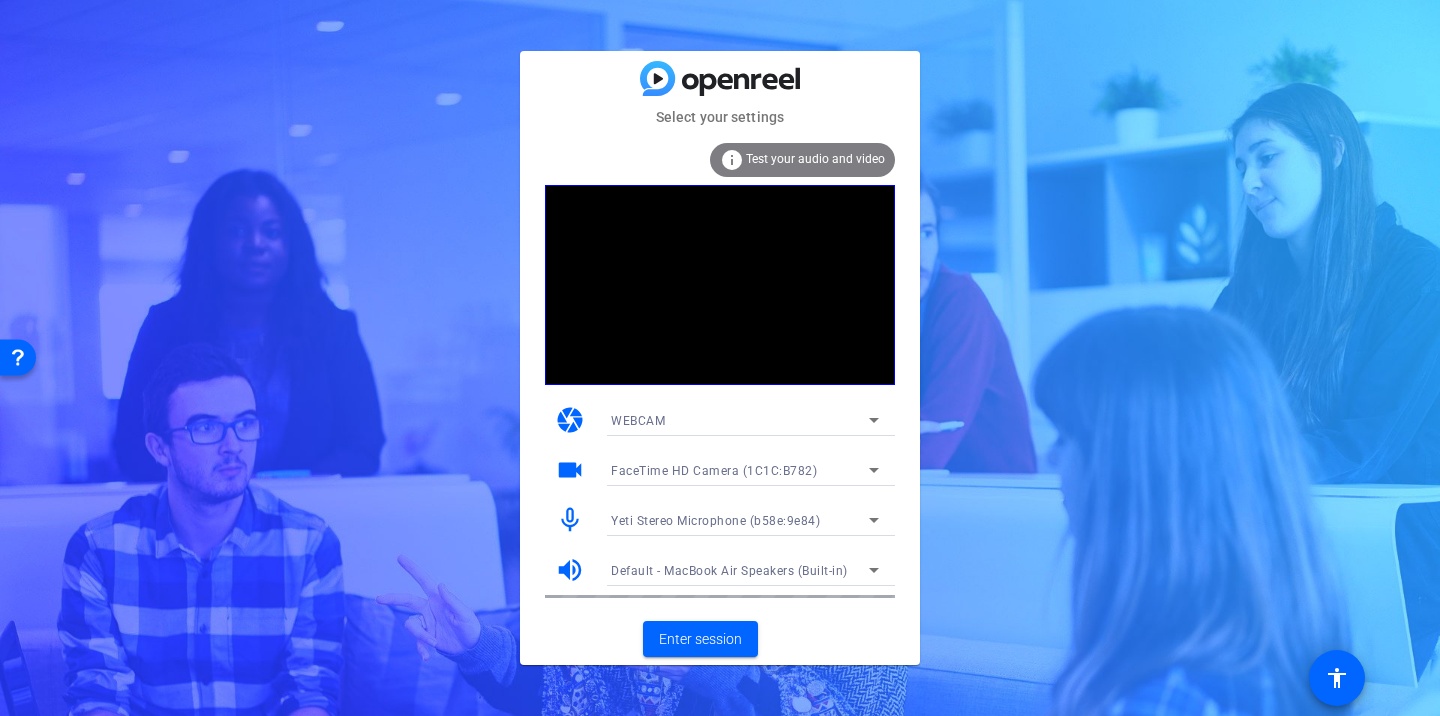 click on "Test your audio and video" 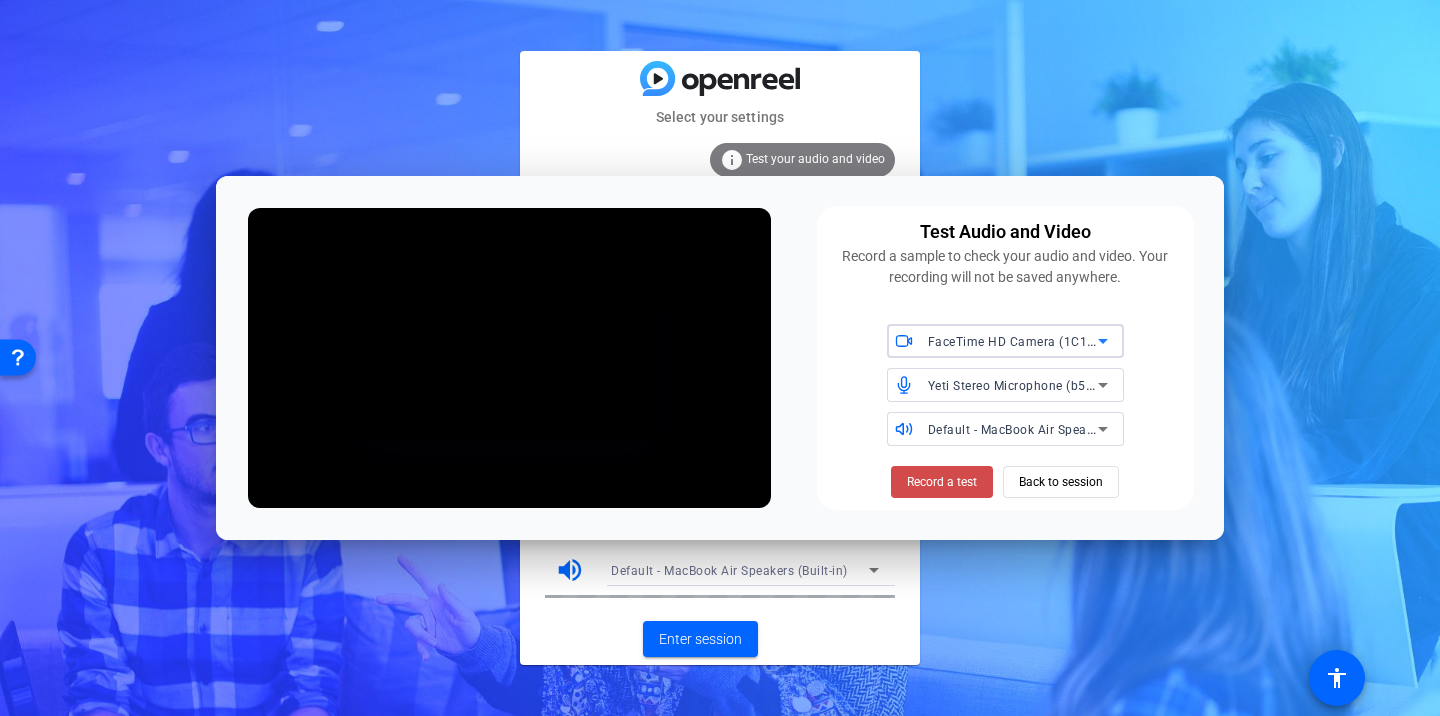 click on "Record a test" at bounding box center [942, 482] 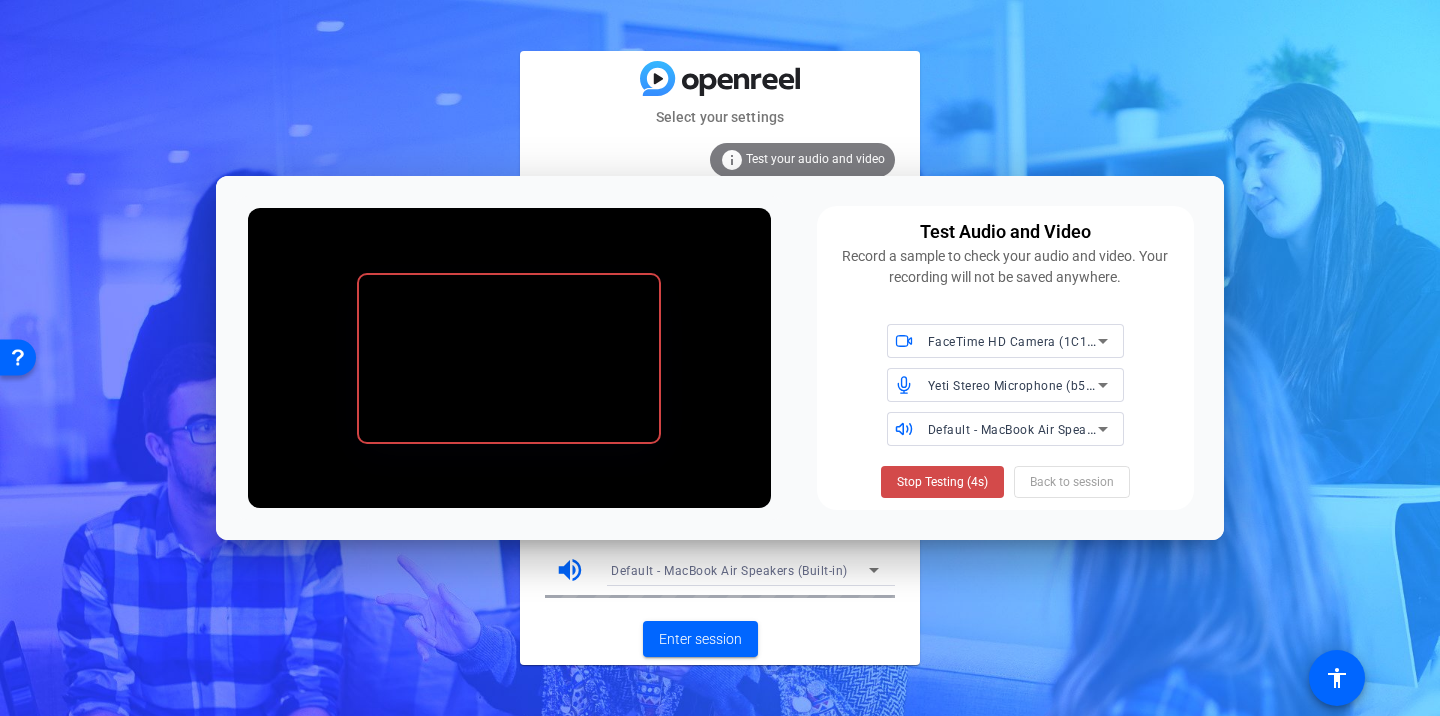 click on "Stop Testing (4s)" at bounding box center (942, 482) 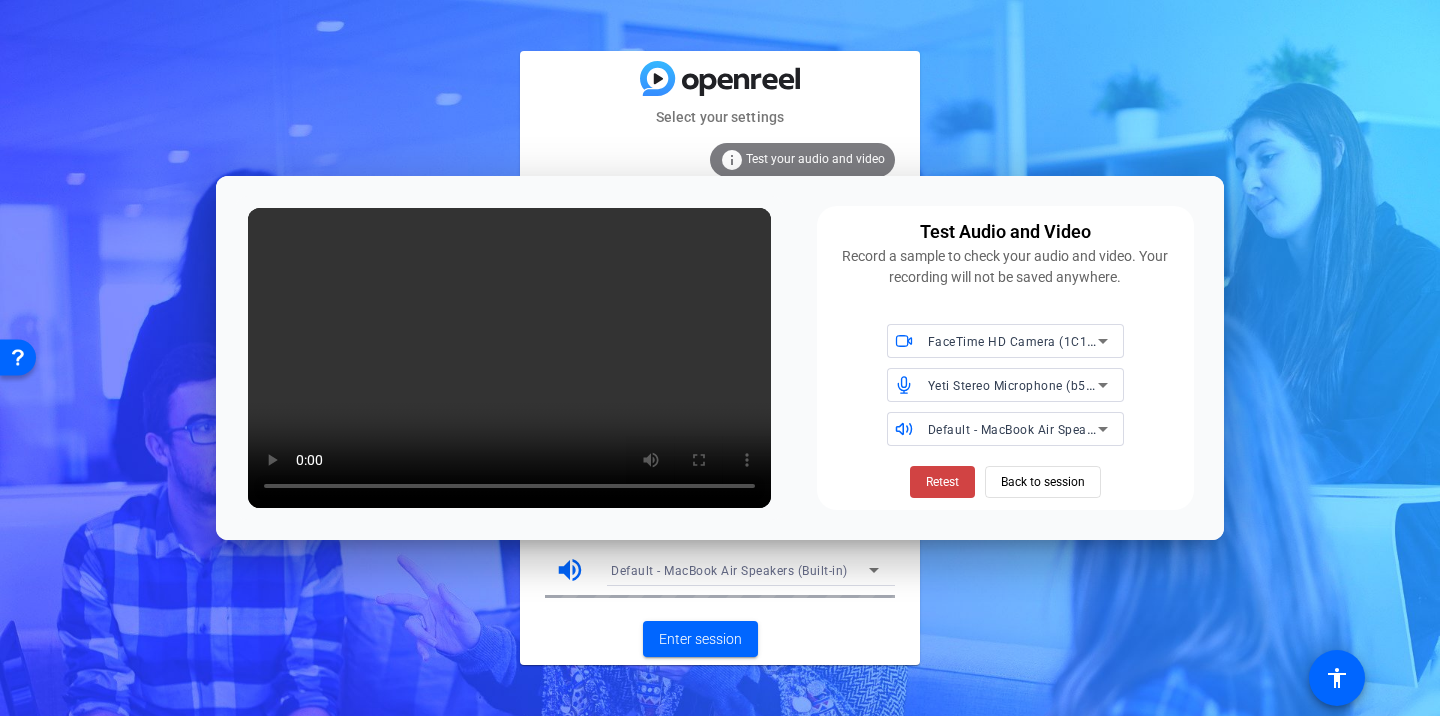 click on "Default - MacBook Air Speakers (Built-in)" at bounding box center (1046, 429) 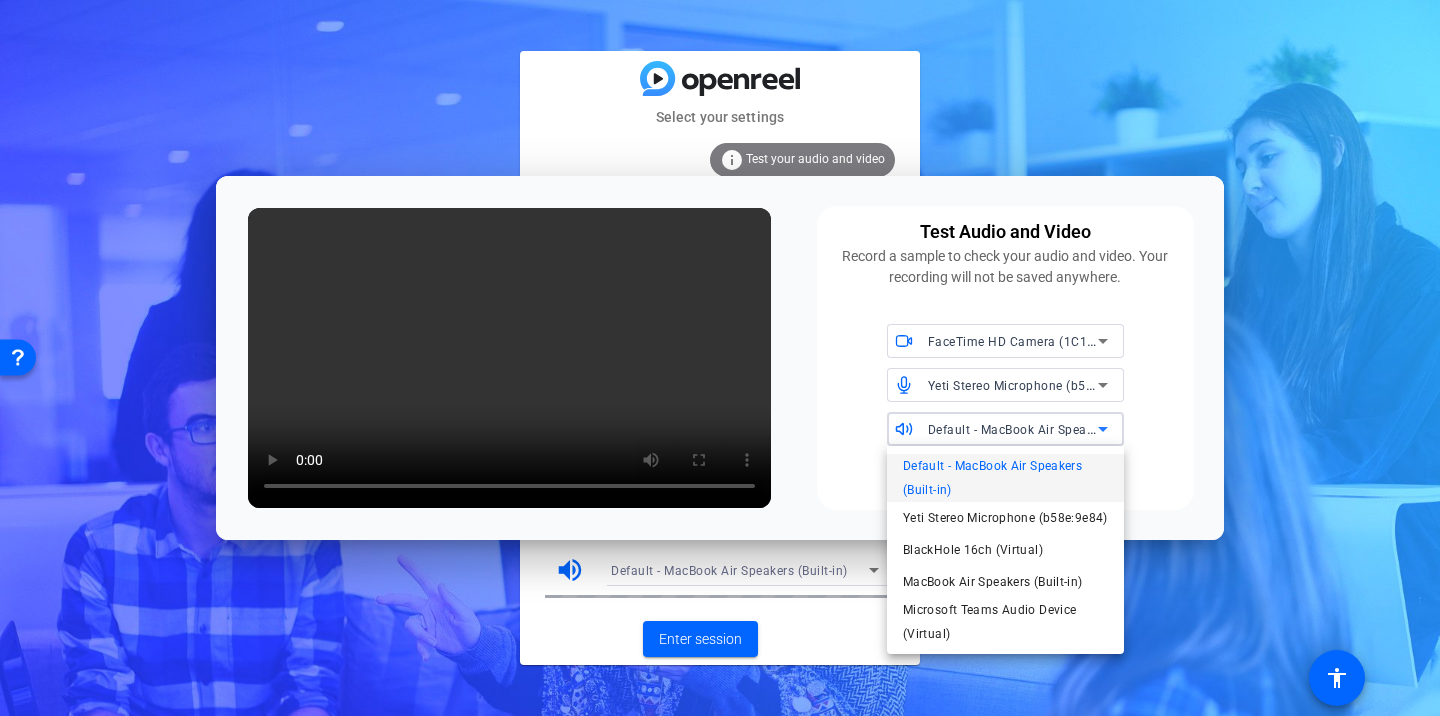 click at bounding box center (720, 358) 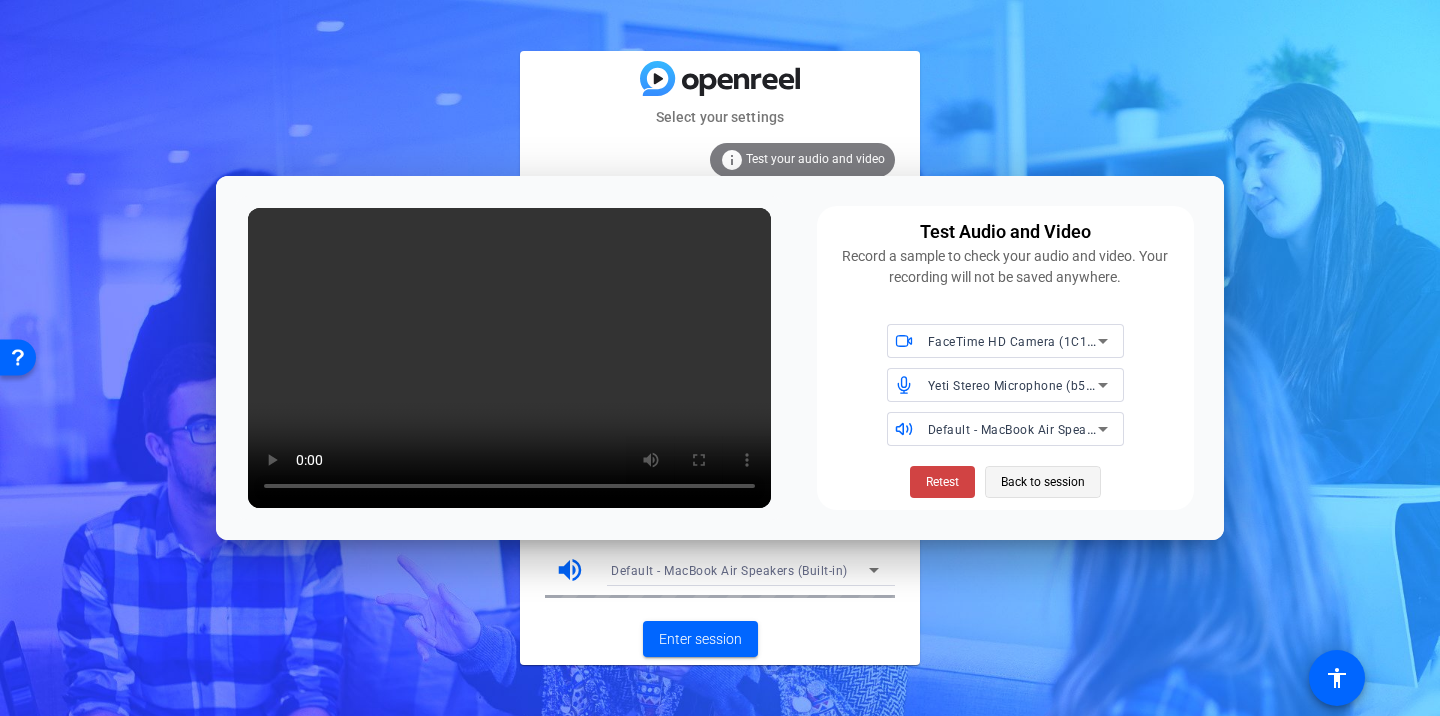 click on "Back to session" at bounding box center (1043, 482) 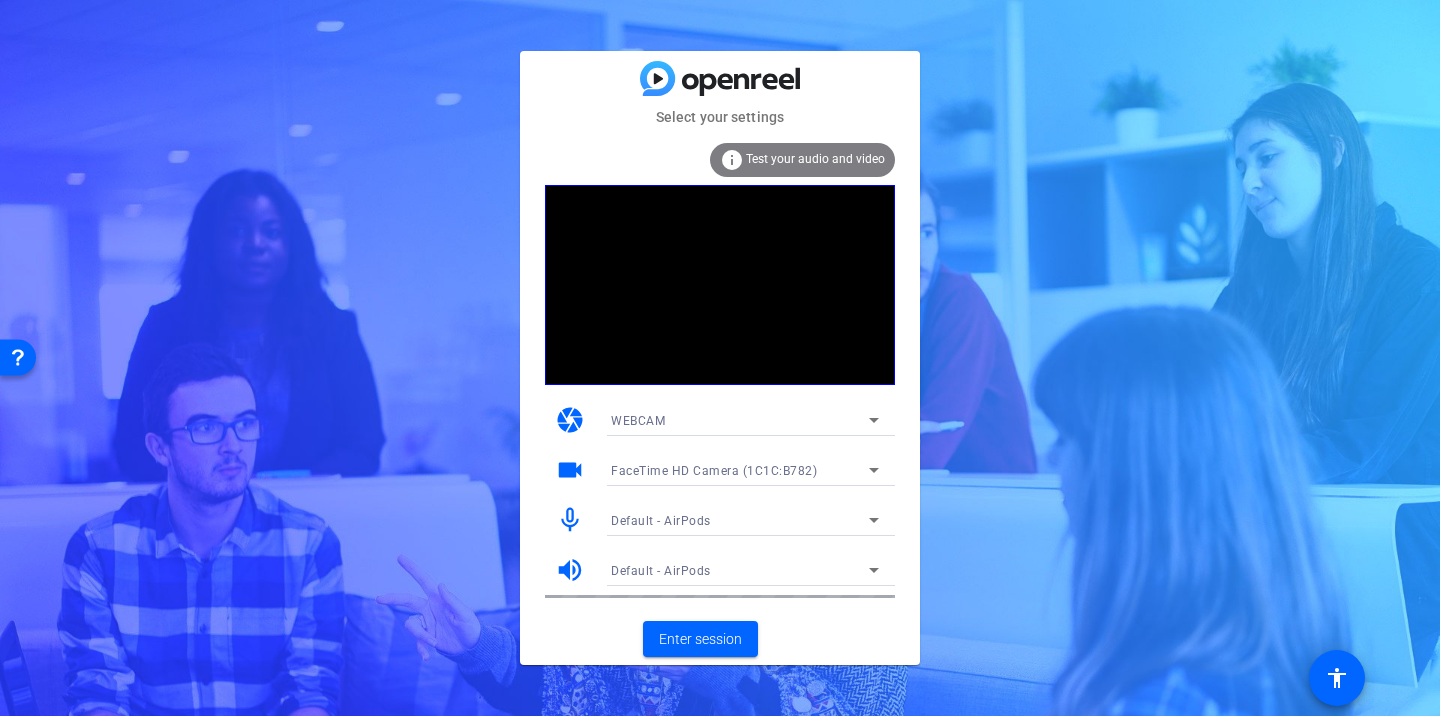 click on "Default - AirPods" at bounding box center (740, 520) 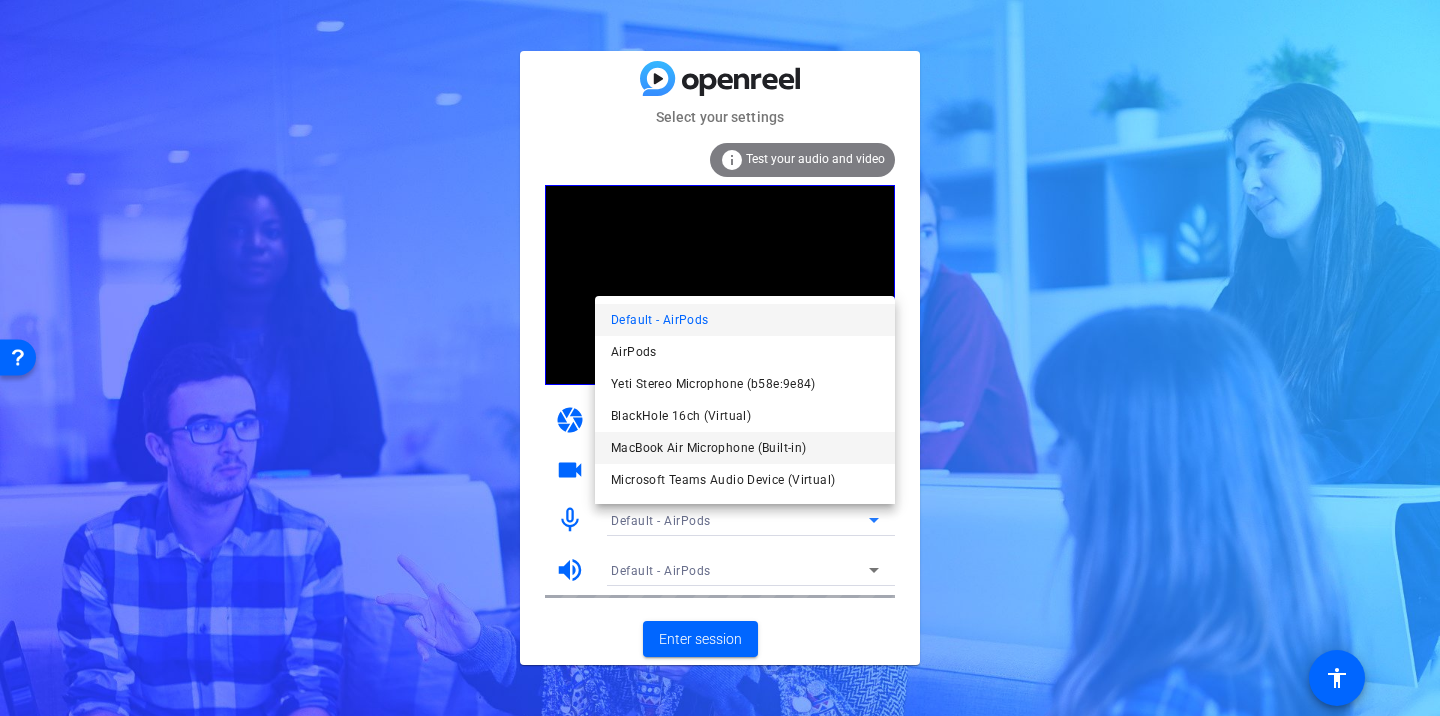 click on "MacBook Air Microphone (Built-in)" at bounding box center [708, 448] 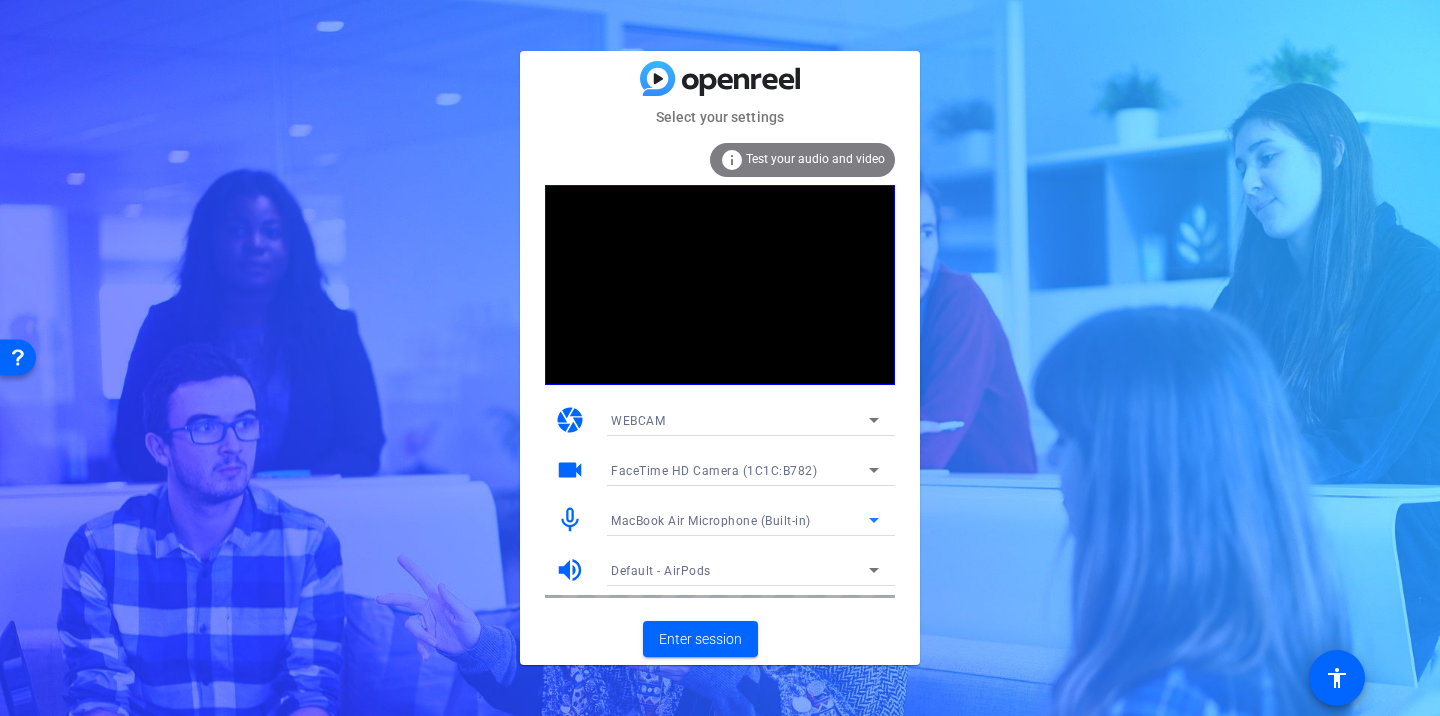 click on "MacBook Air Microphone (Built-in)" at bounding box center [711, 521] 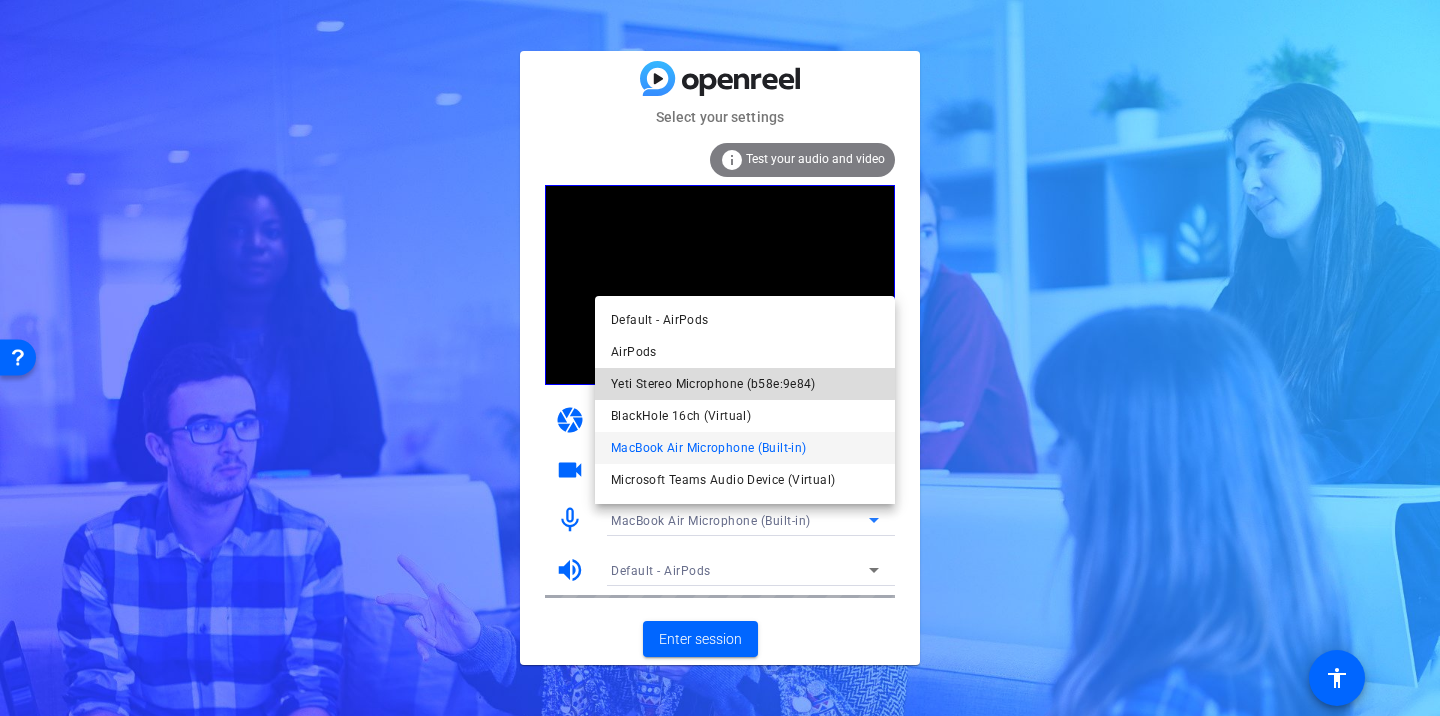 click on "Yeti Stereo Microphone (b58e:9e84)" at bounding box center [713, 384] 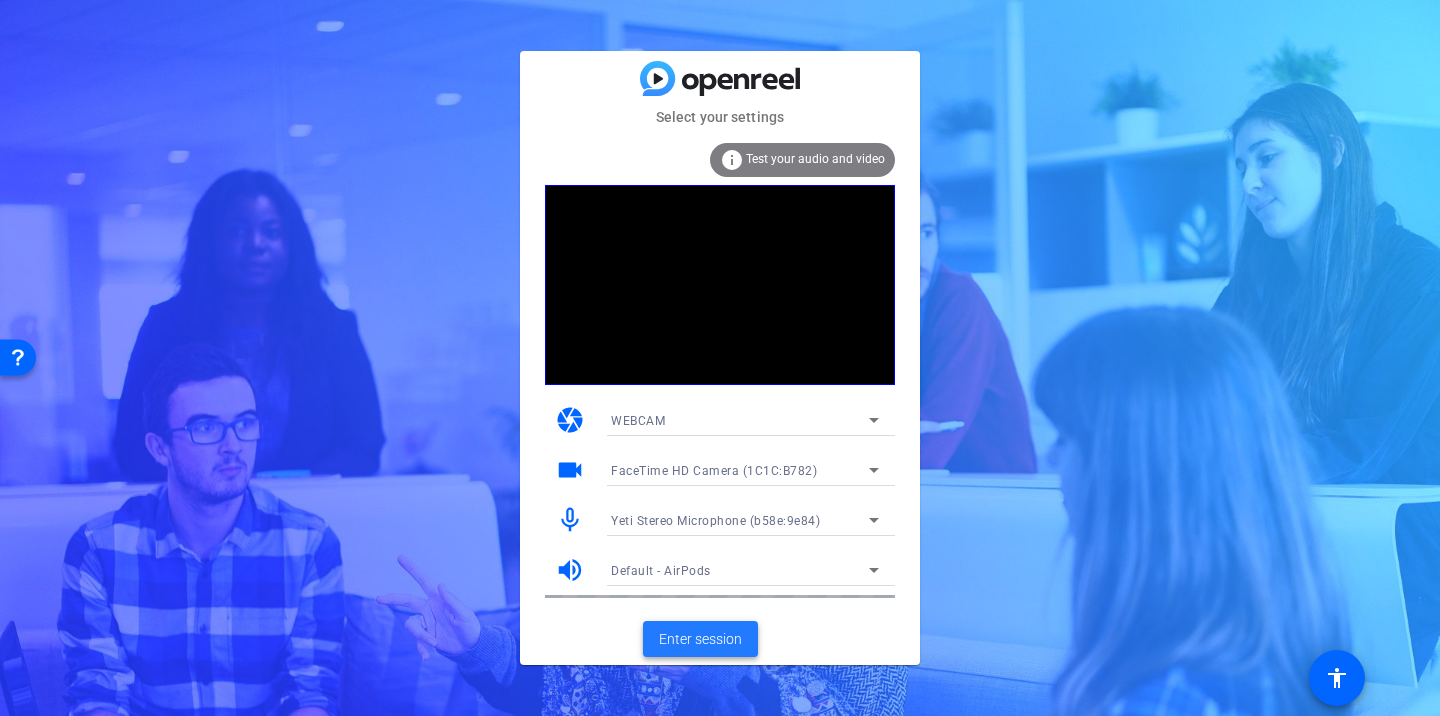 click on "Enter session" 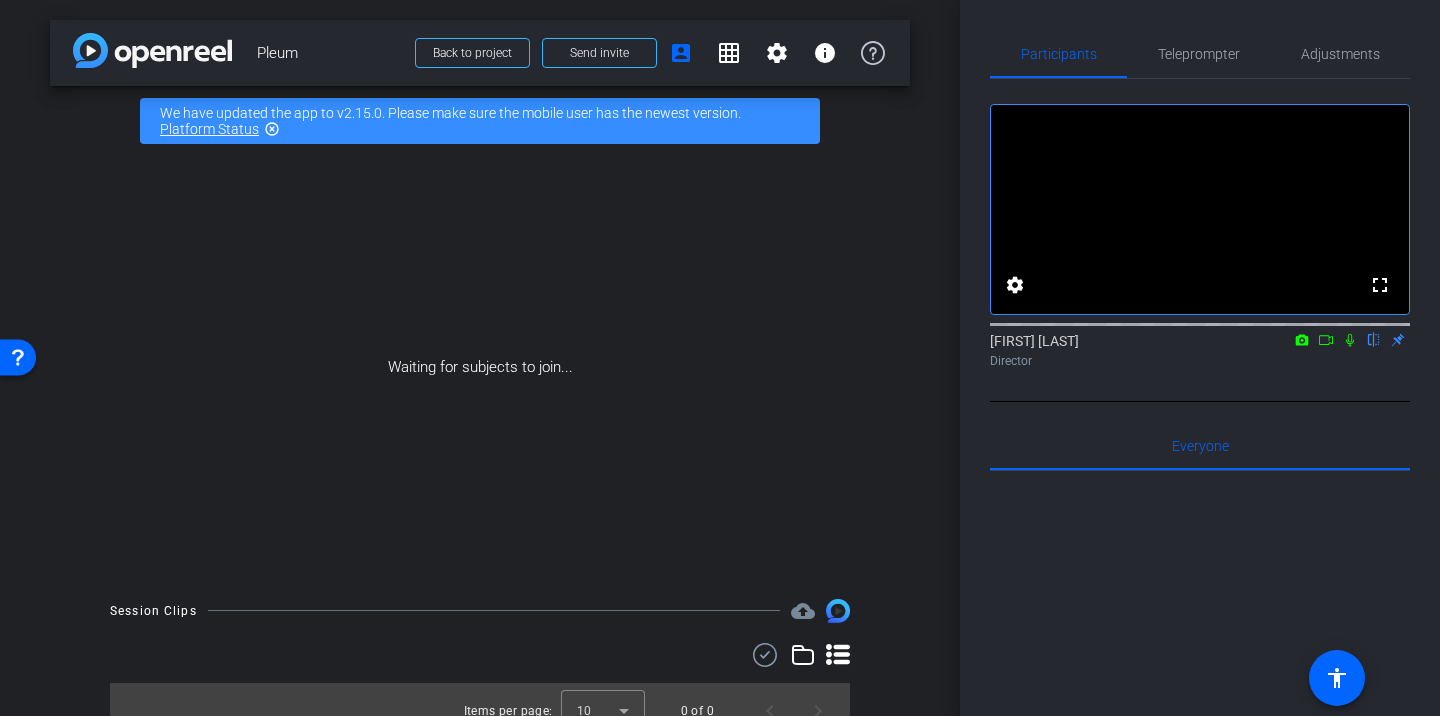 click 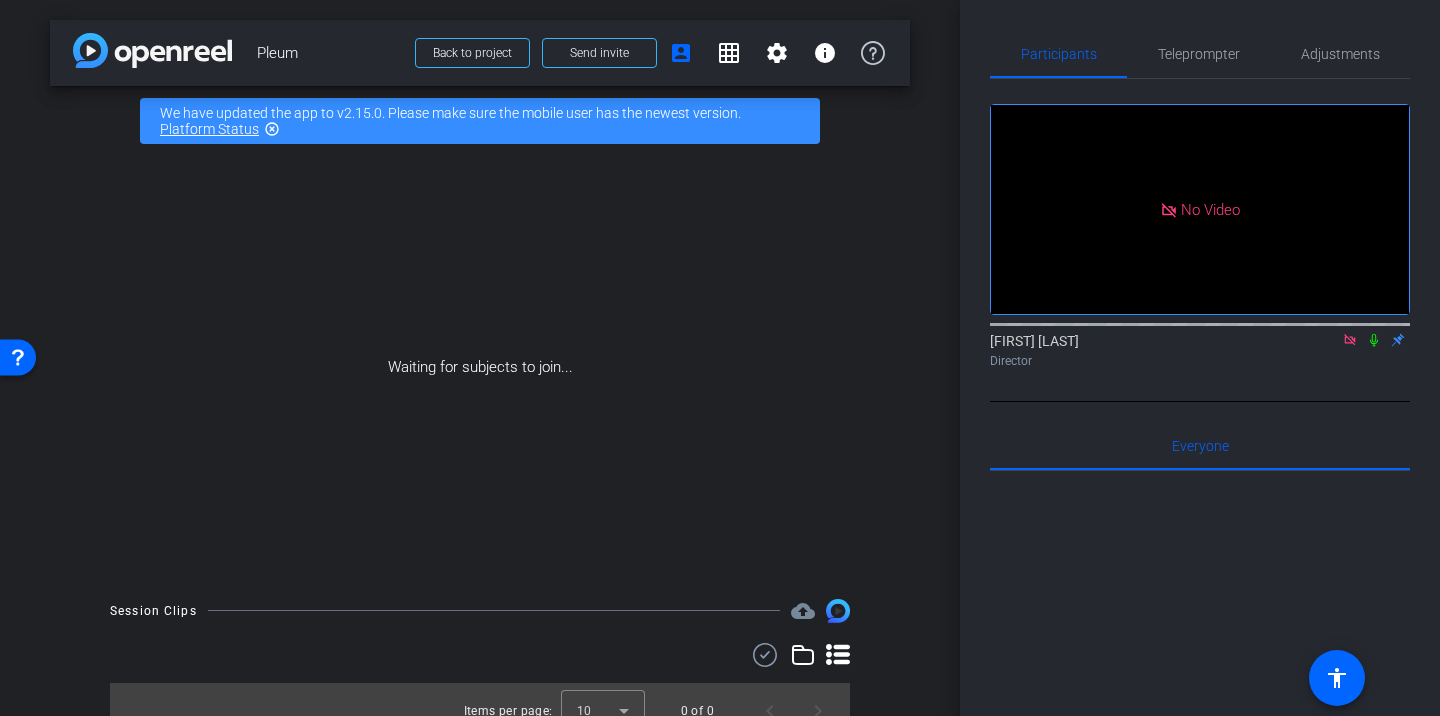 click 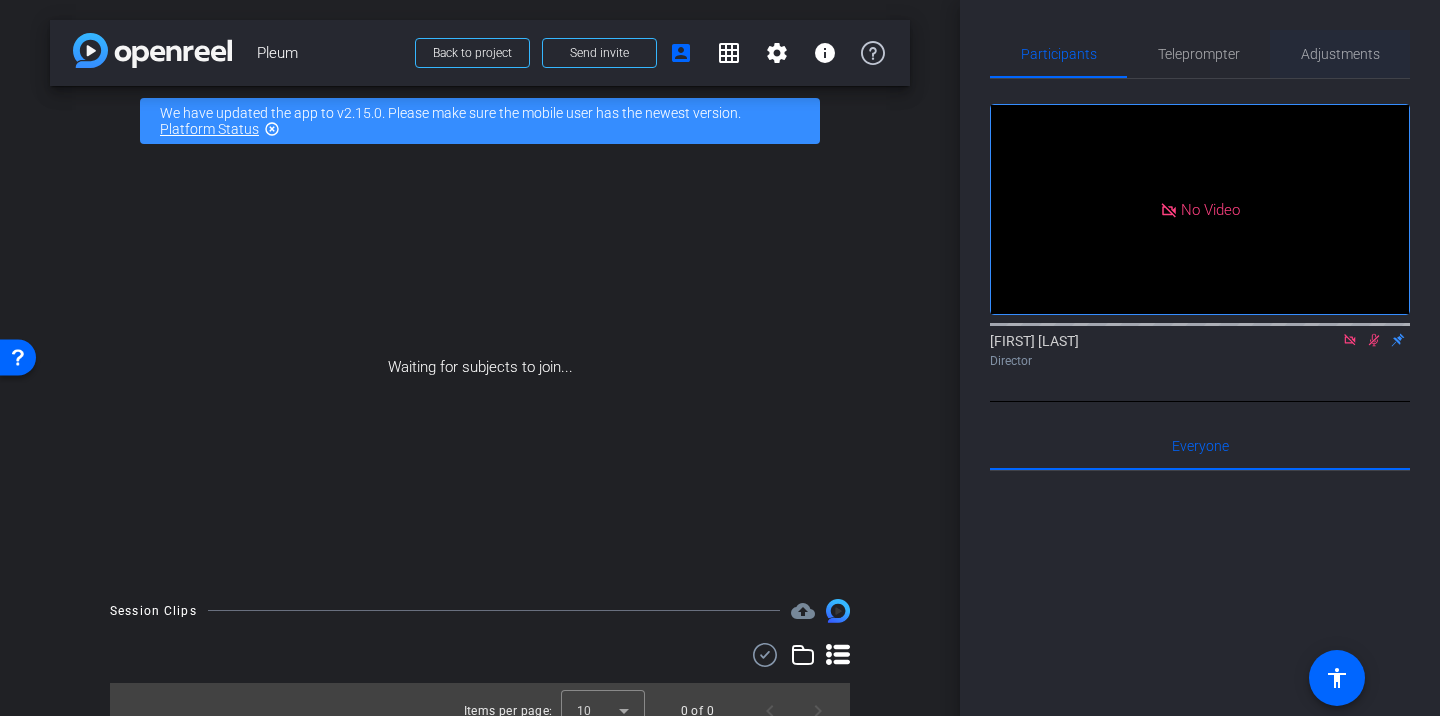 click on "Adjustments" at bounding box center (1340, 54) 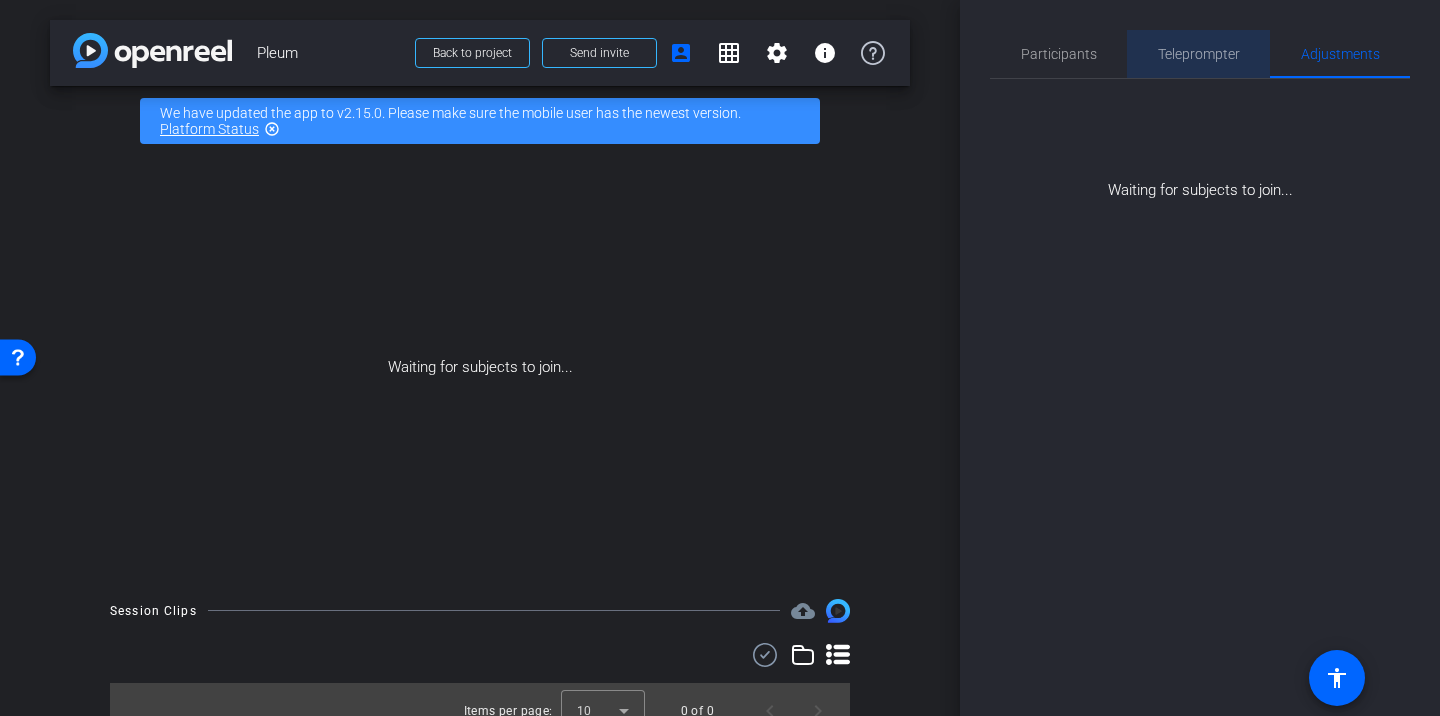 click on "Teleprompter" at bounding box center [1199, 54] 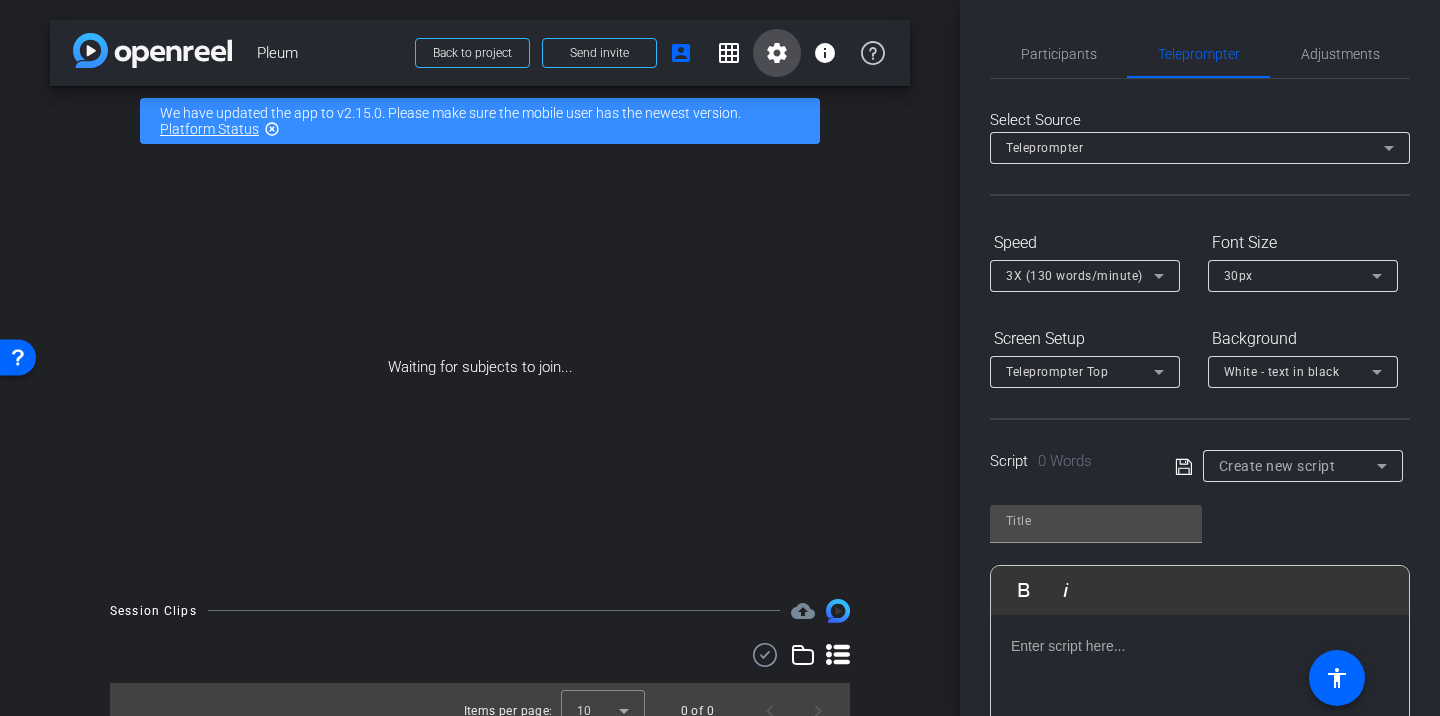 click on "settings" at bounding box center (777, 53) 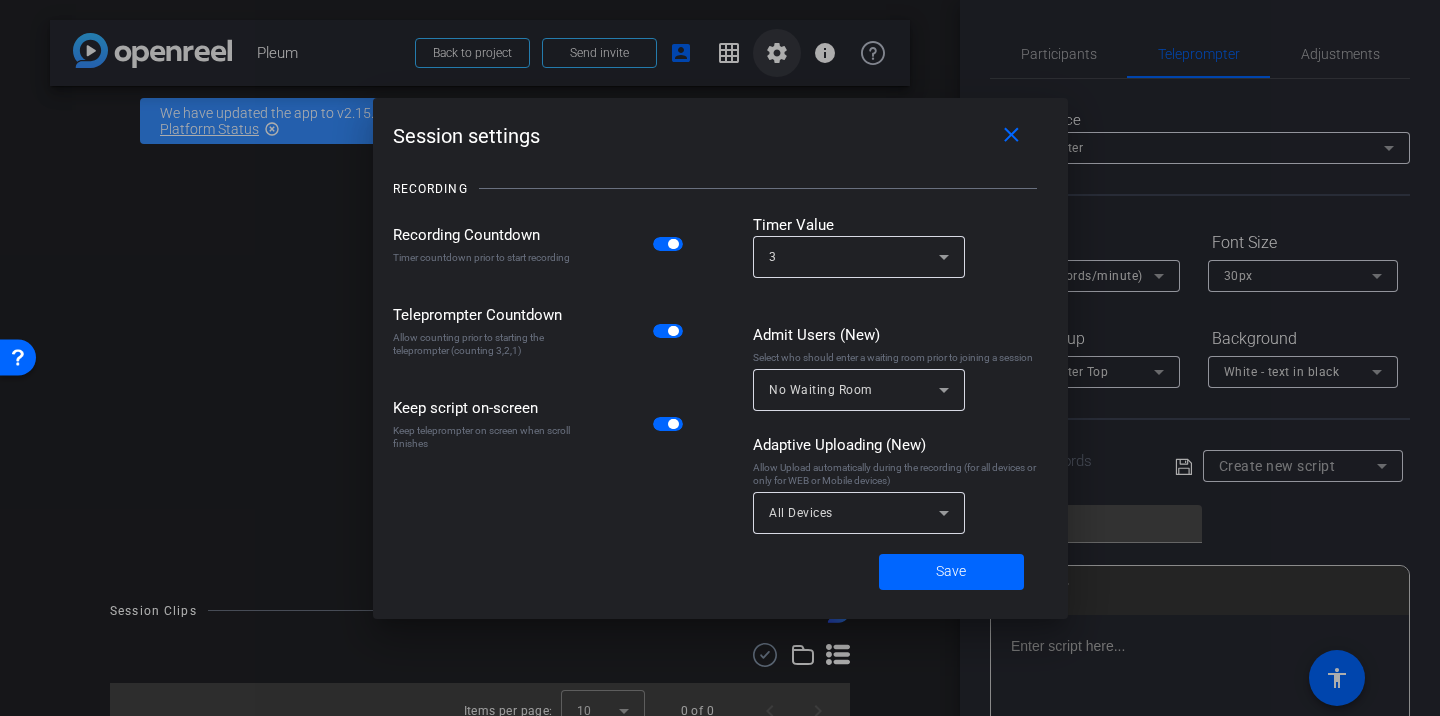 click at bounding box center [720, 358] 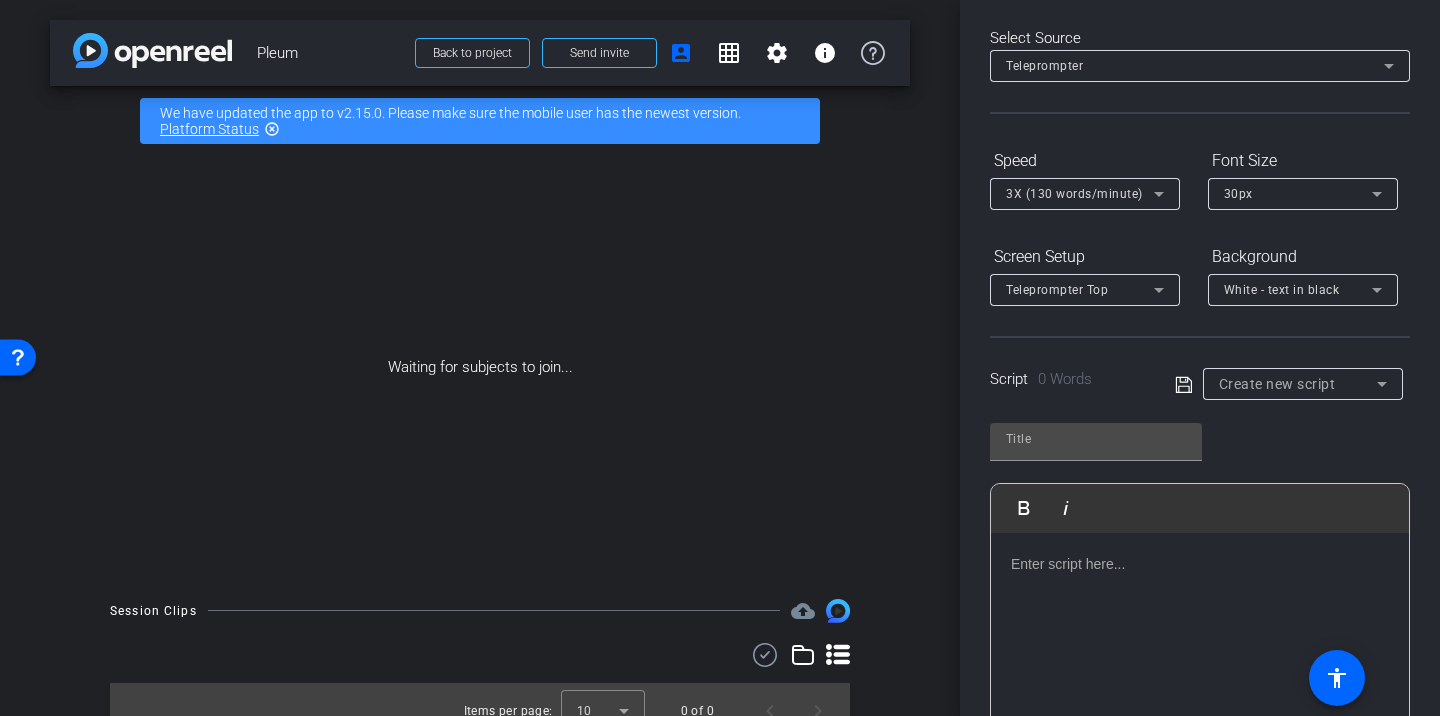 scroll, scrollTop: 96, scrollLeft: 0, axis: vertical 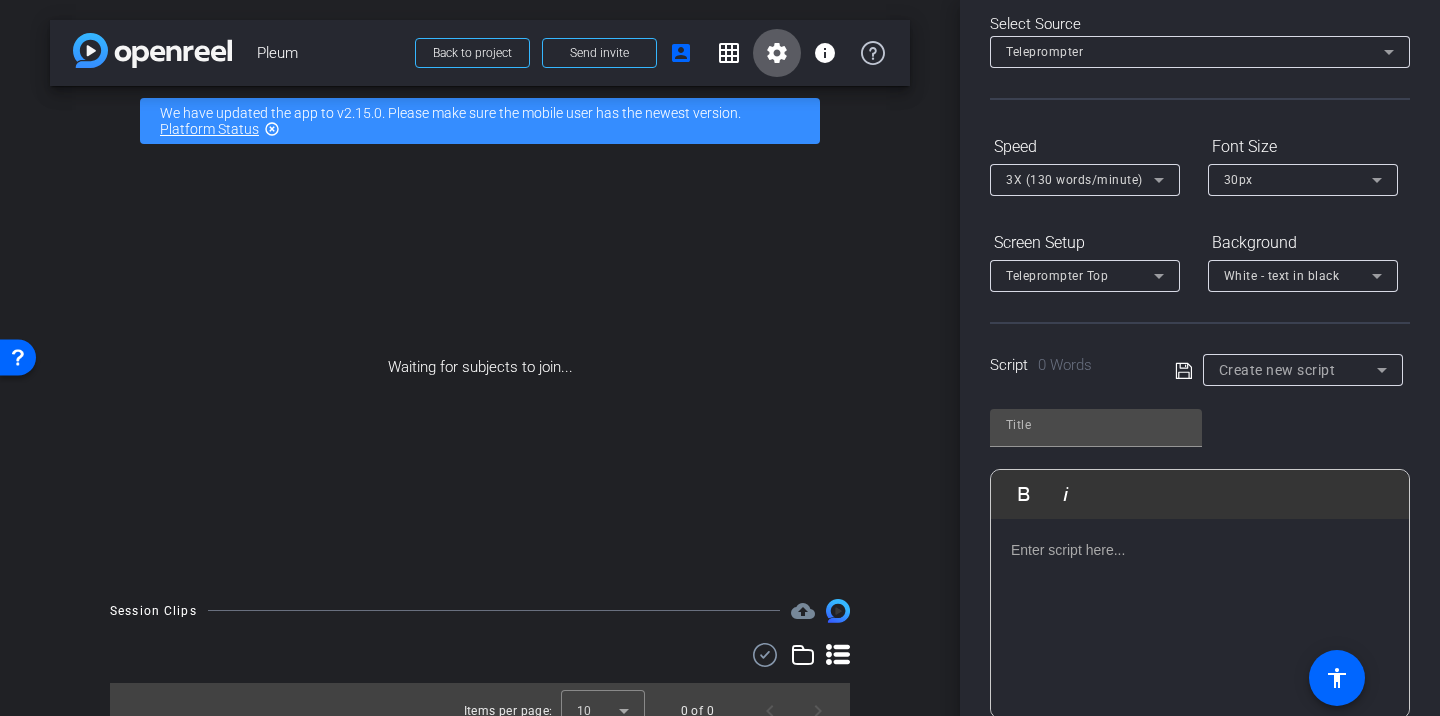 click 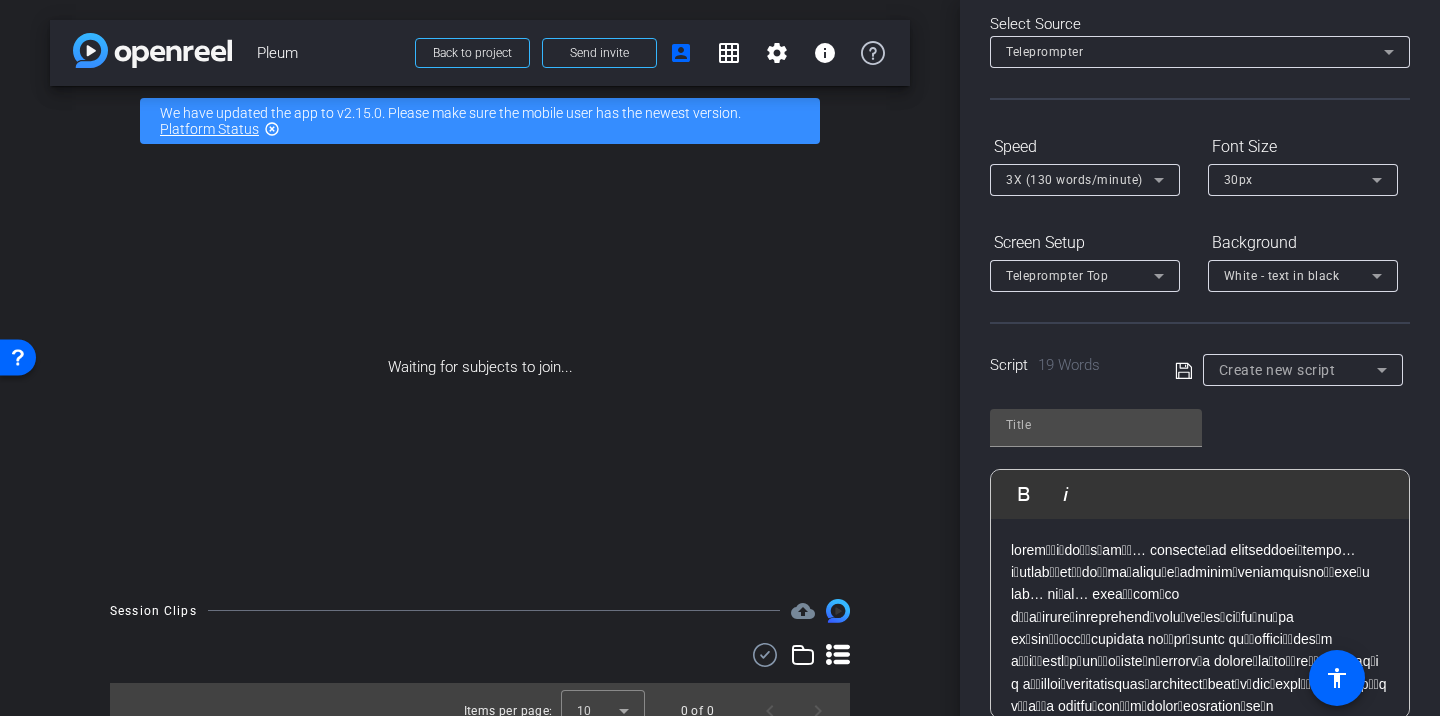 click on "Play        Play from this location               Play Selected        Play and display the selected text only Bold Italic Enter script here..." 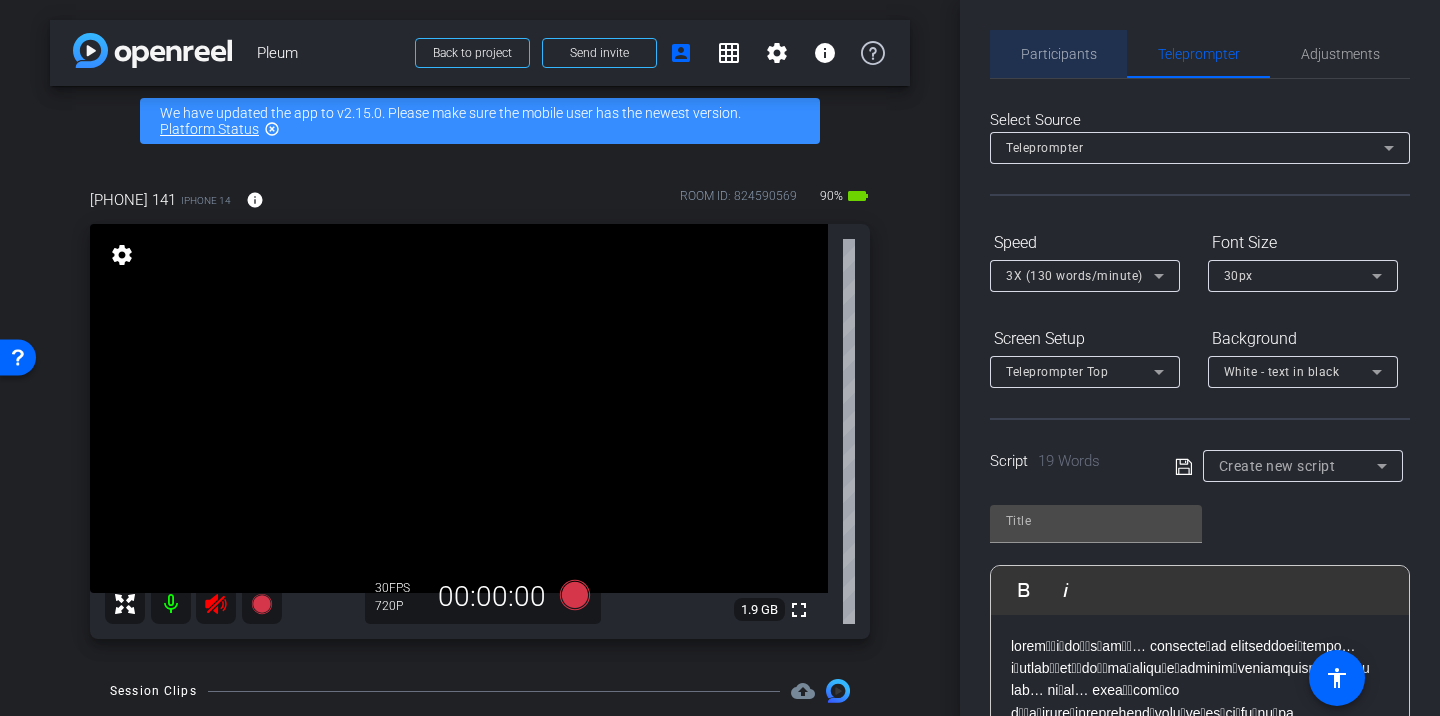 click on "Participants" at bounding box center [1059, 54] 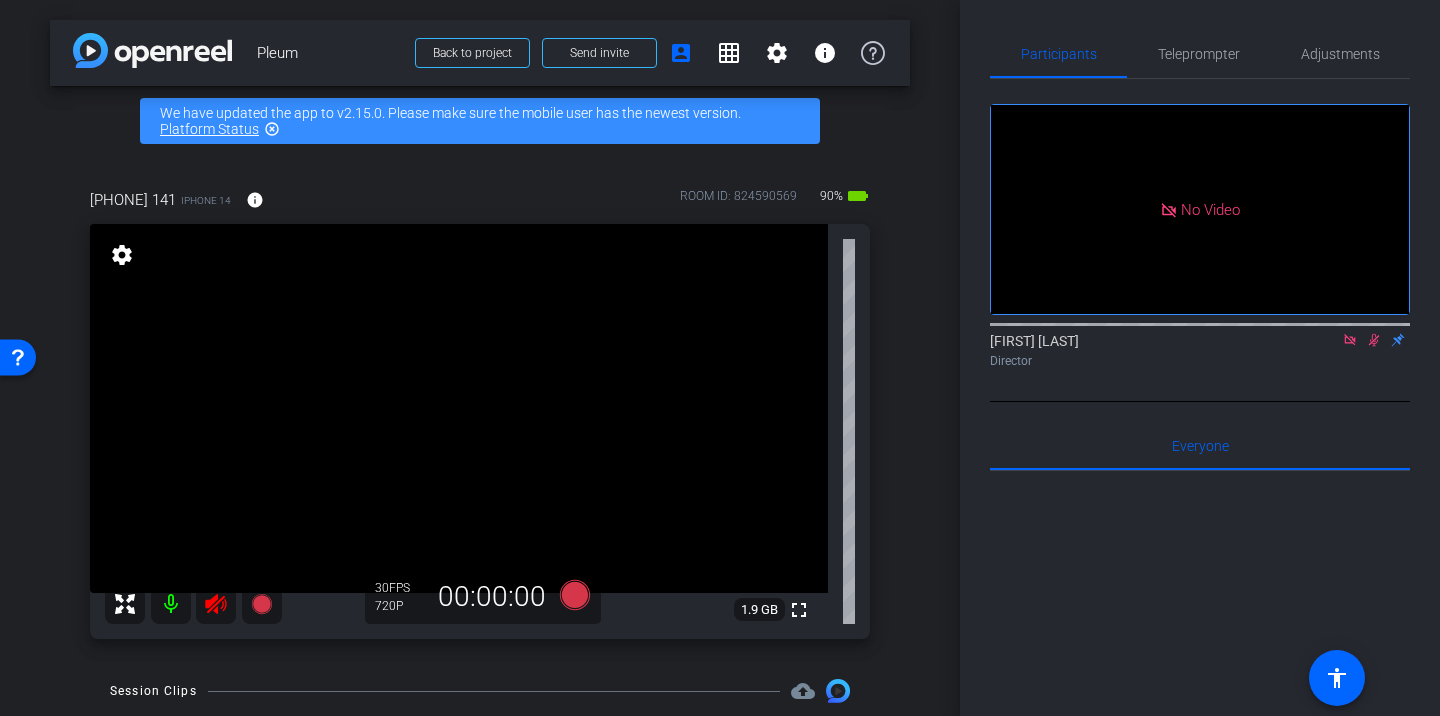 click 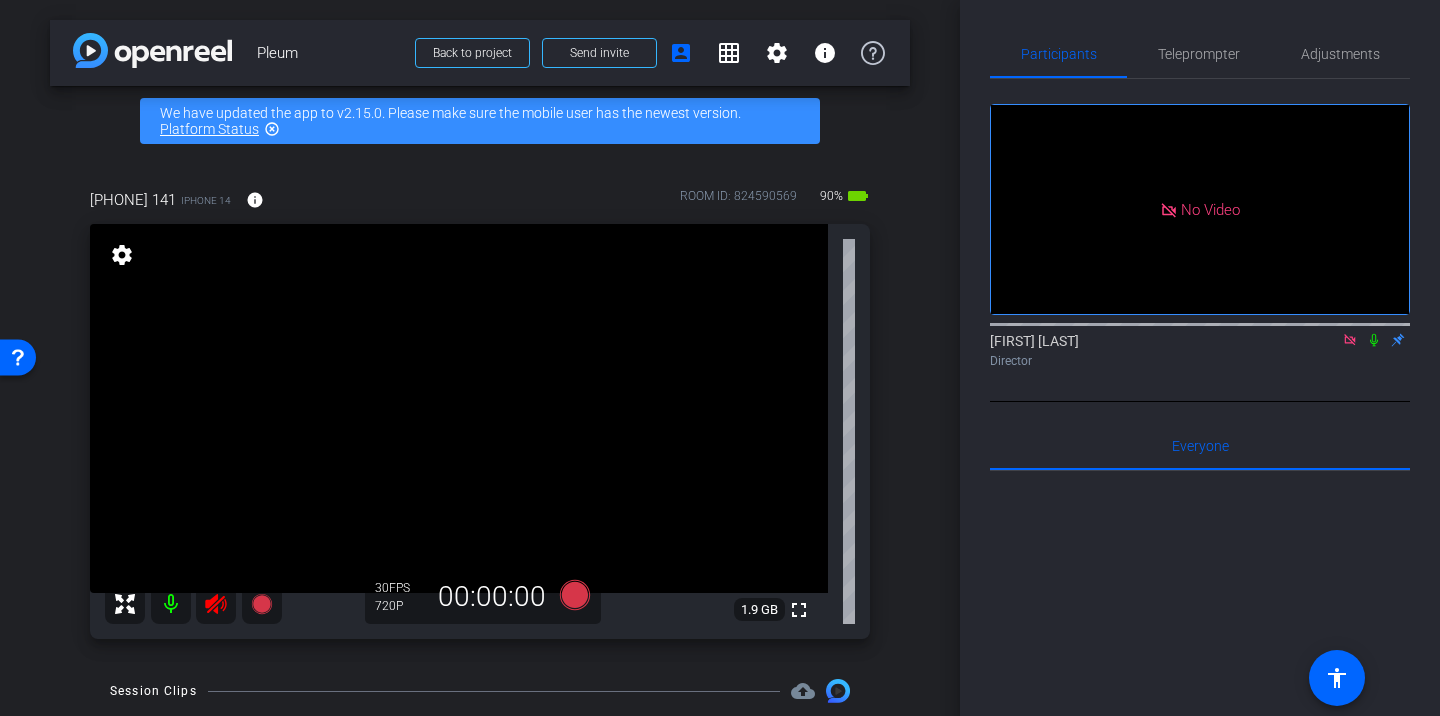 click 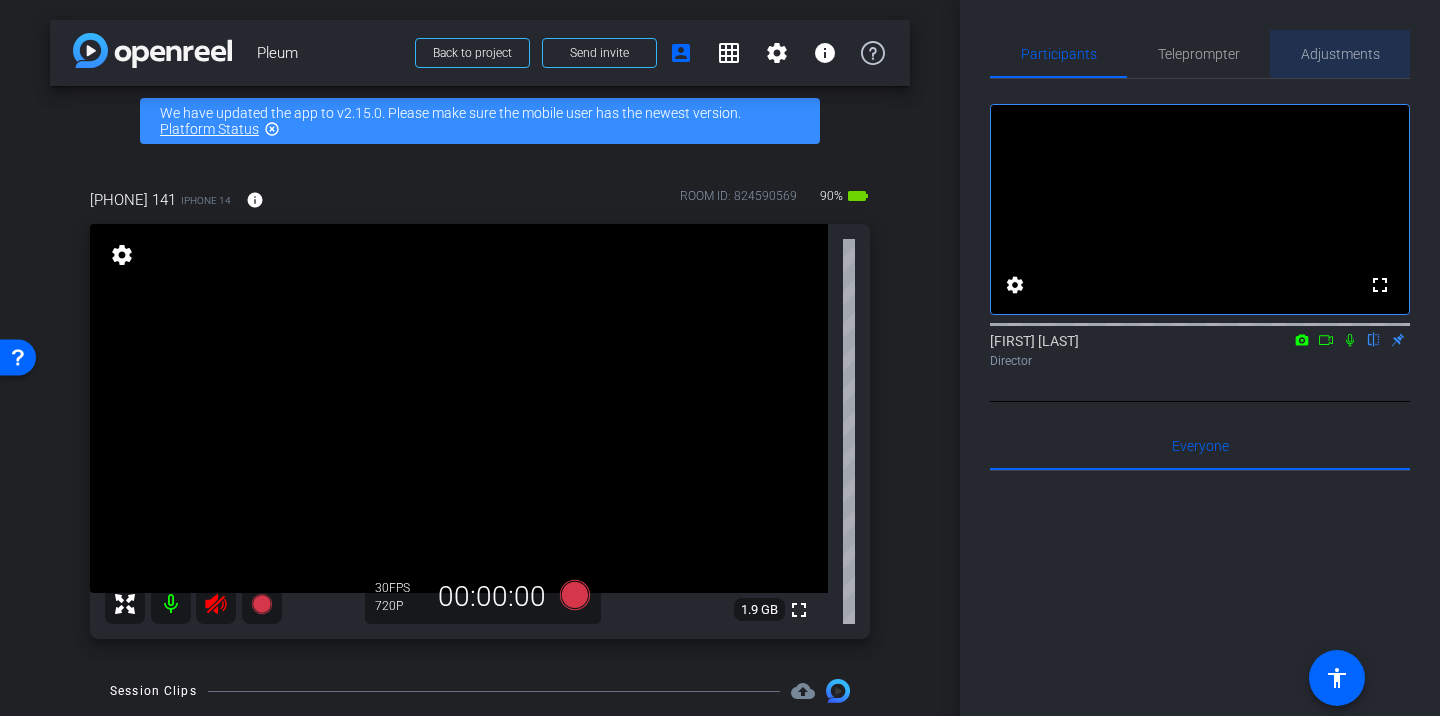 click on "Adjustments" at bounding box center (1340, 54) 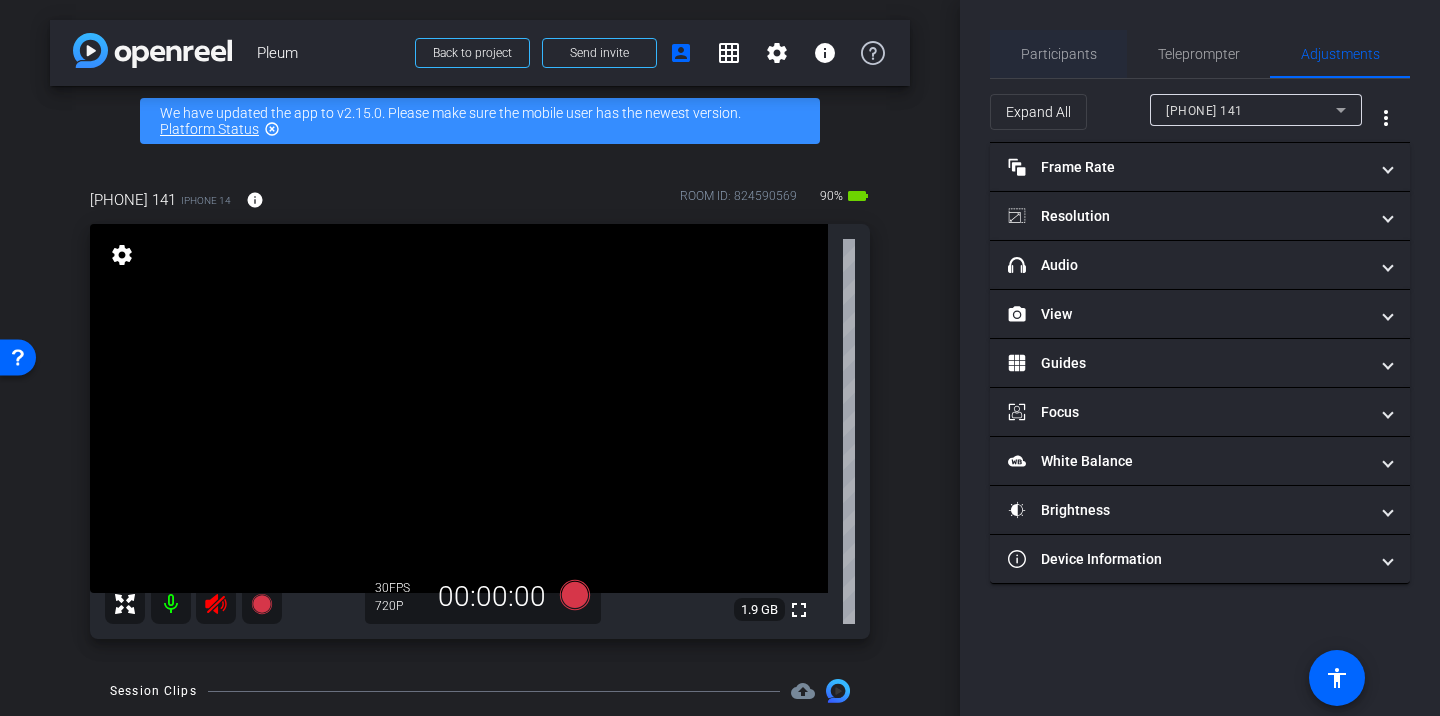 click on "Participants" at bounding box center [1059, 54] 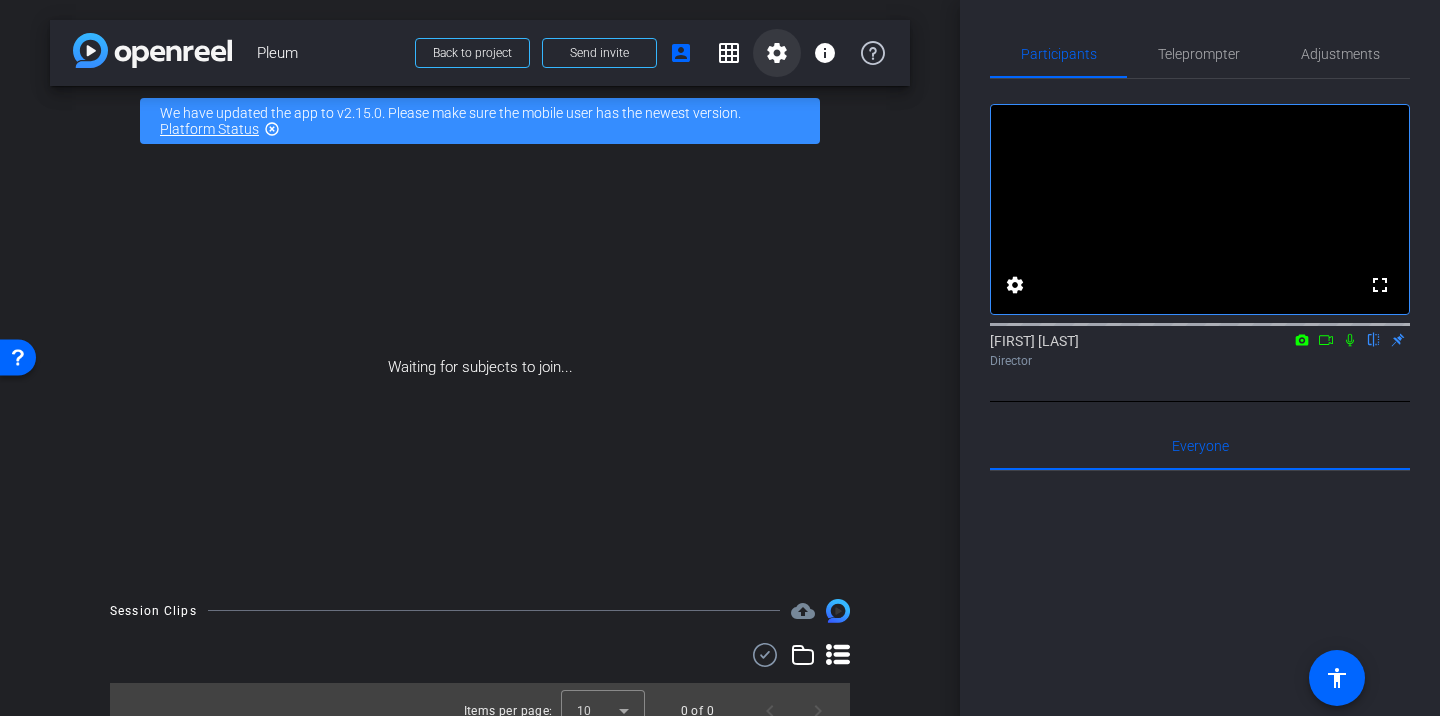 click at bounding box center [777, 53] 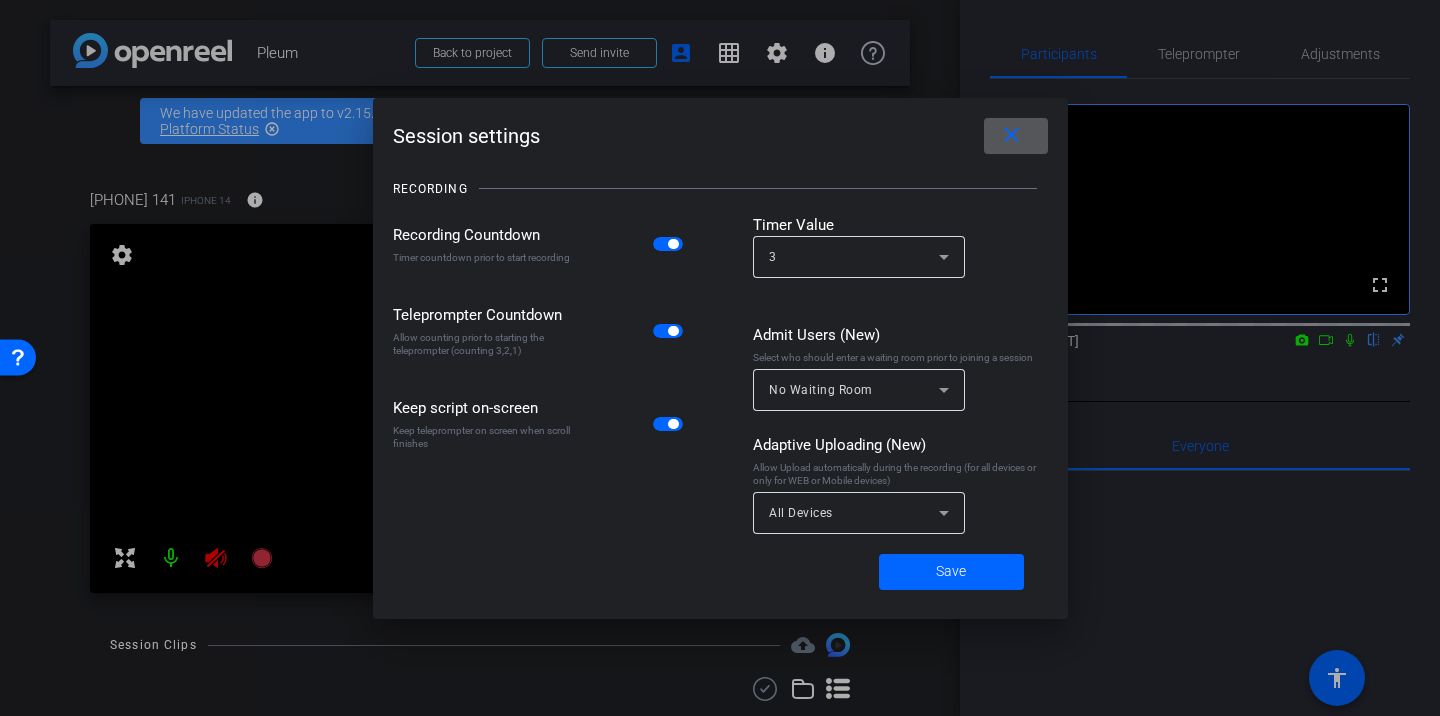 click at bounding box center (720, 358) 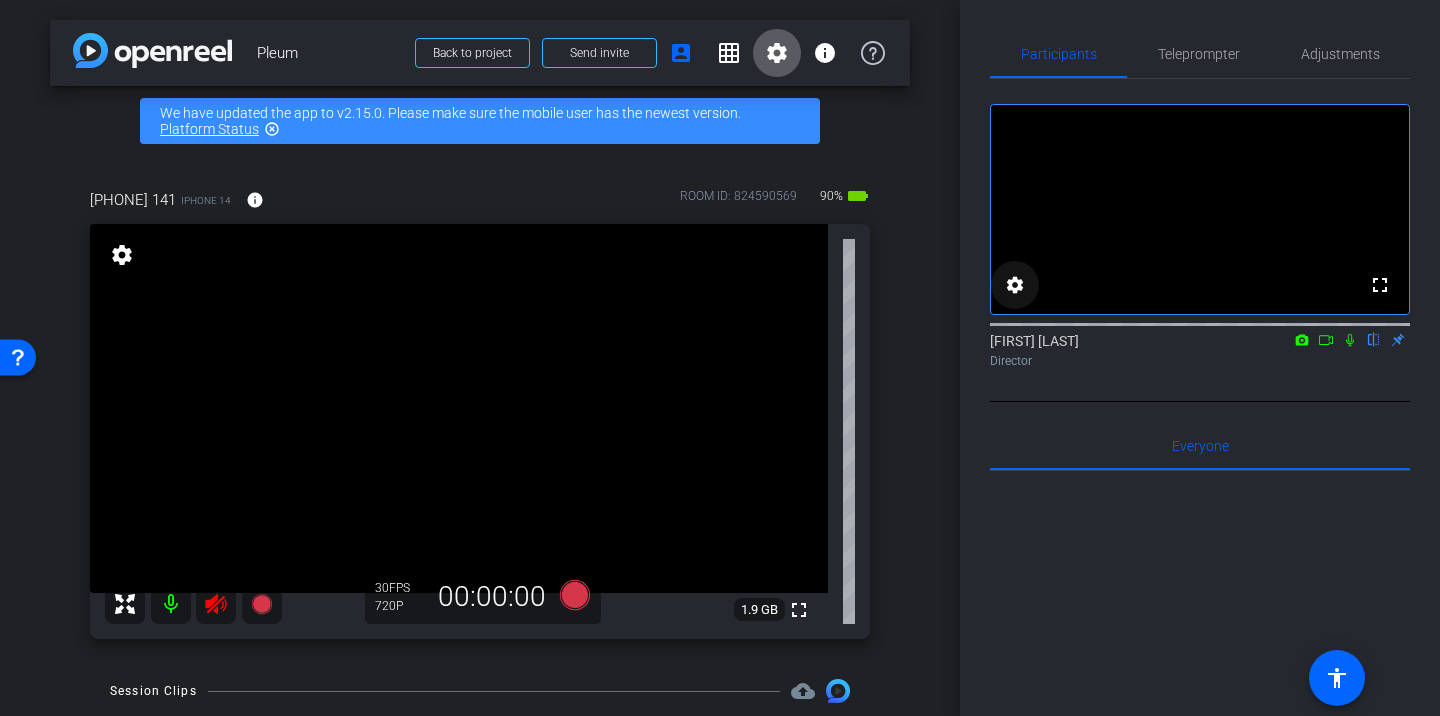 click on "settings" 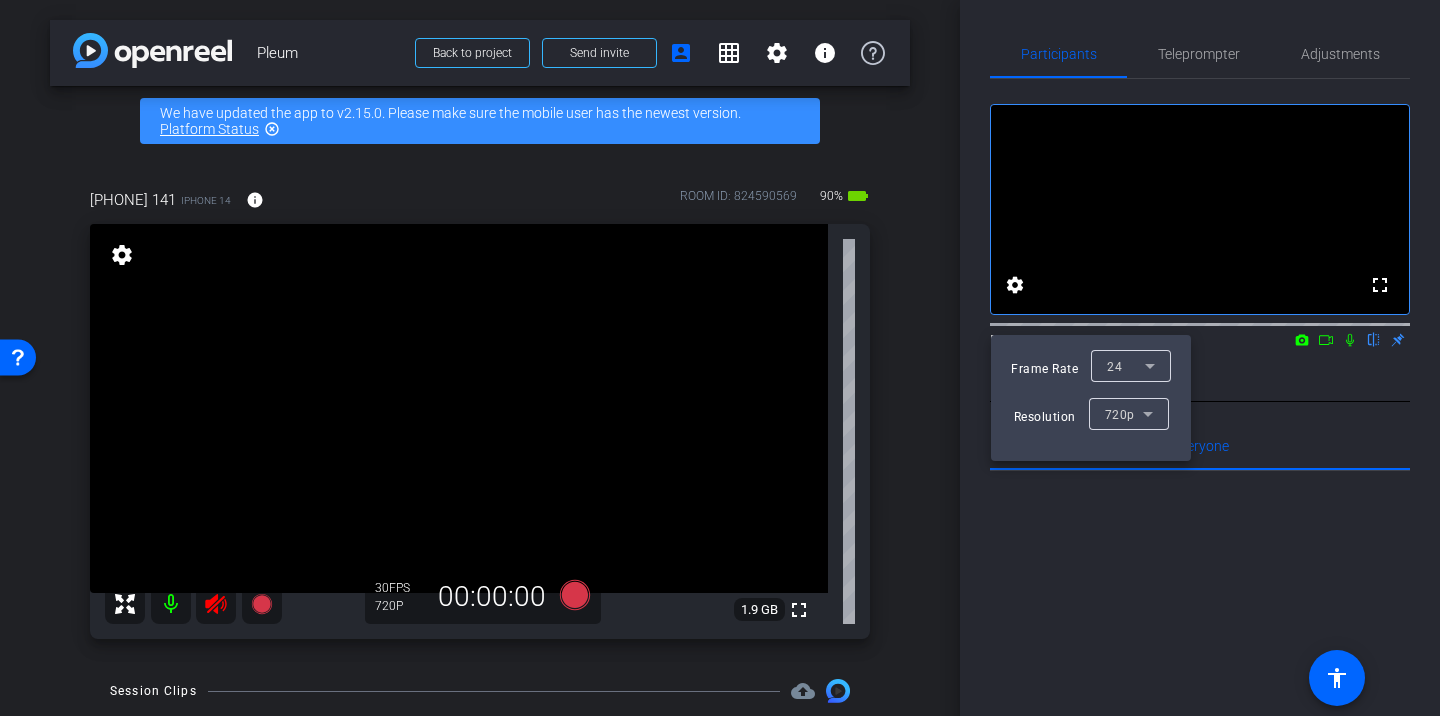 click at bounding box center [720, 358] 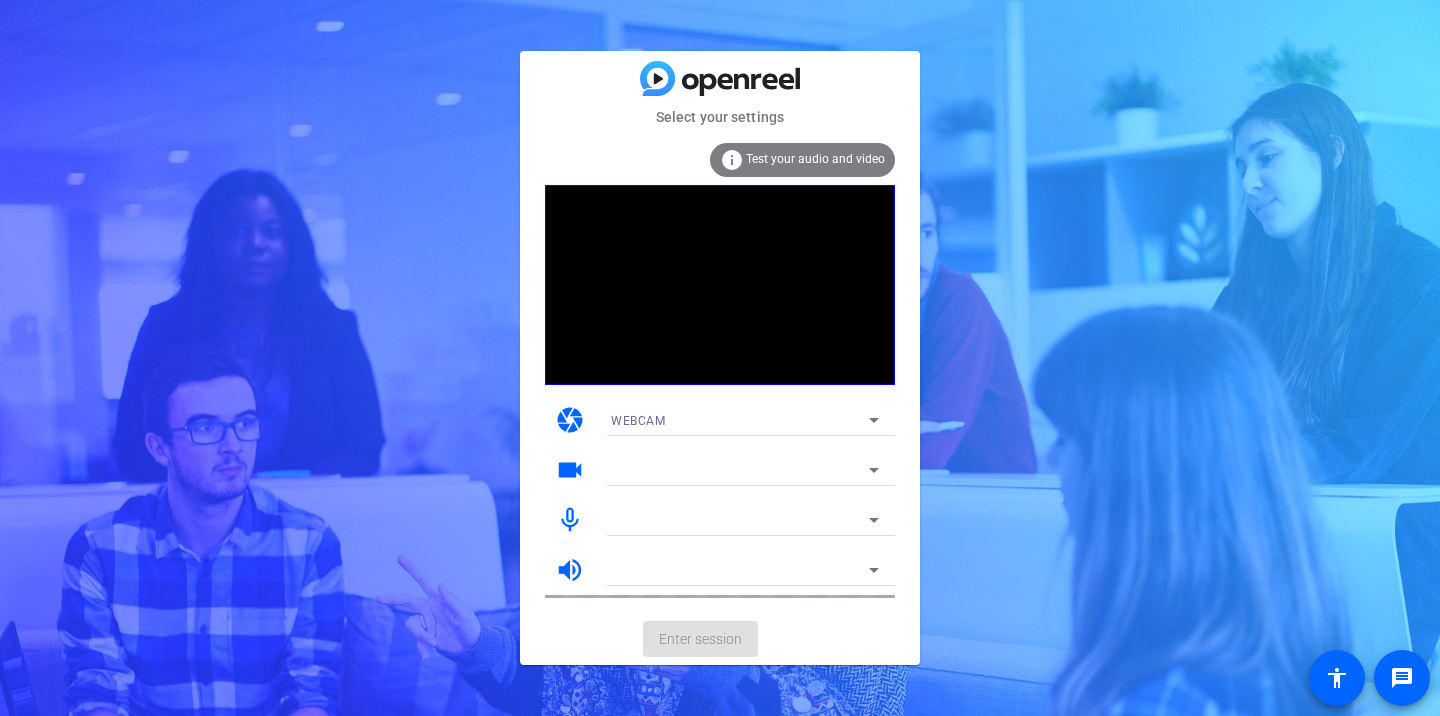 scroll, scrollTop: 0, scrollLeft: 0, axis: both 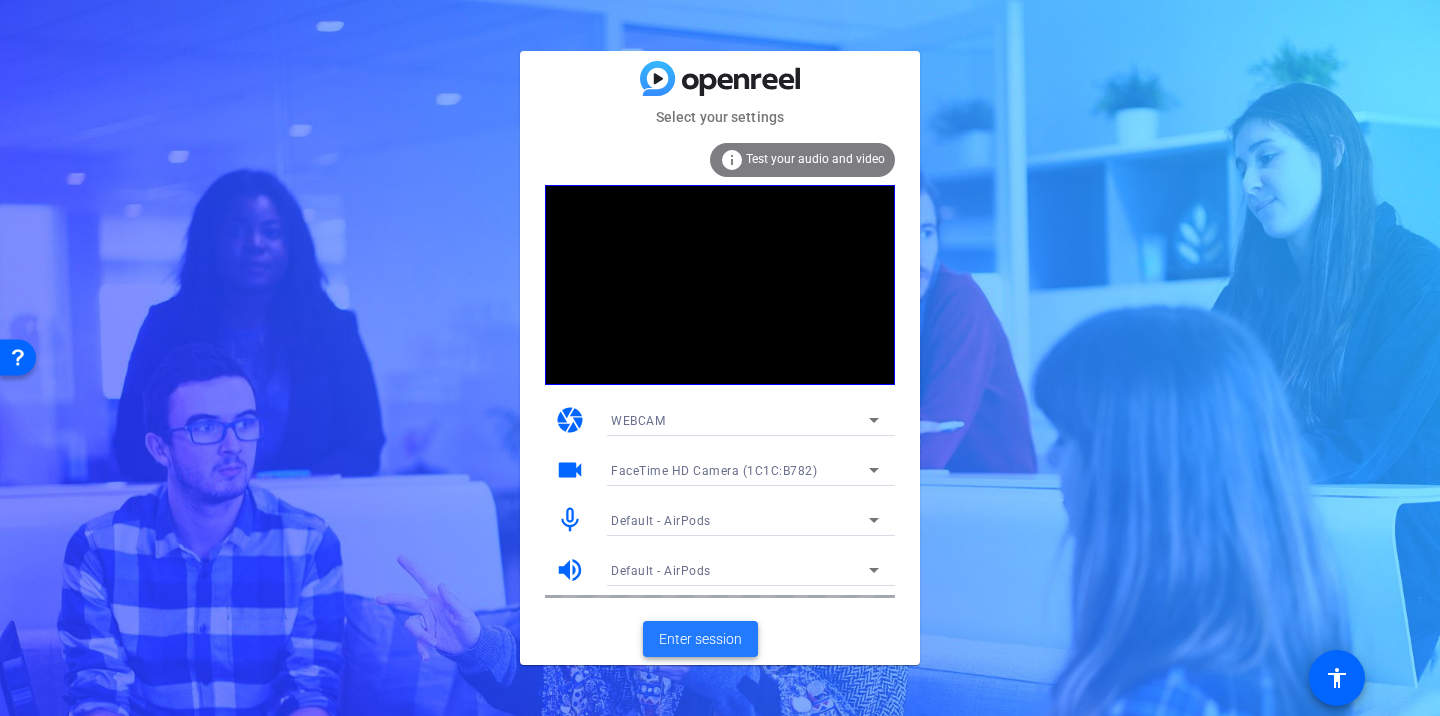 click on "Enter session" 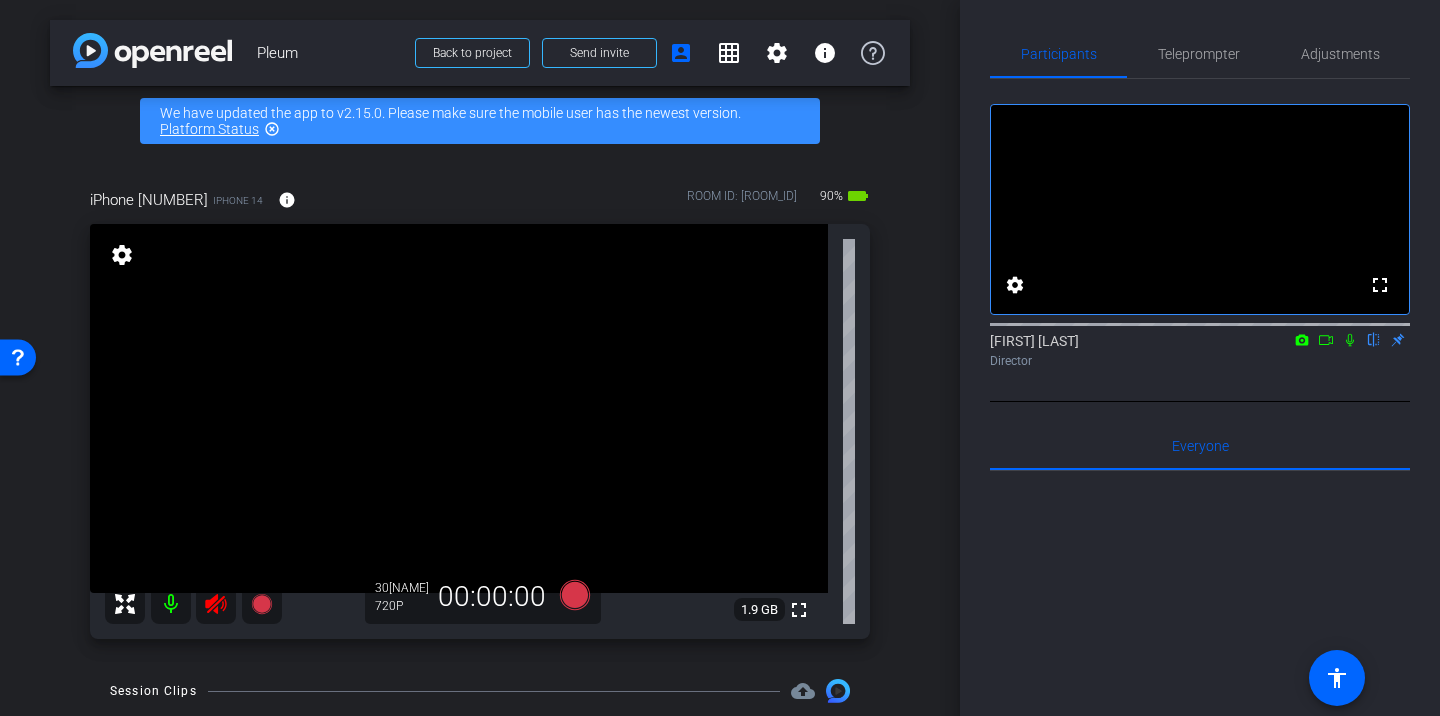 click 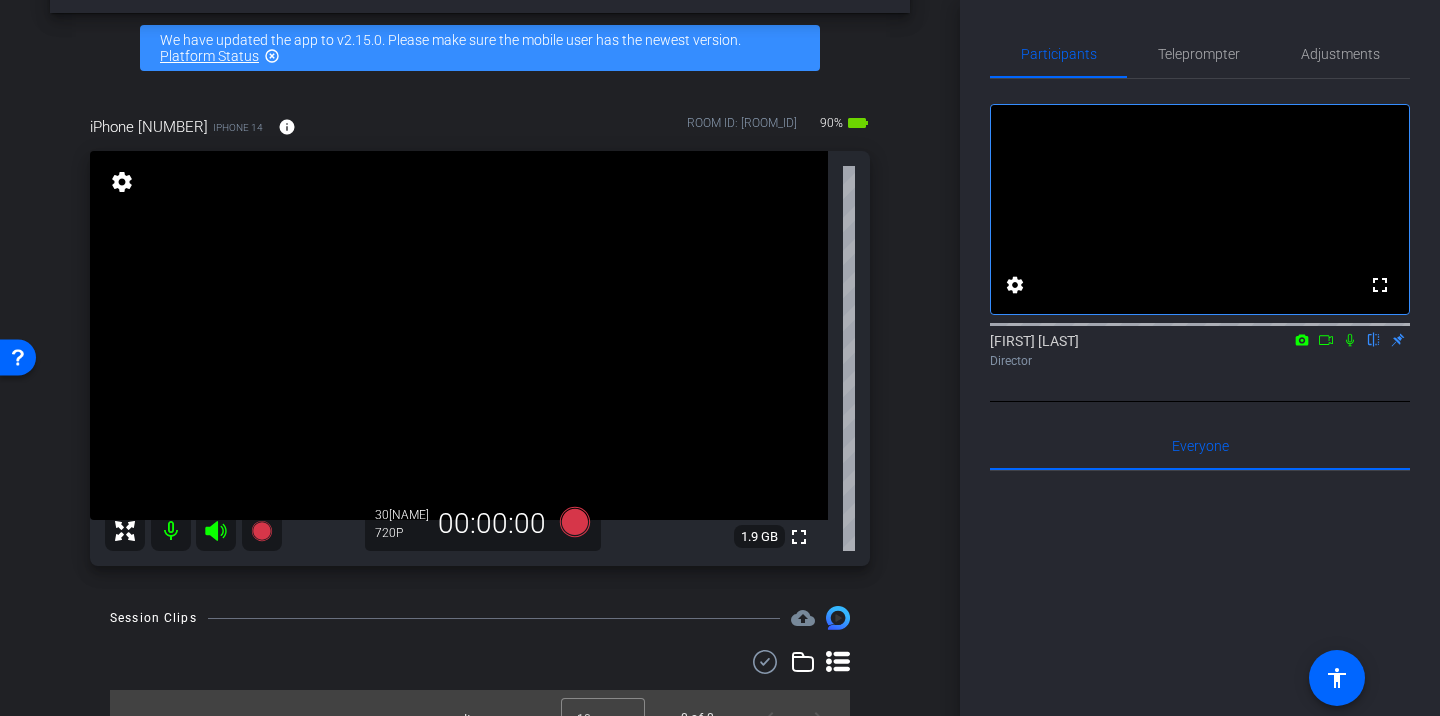 scroll, scrollTop: 72, scrollLeft: 0, axis: vertical 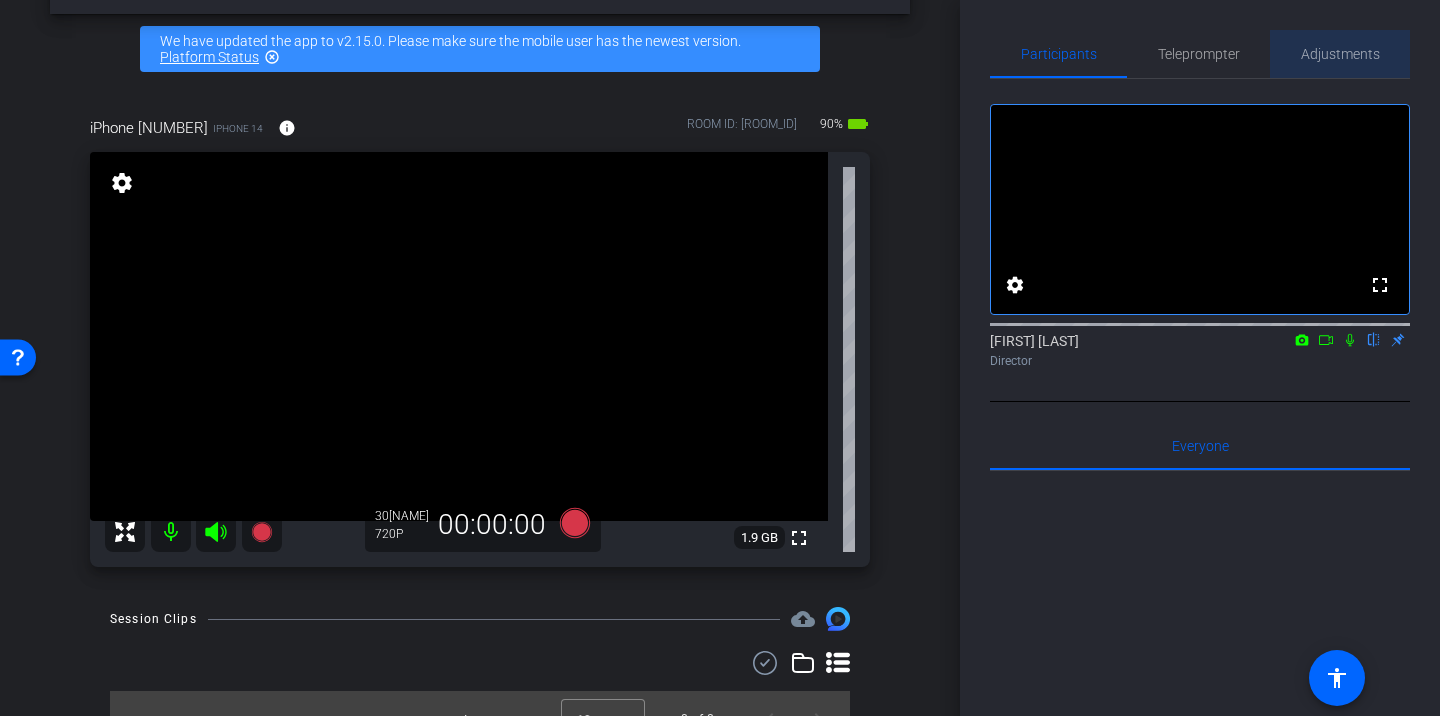 click on "Adjustments" at bounding box center (1340, 54) 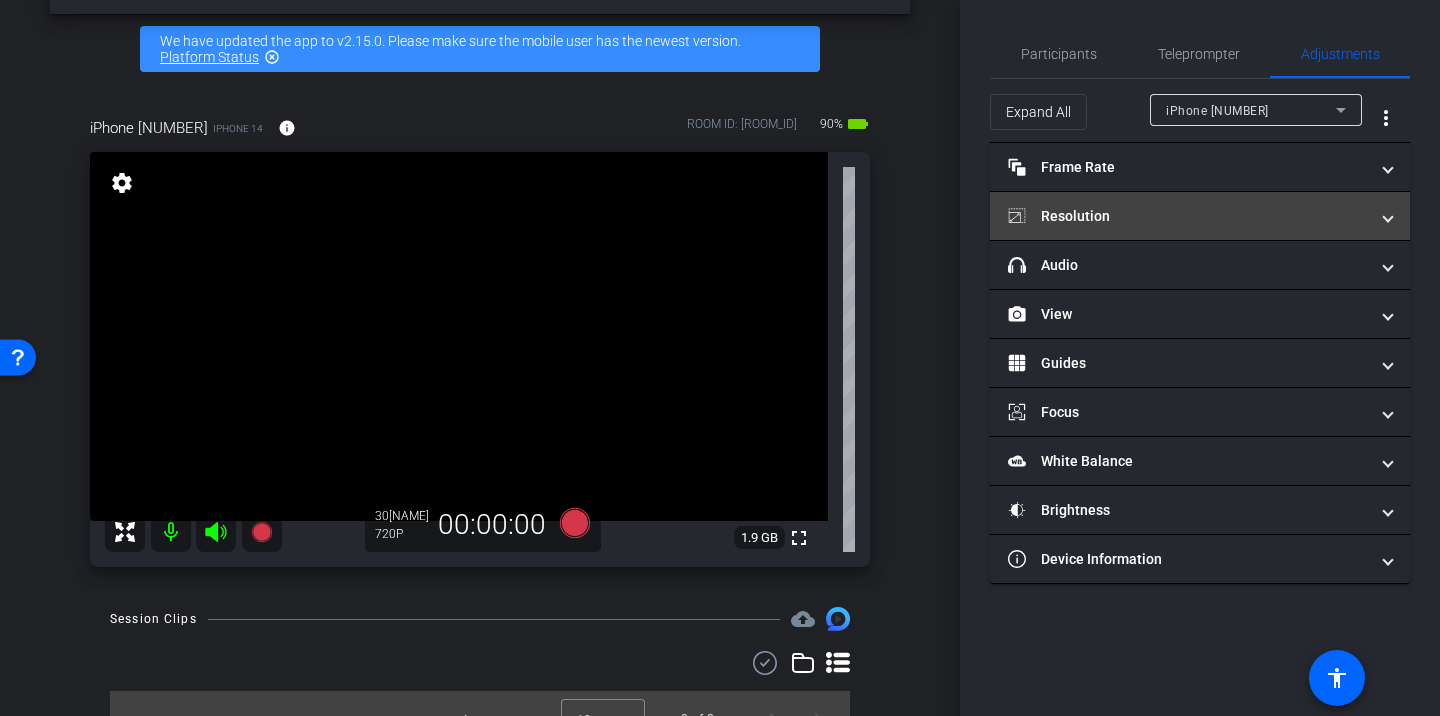 click on "Resolution" at bounding box center [1188, 216] 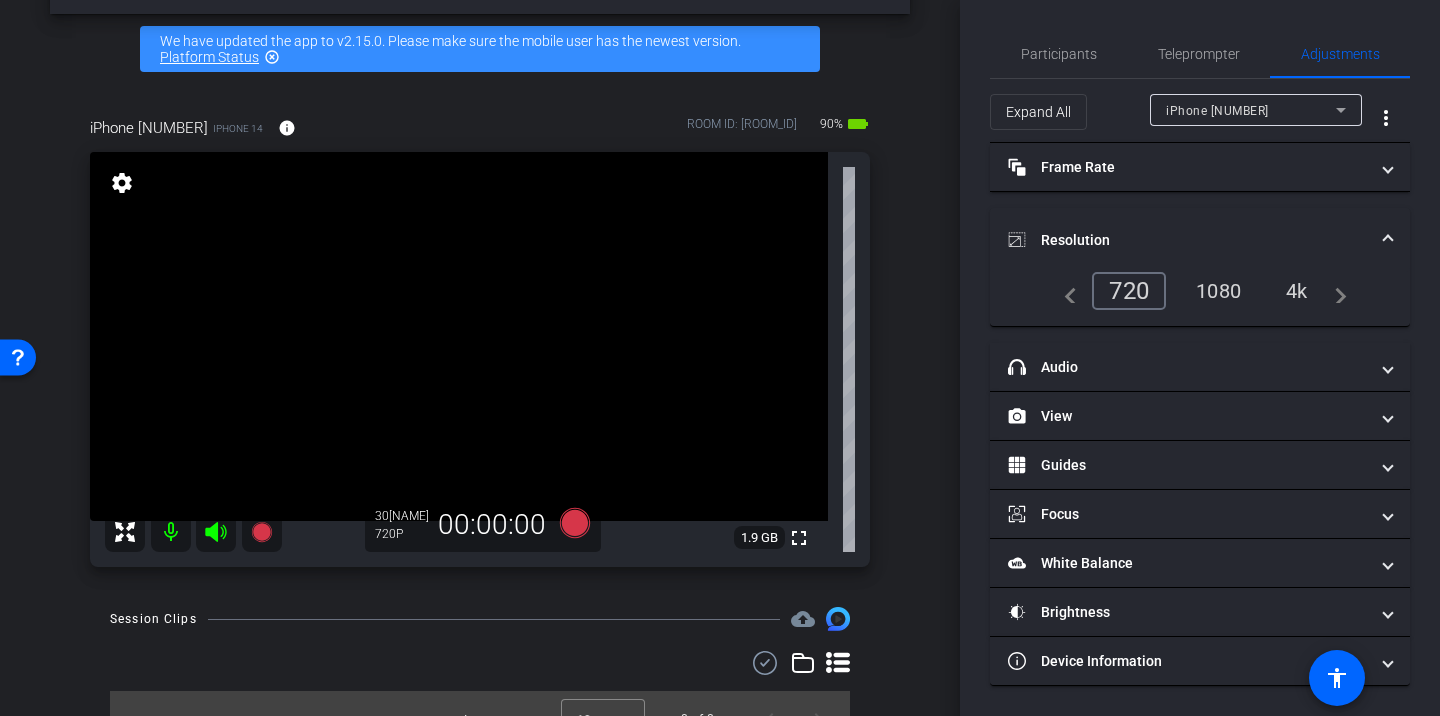 click on "4k" at bounding box center [1297, 291] 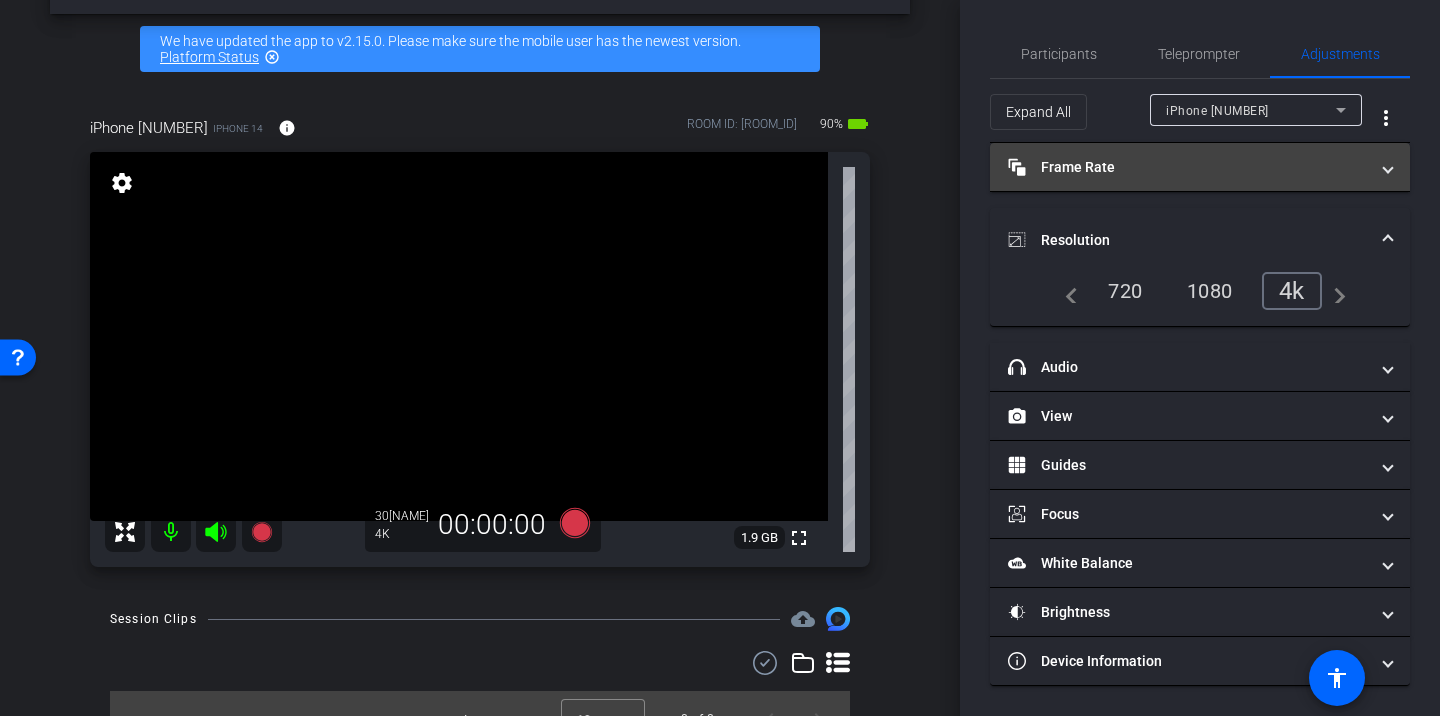 click on "Frame Rate
Frame Rate" at bounding box center (1200, 167) 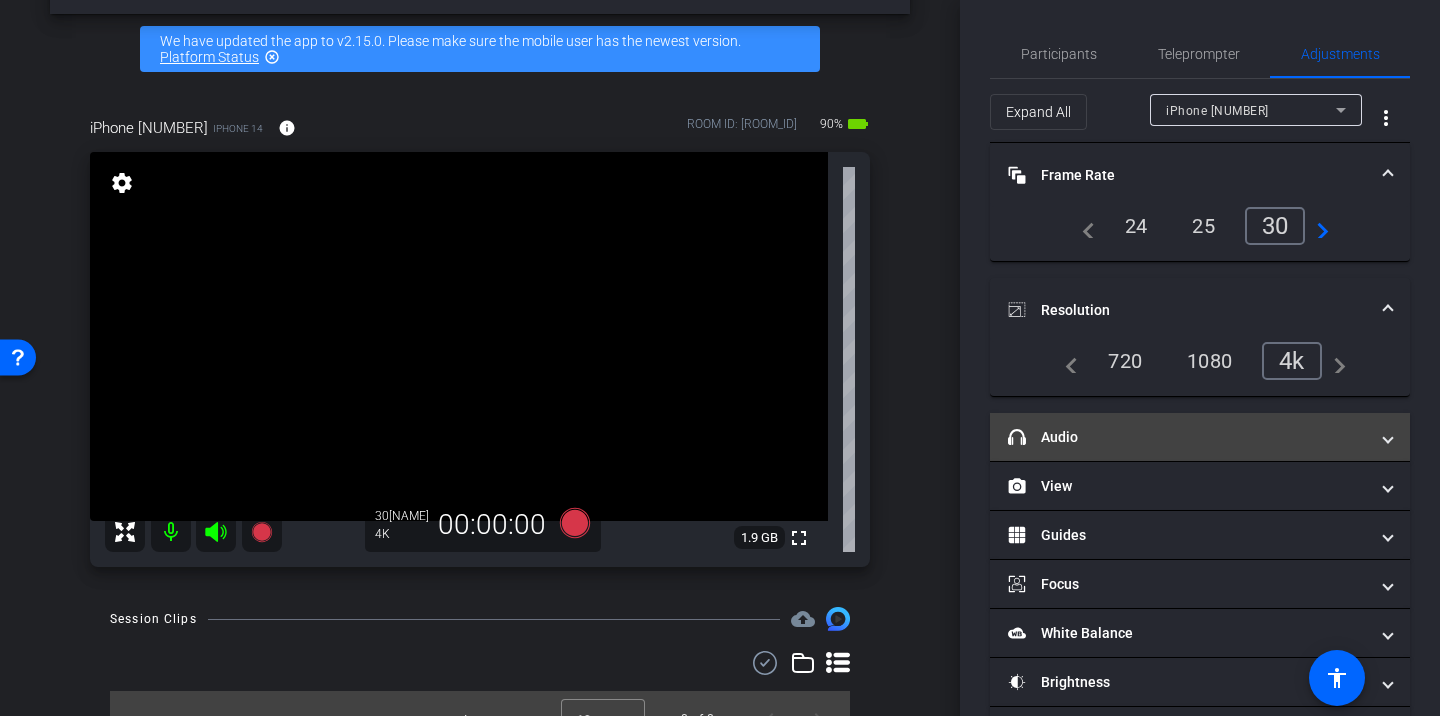 scroll, scrollTop: 70, scrollLeft: 0, axis: vertical 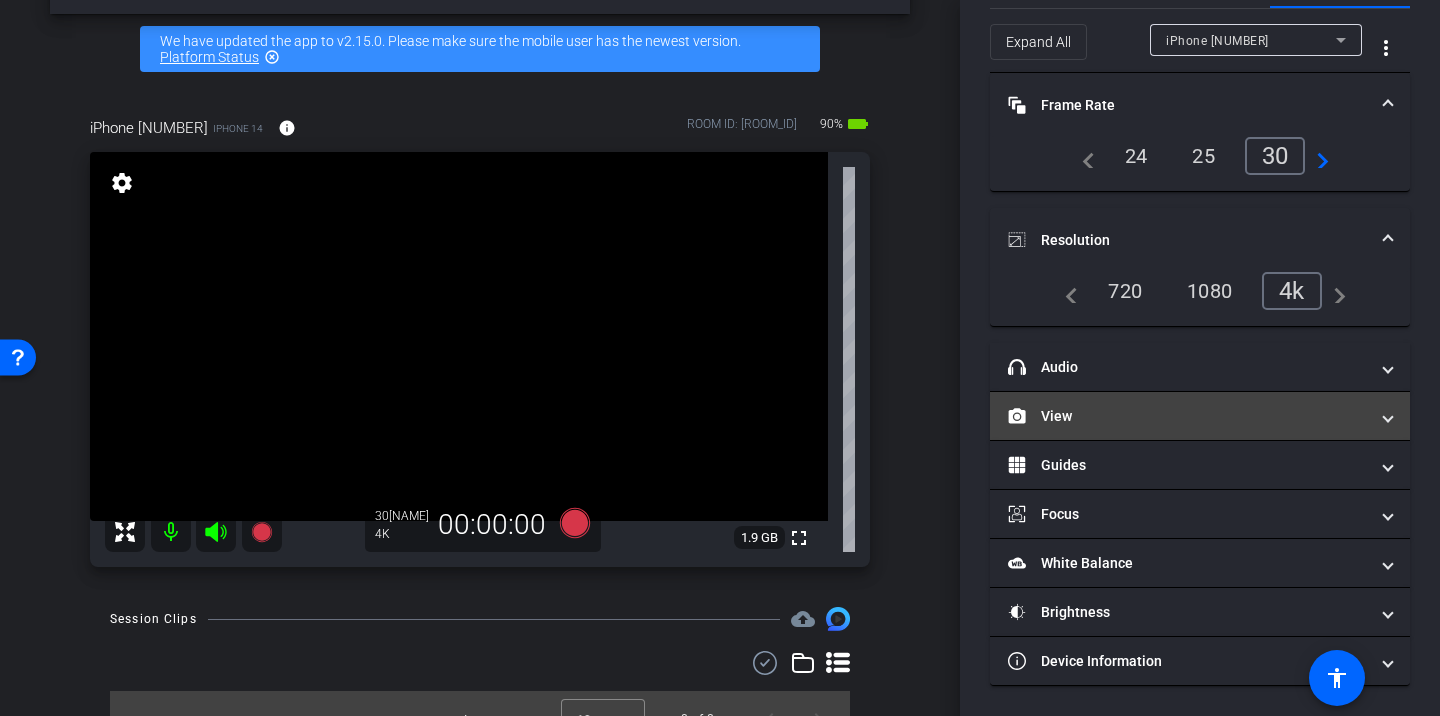 click on "View" at bounding box center [1188, 416] 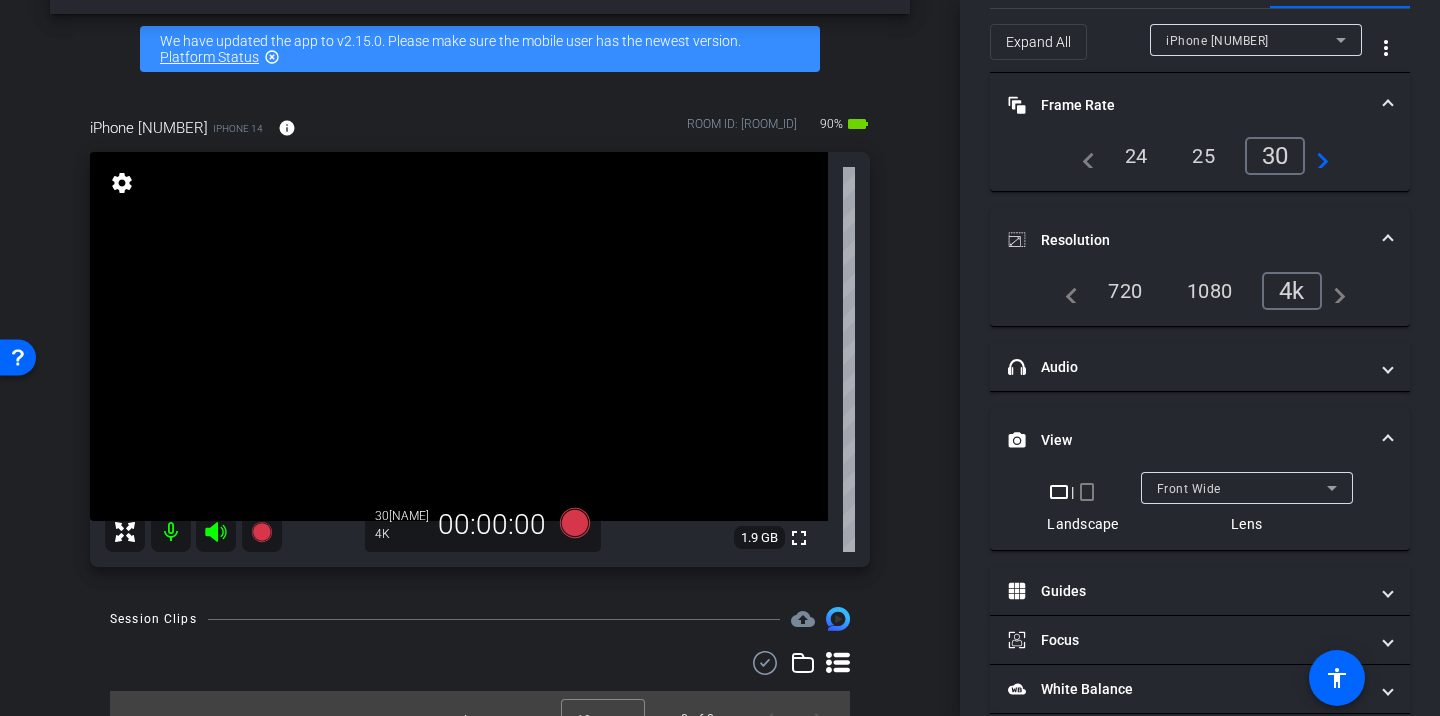 click on "crop_portrait" at bounding box center (1087, 492) 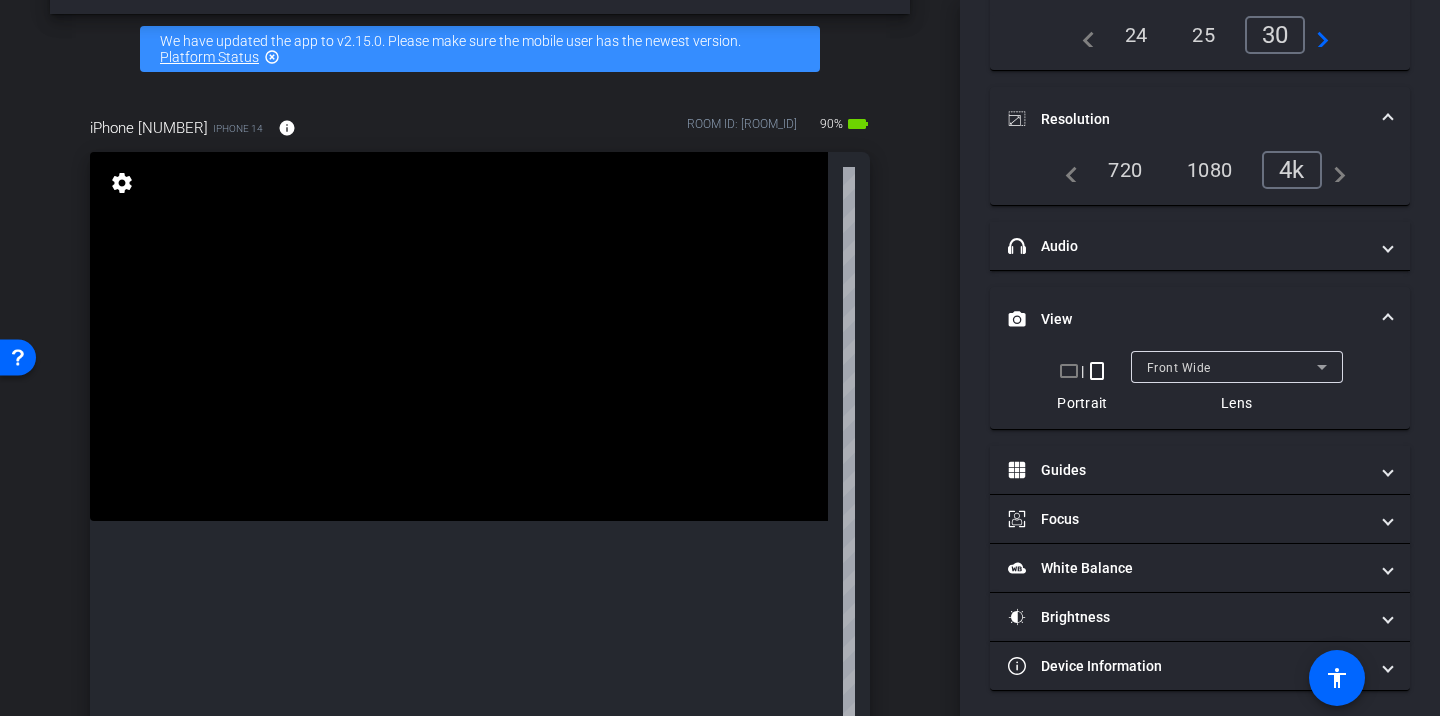 scroll, scrollTop: 196, scrollLeft: 0, axis: vertical 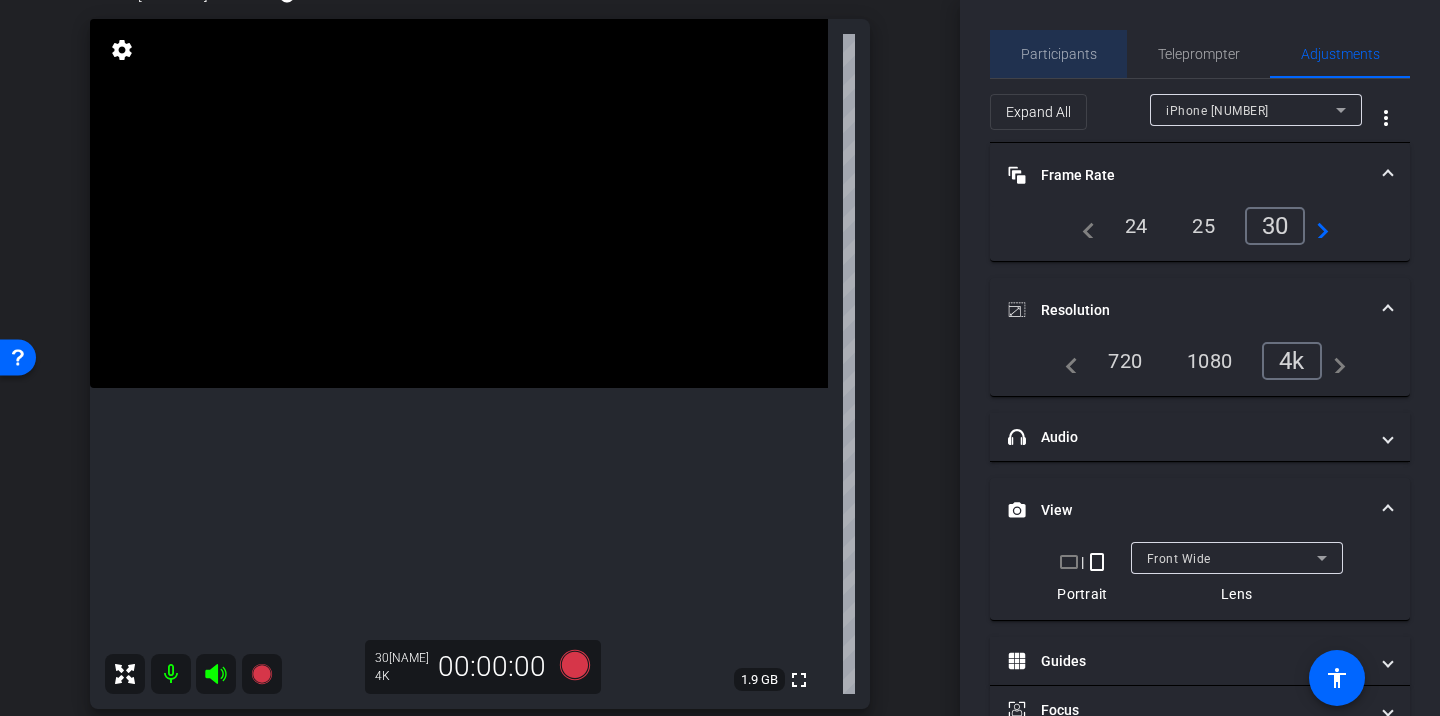 click on "Participants" at bounding box center [1059, 54] 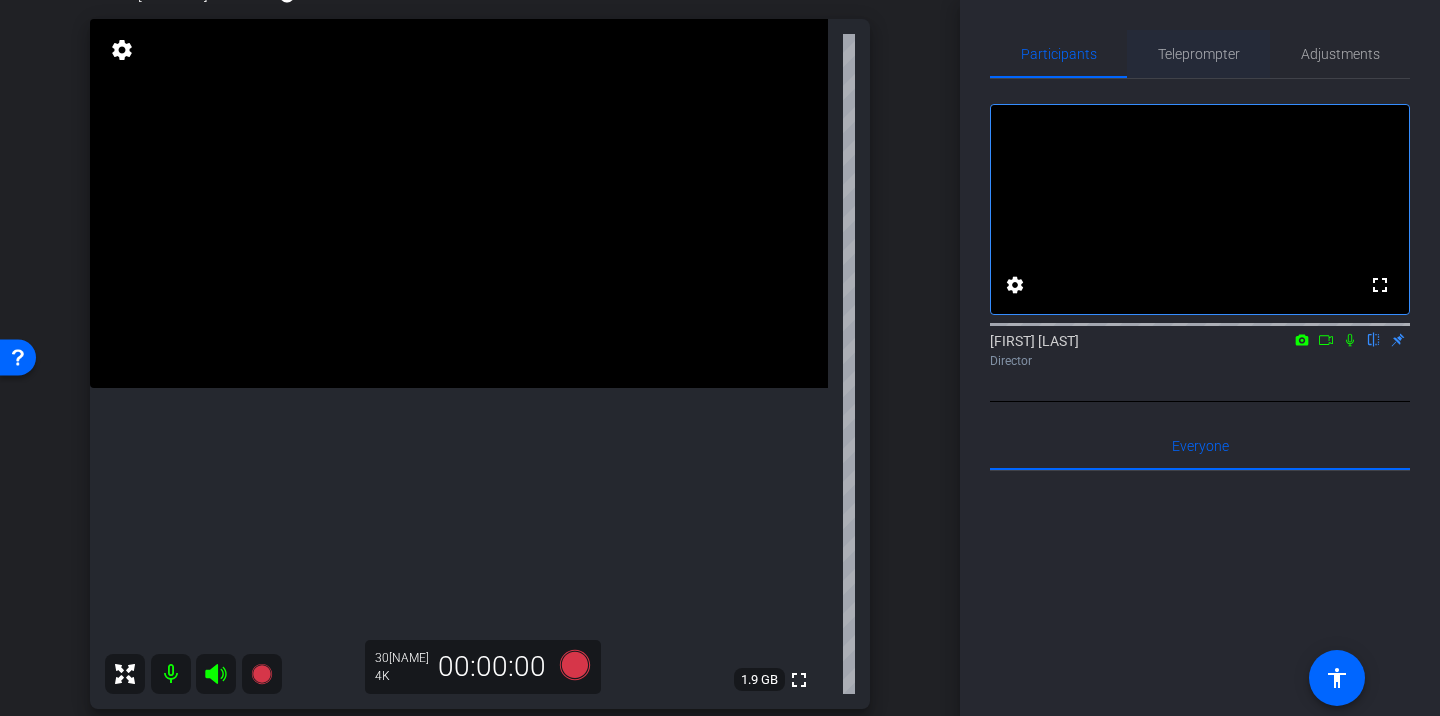 click on "Teleprompter" at bounding box center (1199, 54) 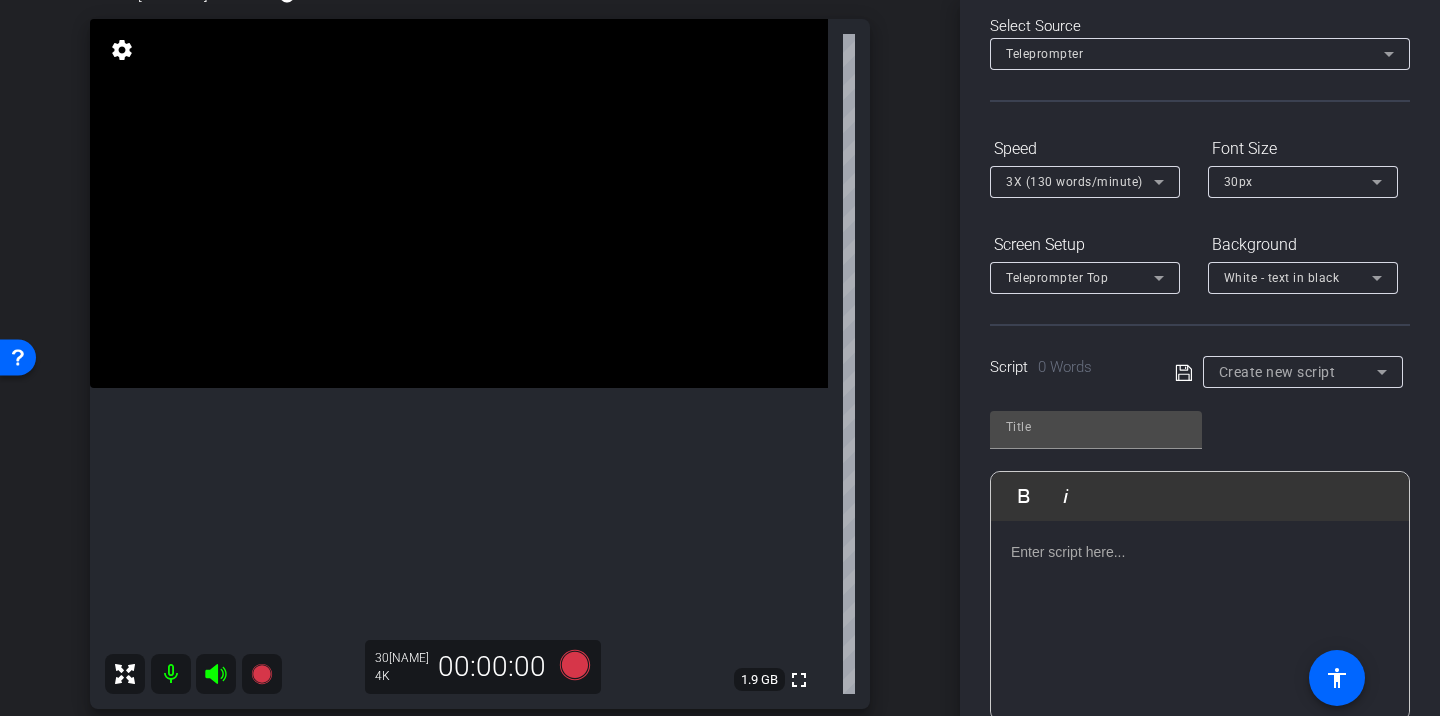 scroll, scrollTop: 111, scrollLeft: 0, axis: vertical 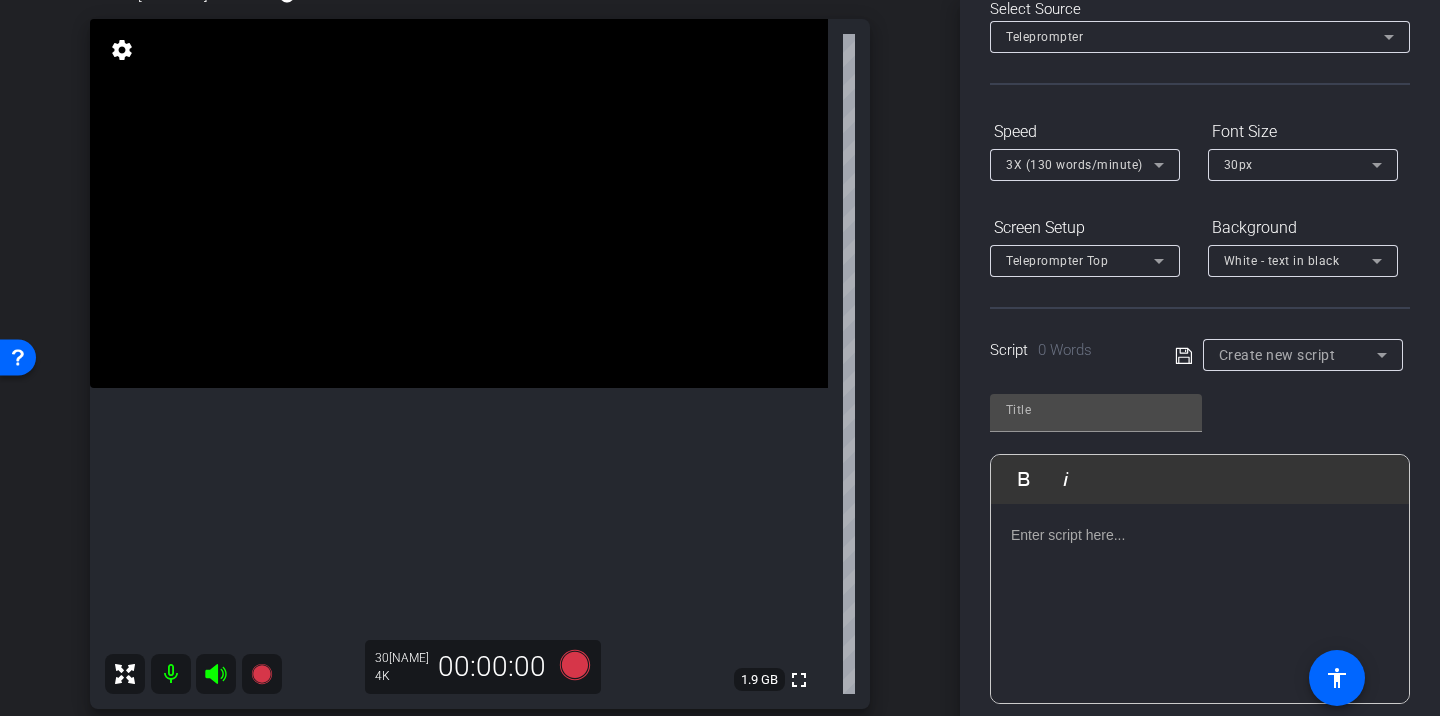 click 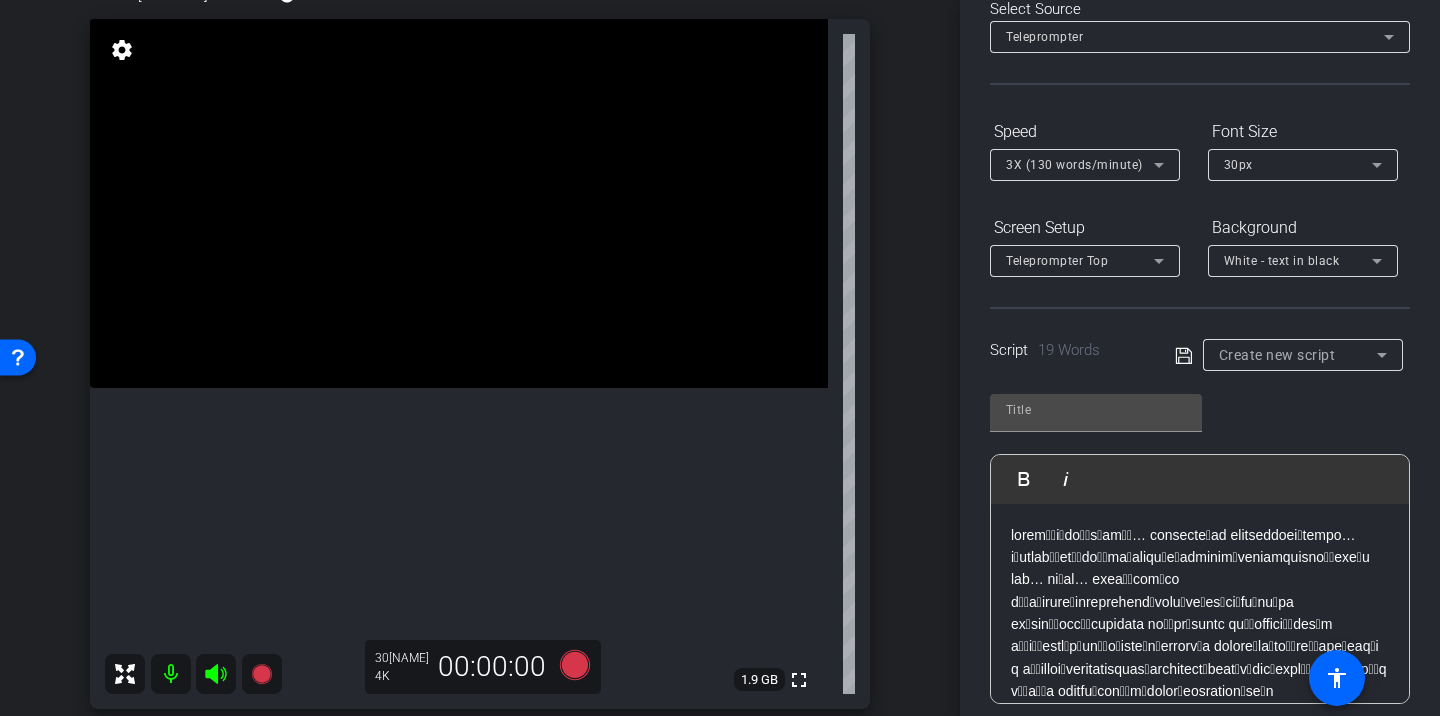click on "Play        Play from this location               Play Selected        Play and display the selected text only Bold Italic Enter script here..." 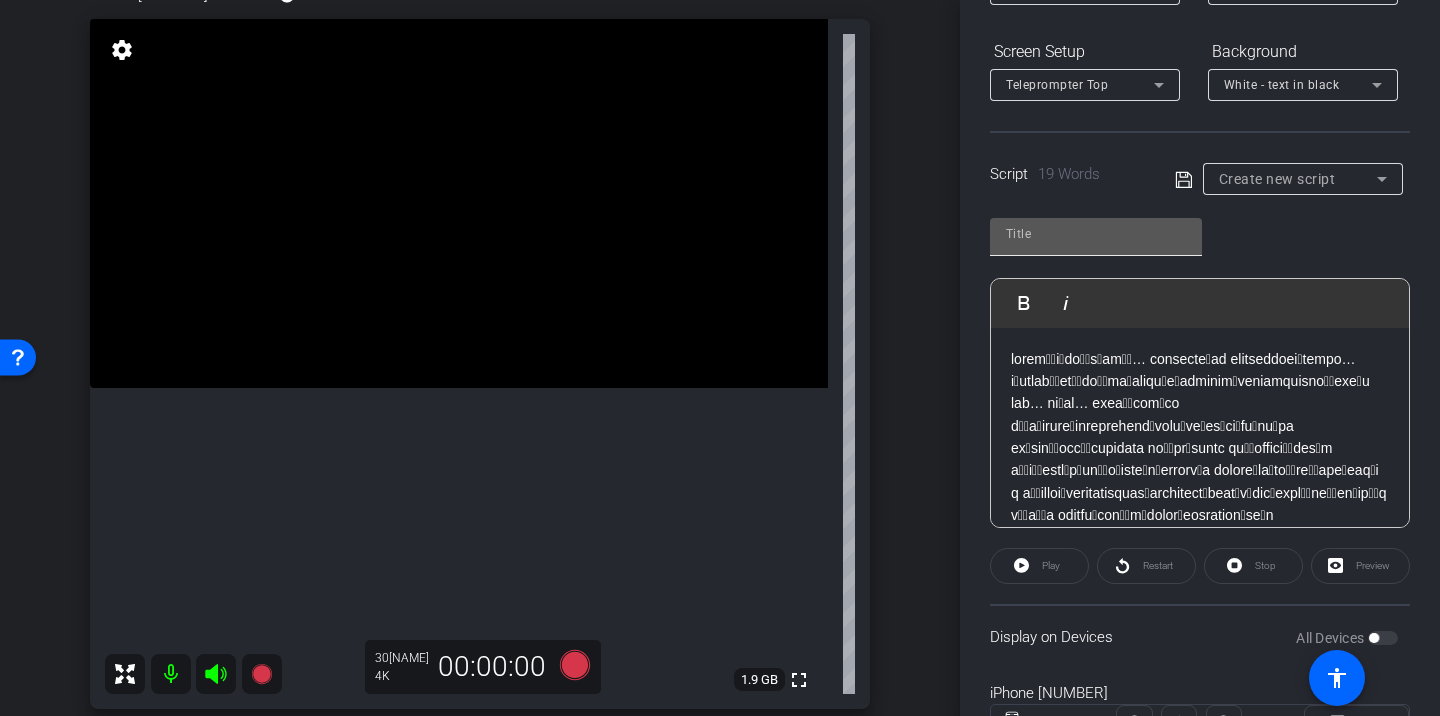 scroll, scrollTop: 334, scrollLeft: 0, axis: vertical 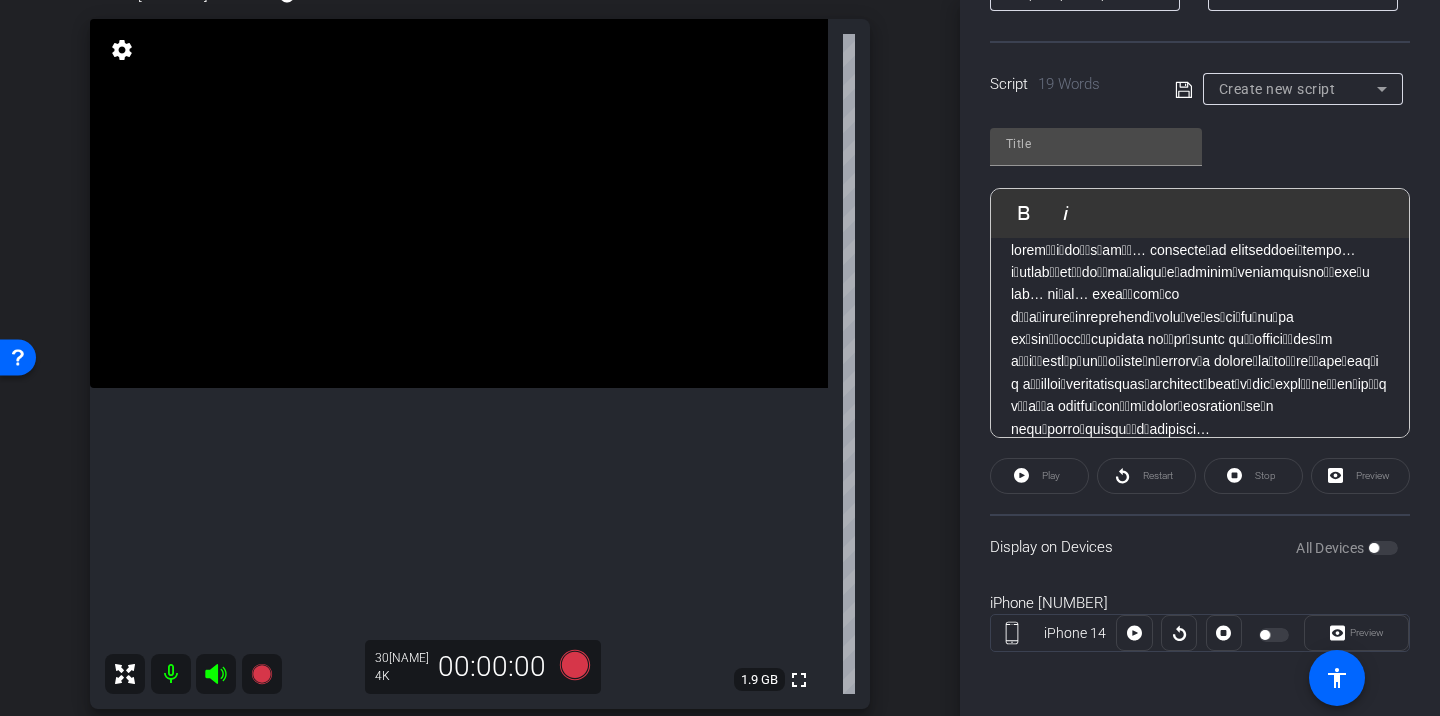 click on "Play" 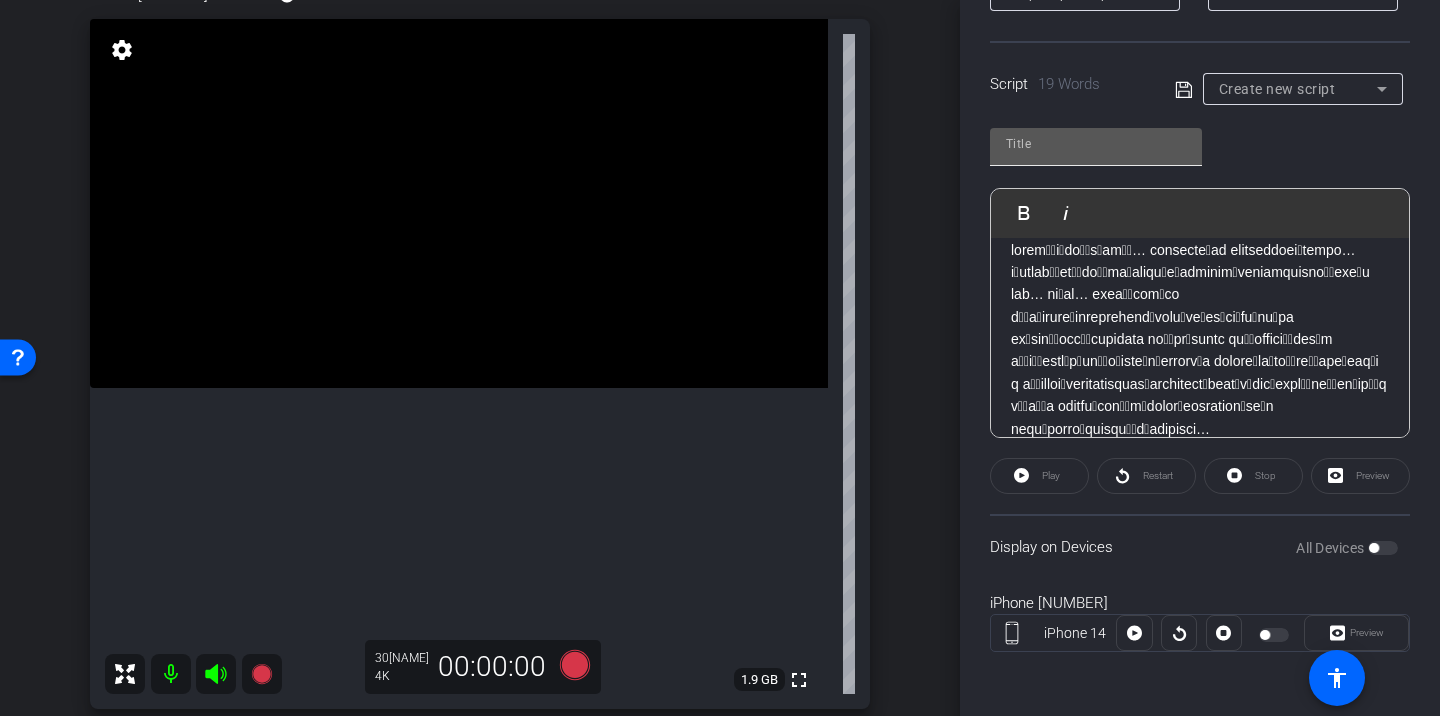 click at bounding box center (1096, 144) 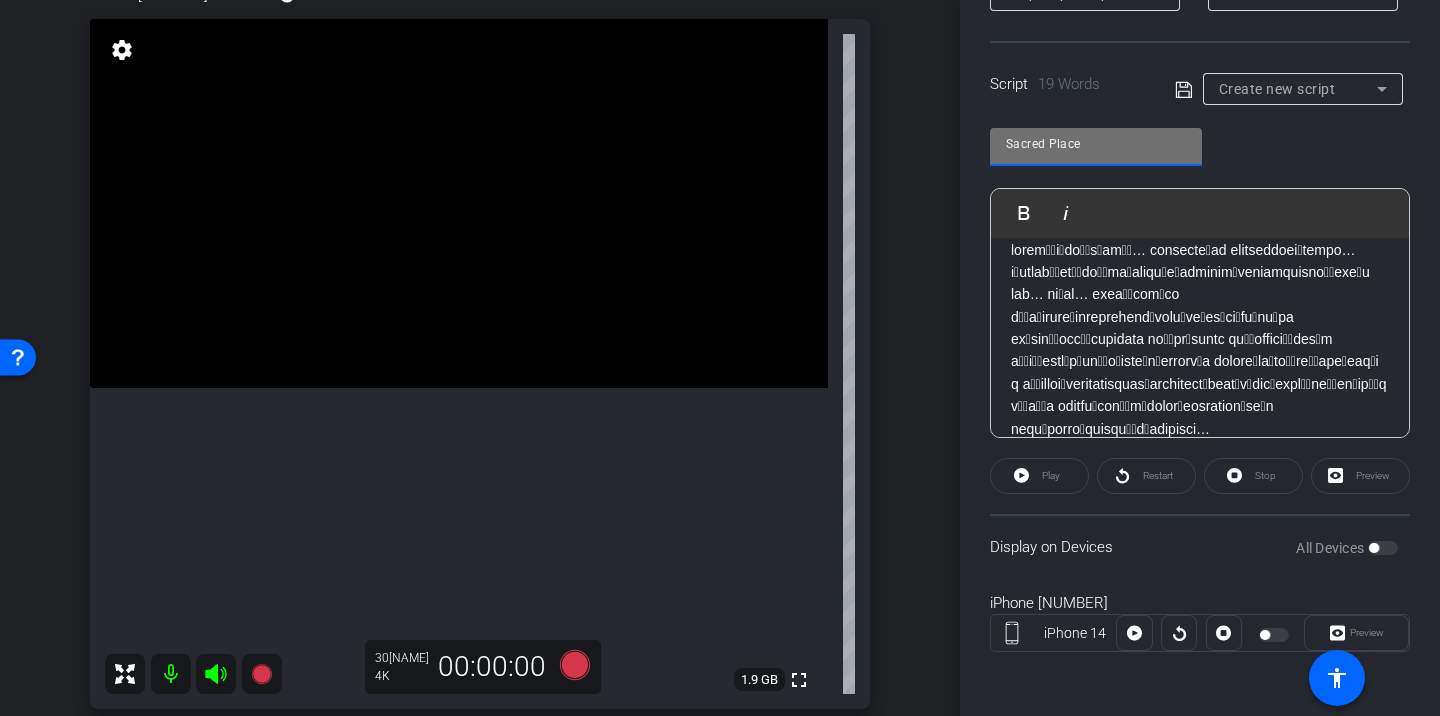 type on "Sacred Place" 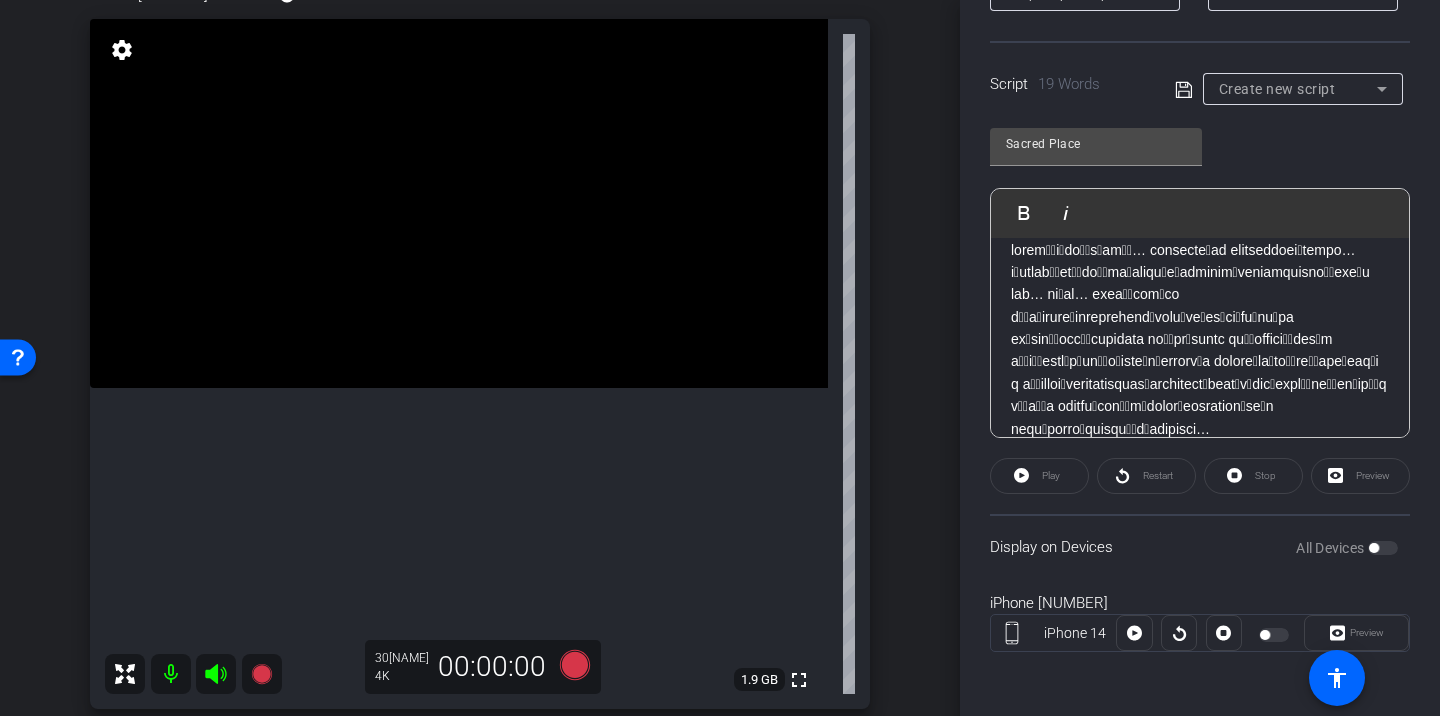 click 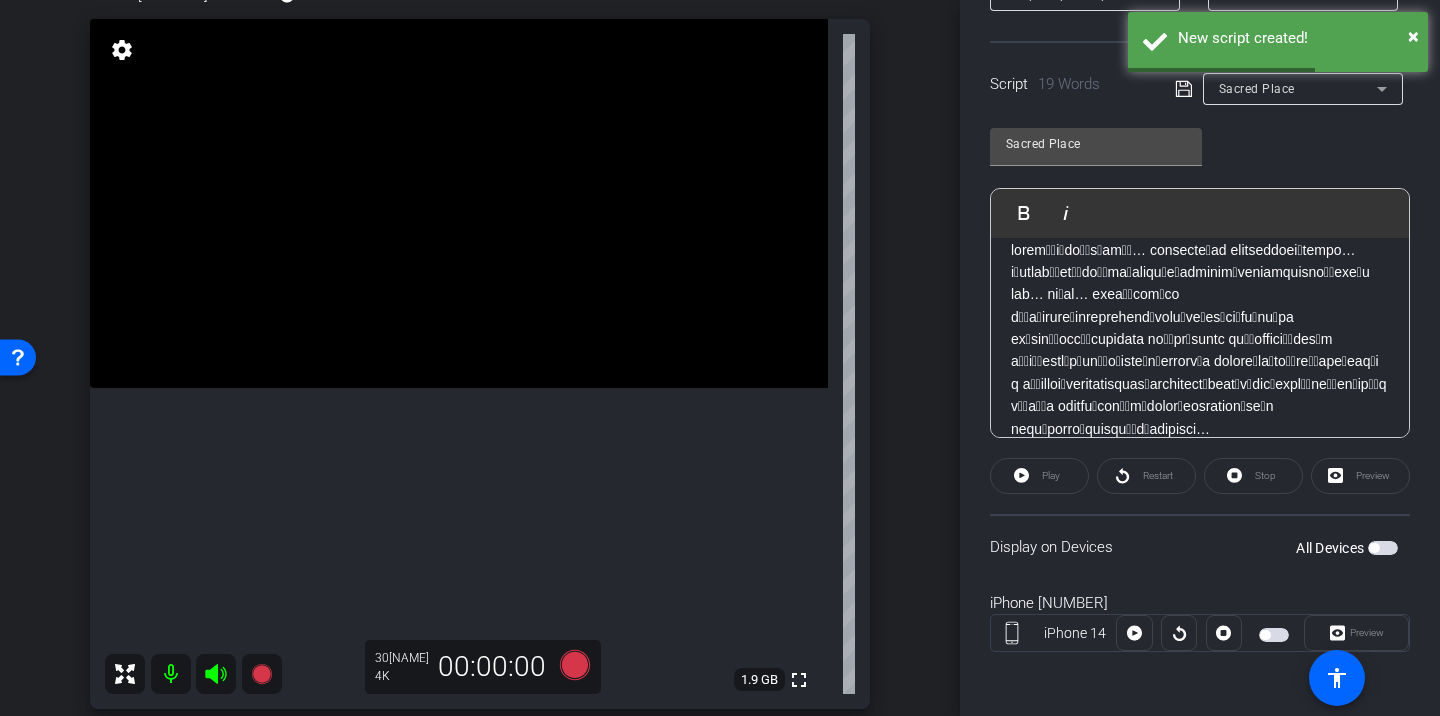 click on "Play" 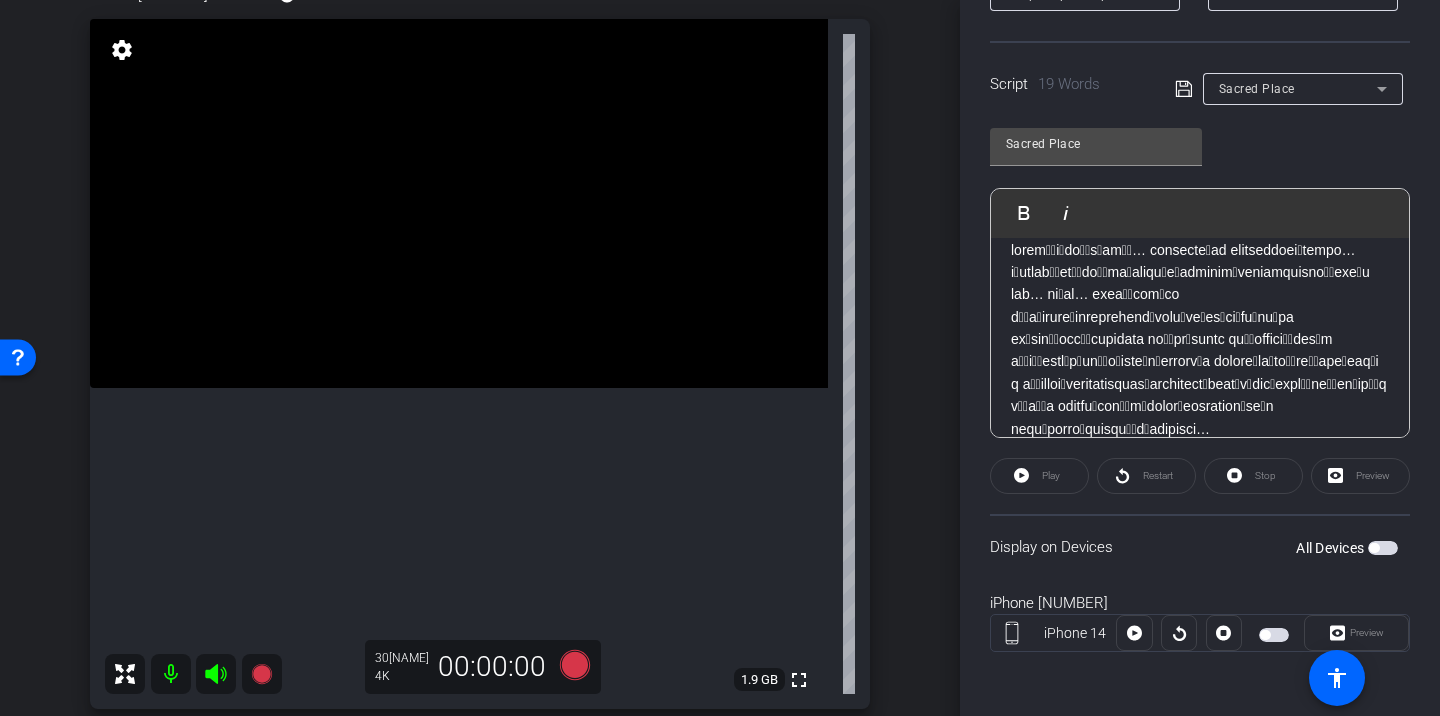 click at bounding box center (1274, 635) 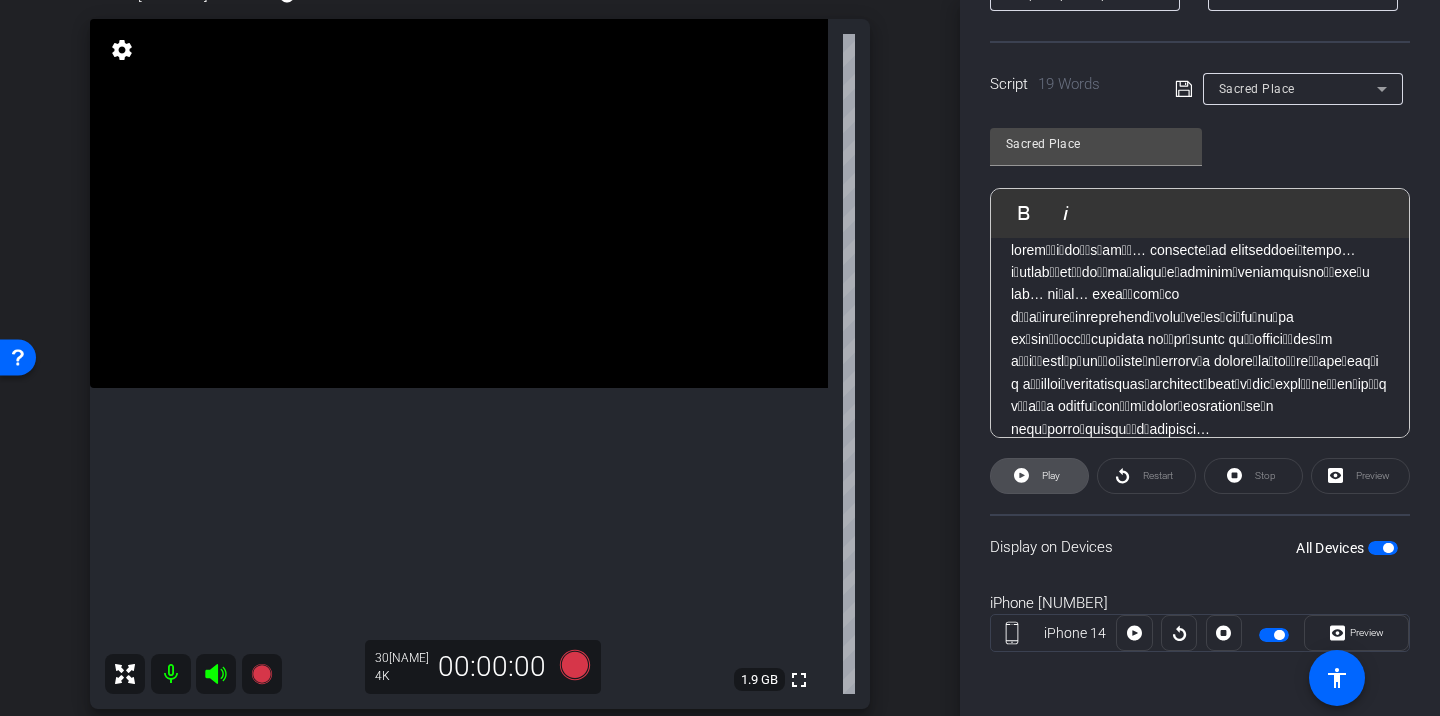 click on "Play" 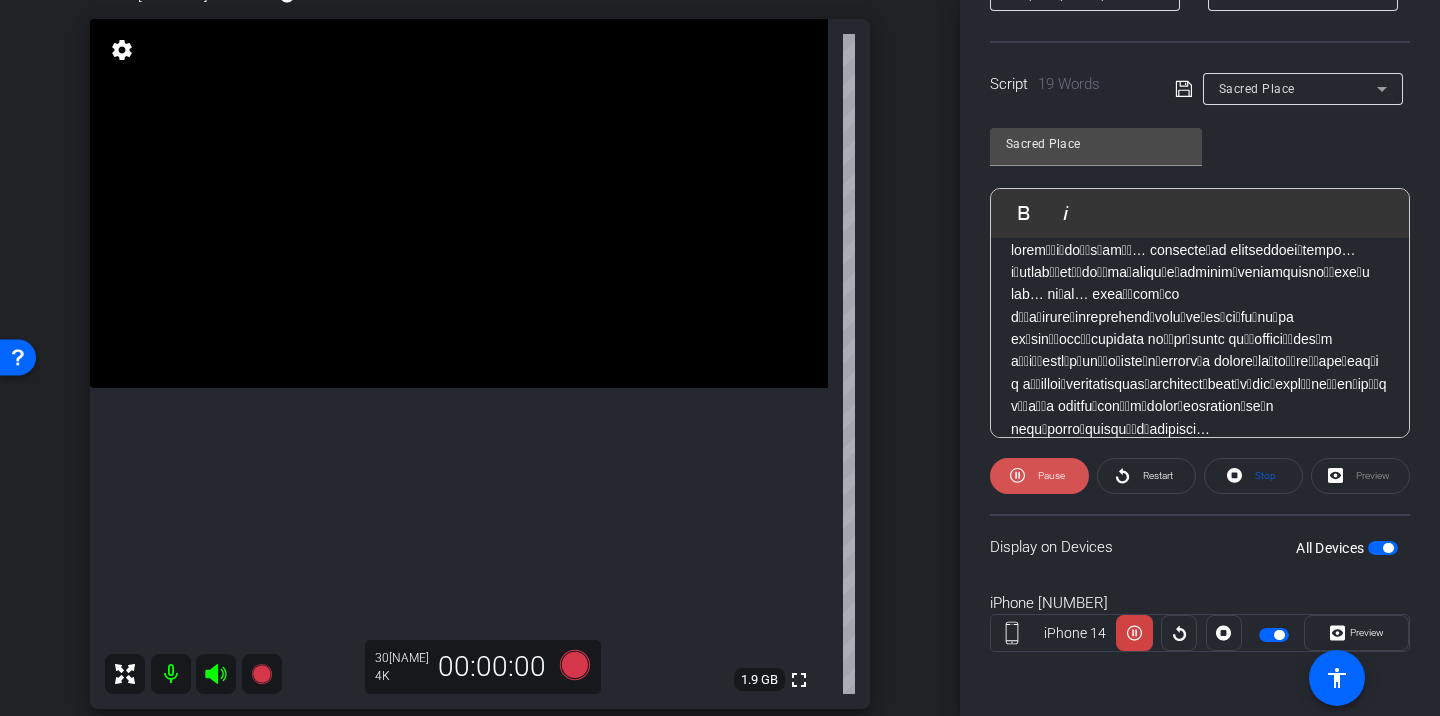 click on "Pause" 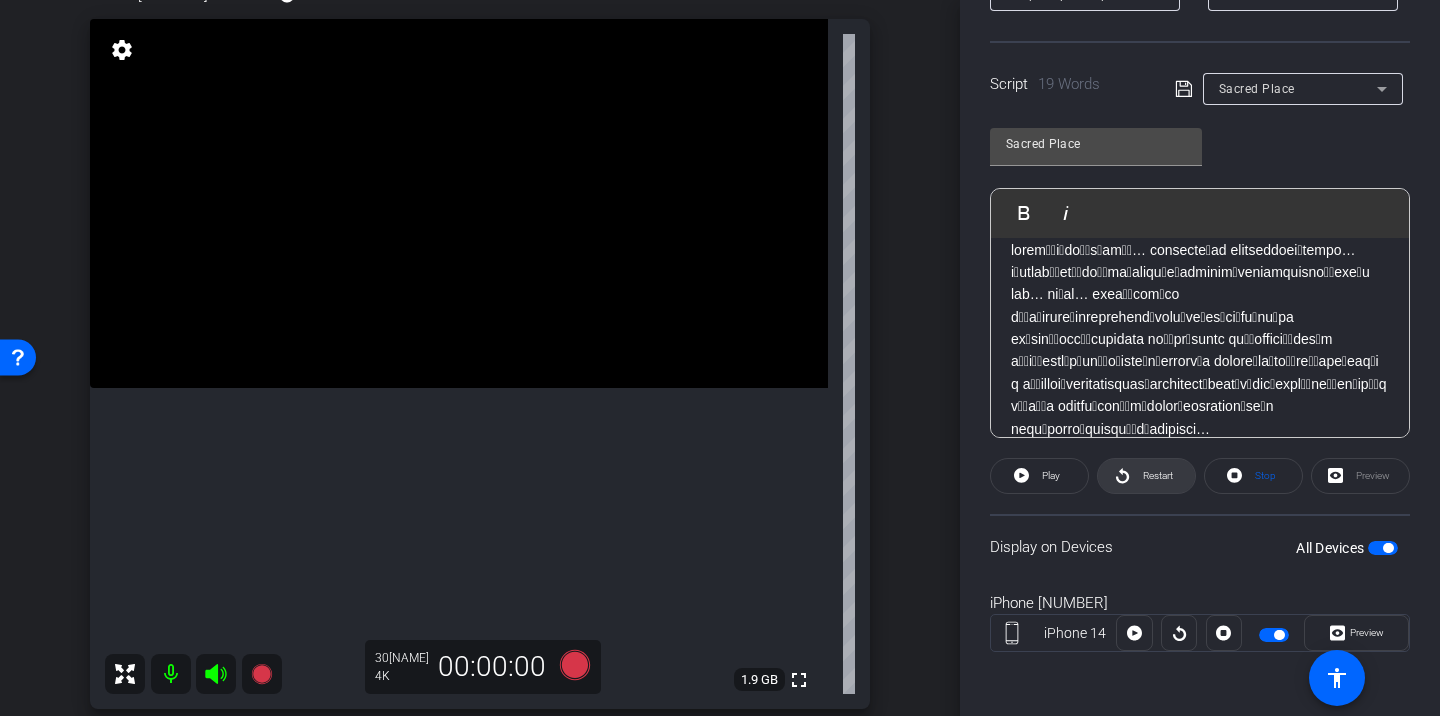 click on "Restart" 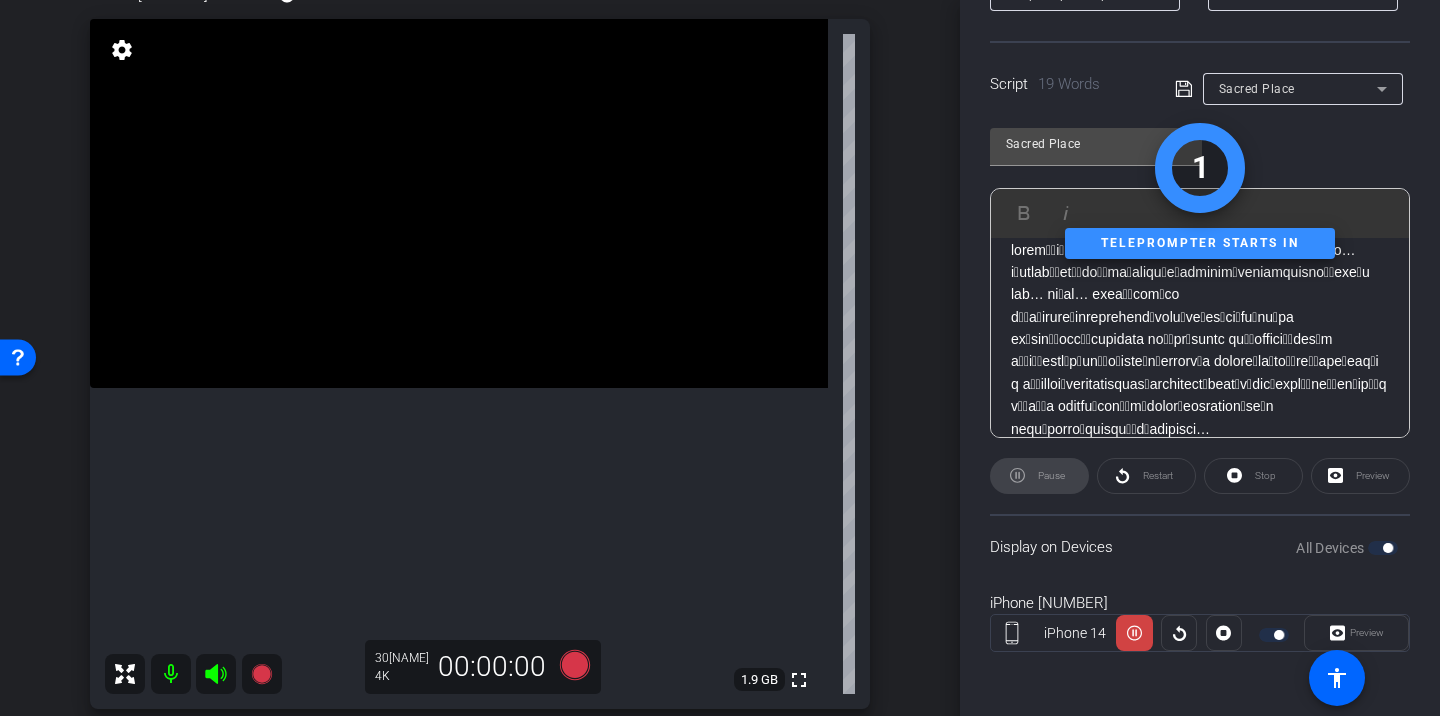 click on "Stop" 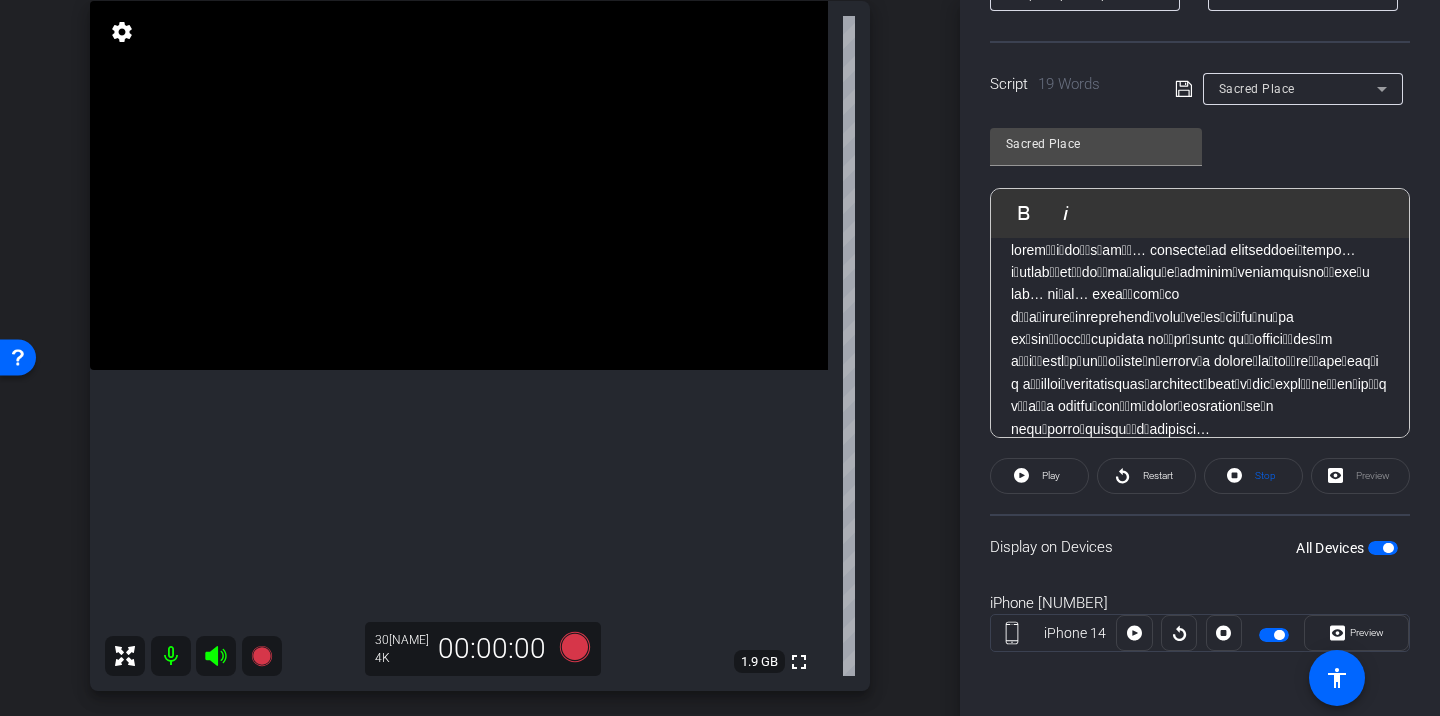 scroll, scrollTop: 226, scrollLeft: 0, axis: vertical 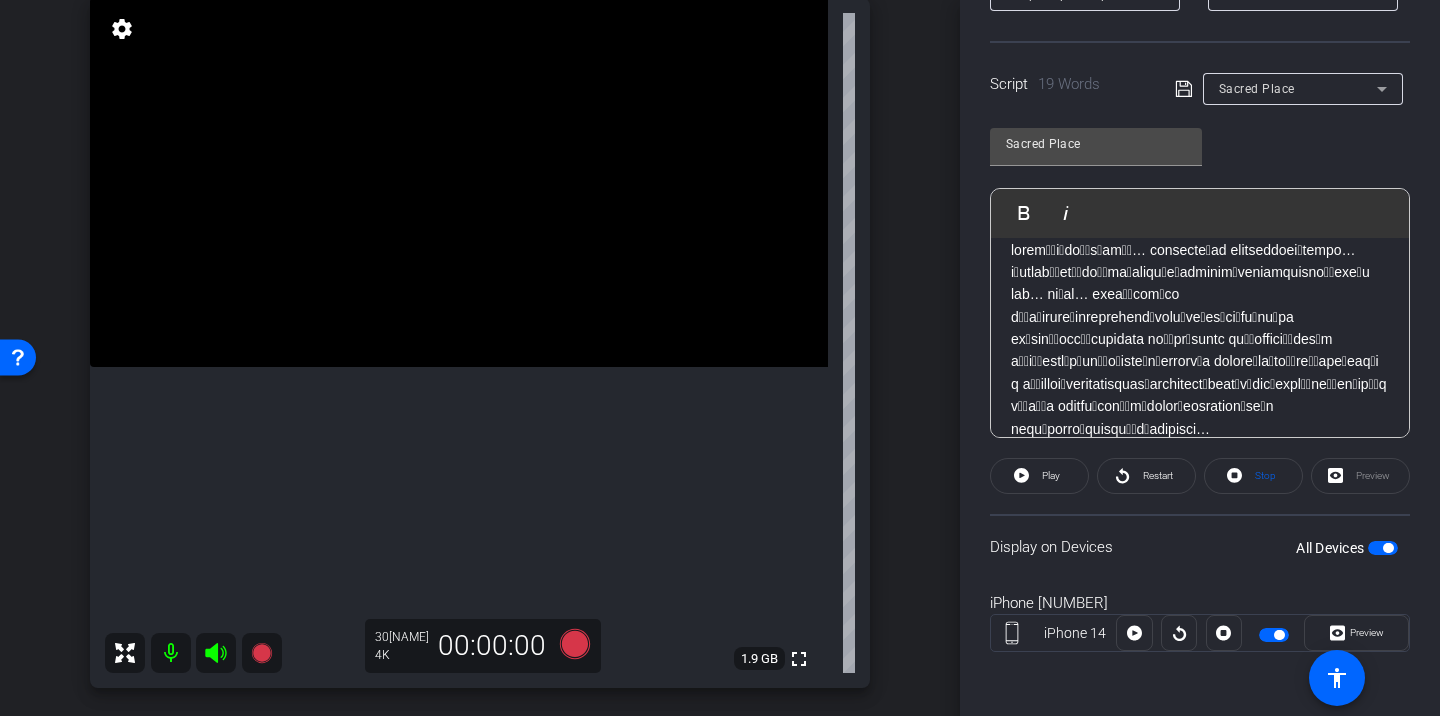 click at bounding box center [1279, 635] 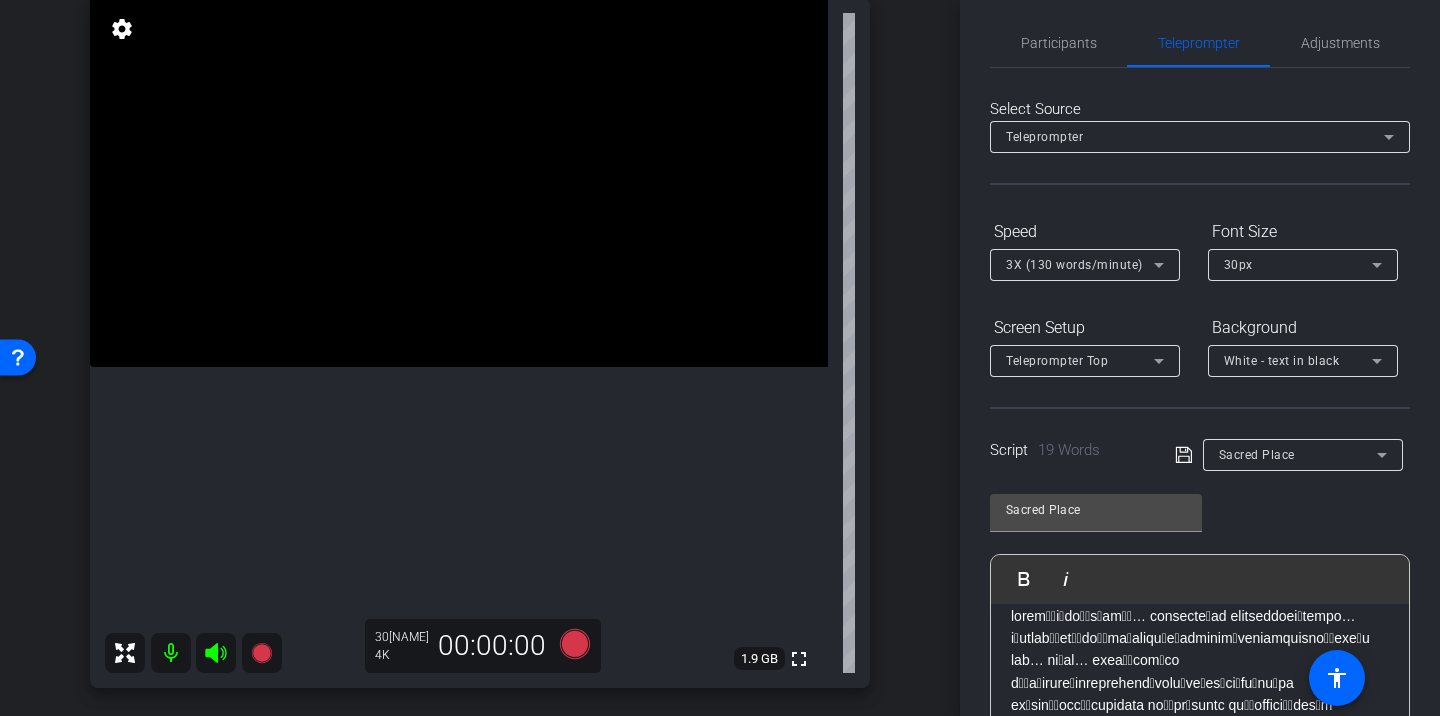 scroll, scrollTop: 0, scrollLeft: 0, axis: both 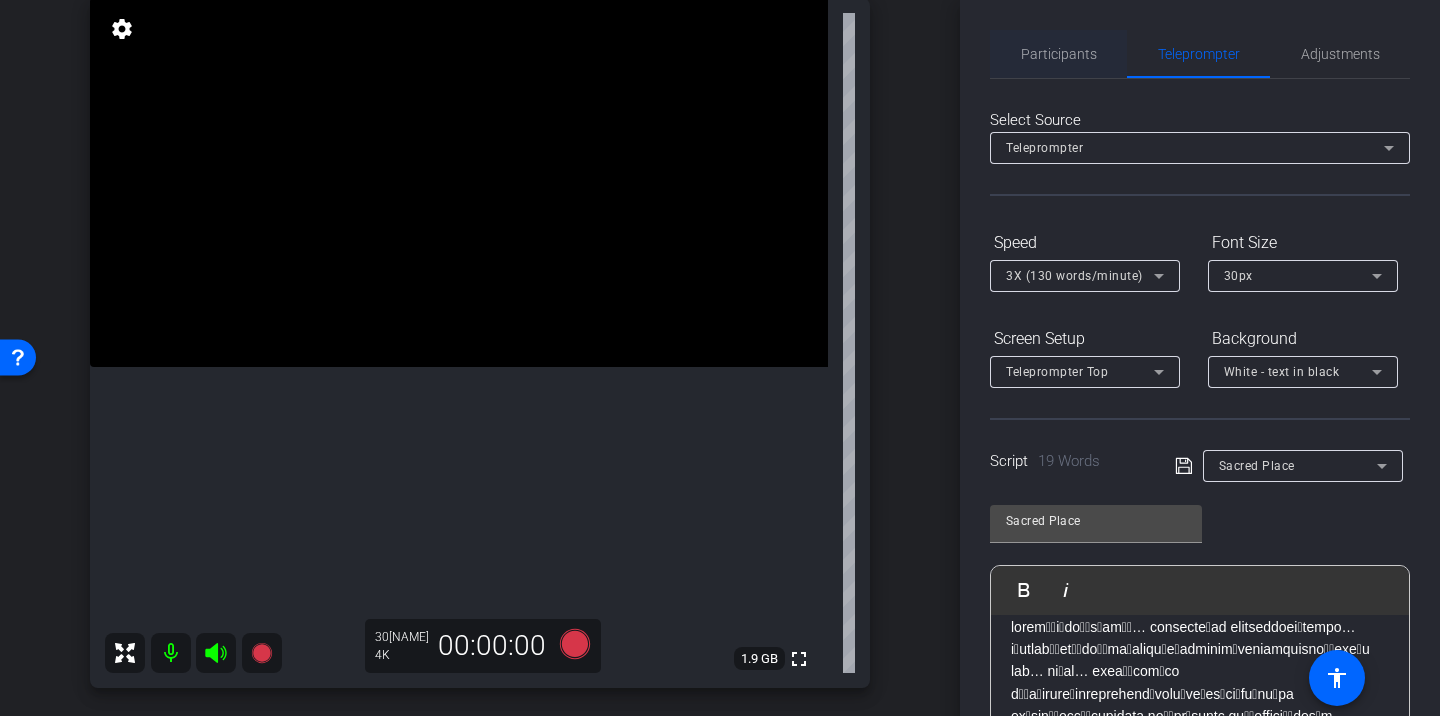 click on "Participants" at bounding box center (1059, 54) 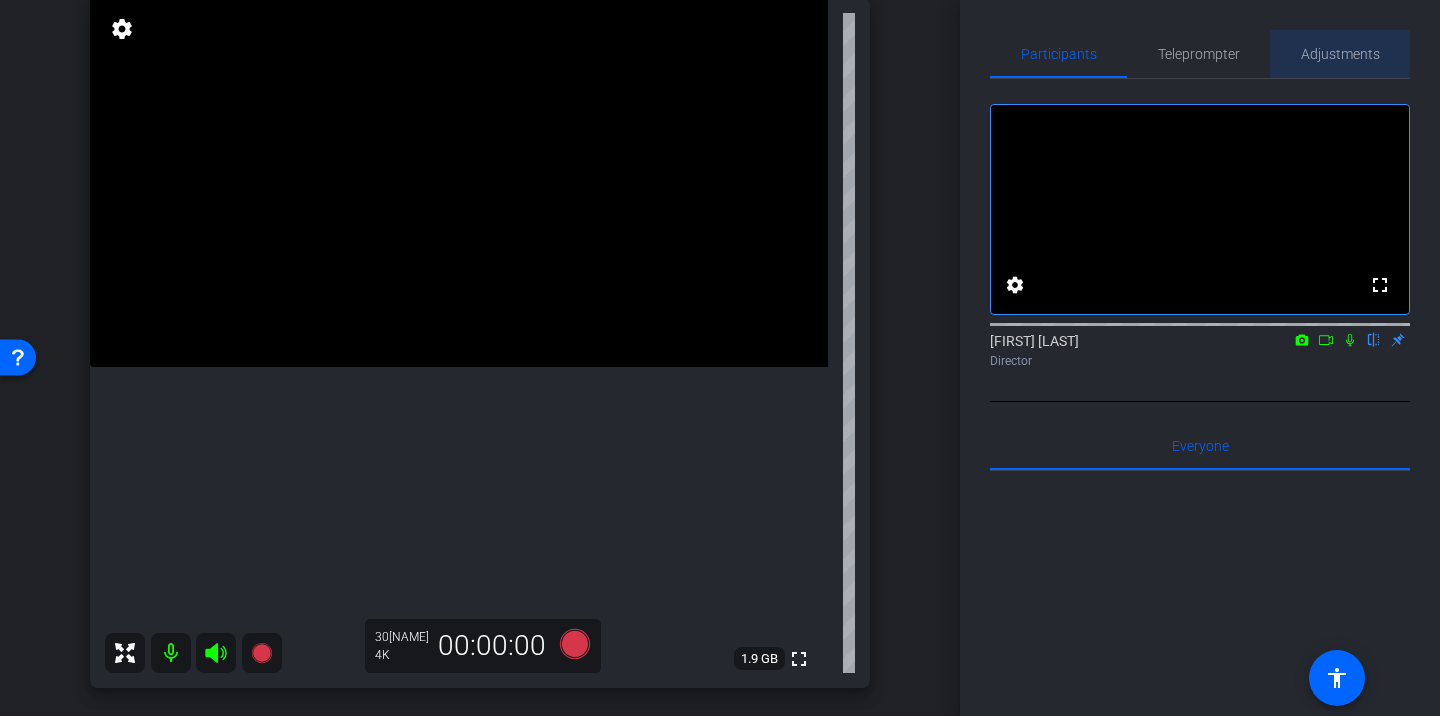 click on "Adjustments" at bounding box center [1340, 54] 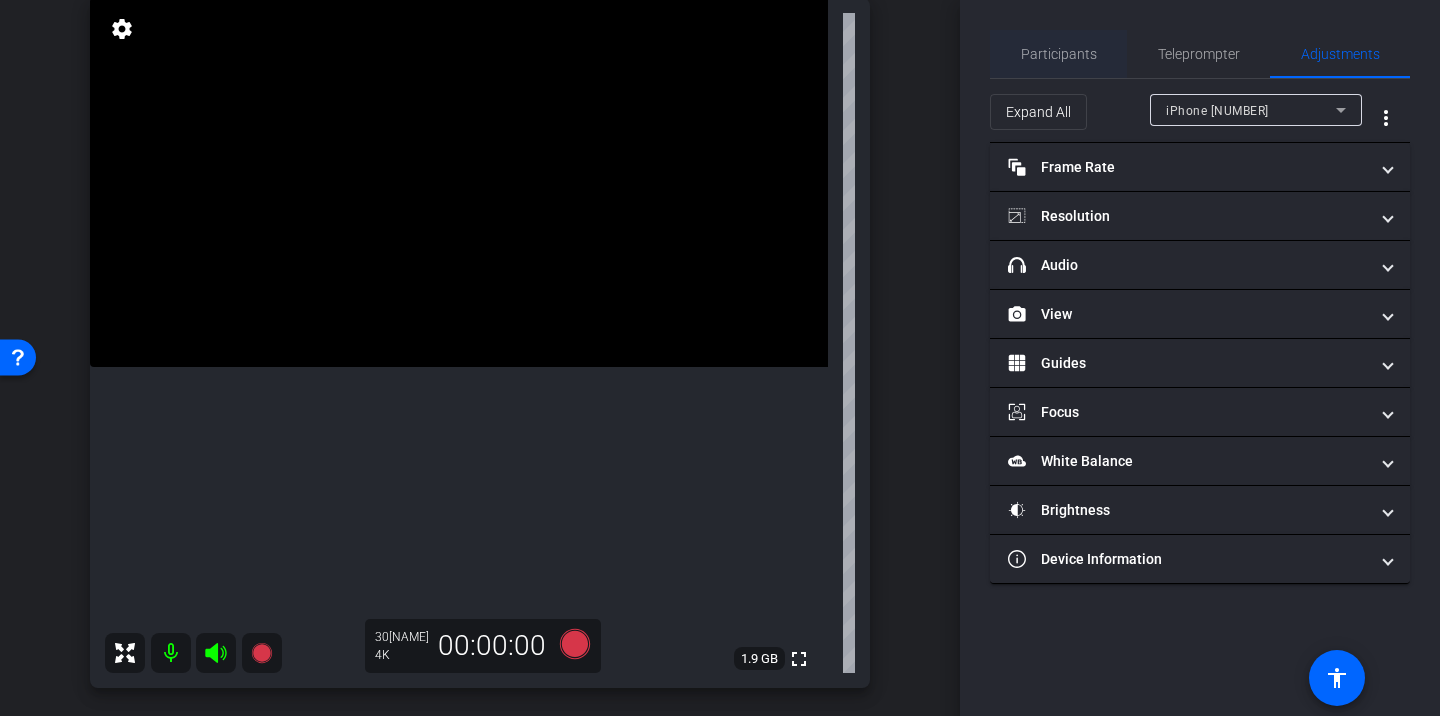 click on "Participants" at bounding box center [1059, 54] 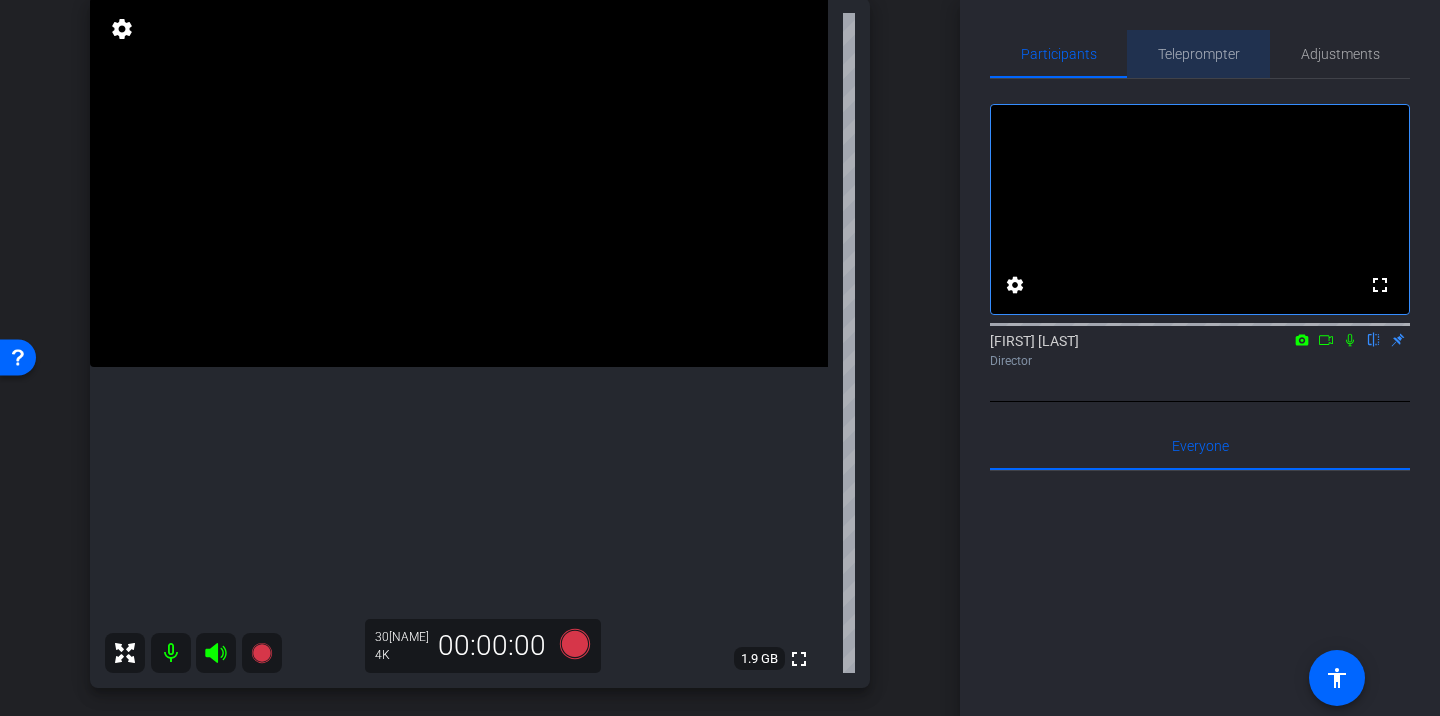 click on "Teleprompter" at bounding box center [1199, 54] 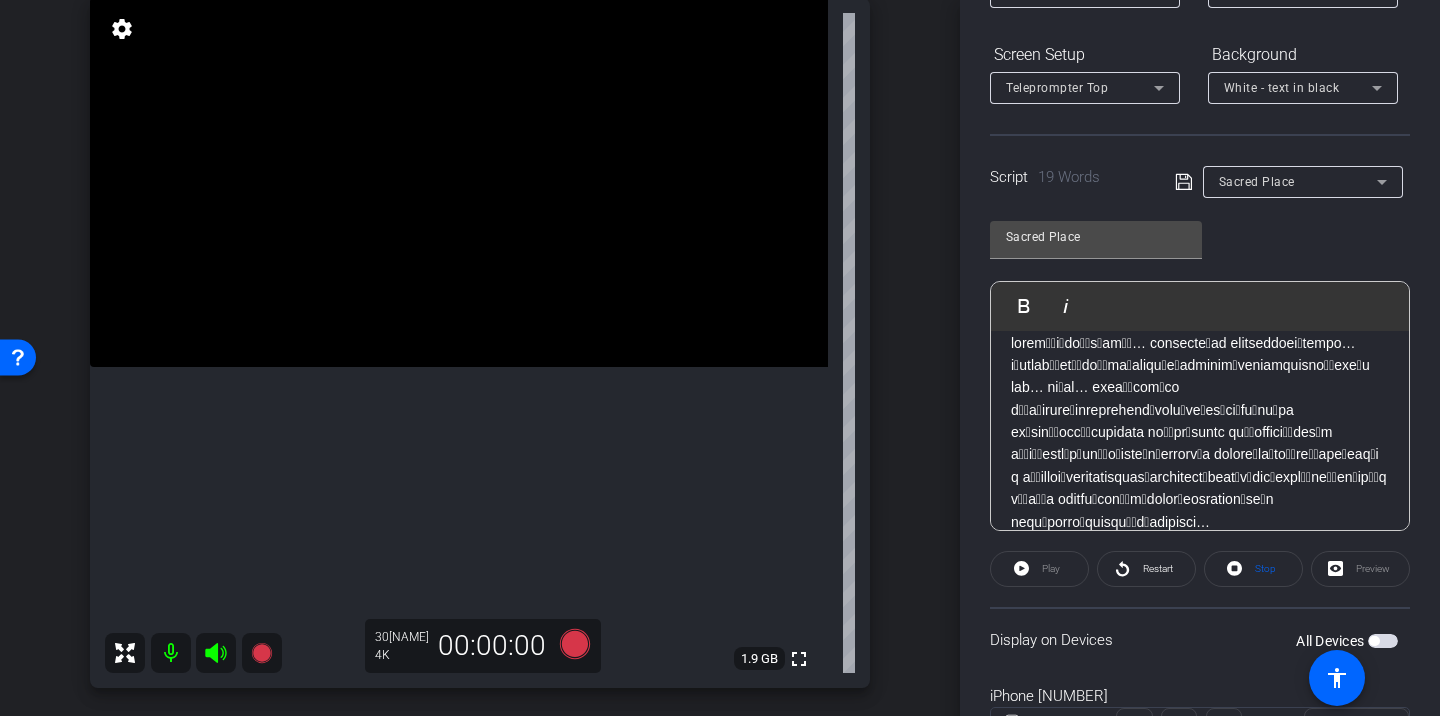 scroll, scrollTop: 286, scrollLeft: 0, axis: vertical 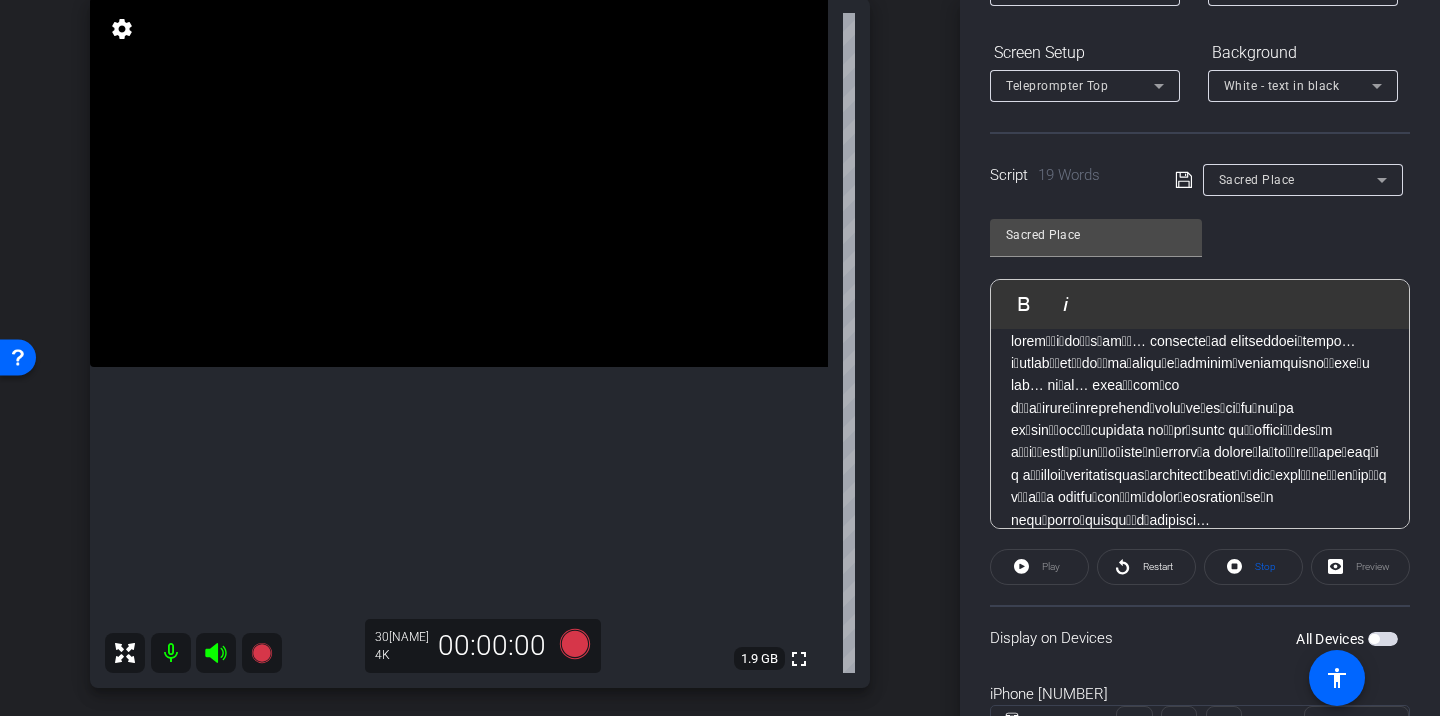 click on "Preview" 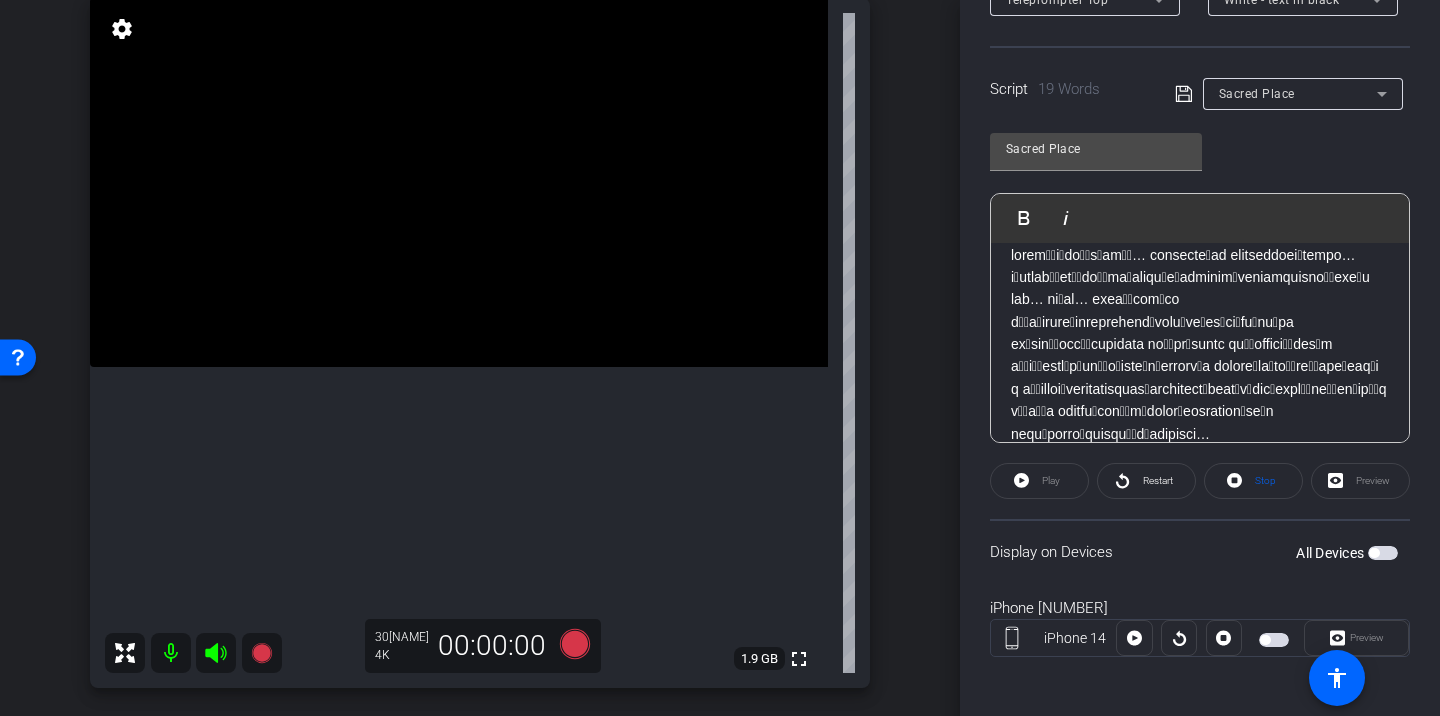 scroll, scrollTop: 377, scrollLeft: 0, axis: vertical 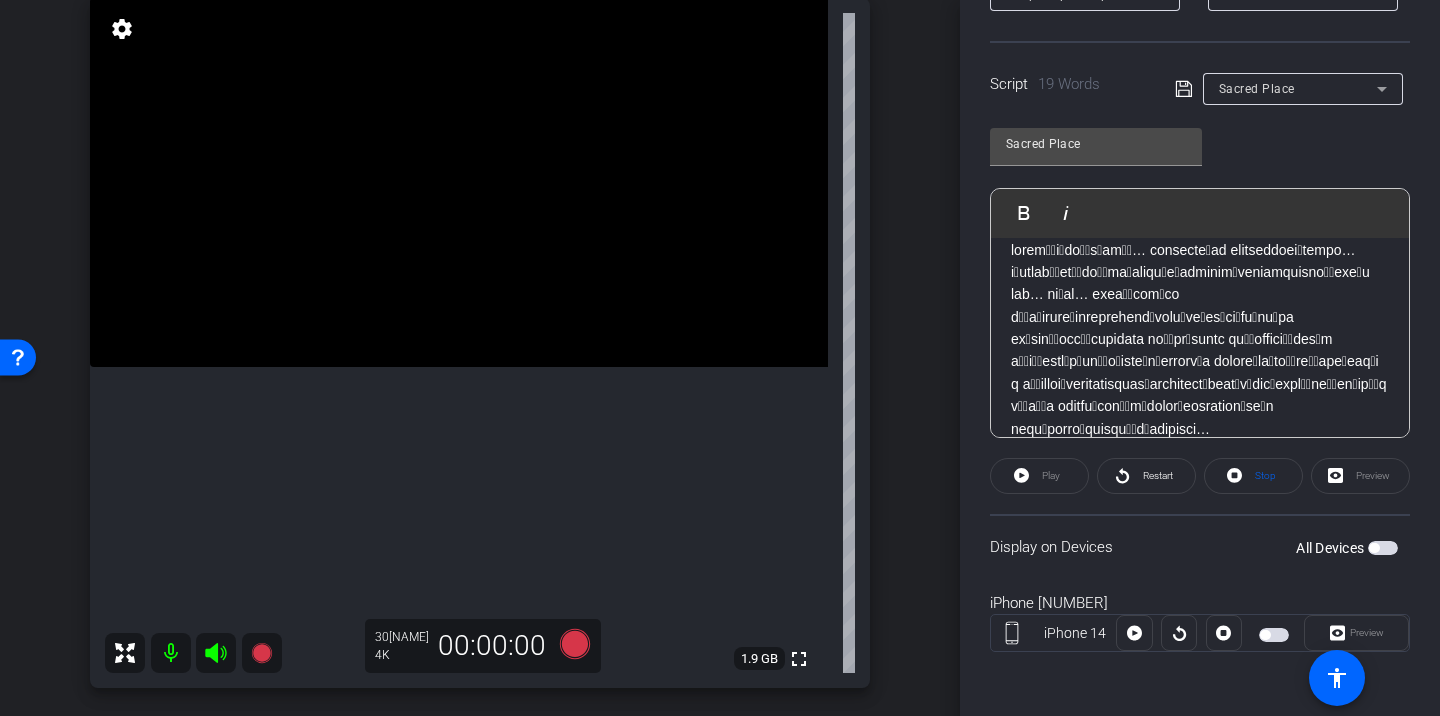 click at bounding box center [1274, 635] 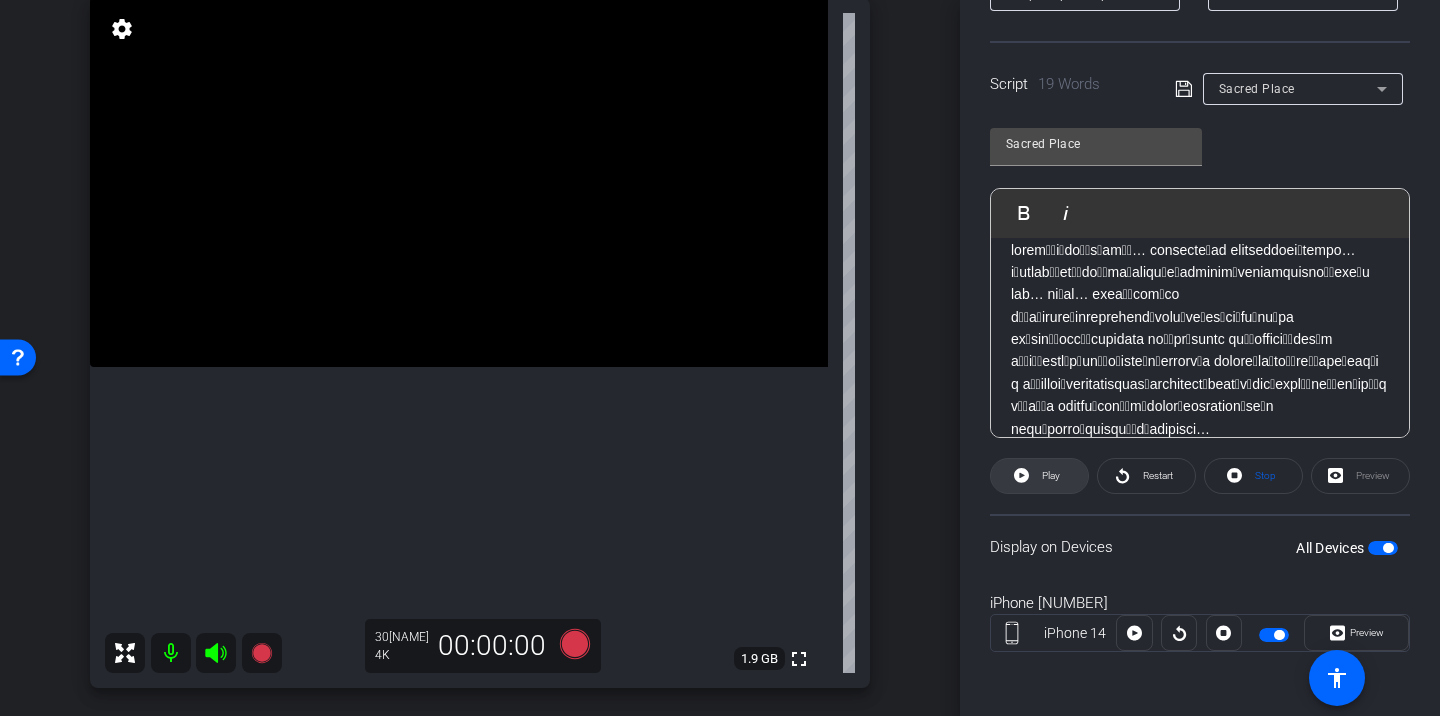 click on "Play" 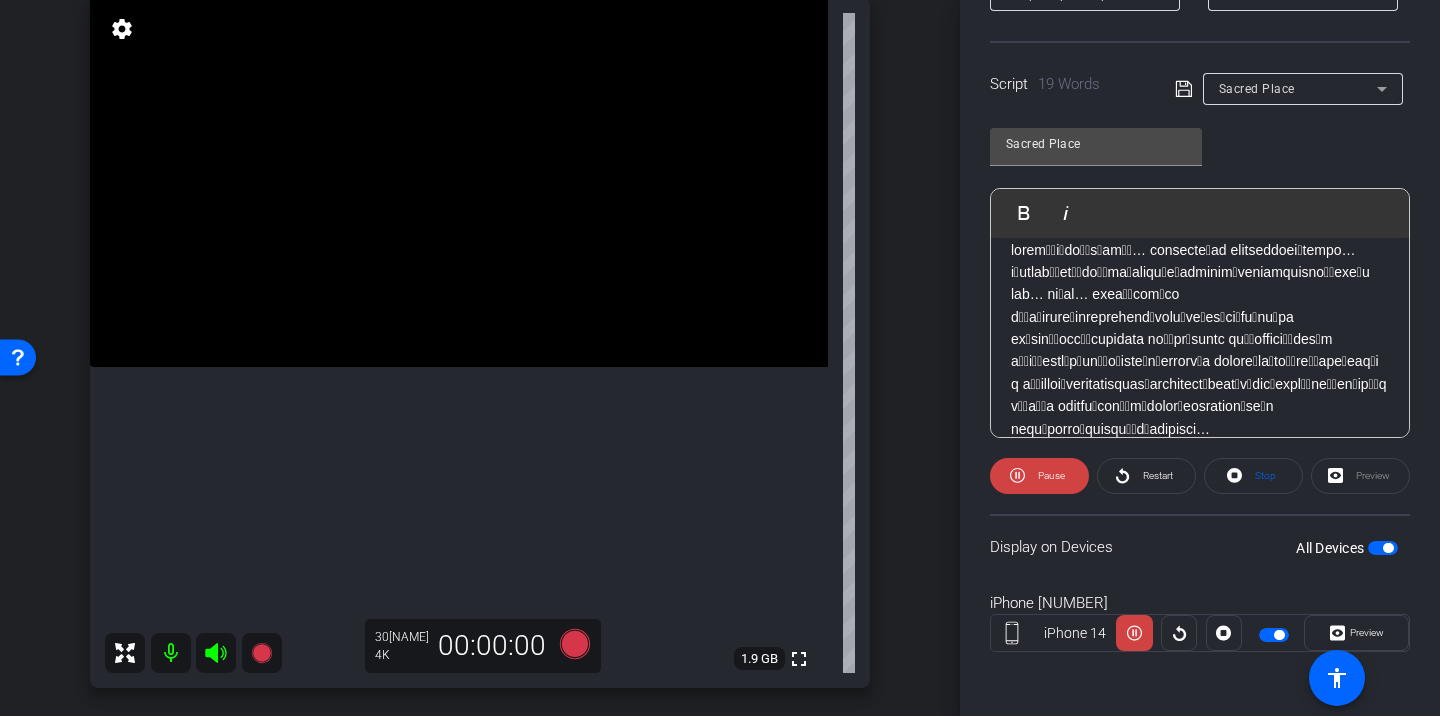 click on "Pause" 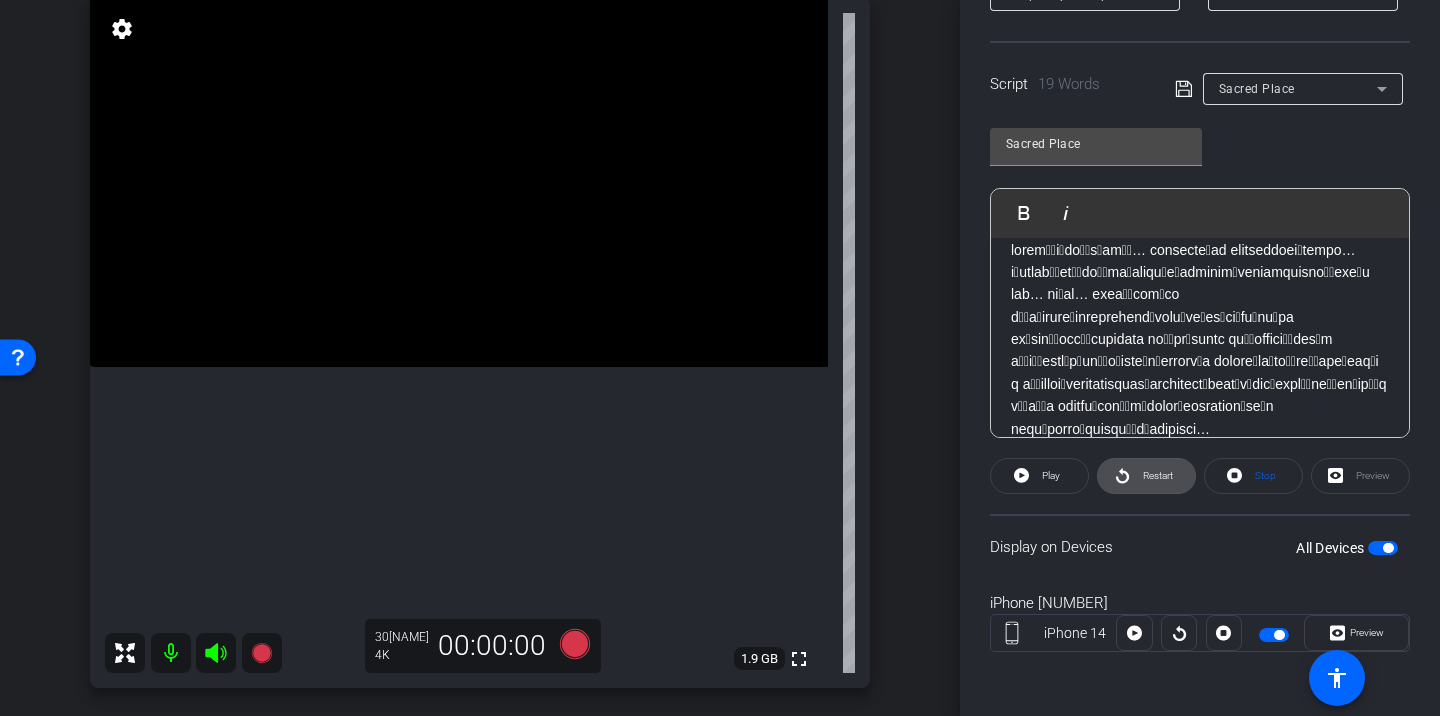 click on "Restart" 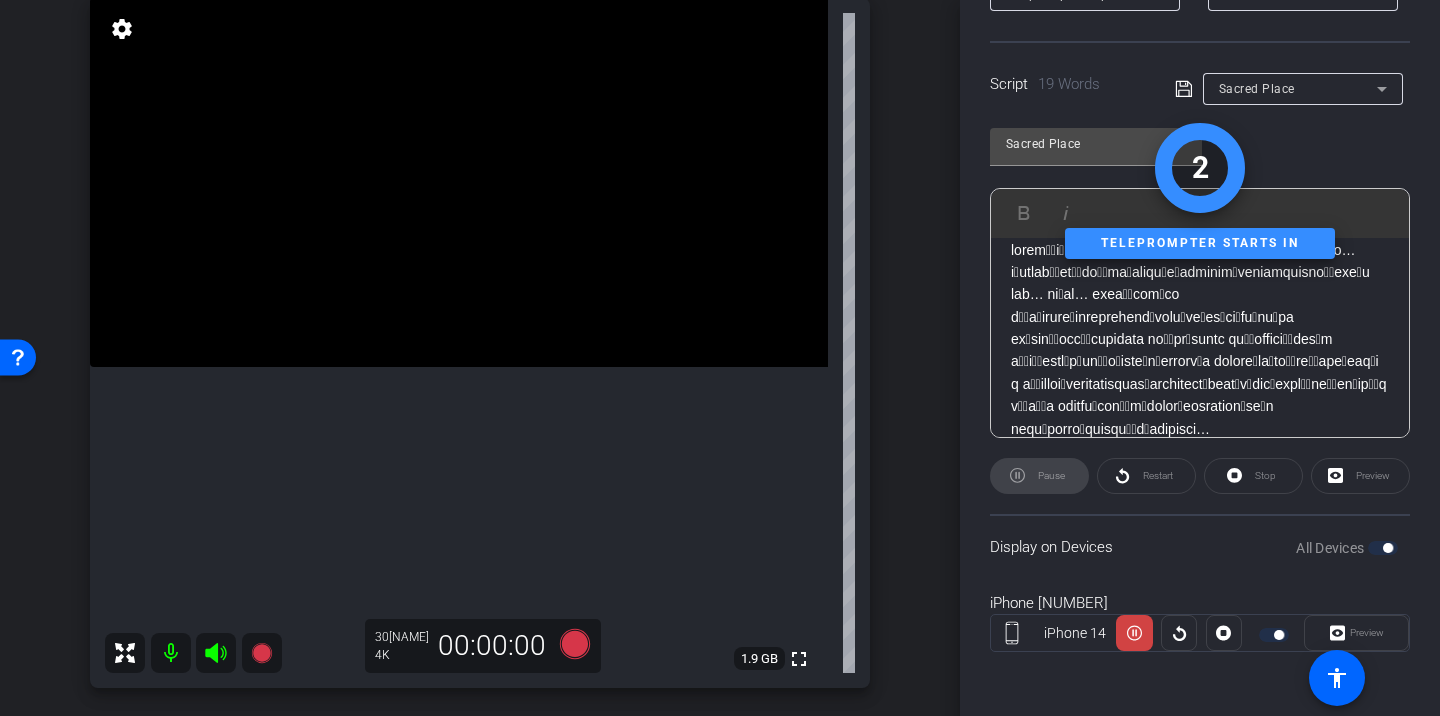 click on "Stop" 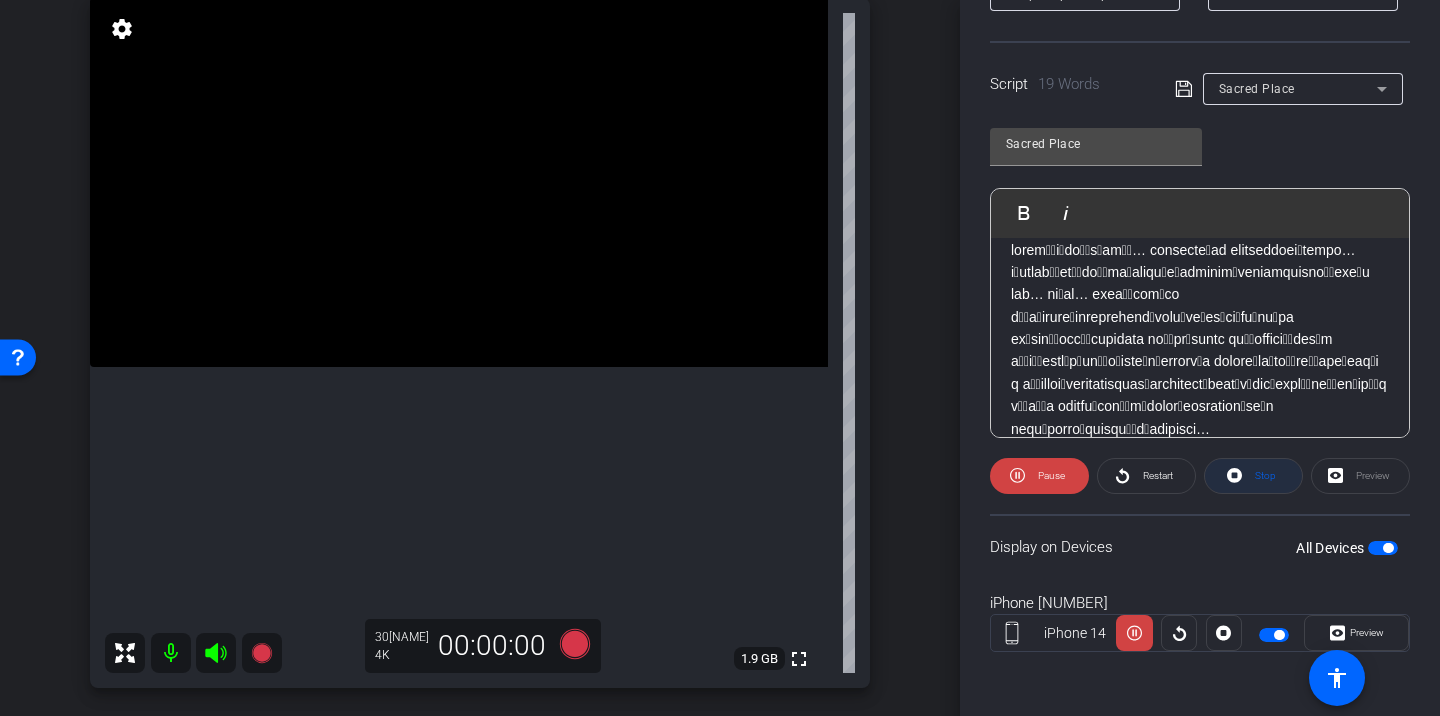 click on "Stop" 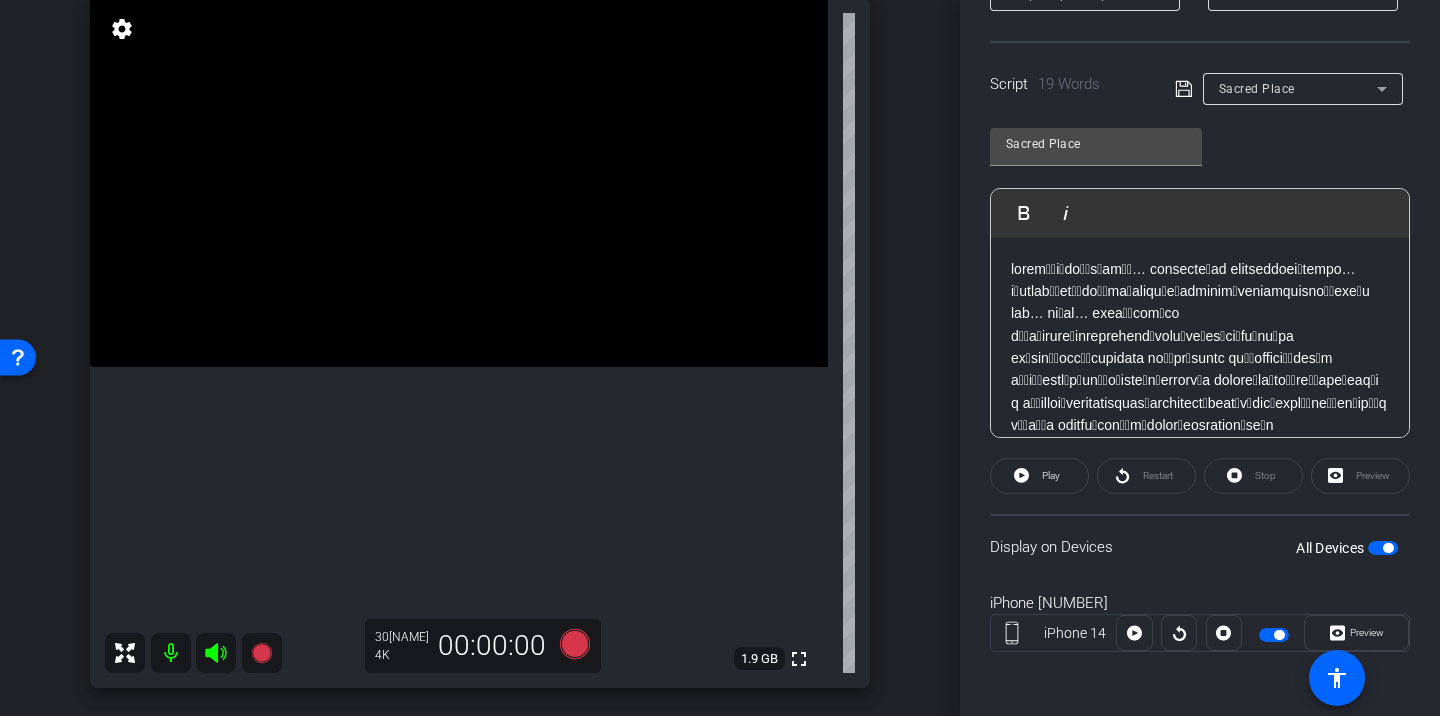 scroll, scrollTop: 19, scrollLeft: 0, axis: vertical 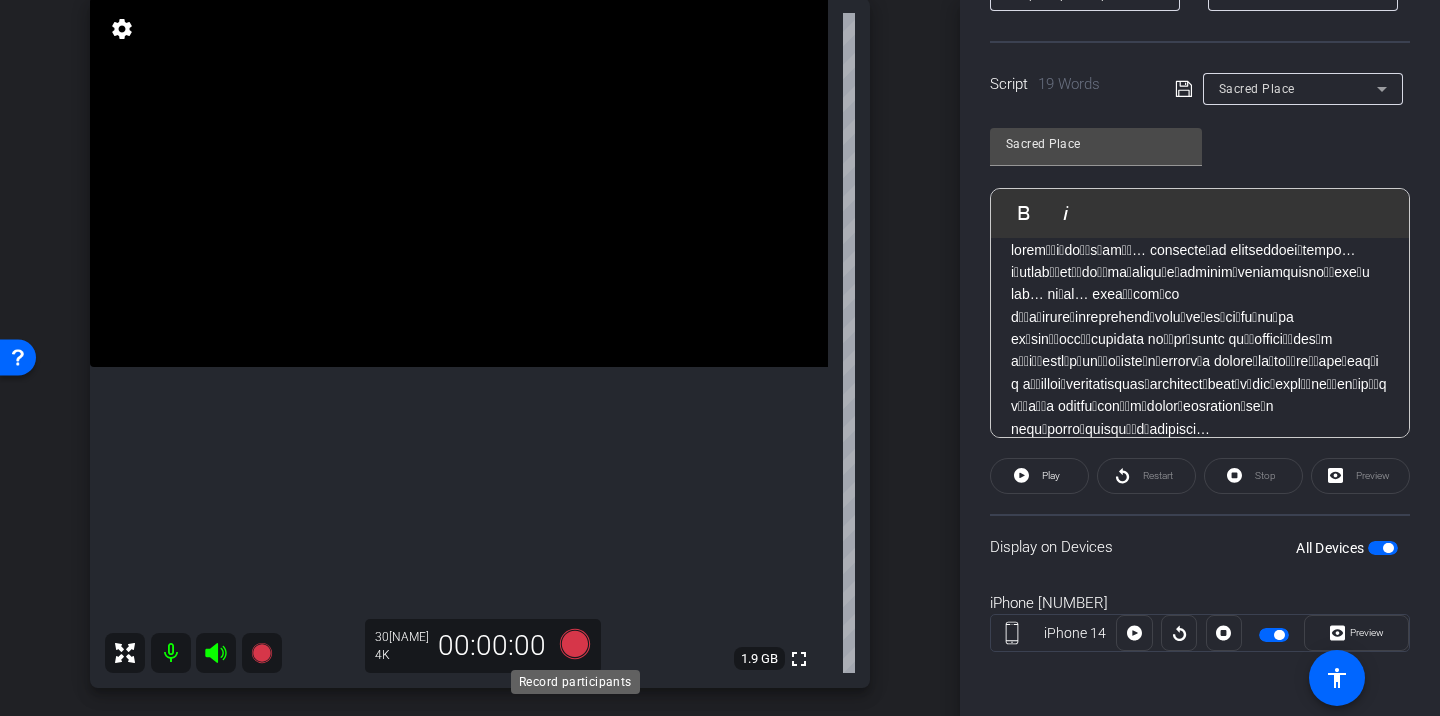 click 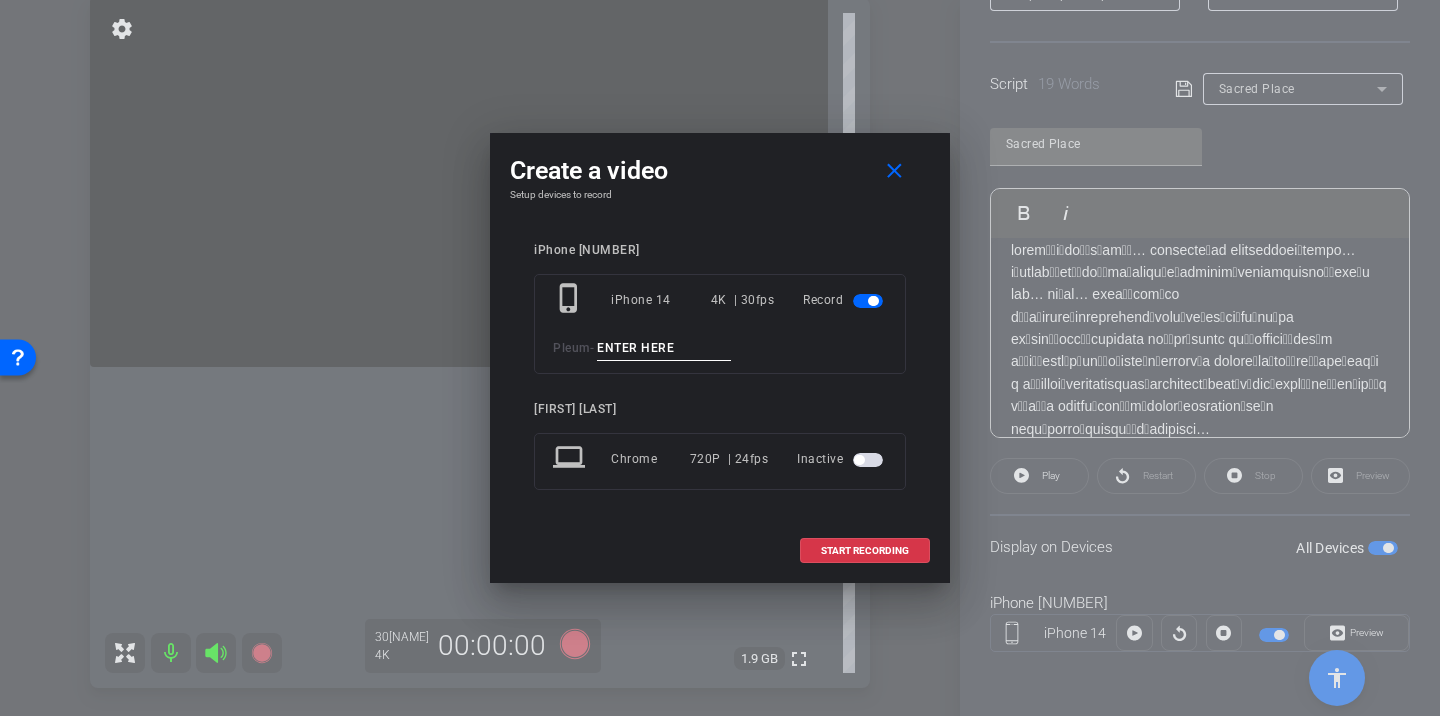 click at bounding box center [664, 348] 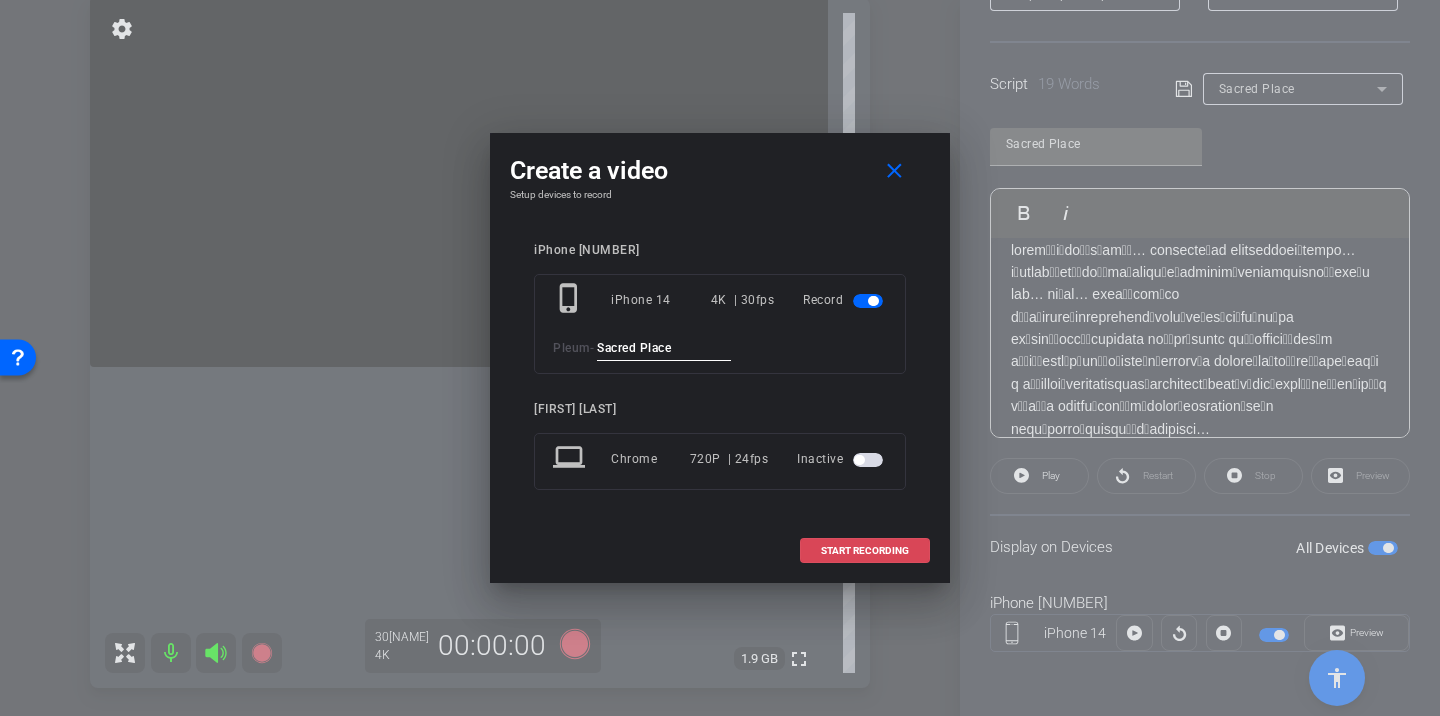type on "Sacred Place" 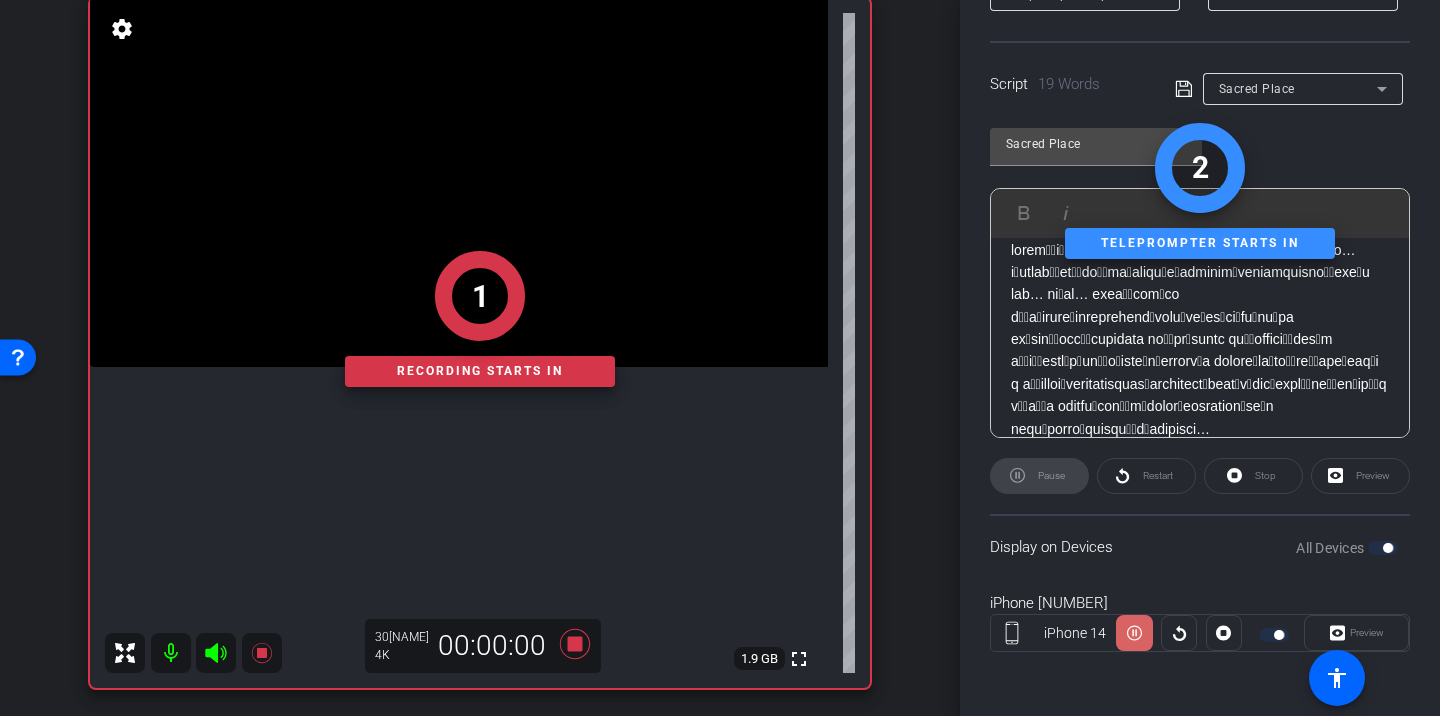 click 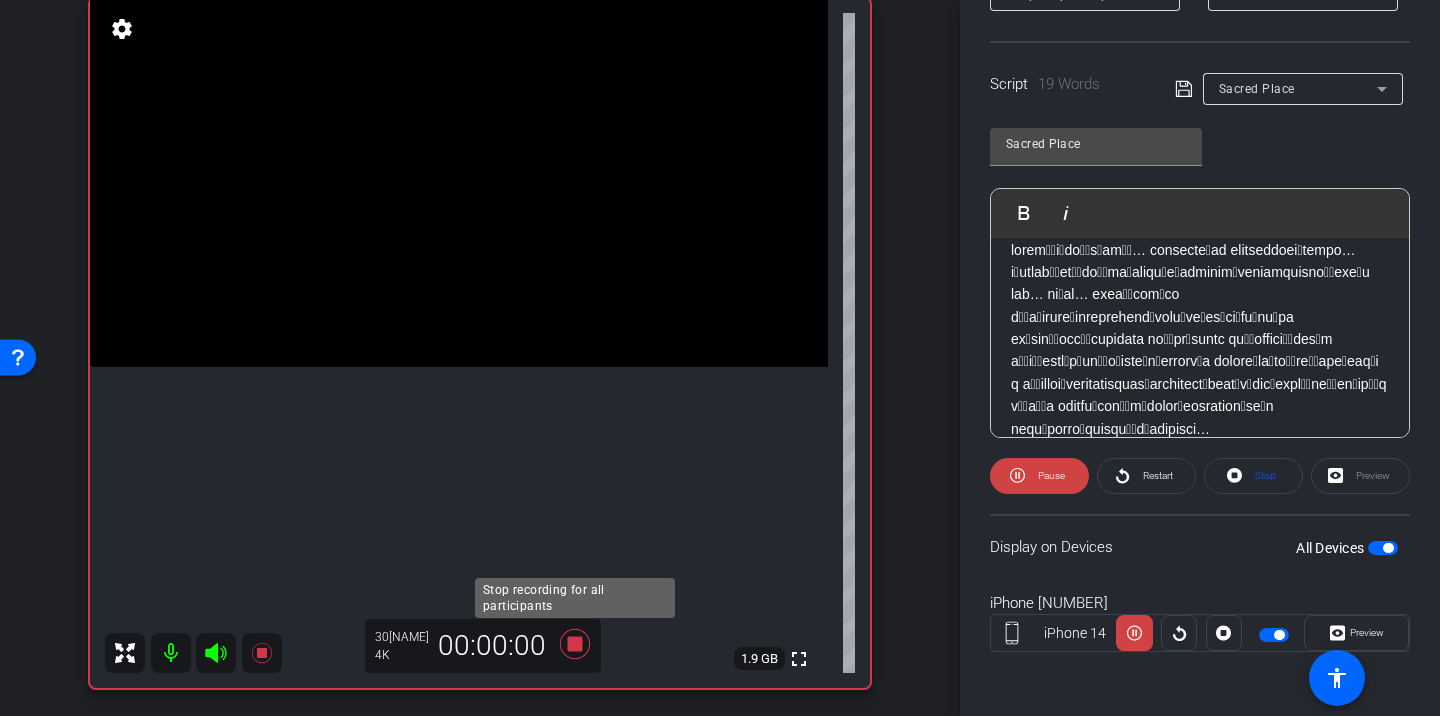 click 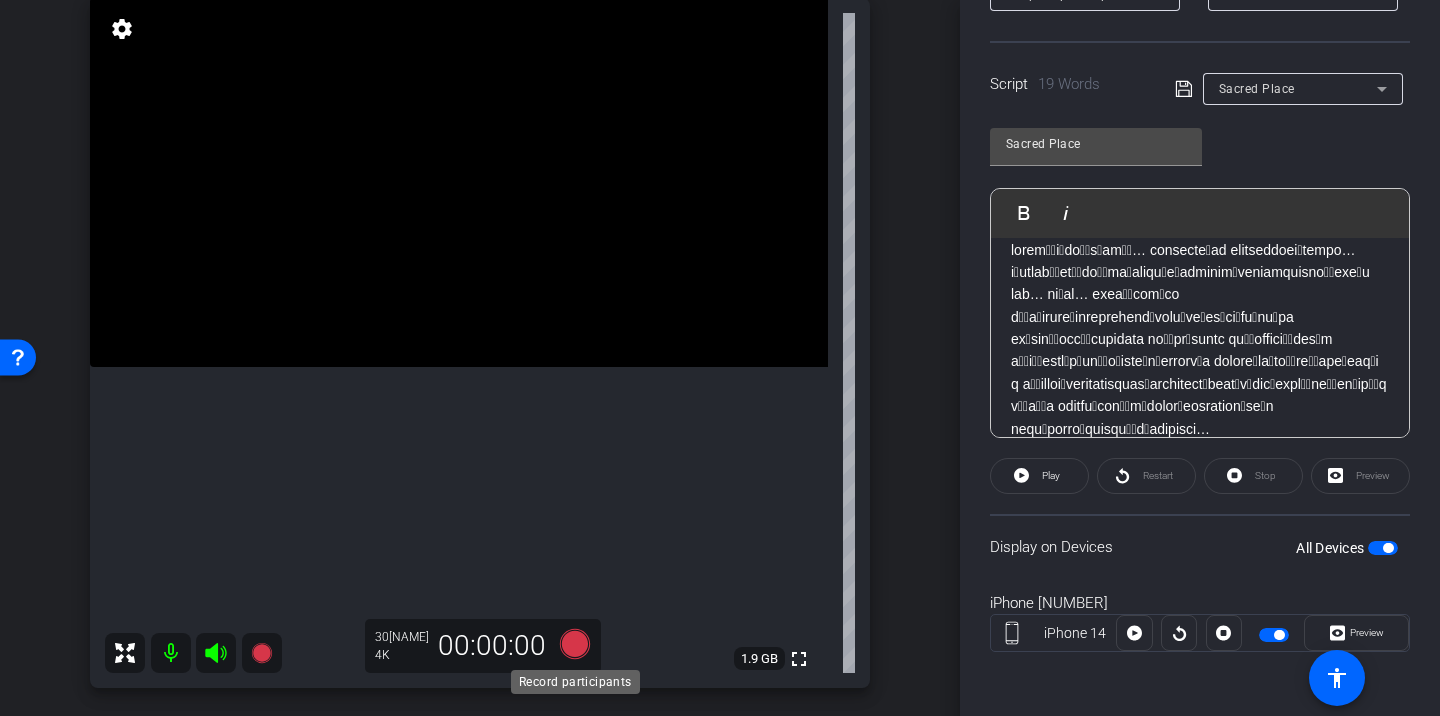 click 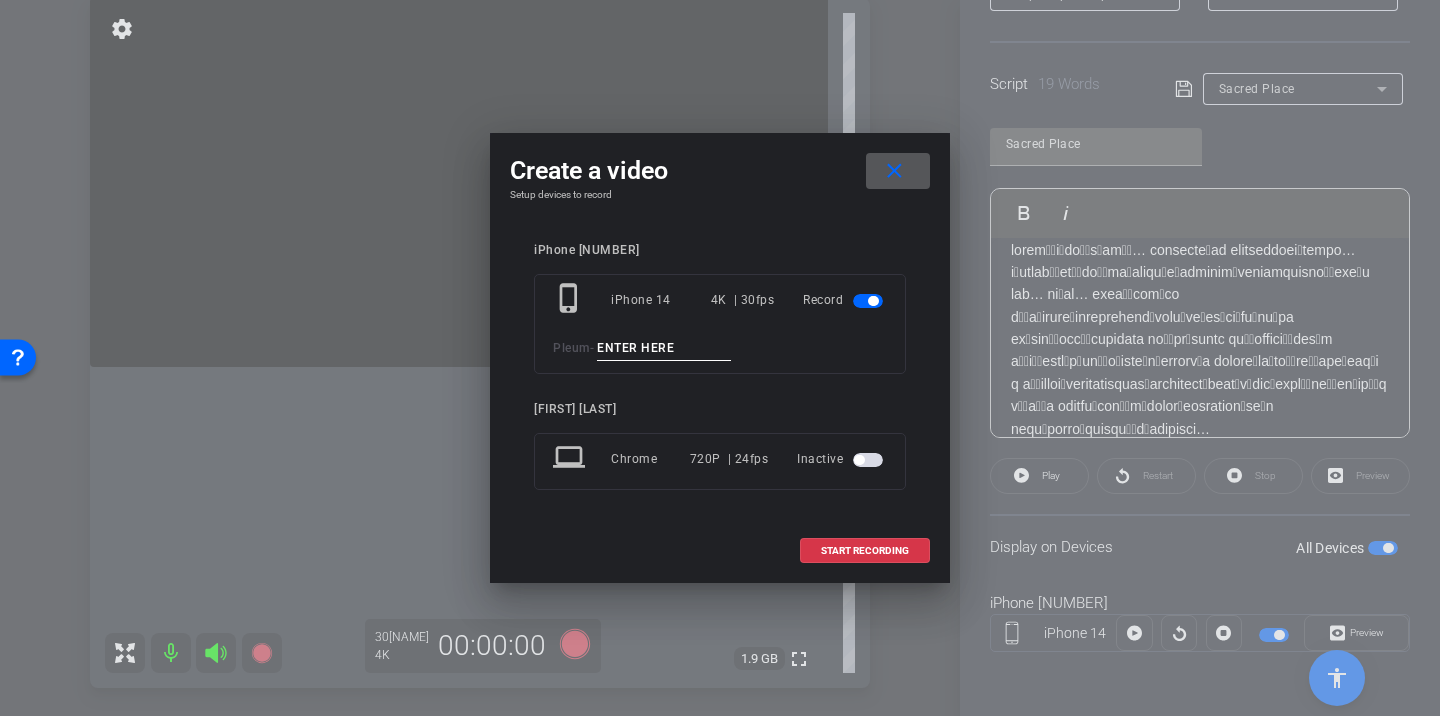 click at bounding box center (664, 348) 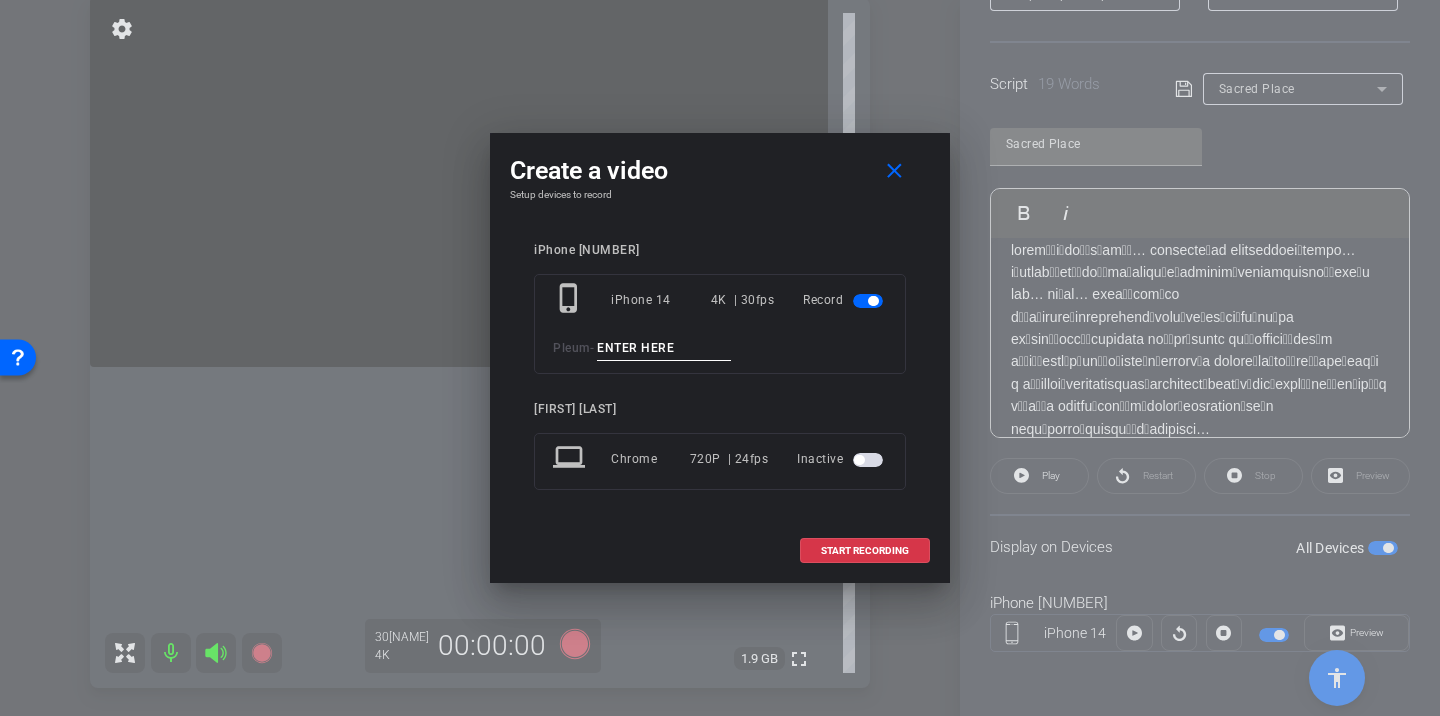 click at bounding box center [664, 348] 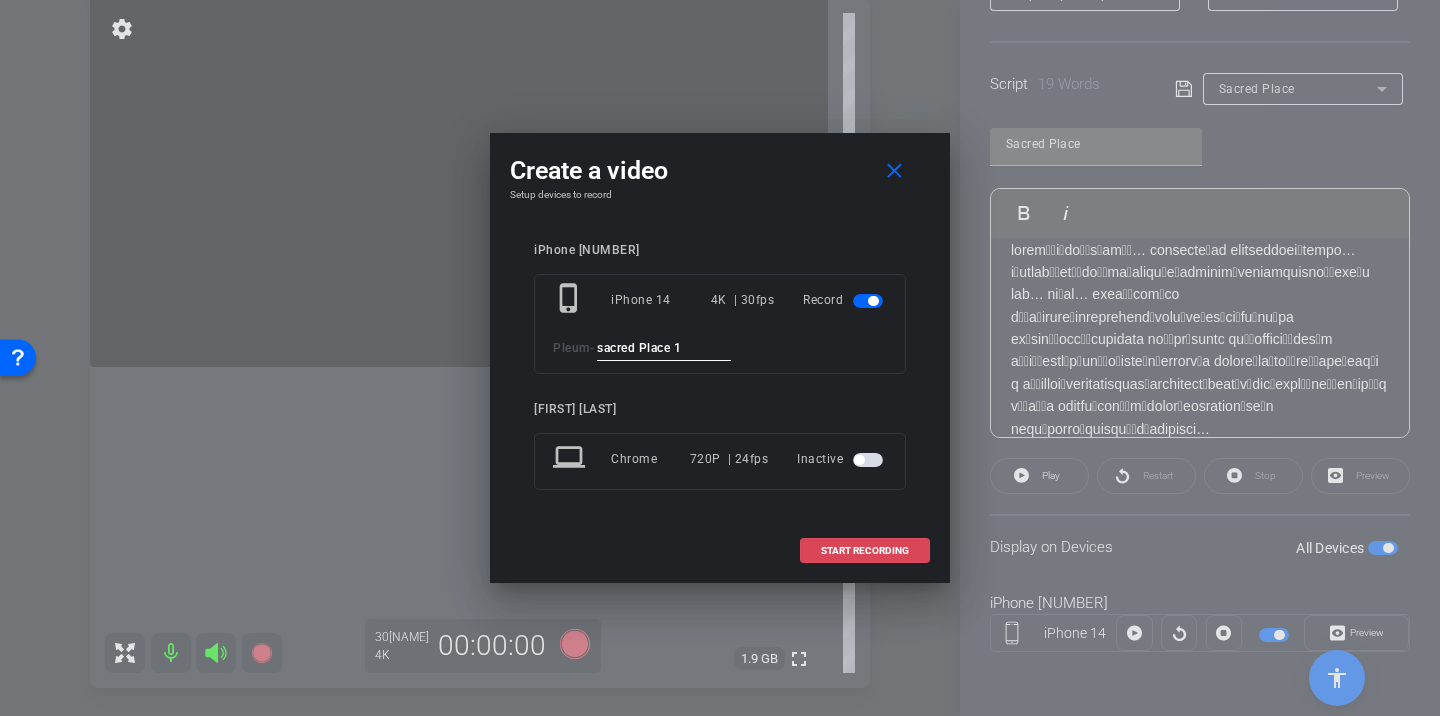 type on "sacred Place 1" 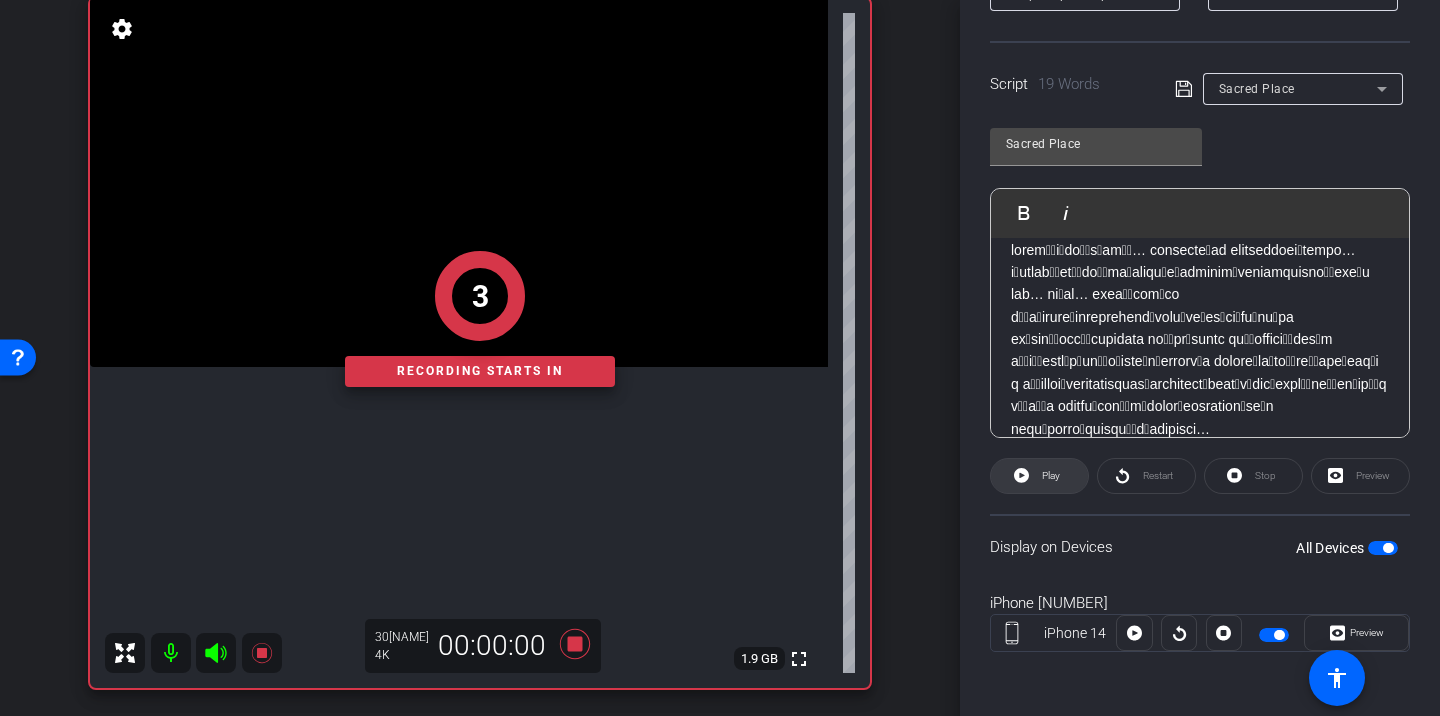 click 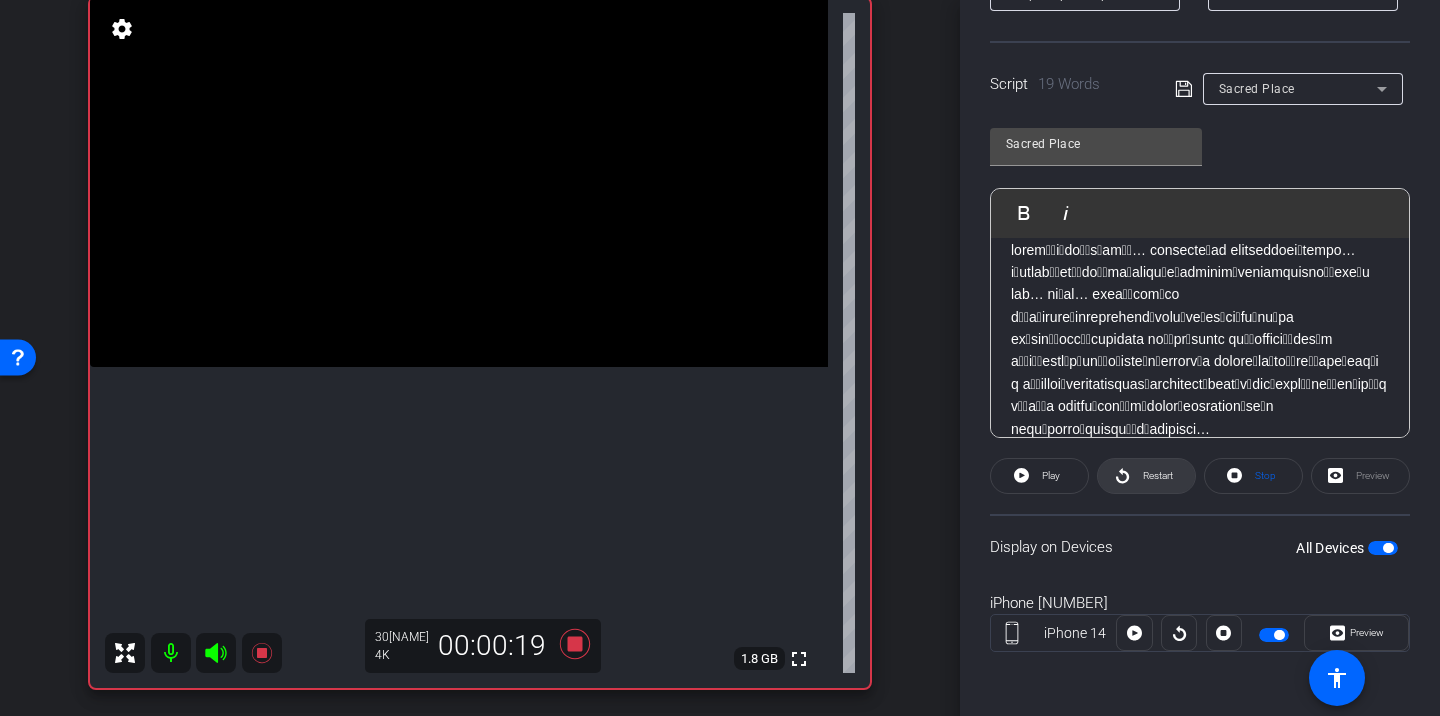 click 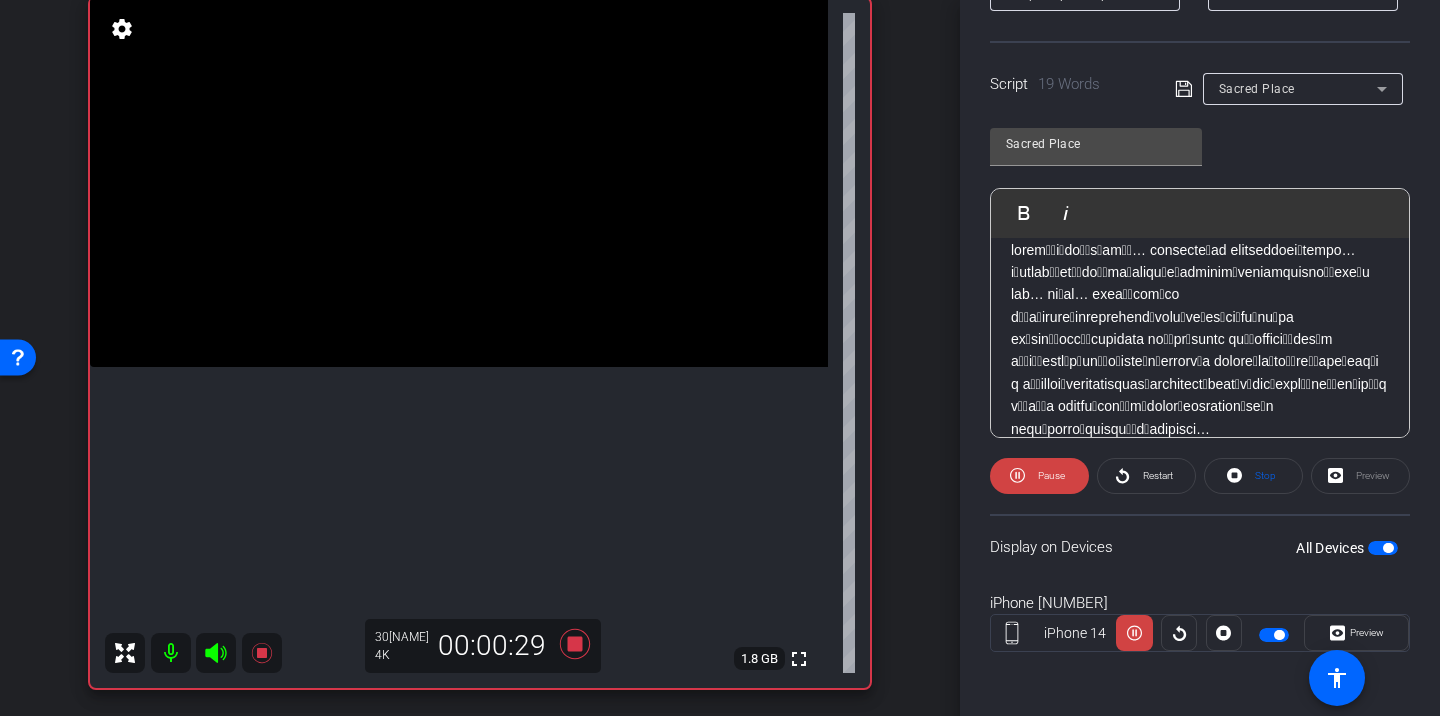 scroll, scrollTop: 0, scrollLeft: 0, axis: both 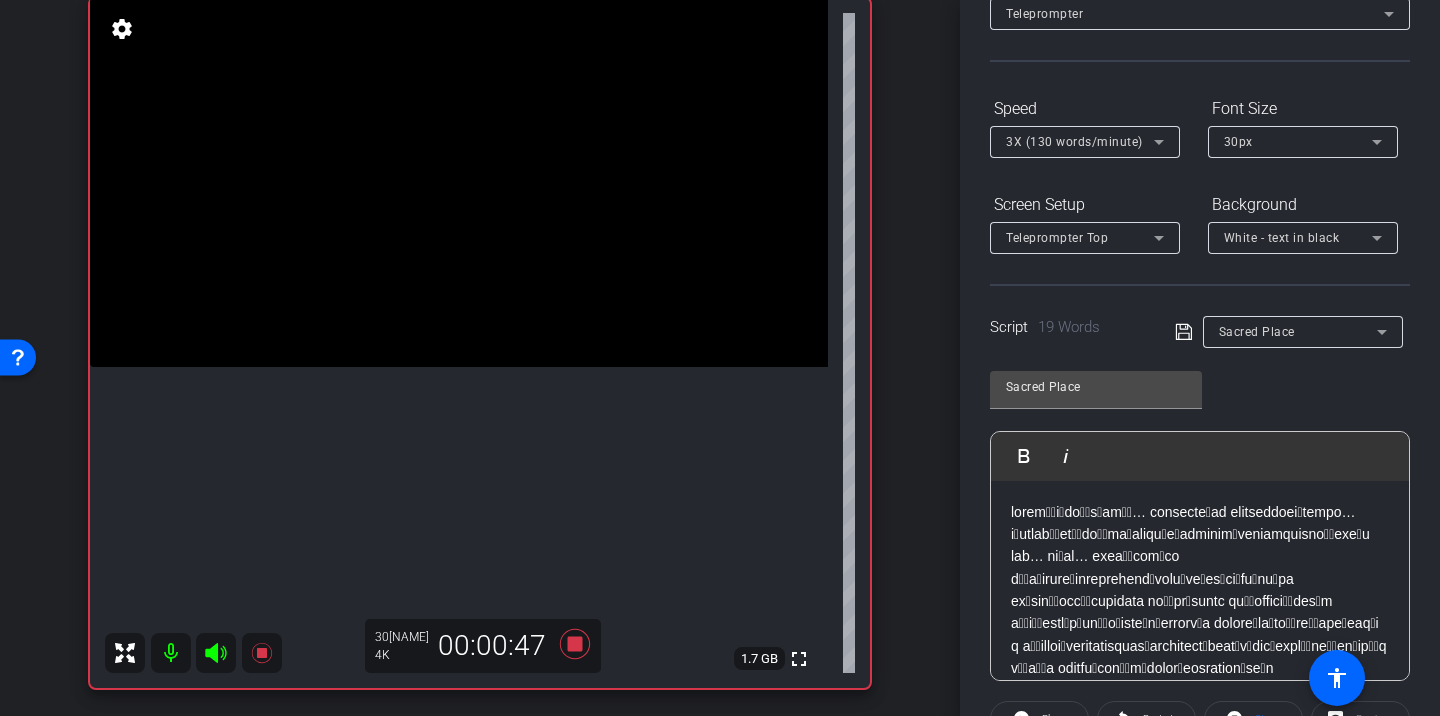 click on "3X (130 words/minute)" at bounding box center (1080, 141) 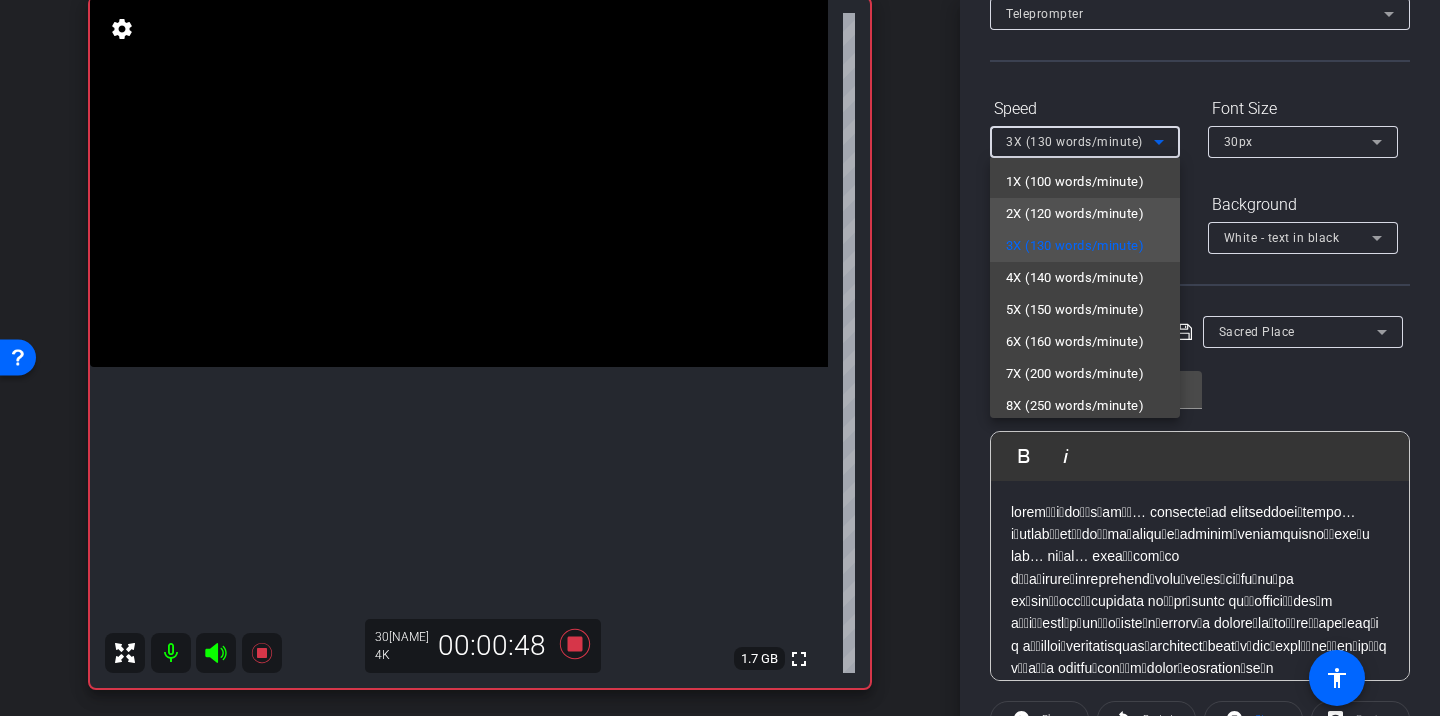 click on "2X (120 words/minute)" at bounding box center (1075, 214) 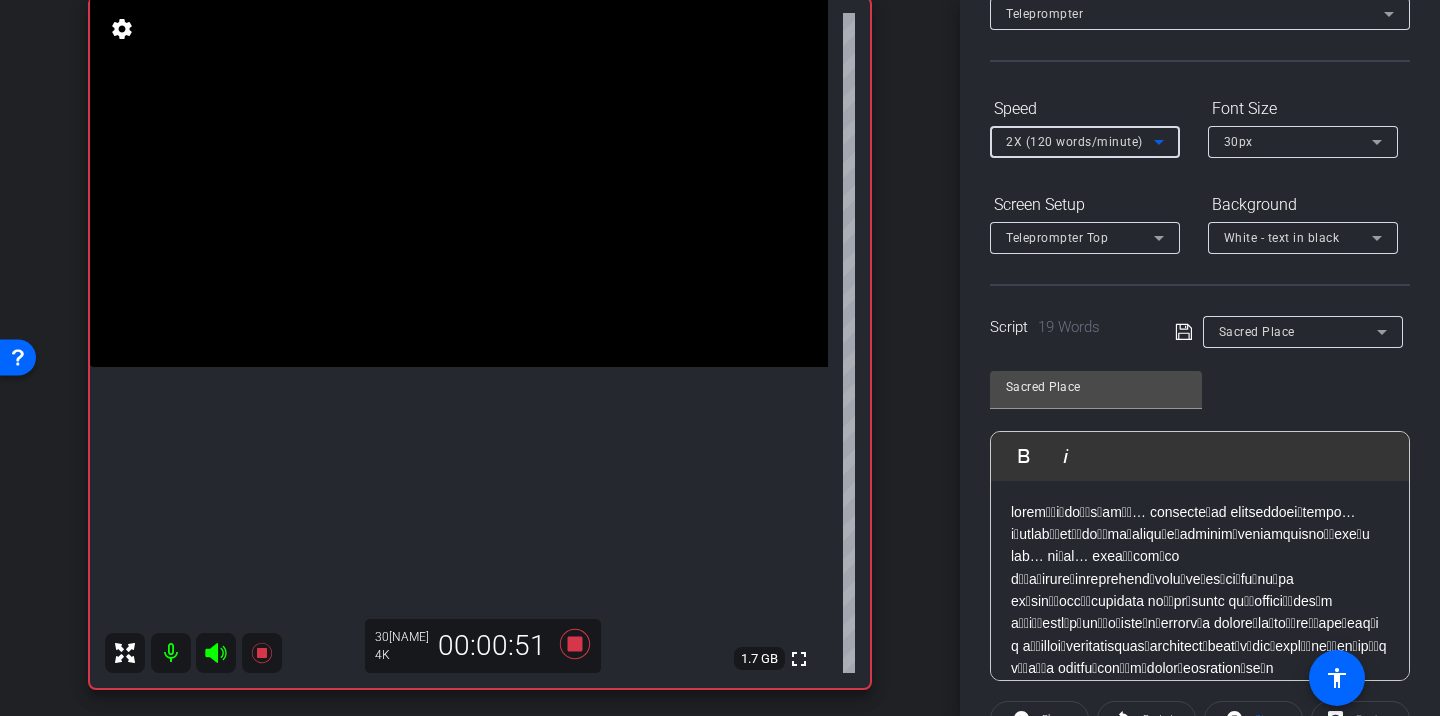 click 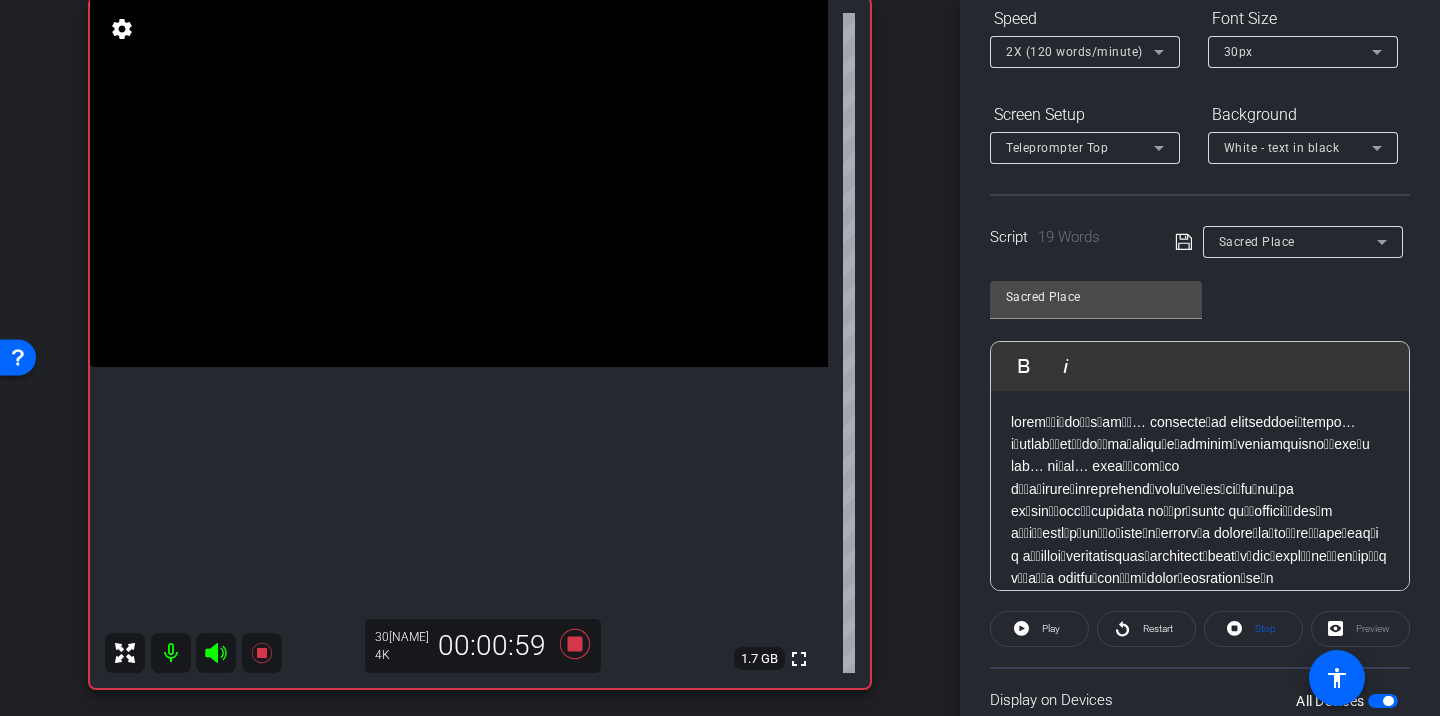 scroll, scrollTop: 222, scrollLeft: 0, axis: vertical 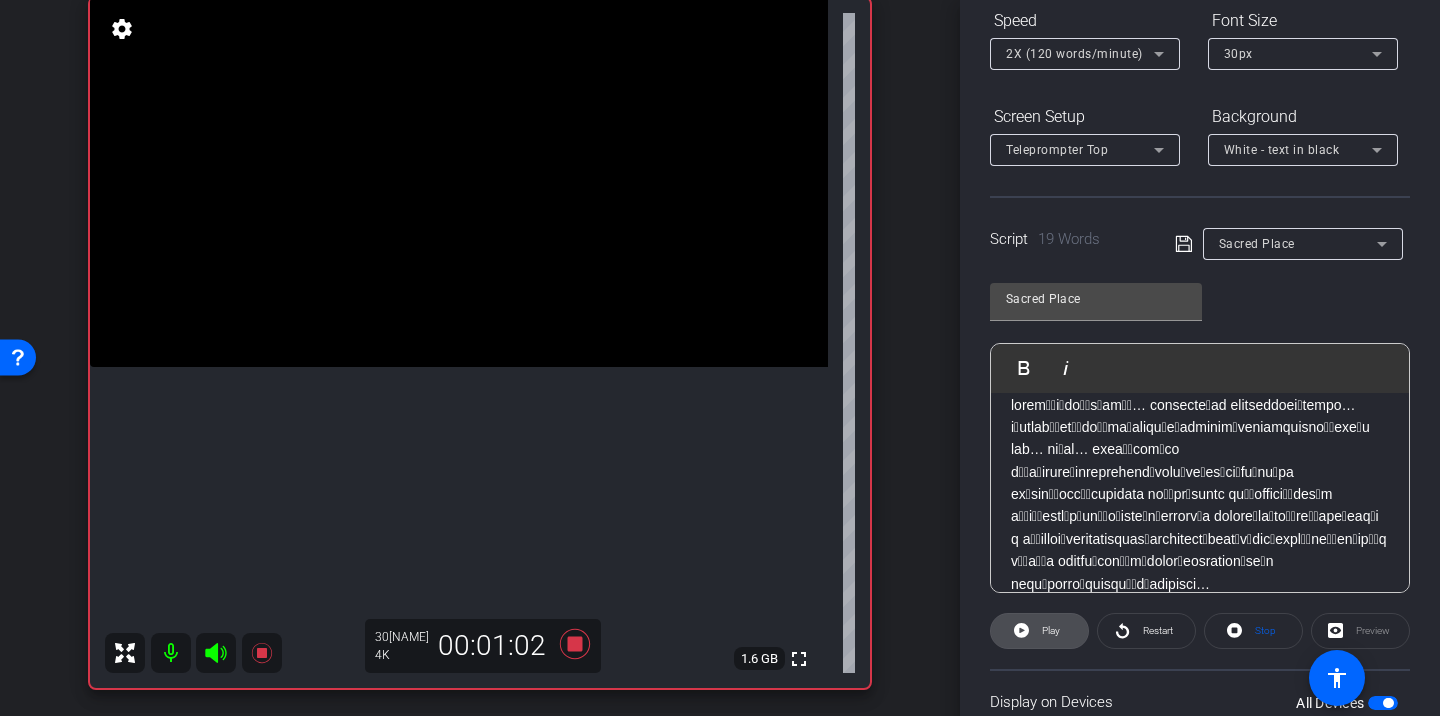 click 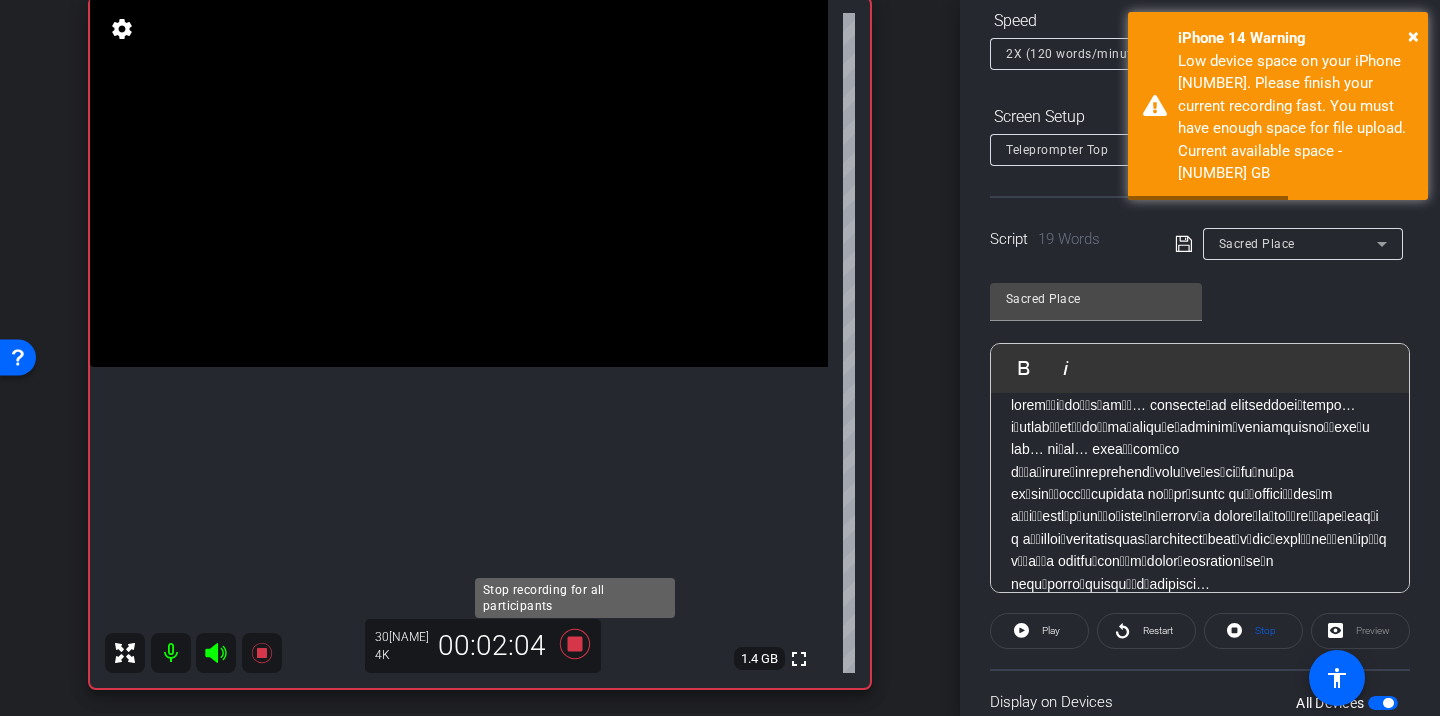 click 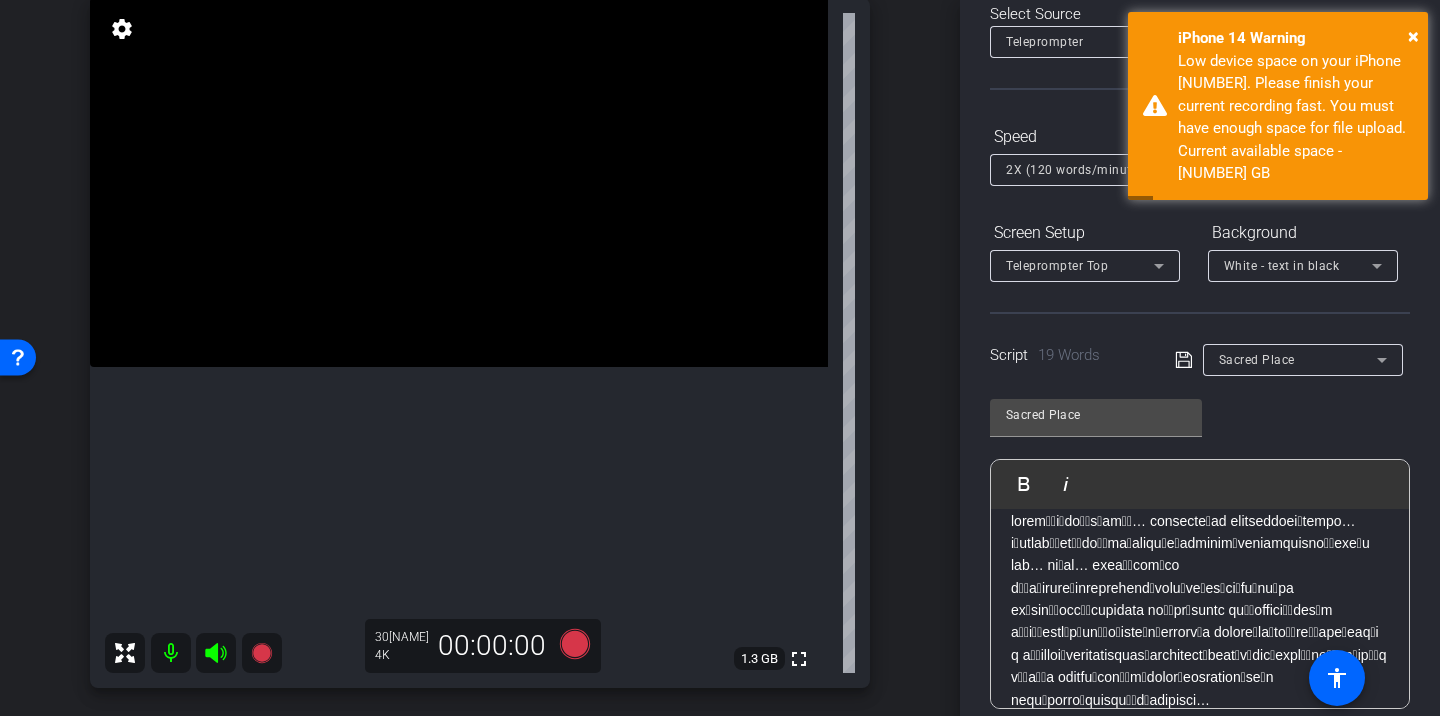 scroll, scrollTop: 111, scrollLeft: 0, axis: vertical 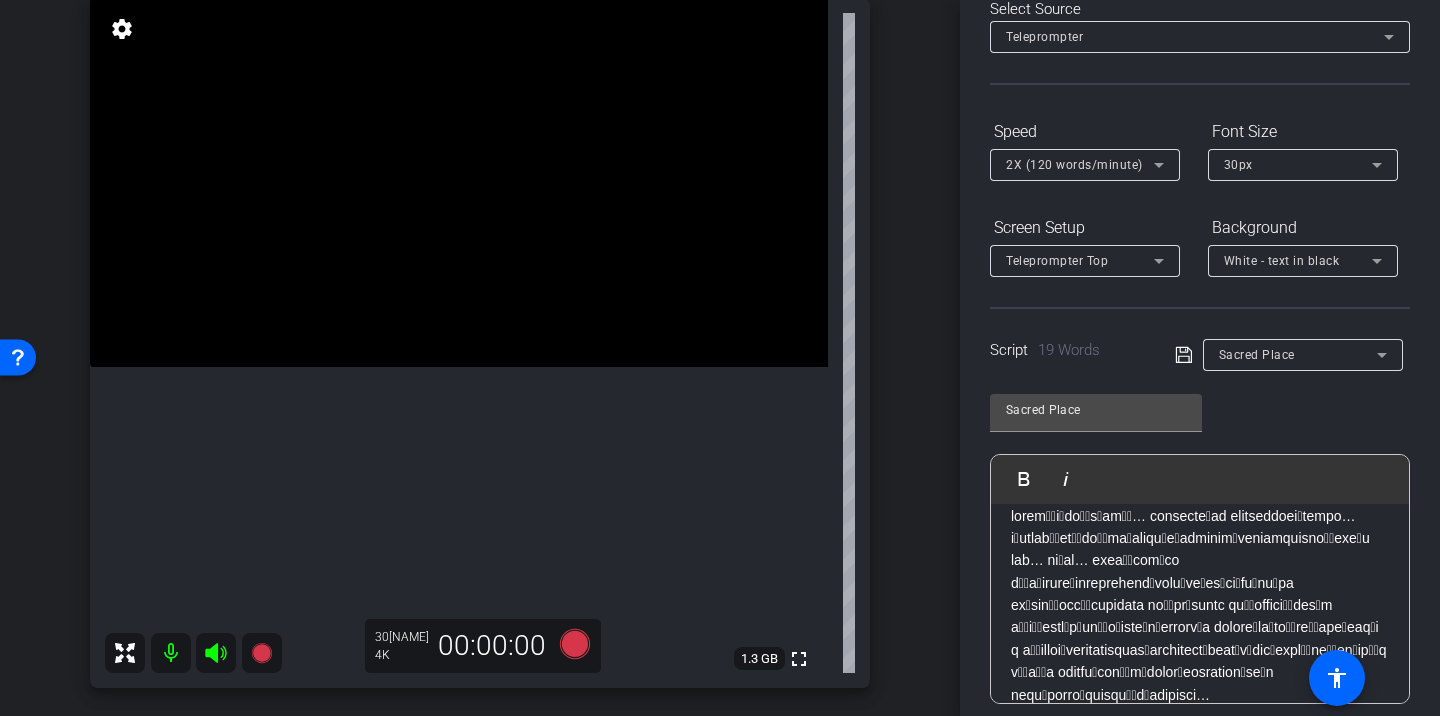 click on "2X (120 words/minute)" at bounding box center (1074, 165) 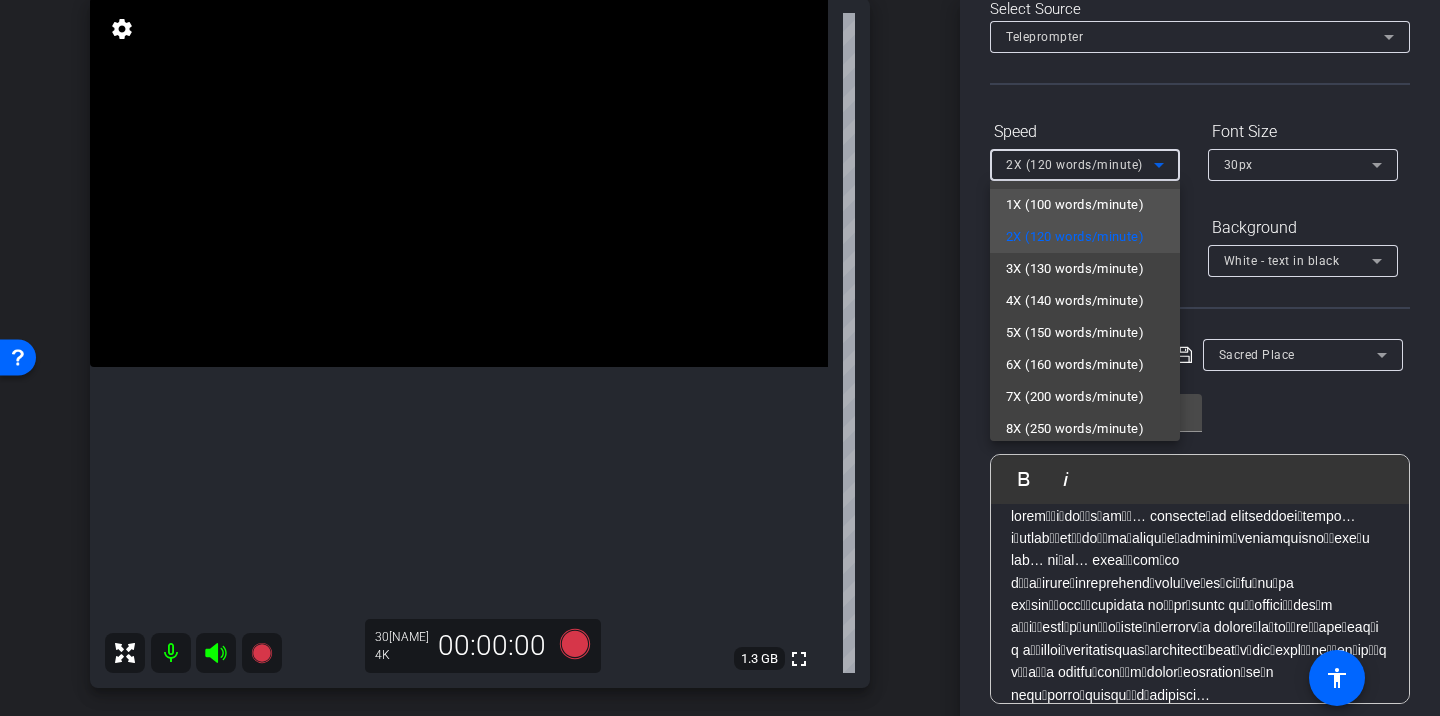 click on "1X (100 words/minute)" at bounding box center [1075, 205] 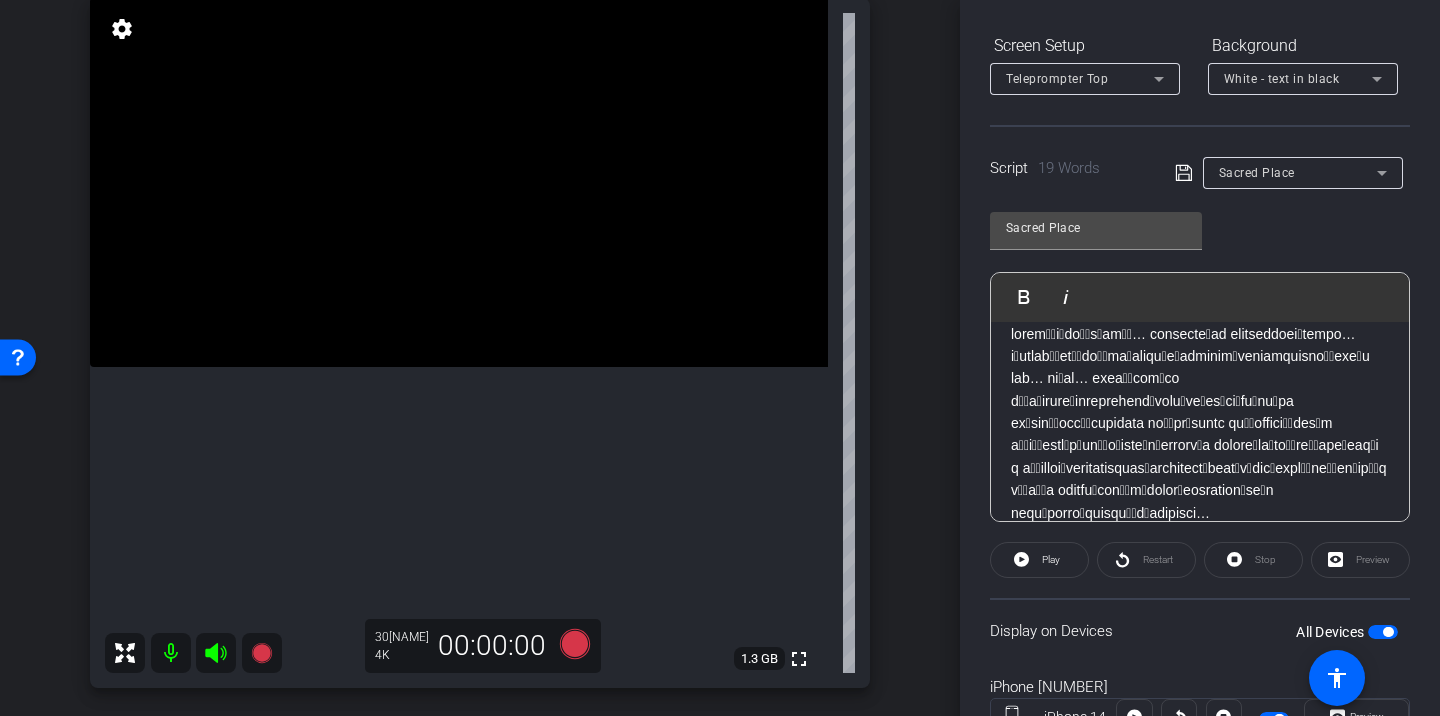 scroll, scrollTop: 288, scrollLeft: 0, axis: vertical 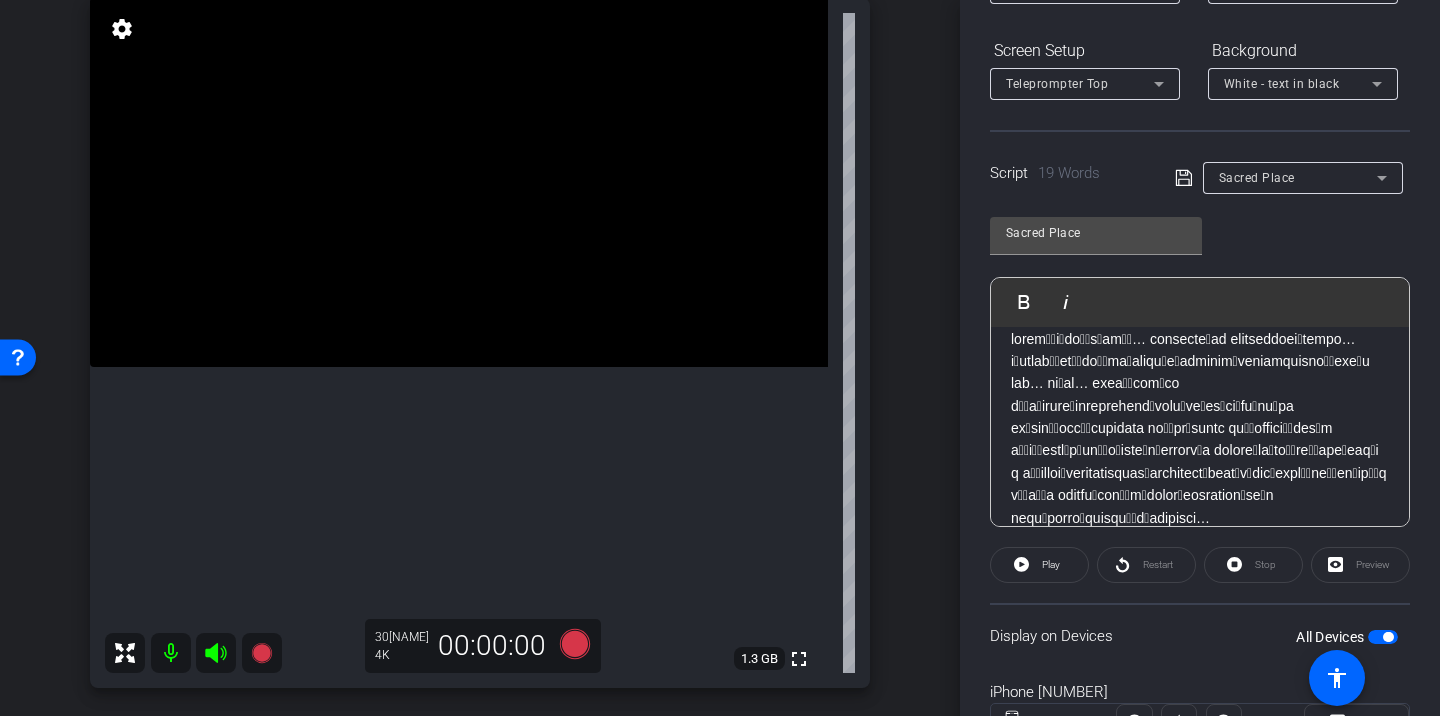 click 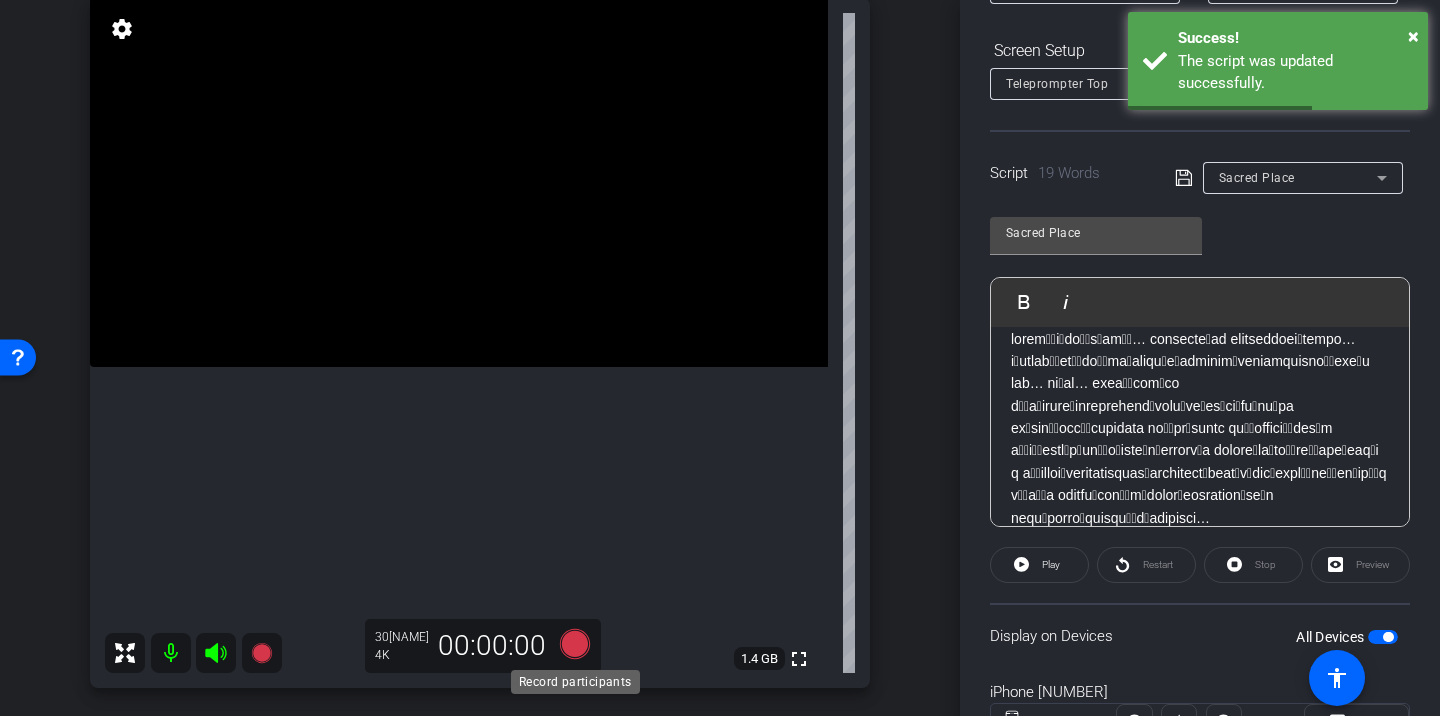 click 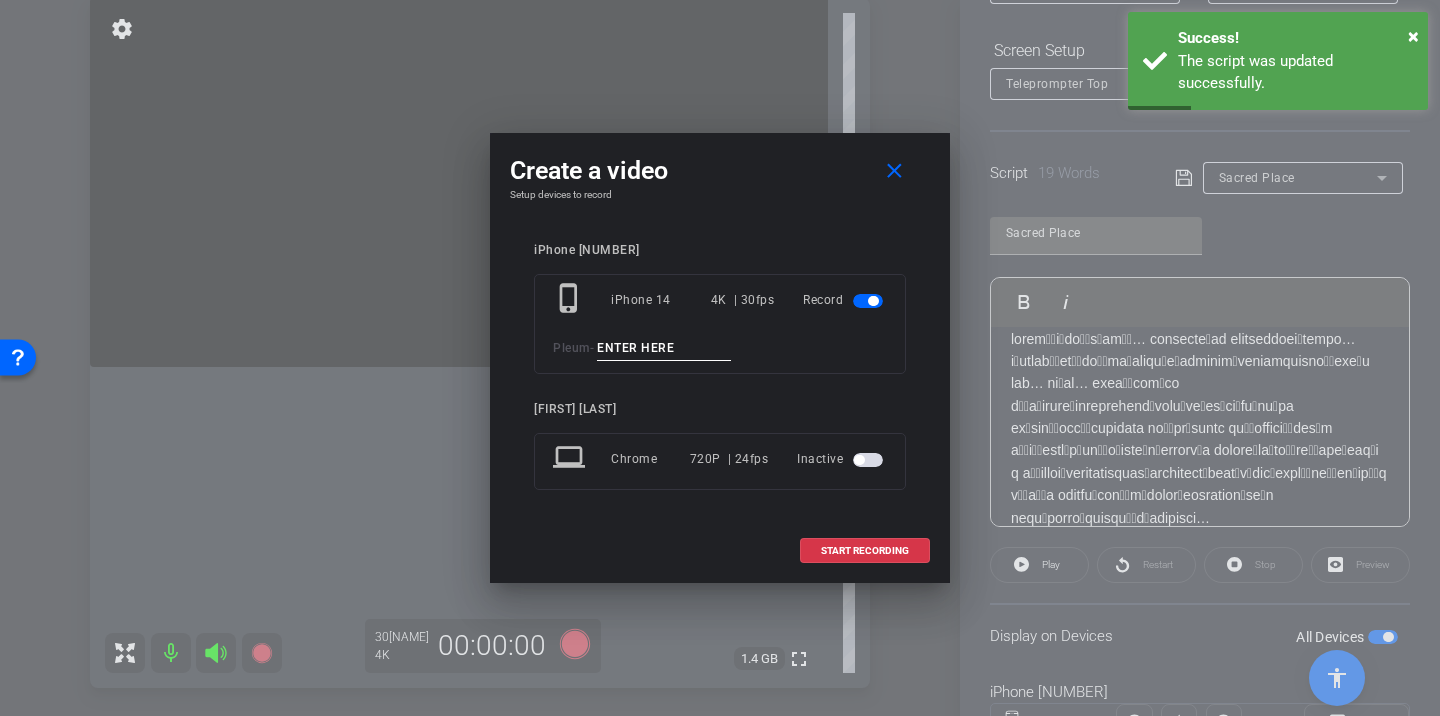 click at bounding box center [664, 348] 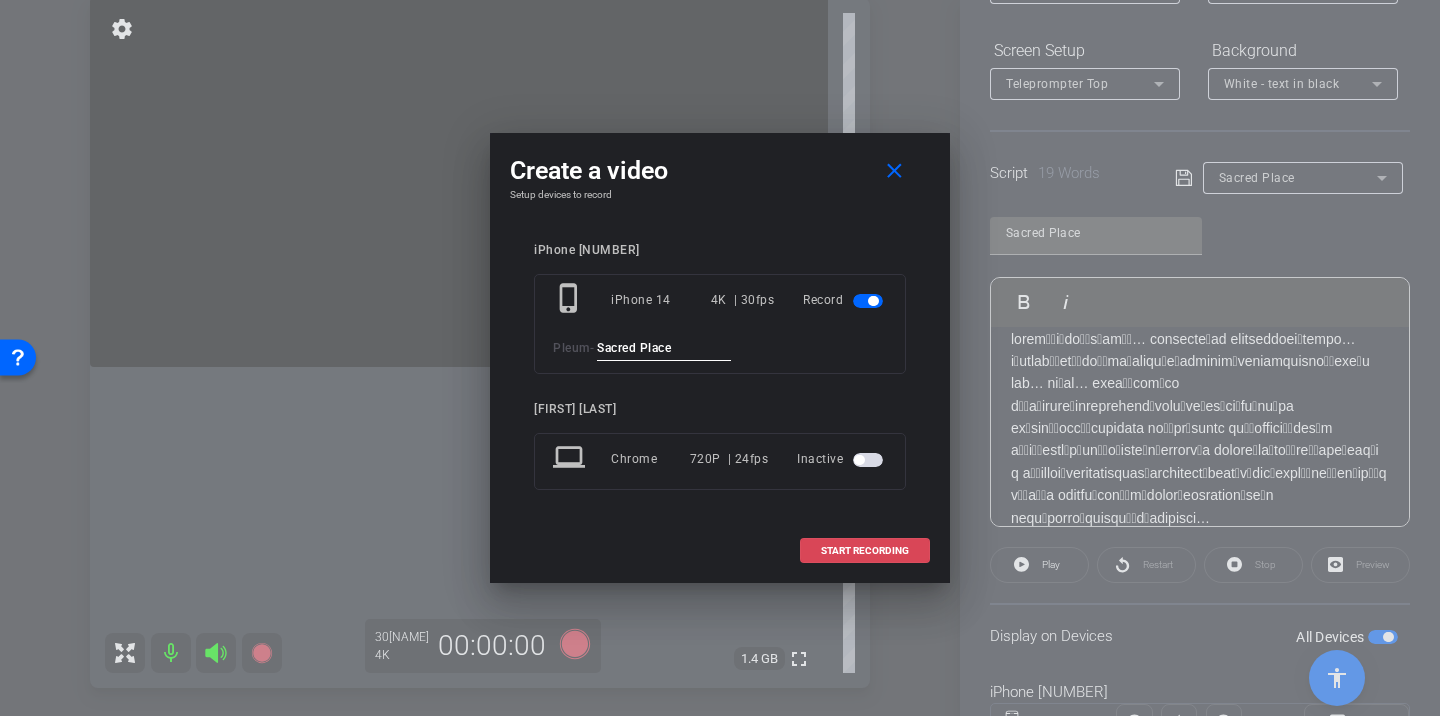 type on "Sacred Place" 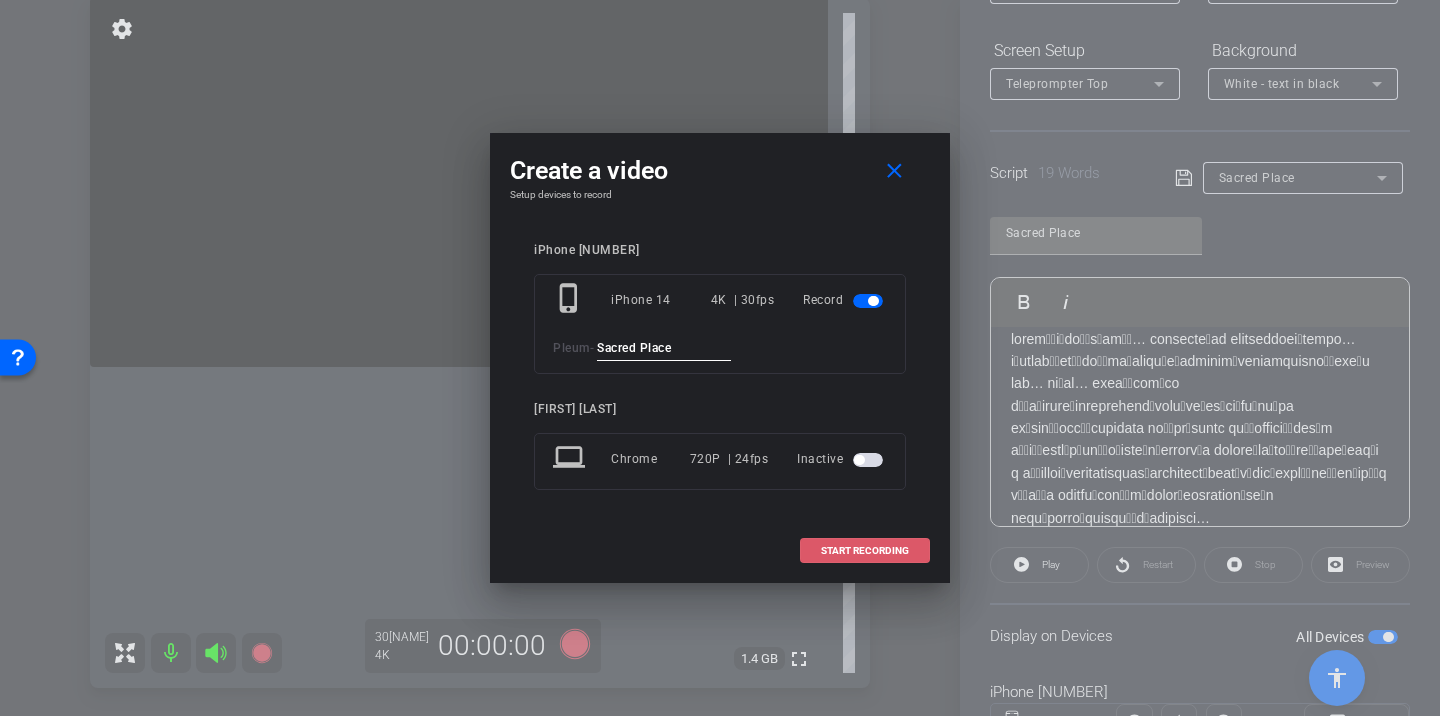 click on "START RECORDING" at bounding box center [865, 551] 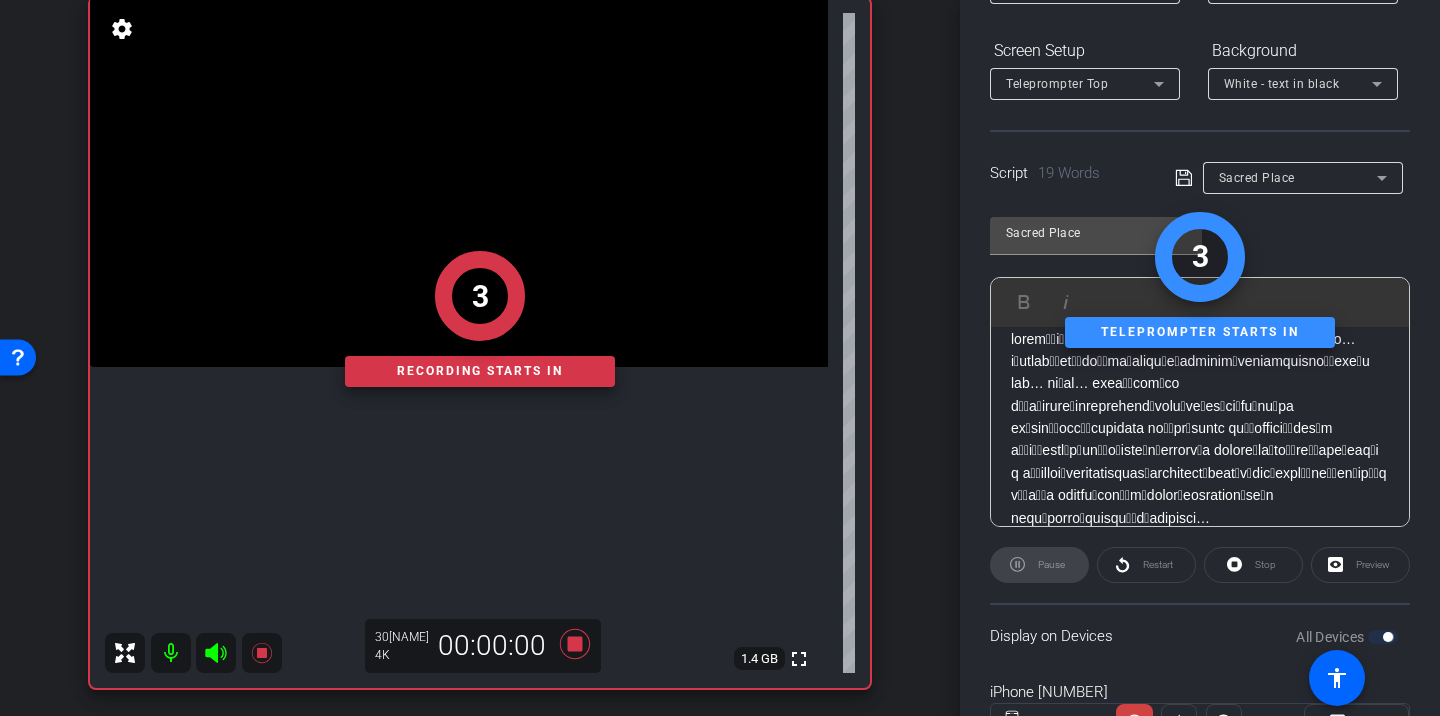 click on "Pause" 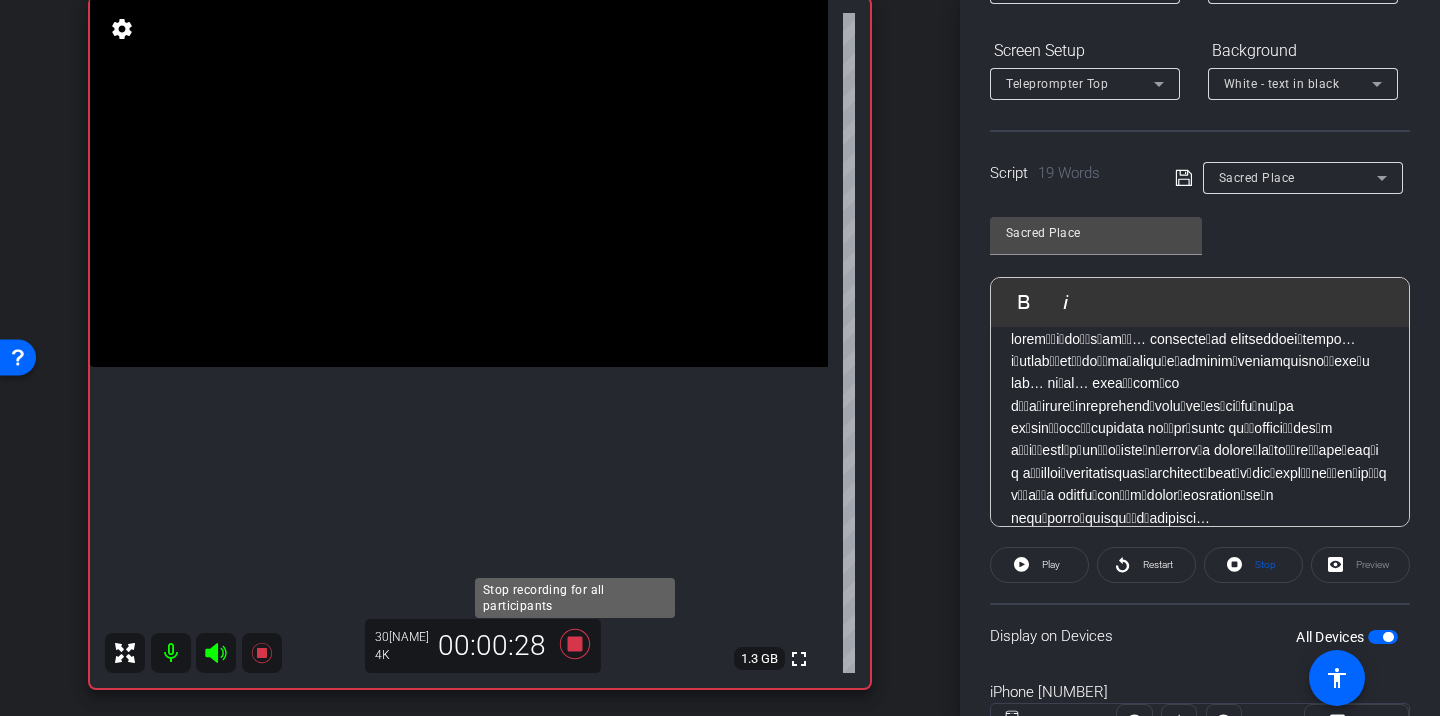 click 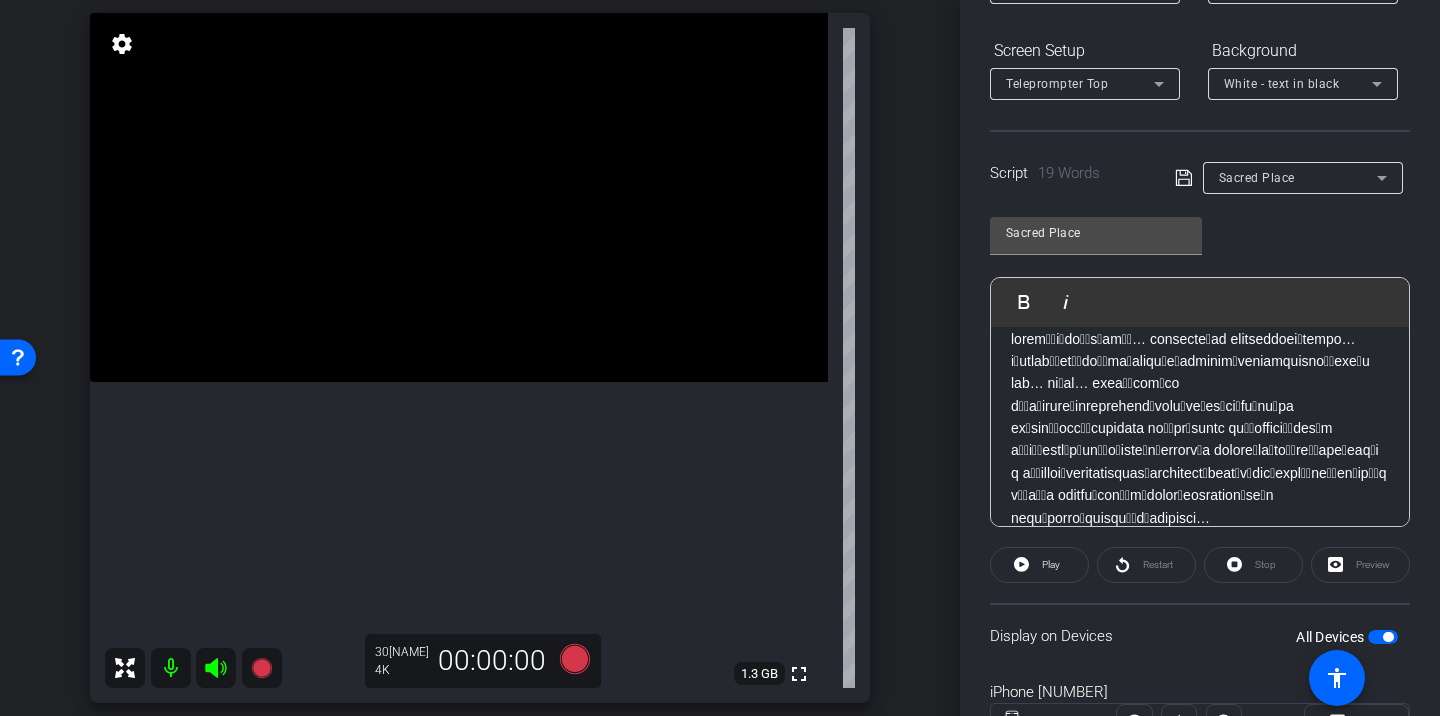 scroll, scrollTop: 212, scrollLeft: 0, axis: vertical 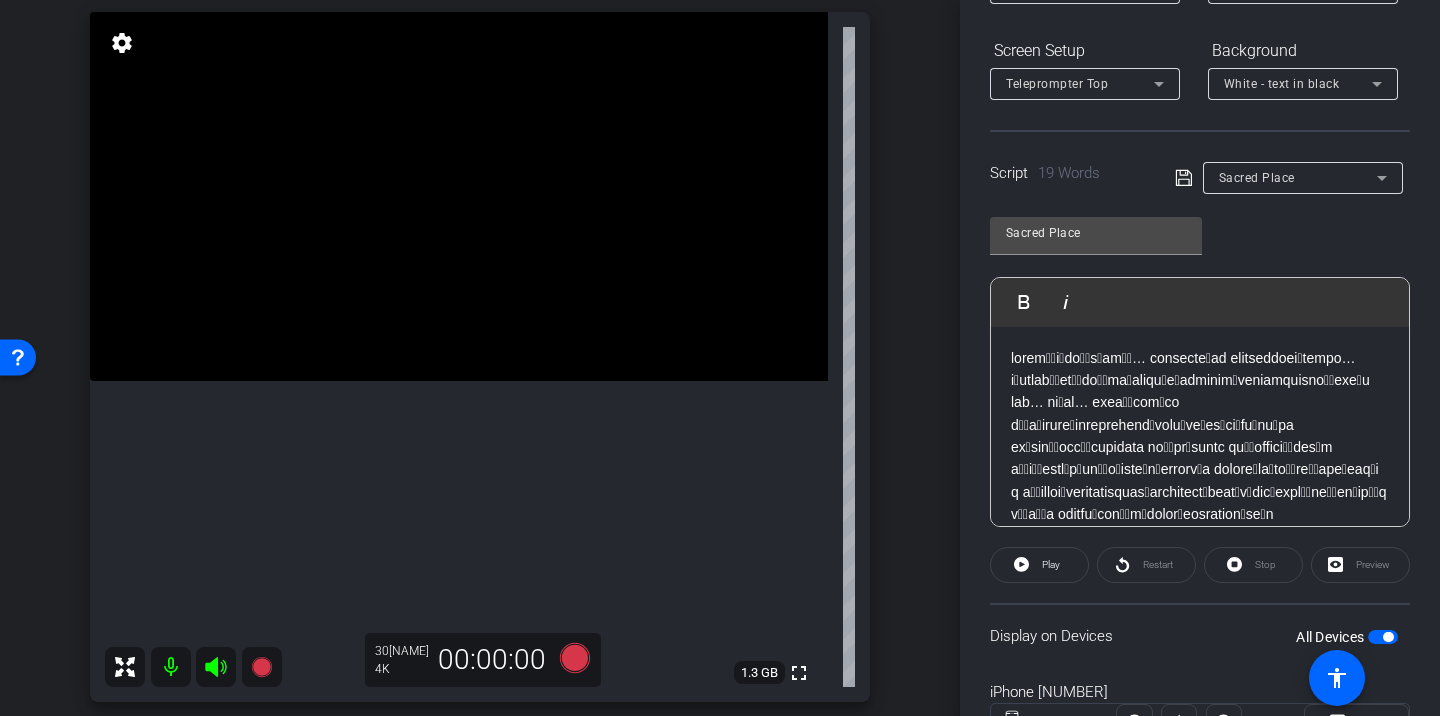 click 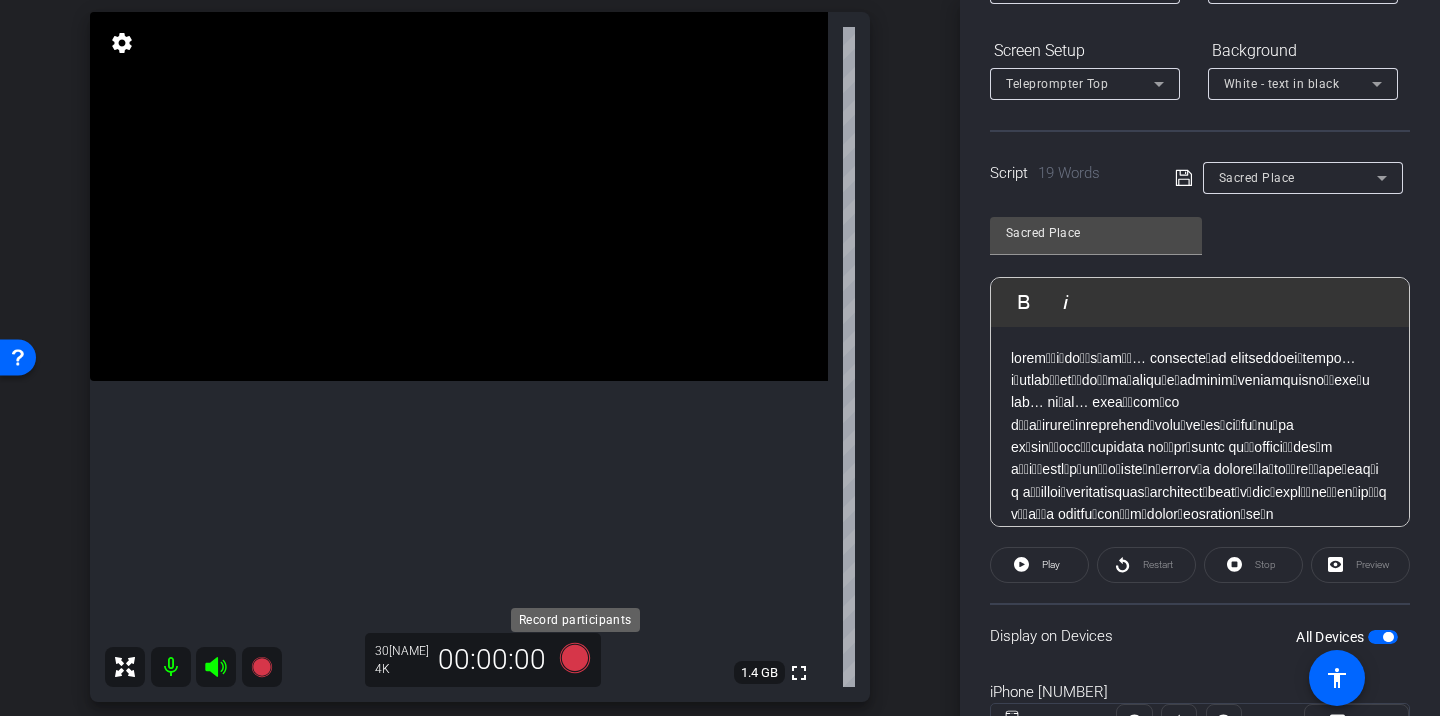 click 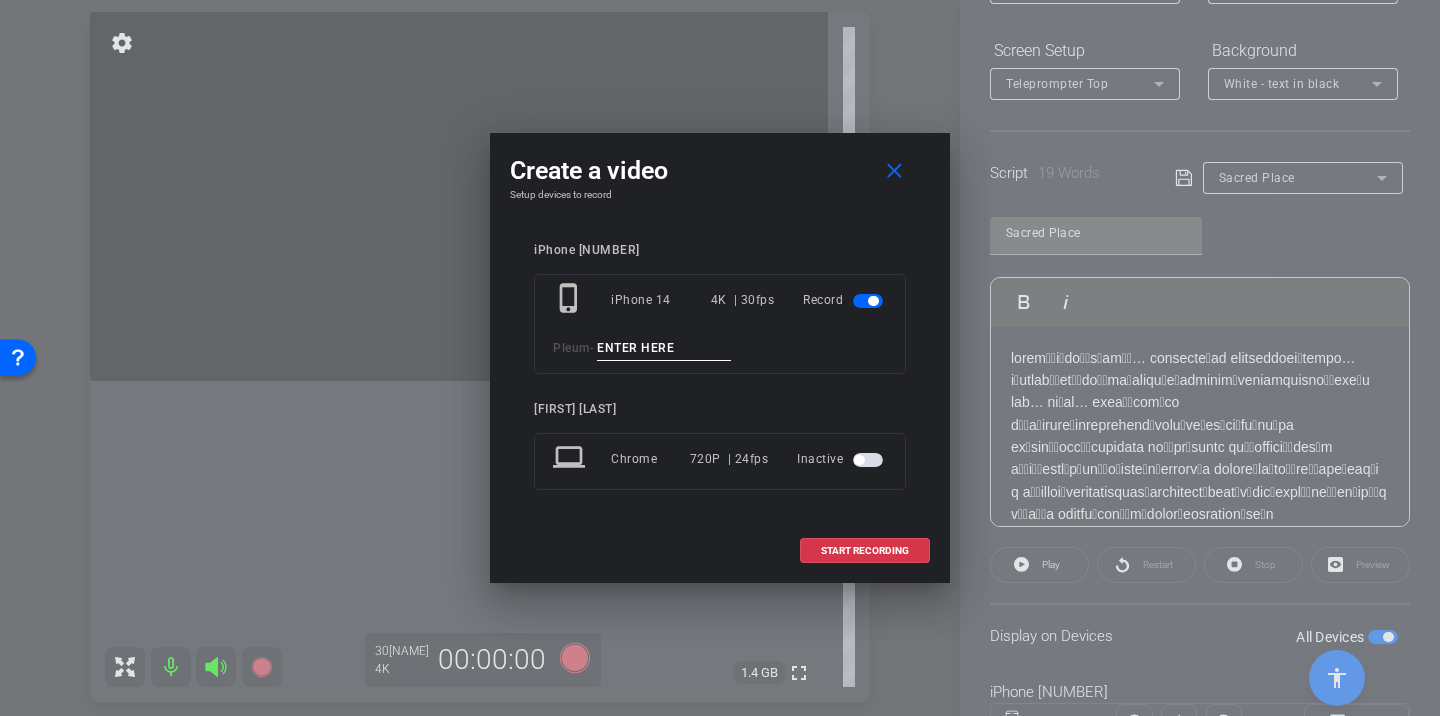 click at bounding box center (664, 348) 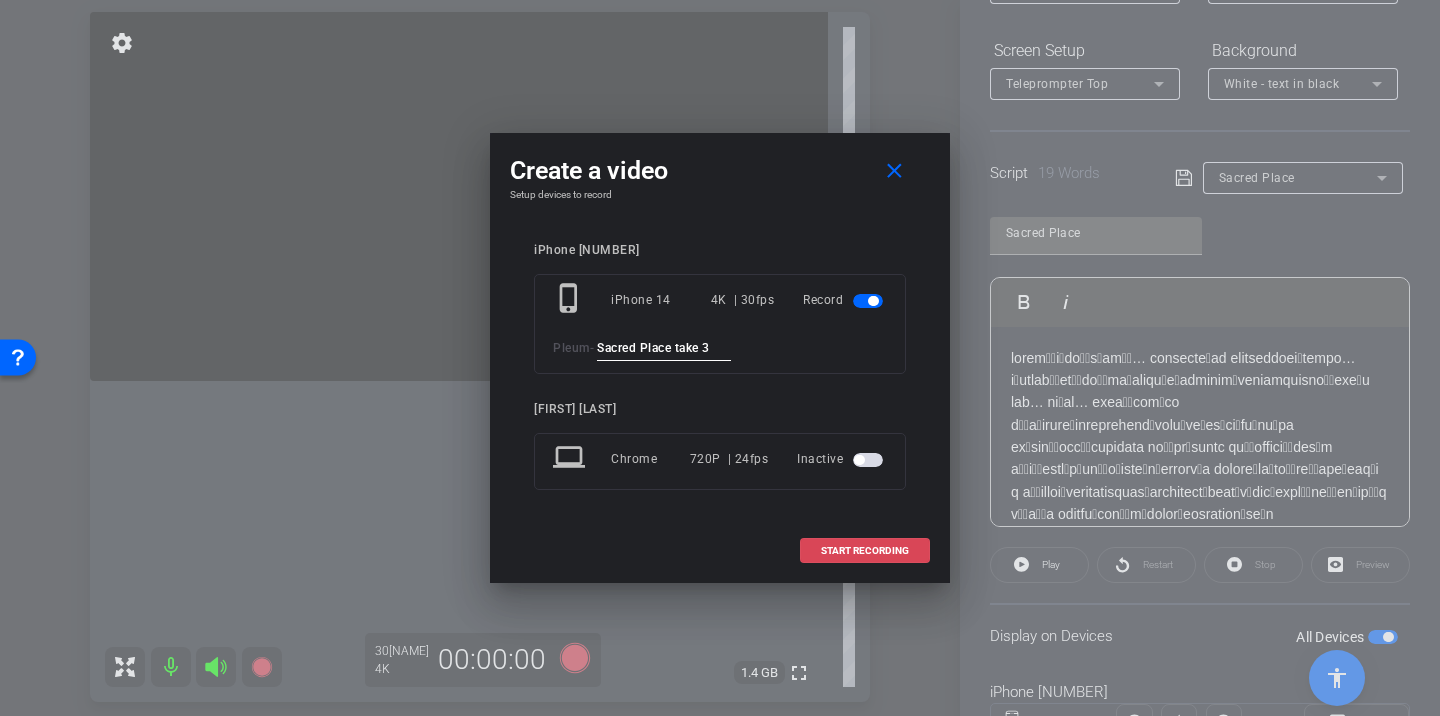 type on "Sacred Place take 3" 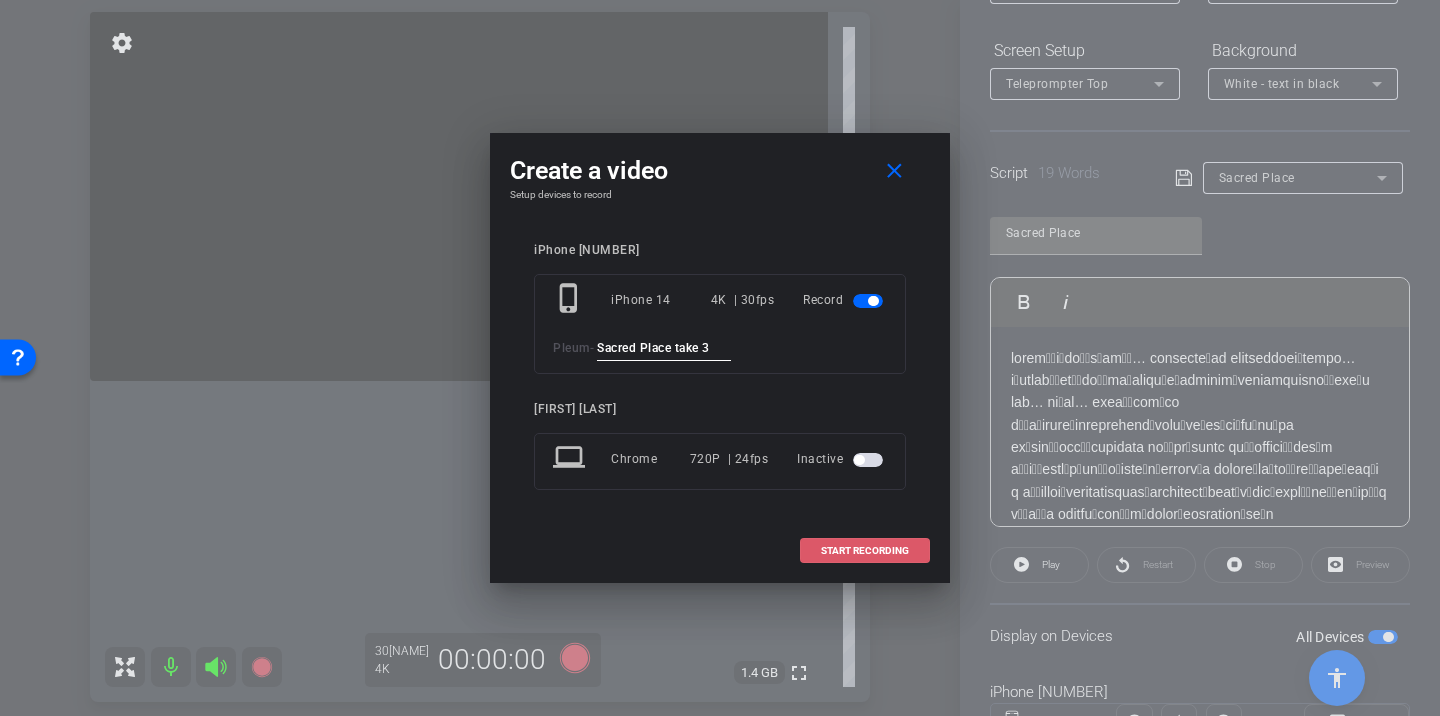 click on "START RECORDING" at bounding box center (865, 551) 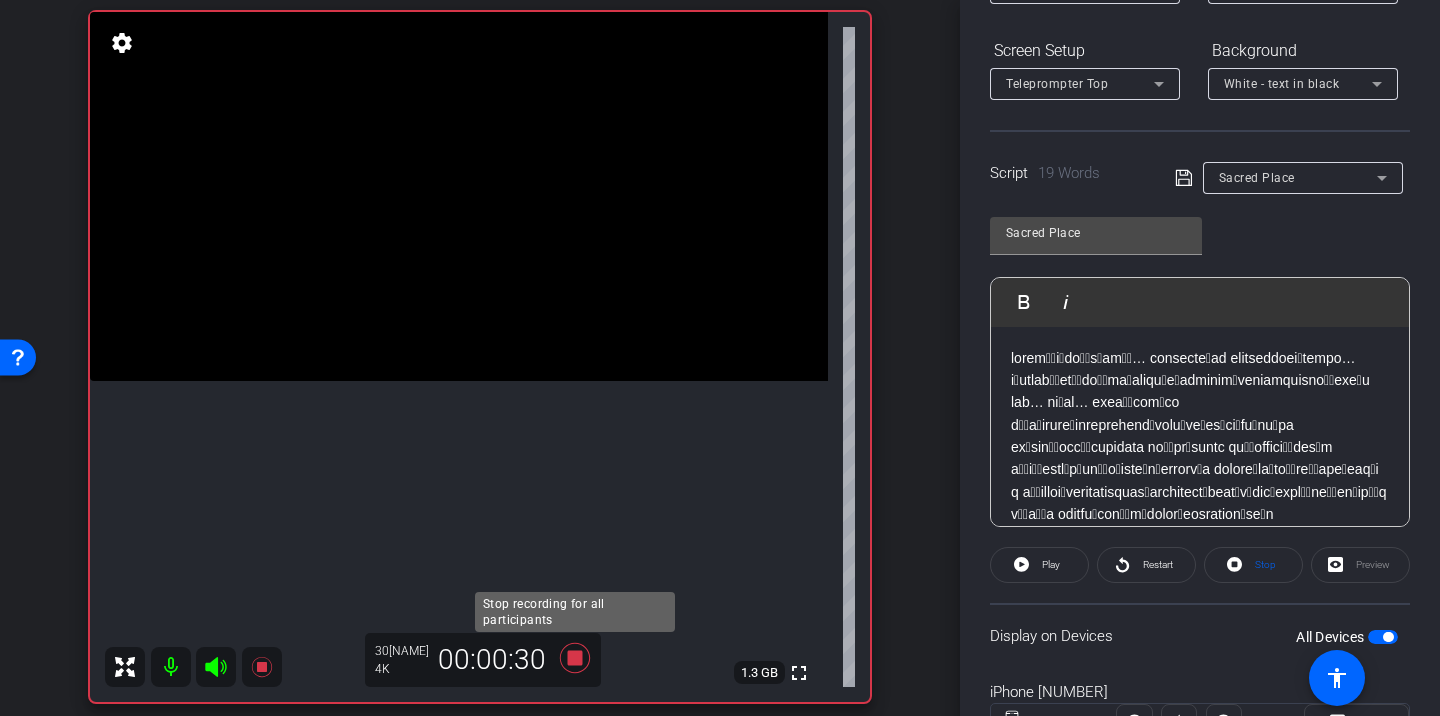 click 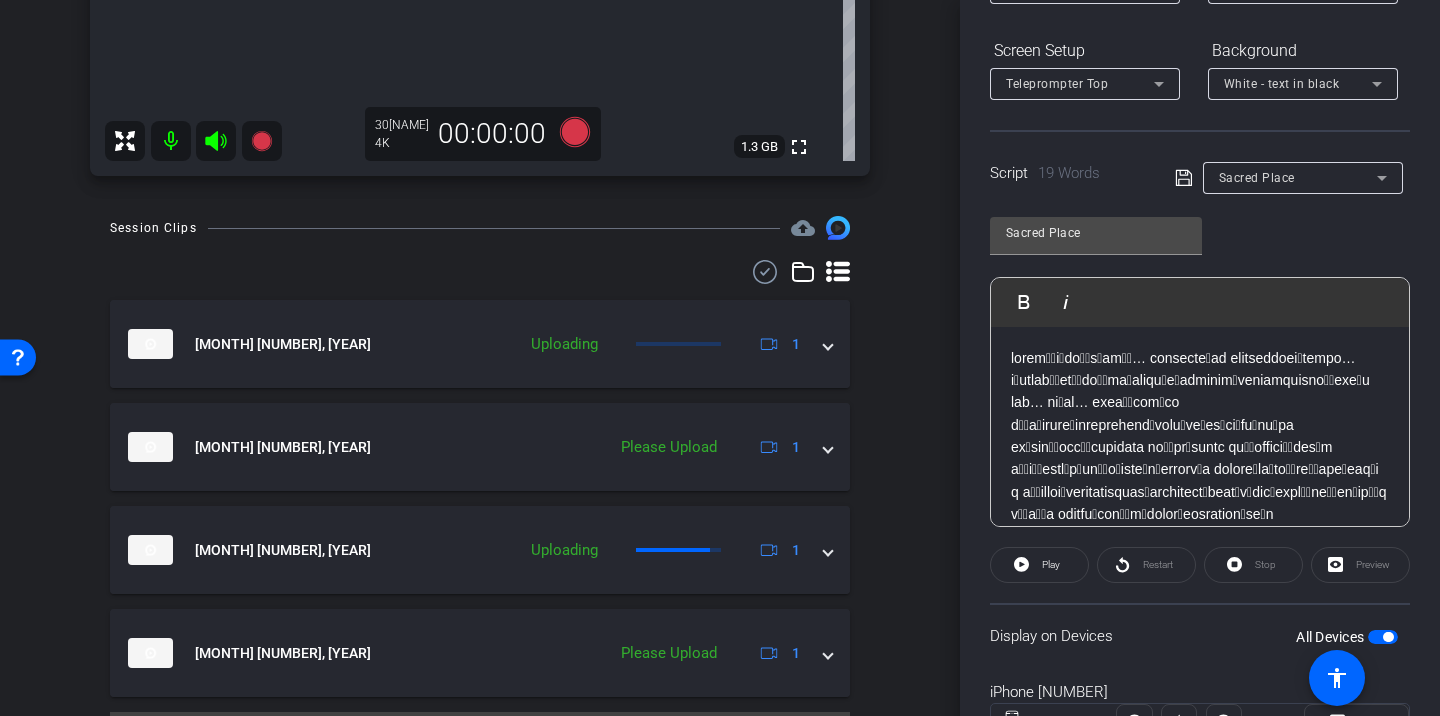 scroll, scrollTop: 790, scrollLeft: 0, axis: vertical 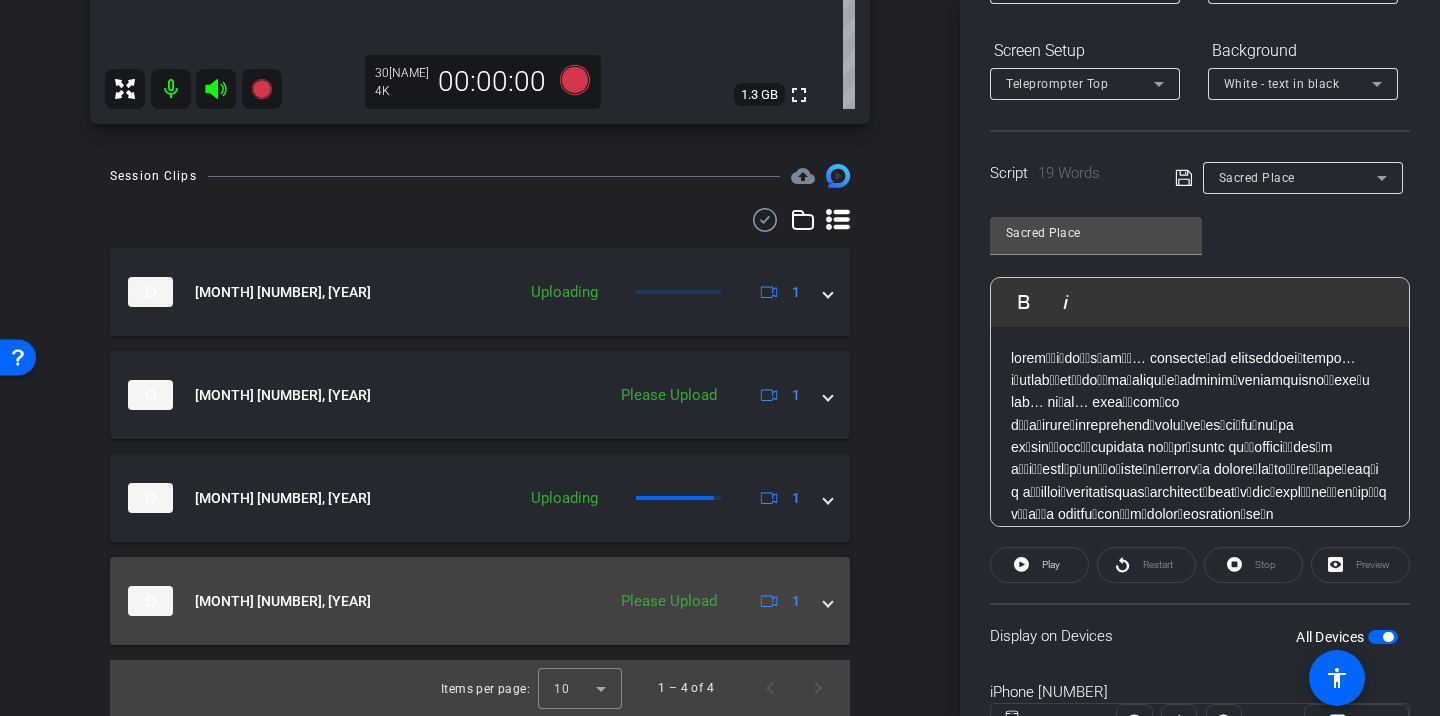 click on "Please Upload" 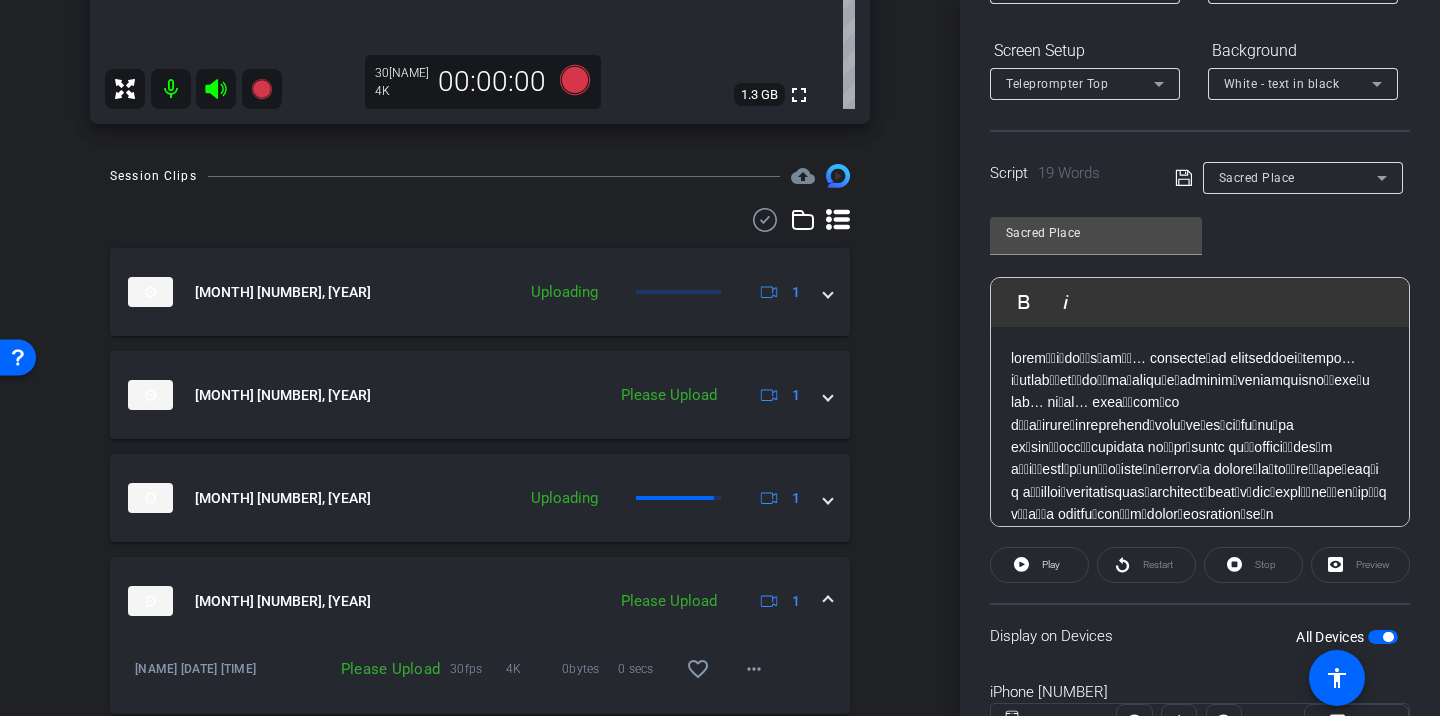 scroll, scrollTop: 859, scrollLeft: 0, axis: vertical 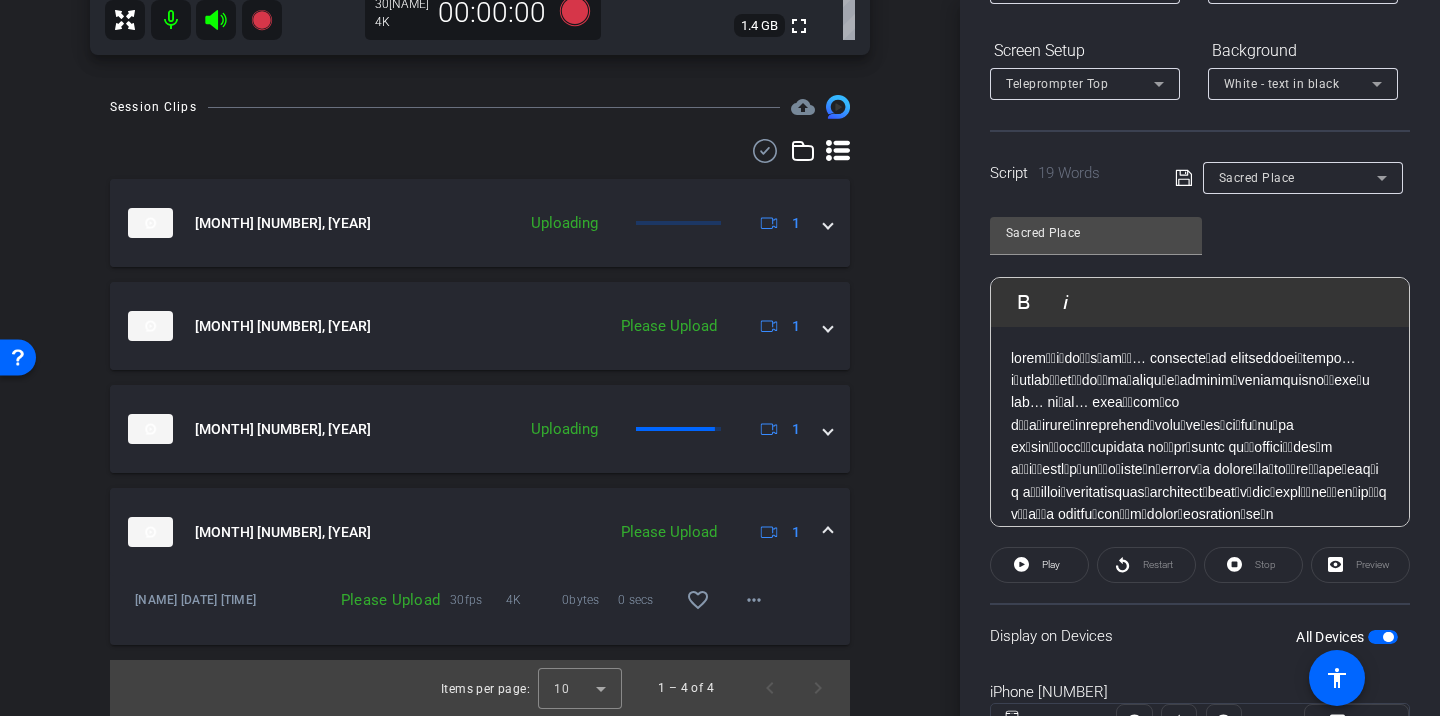 click on "Please Upload" 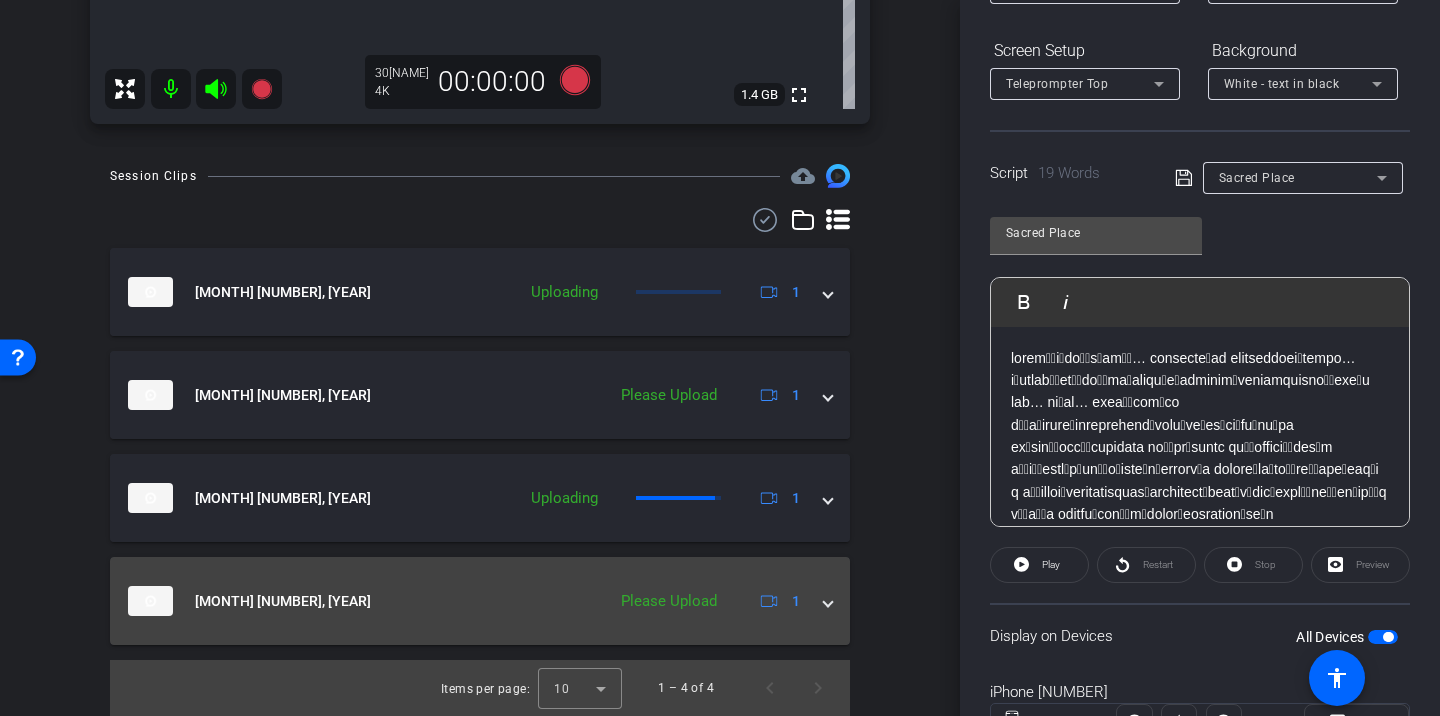 scroll, scrollTop: 790, scrollLeft: 0, axis: vertical 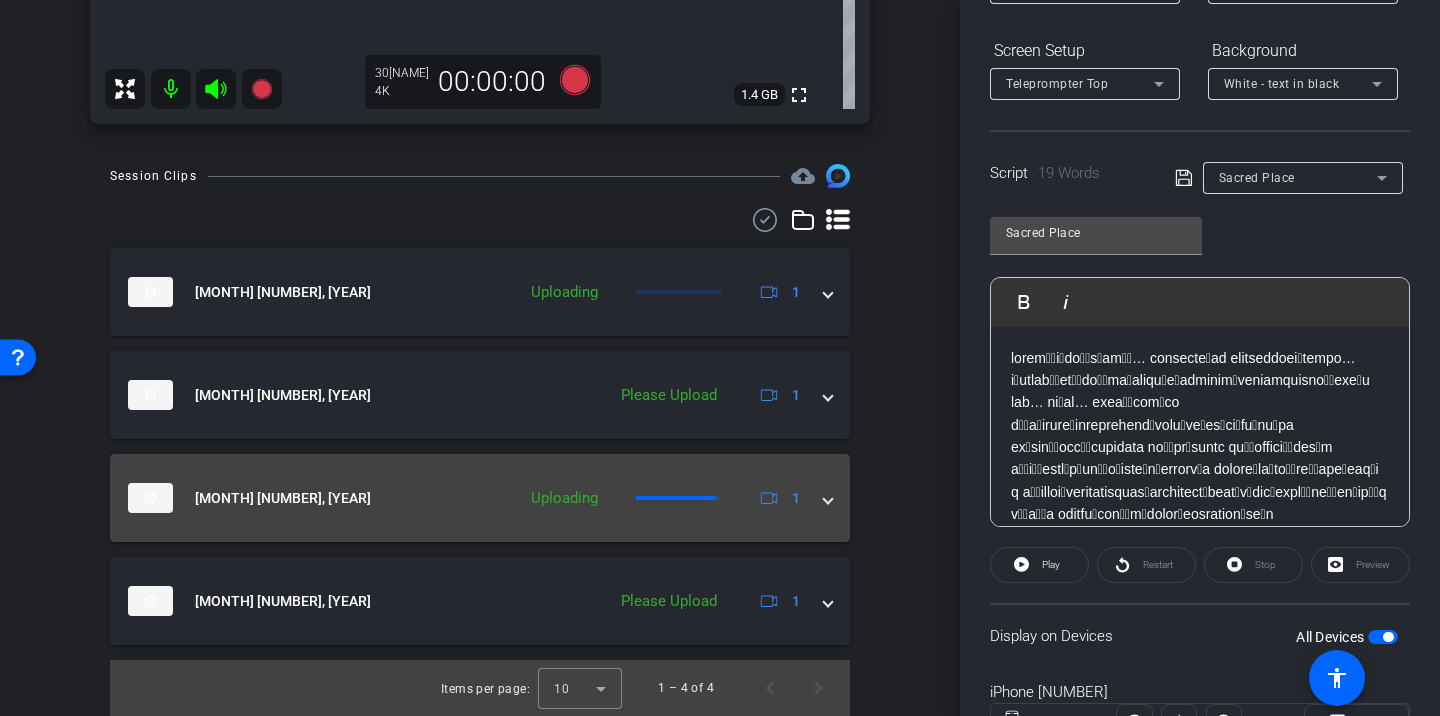 click on "Uploading" 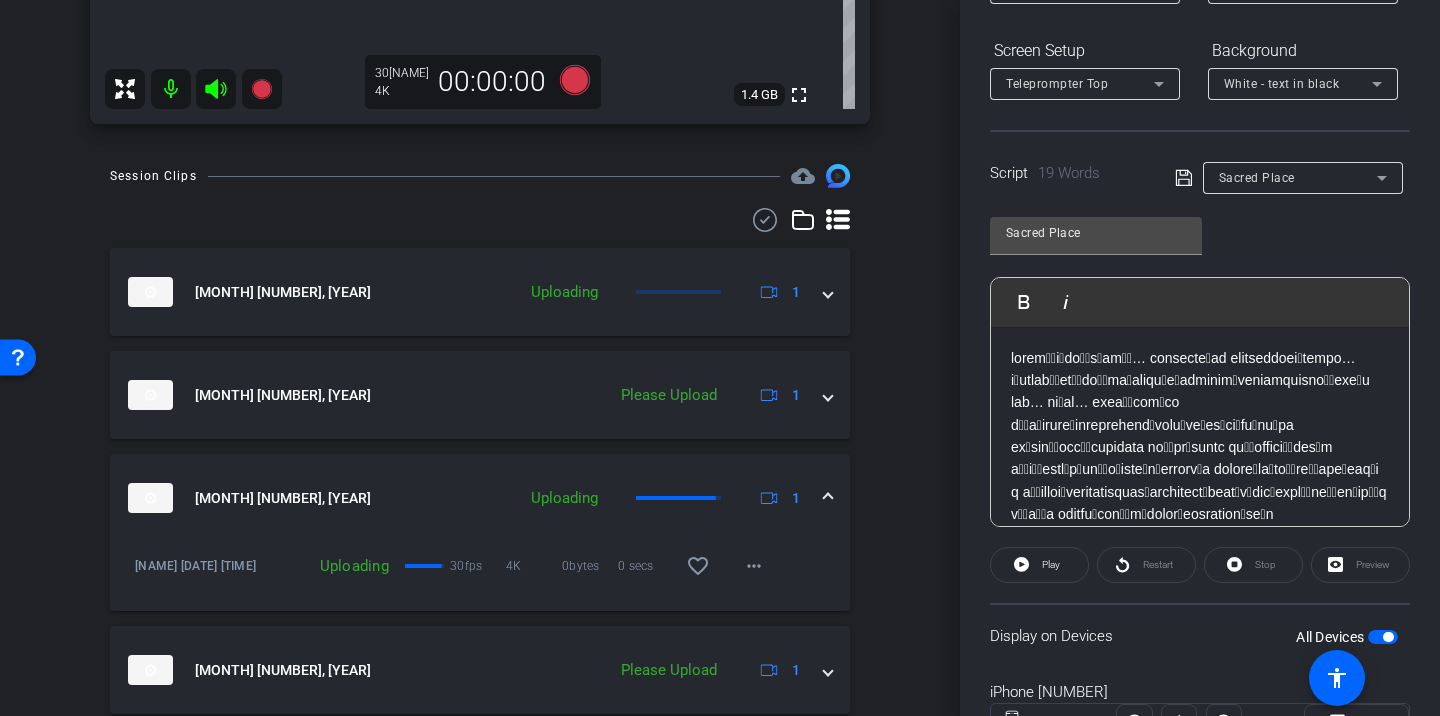 click on "Uploading" 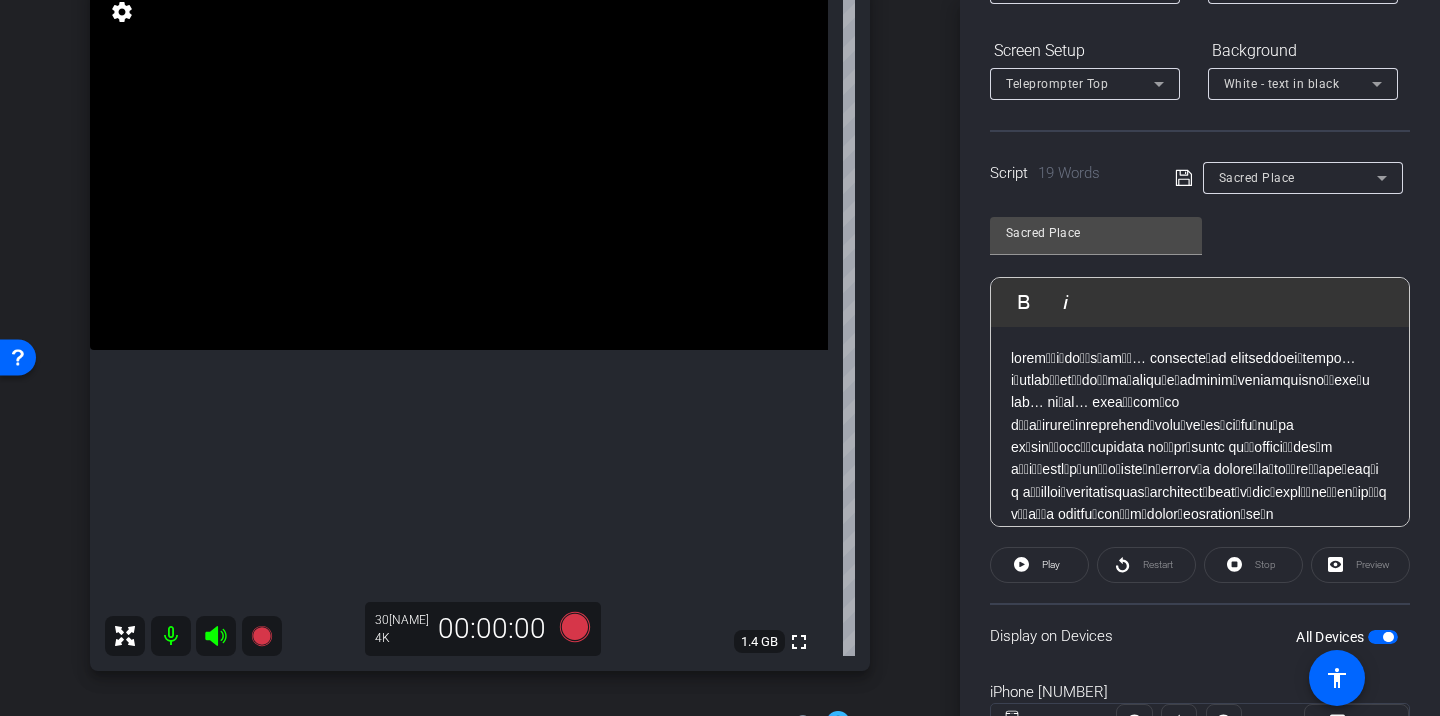 scroll, scrollTop: 199, scrollLeft: 0, axis: vertical 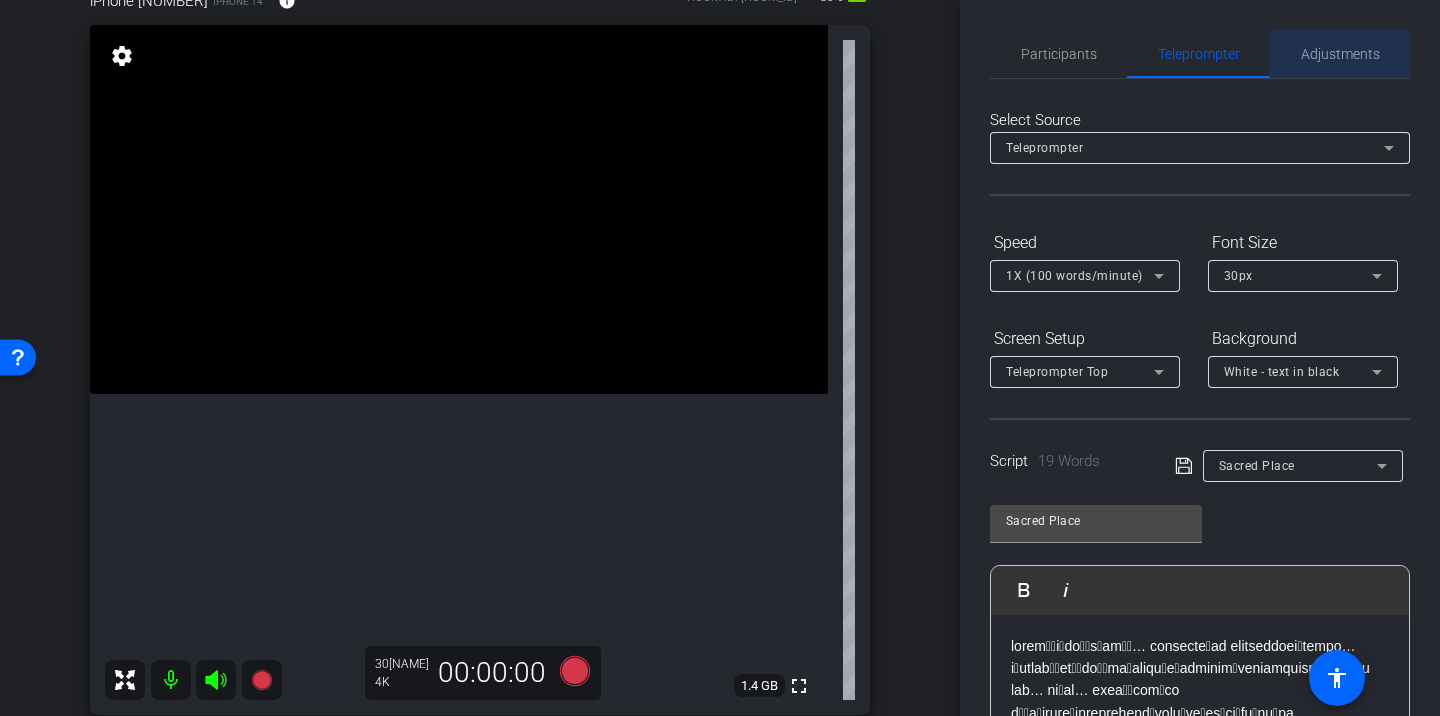 click on "Adjustments" at bounding box center [1340, 54] 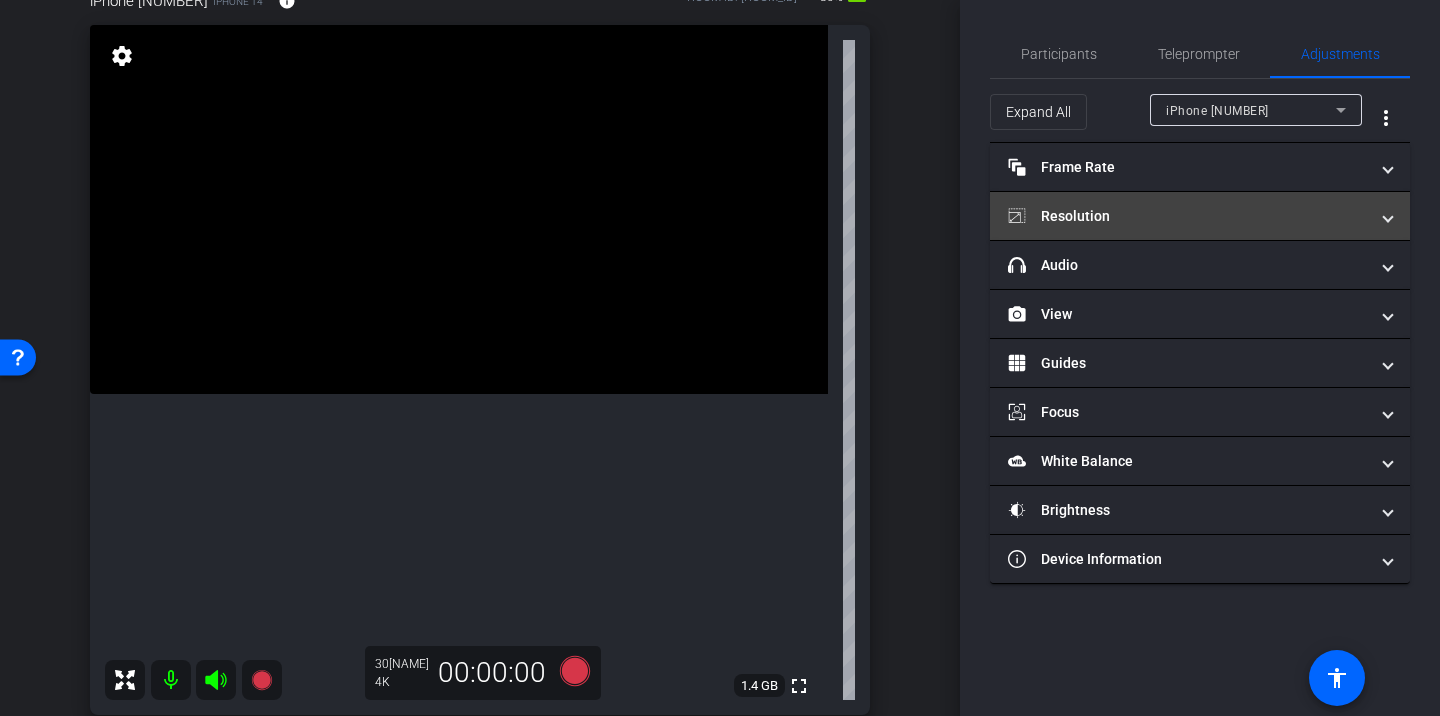 click on "Resolution" at bounding box center (1188, 216) 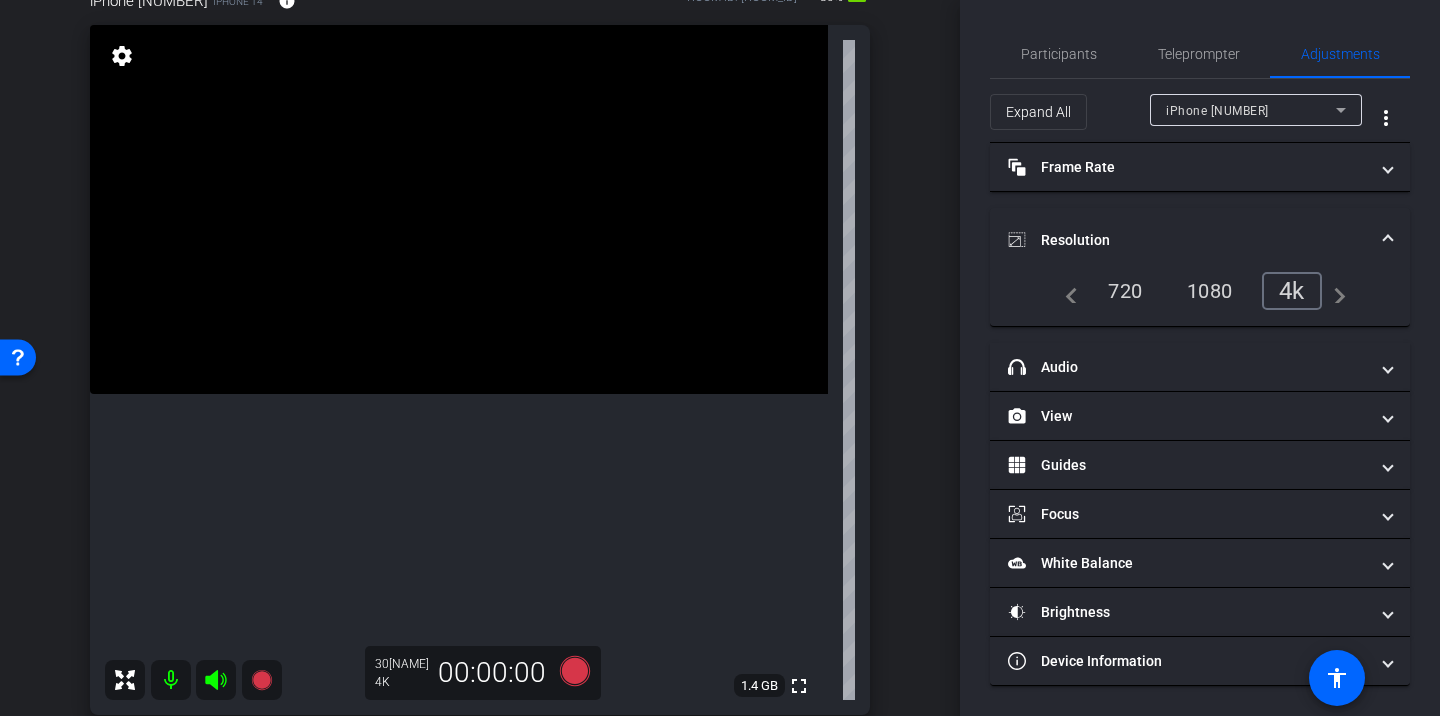 click on "1080" at bounding box center [1209, 291] 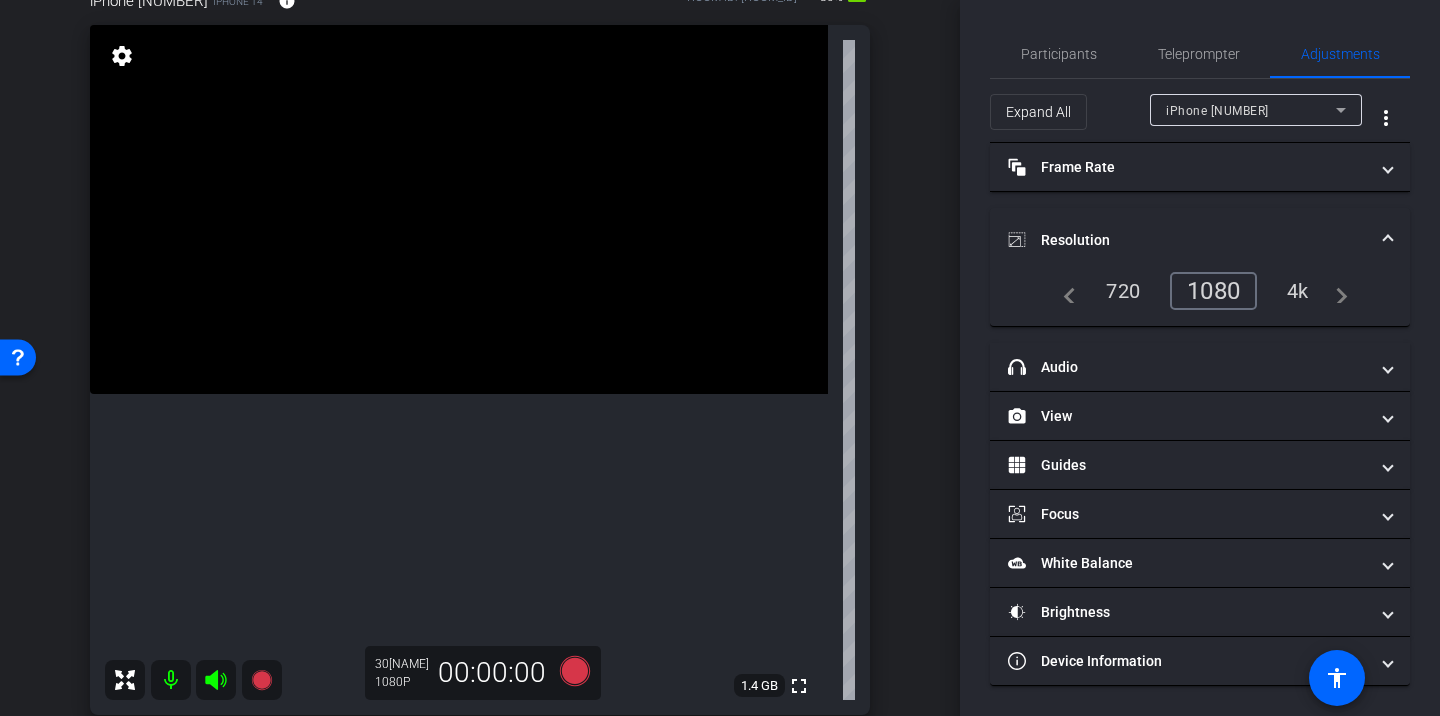 click on "iPhone 141 iPhone 14 info ROOM ID: 824590569 80% battery_std fullscreen settings  1.4 GB
30 FPS  1080P   00:00:00" at bounding box center [480, 346] 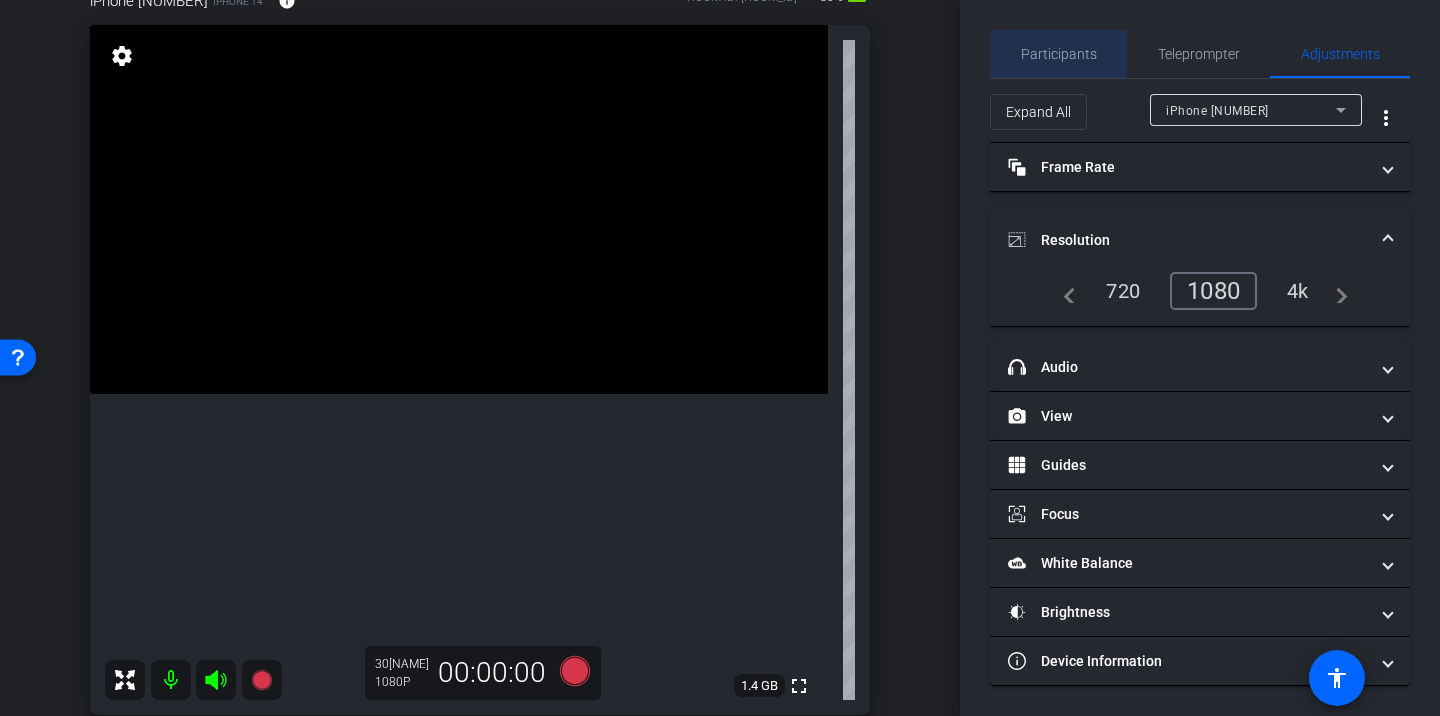 click on "Participants" at bounding box center (1059, 54) 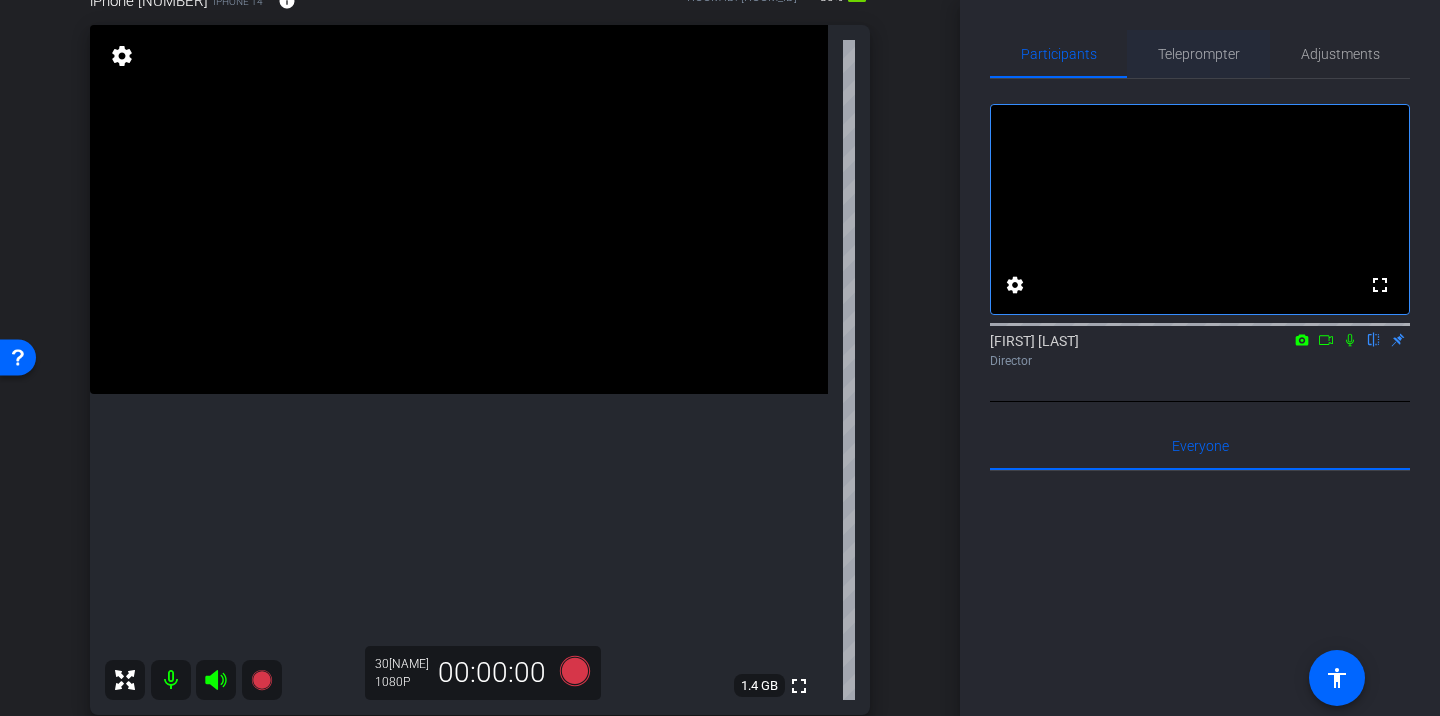 click on "Teleprompter" at bounding box center (1199, 54) 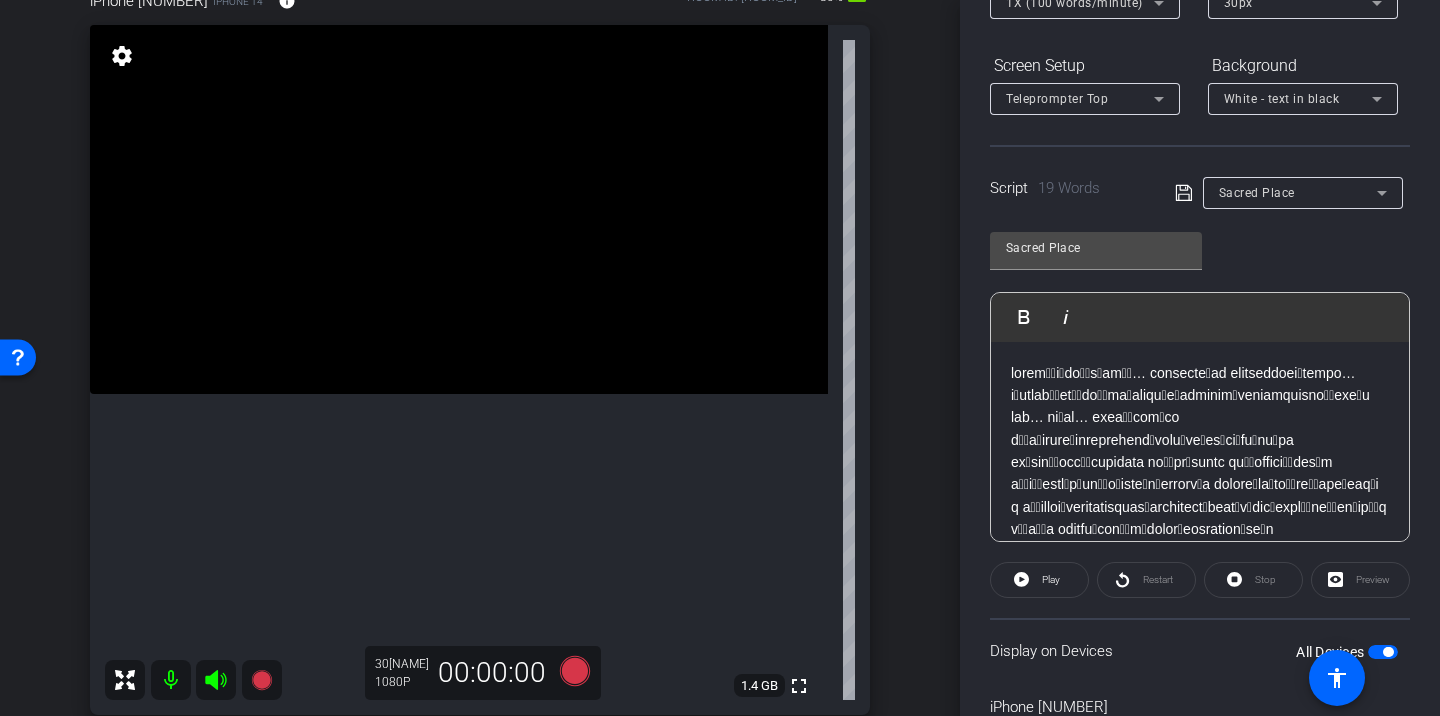 scroll, scrollTop: 377, scrollLeft: 0, axis: vertical 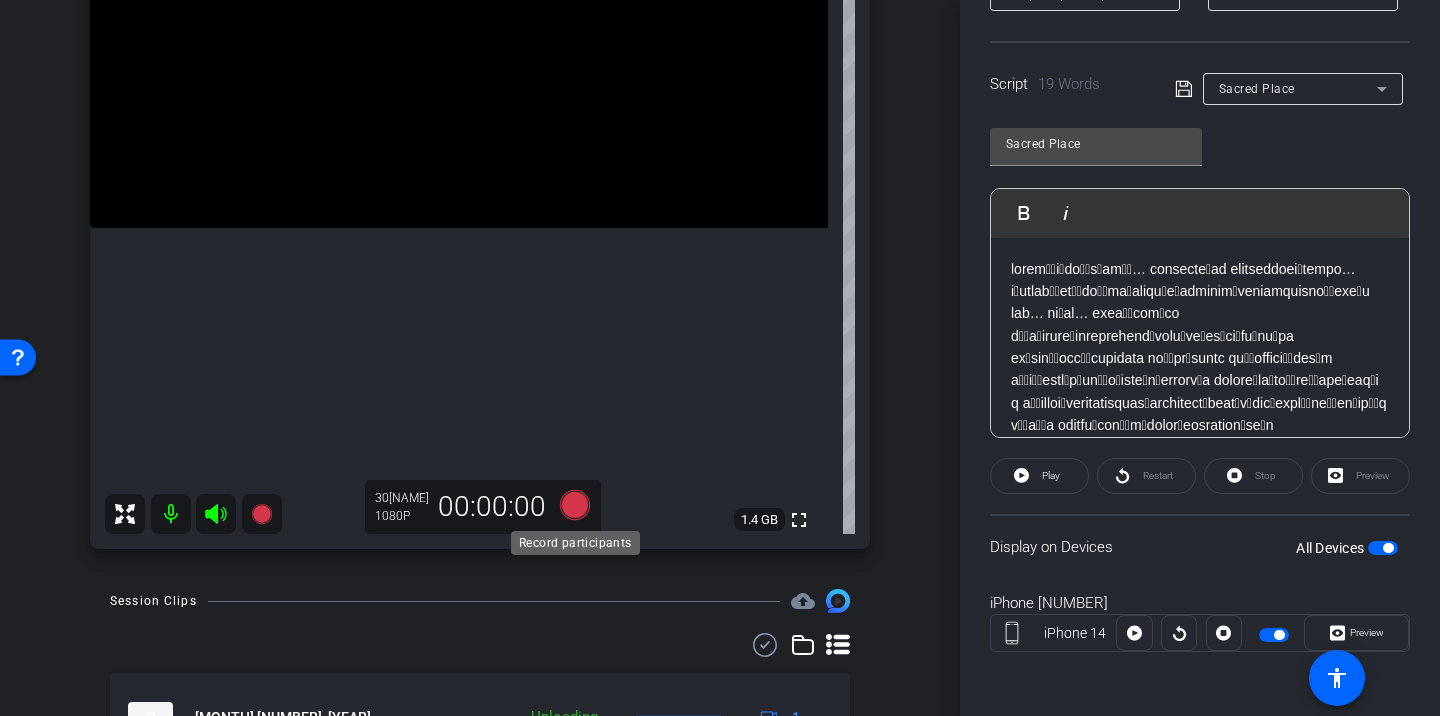 click 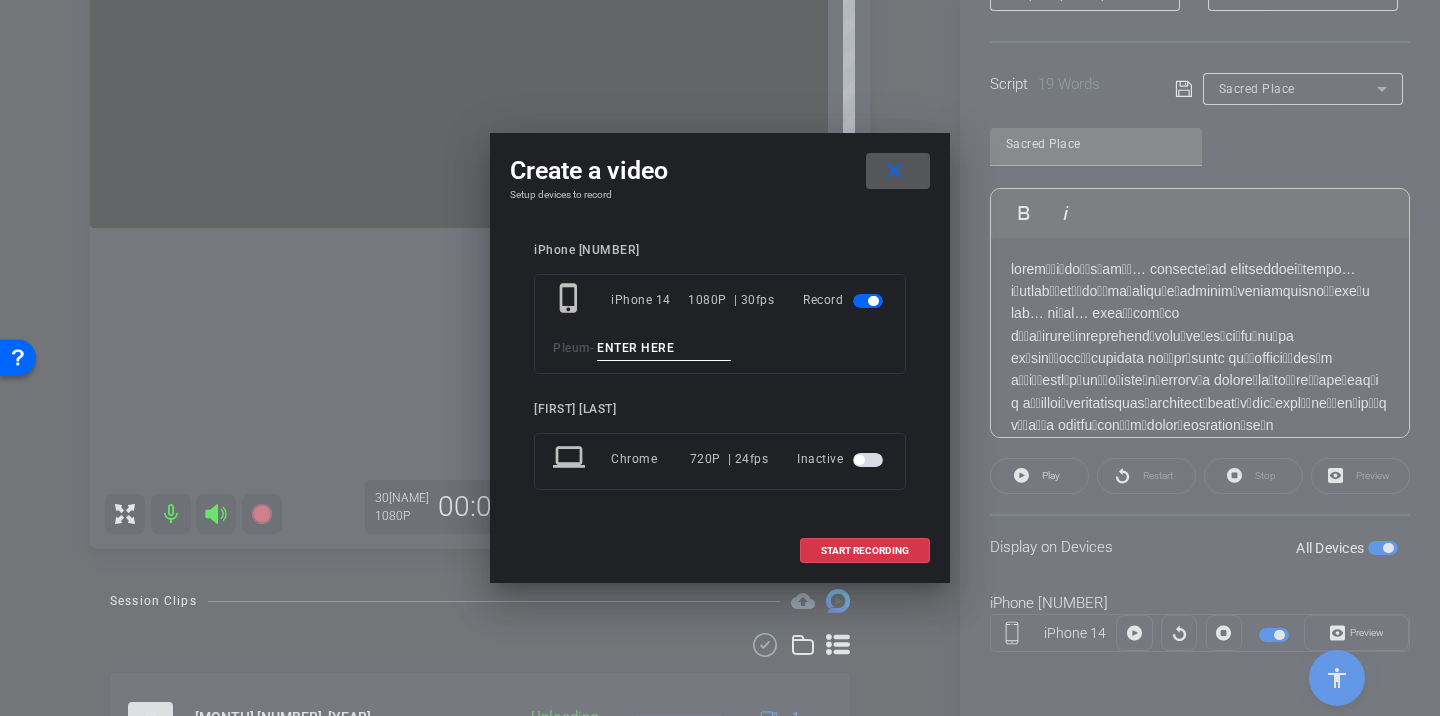 click at bounding box center [664, 348] 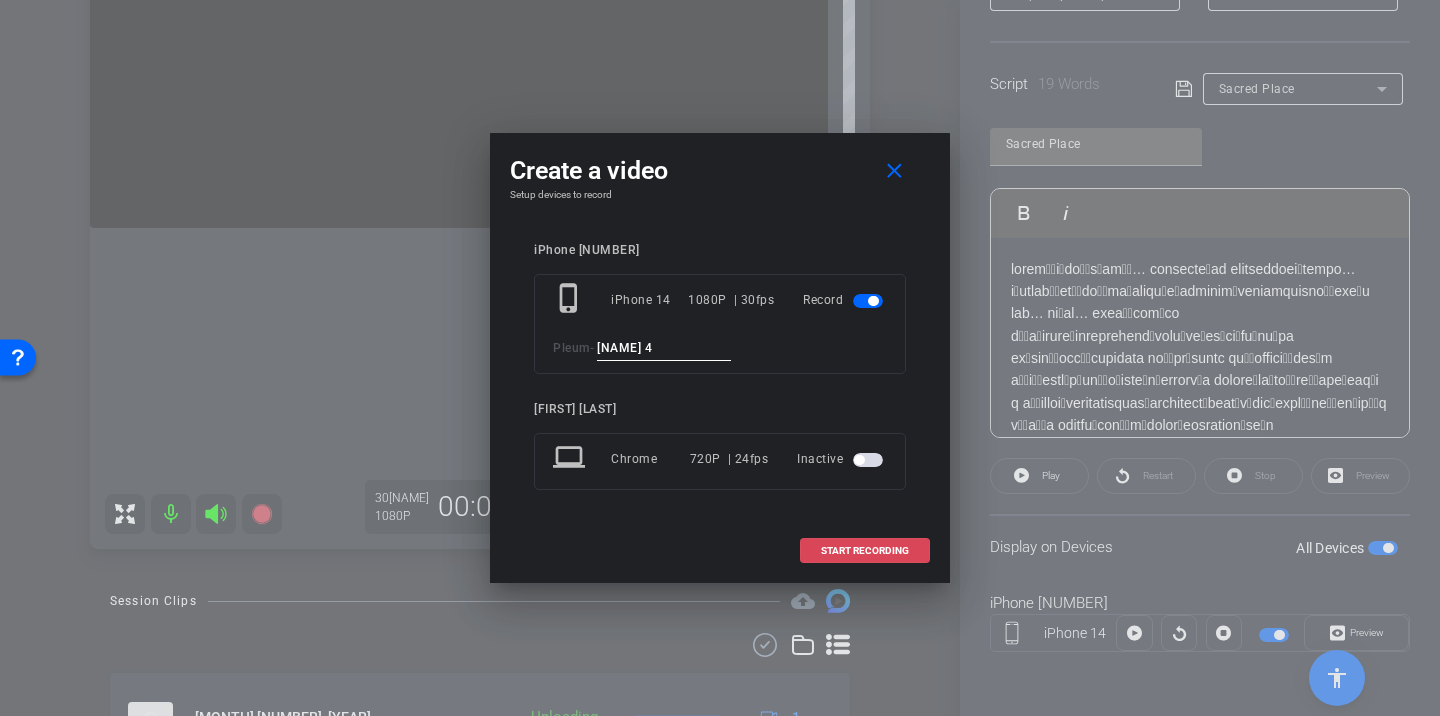 type on "Sacred place 4" 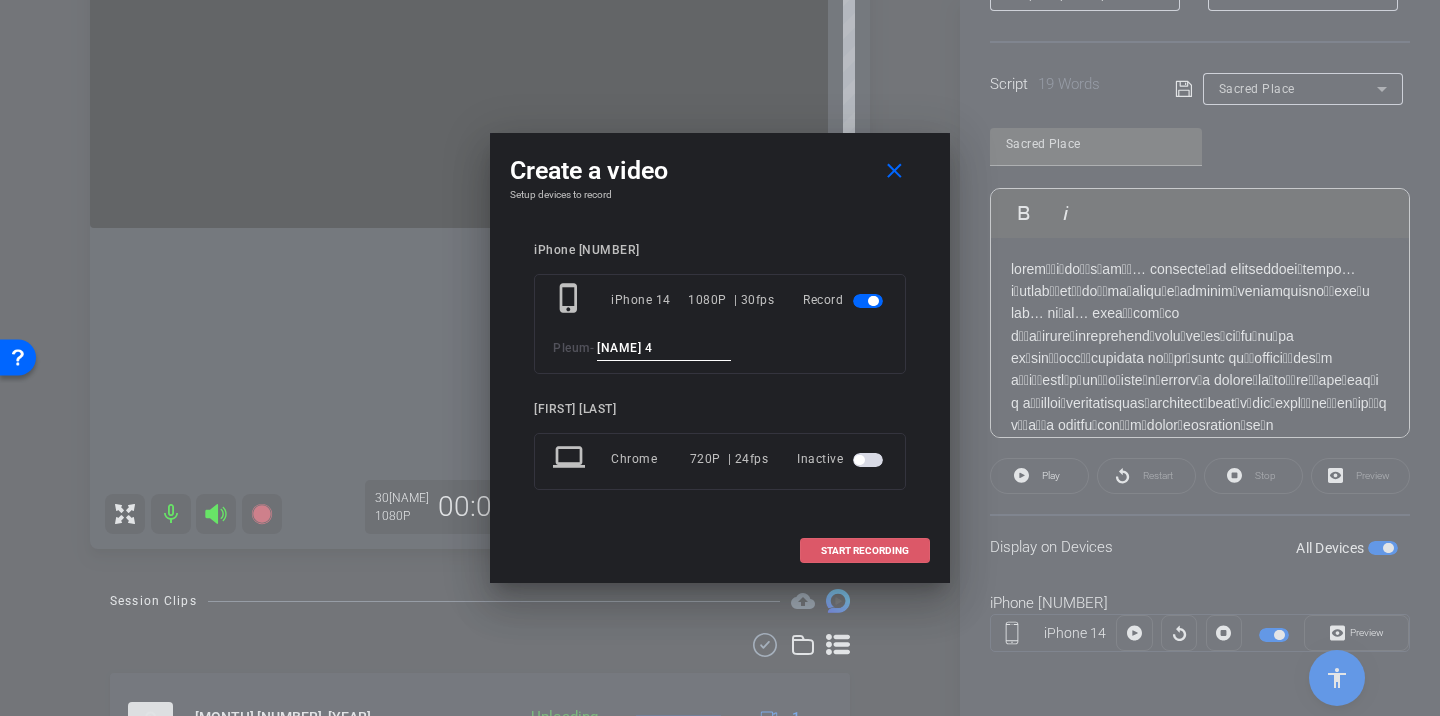 click at bounding box center (865, 551) 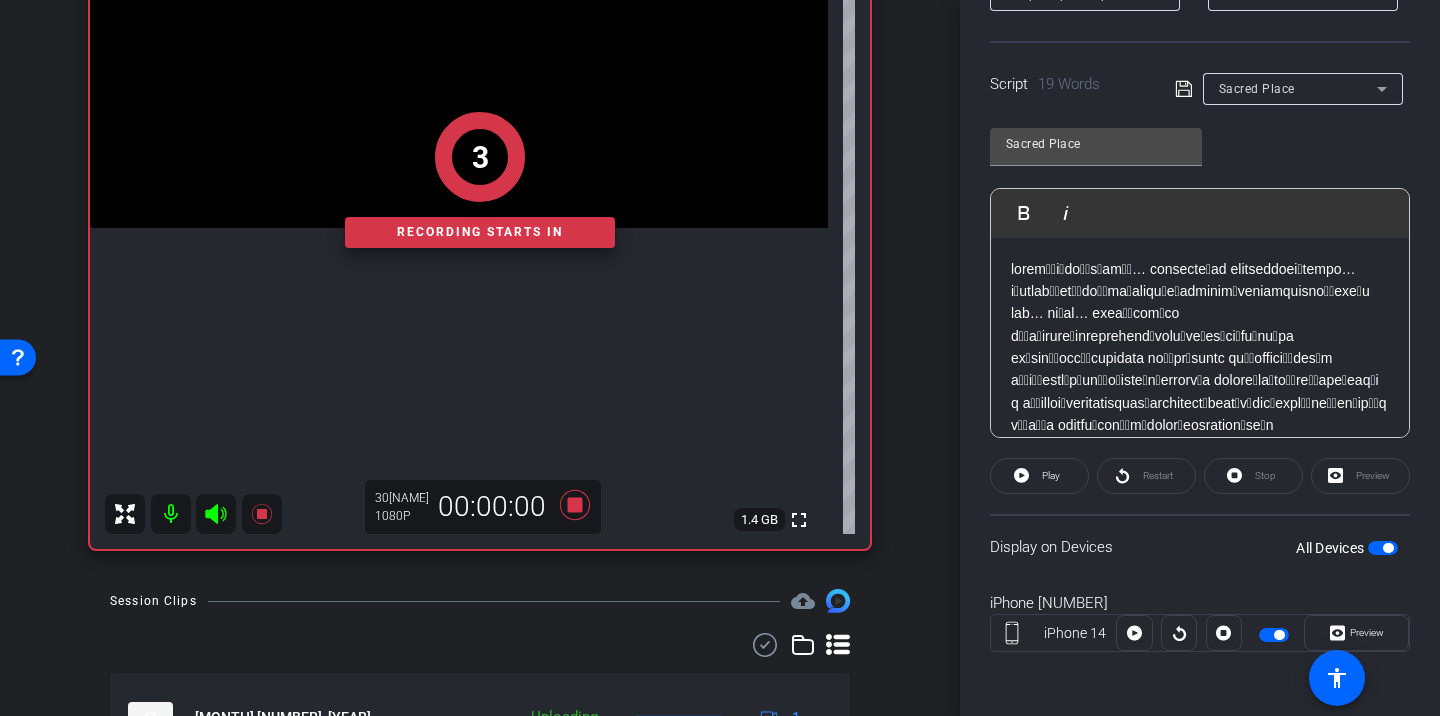 scroll, scrollTop: 275, scrollLeft: 0, axis: vertical 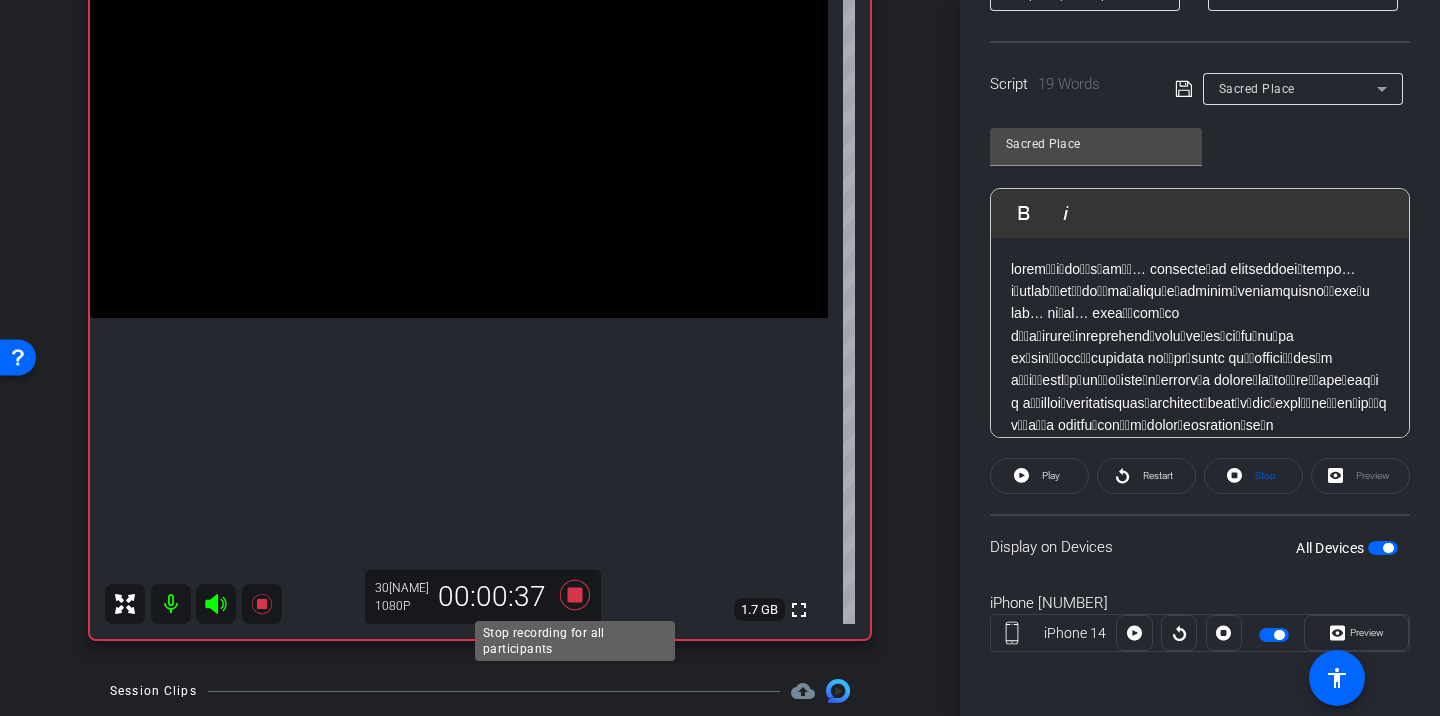 click 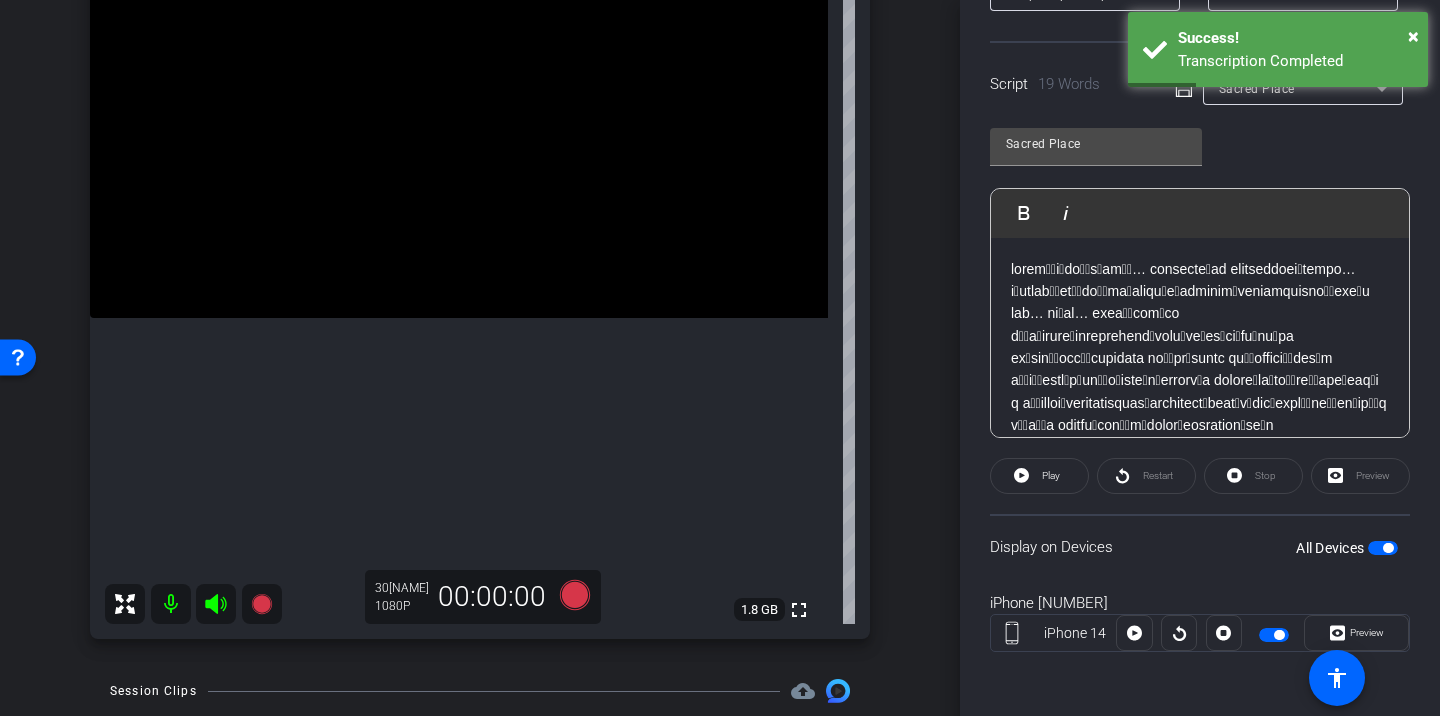 click 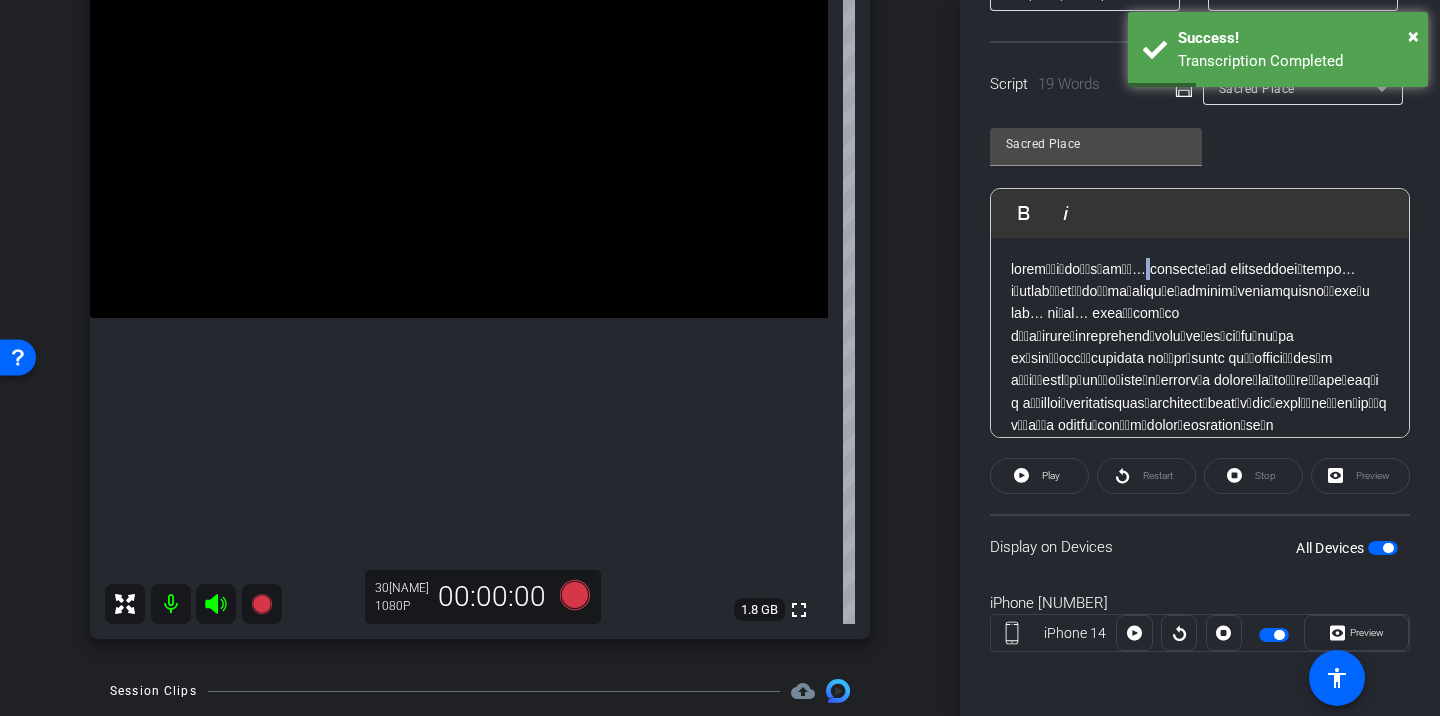 click 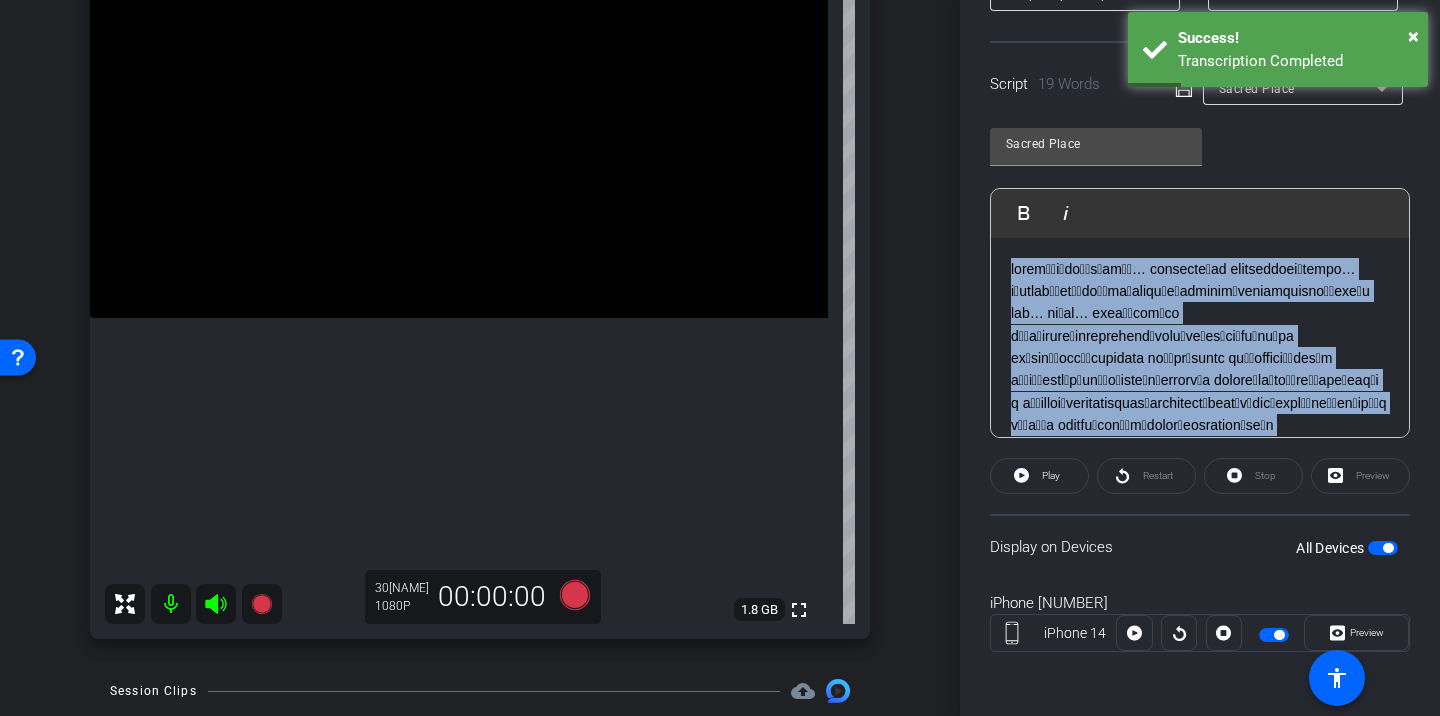 click 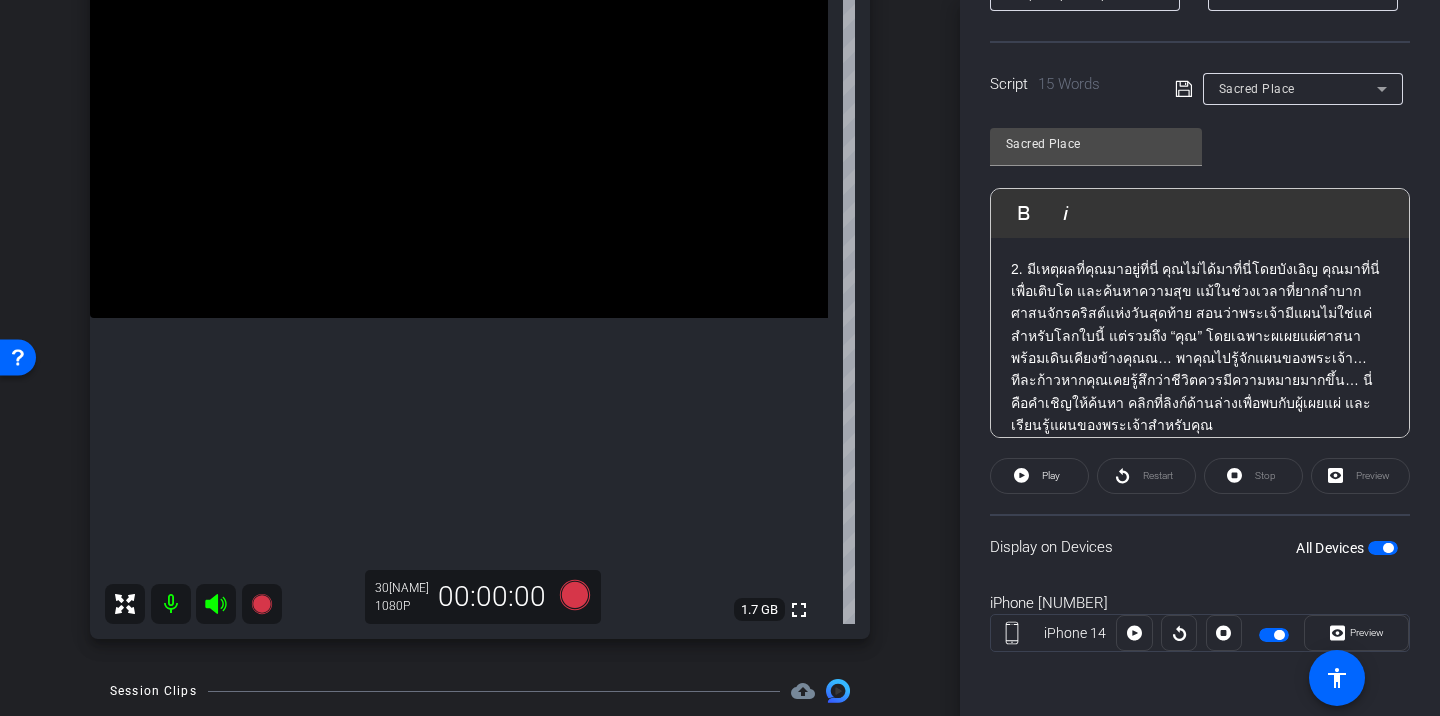 click 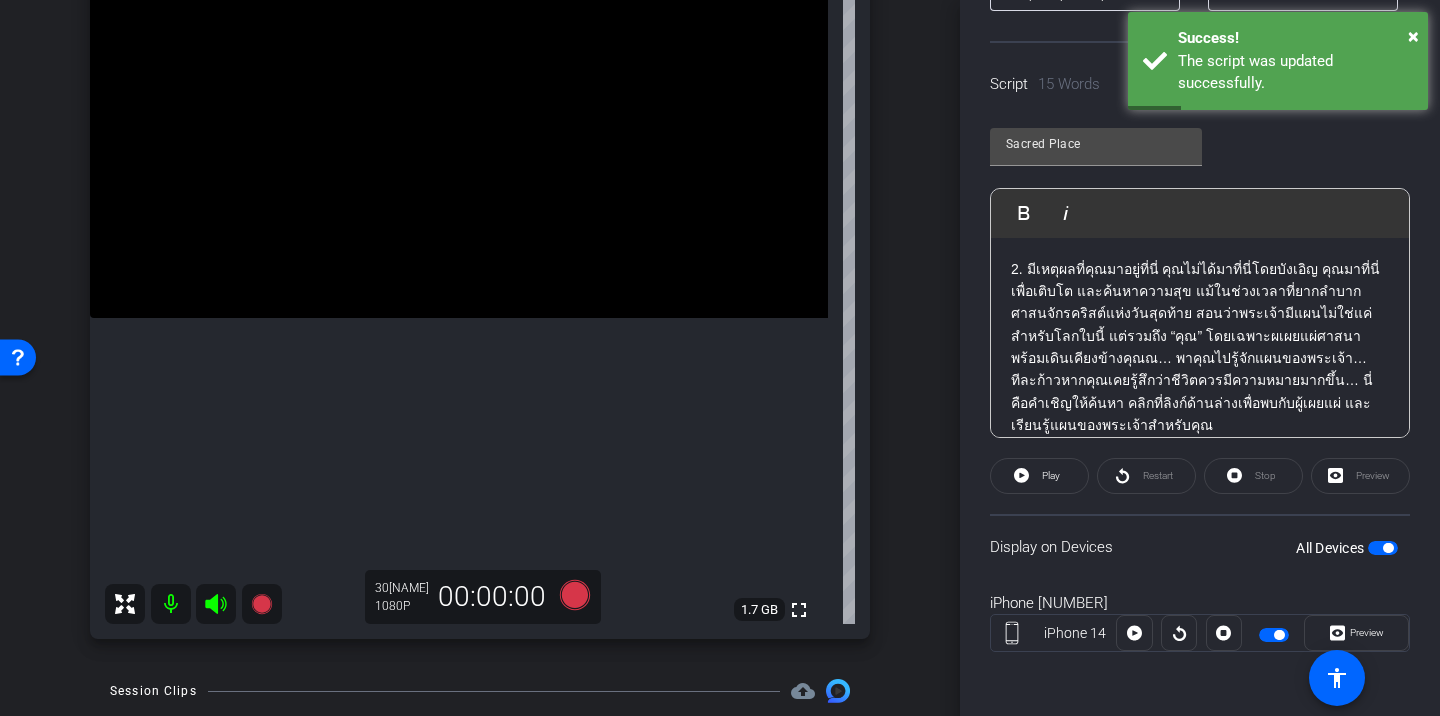 scroll, scrollTop: 19, scrollLeft: 0, axis: vertical 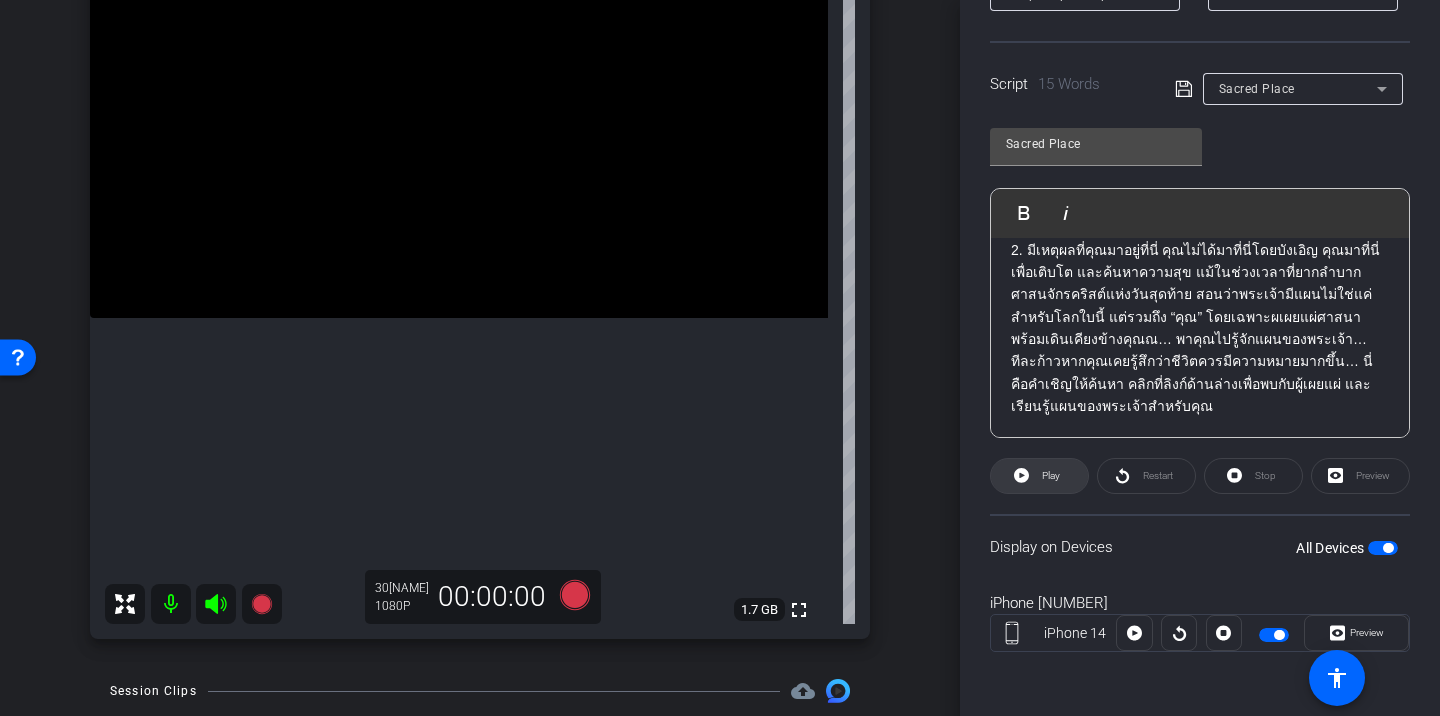click on "Play" 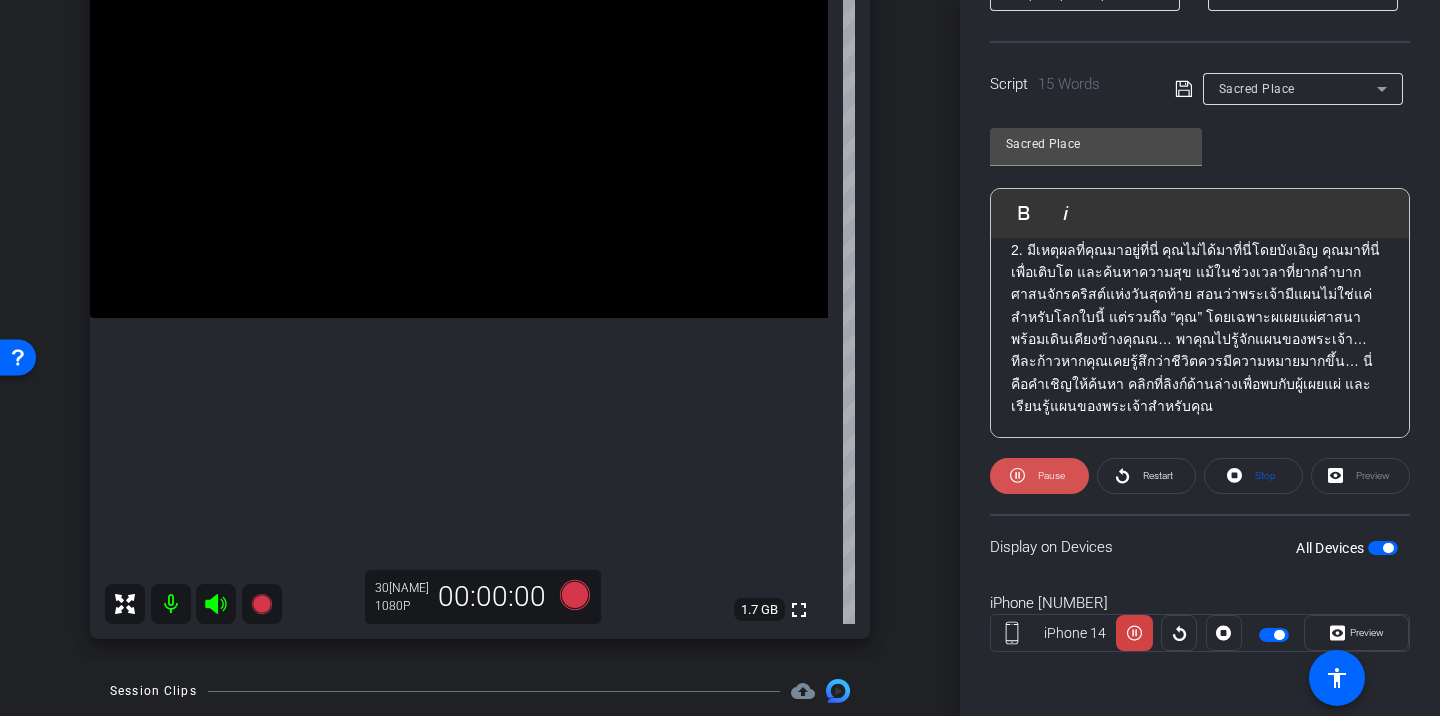 click 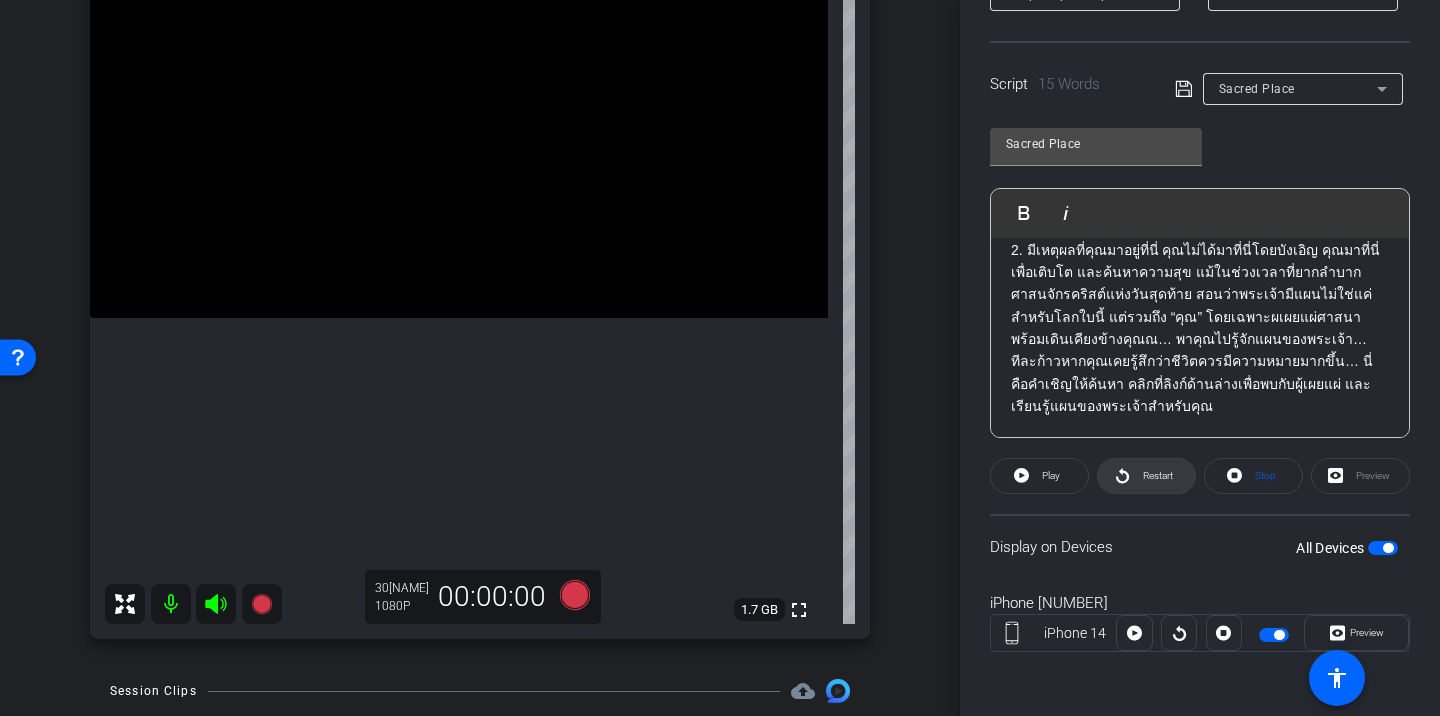 click on "Restart" 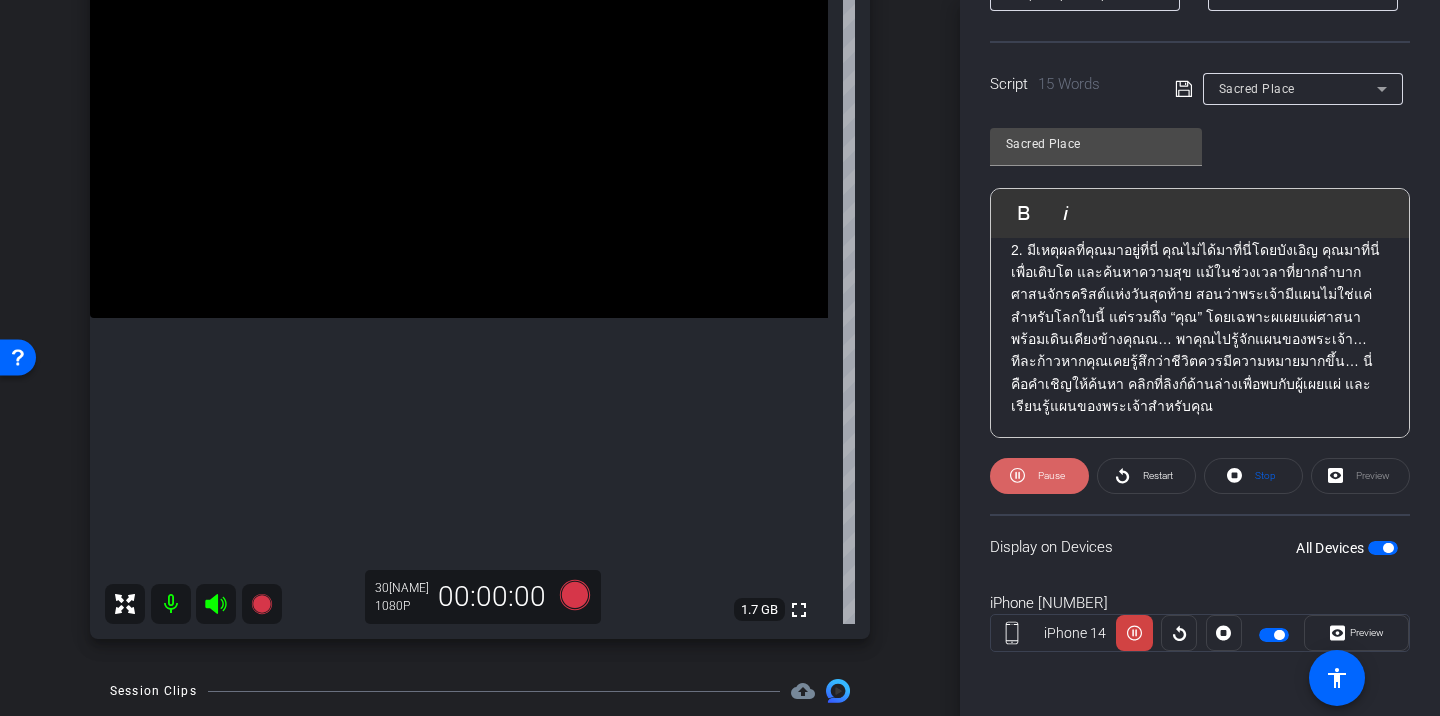 click on "Pause" 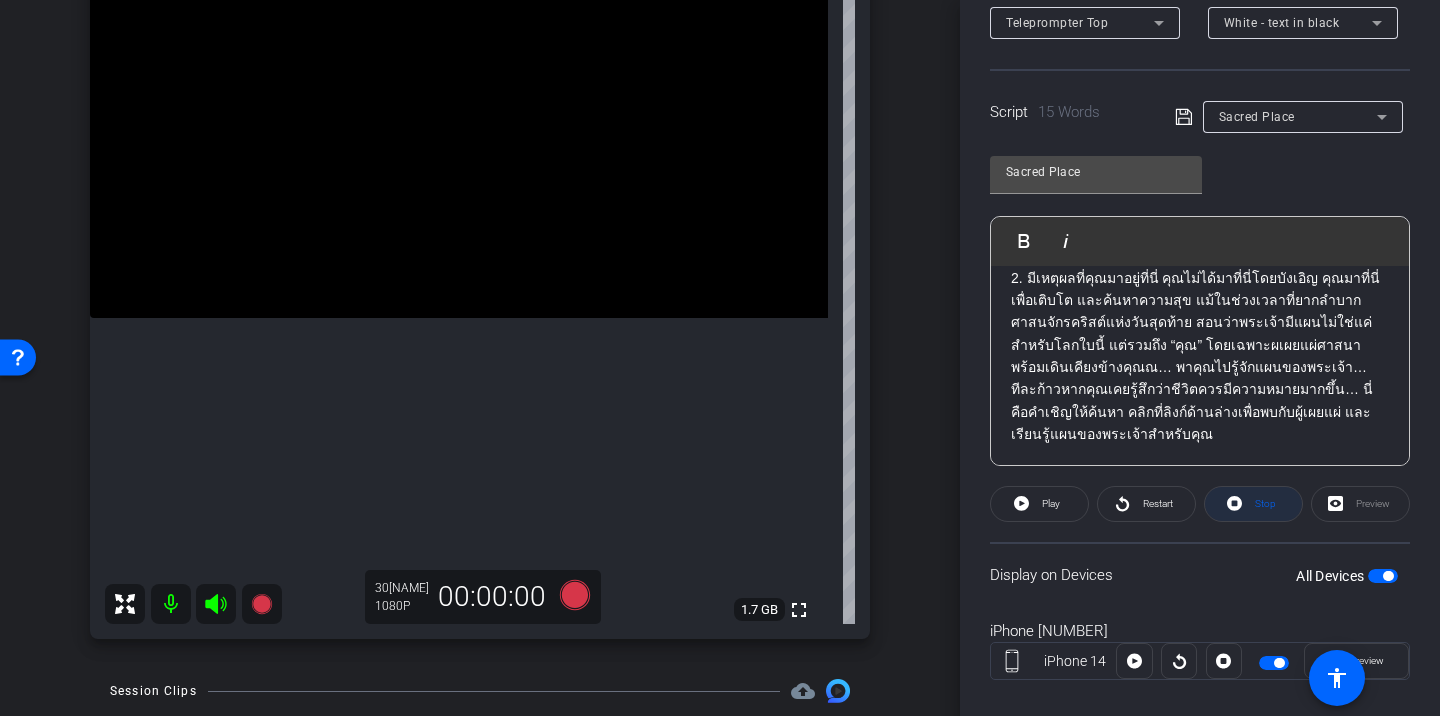 scroll, scrollTop: 377, scrollLeft: 0, axis: vertical 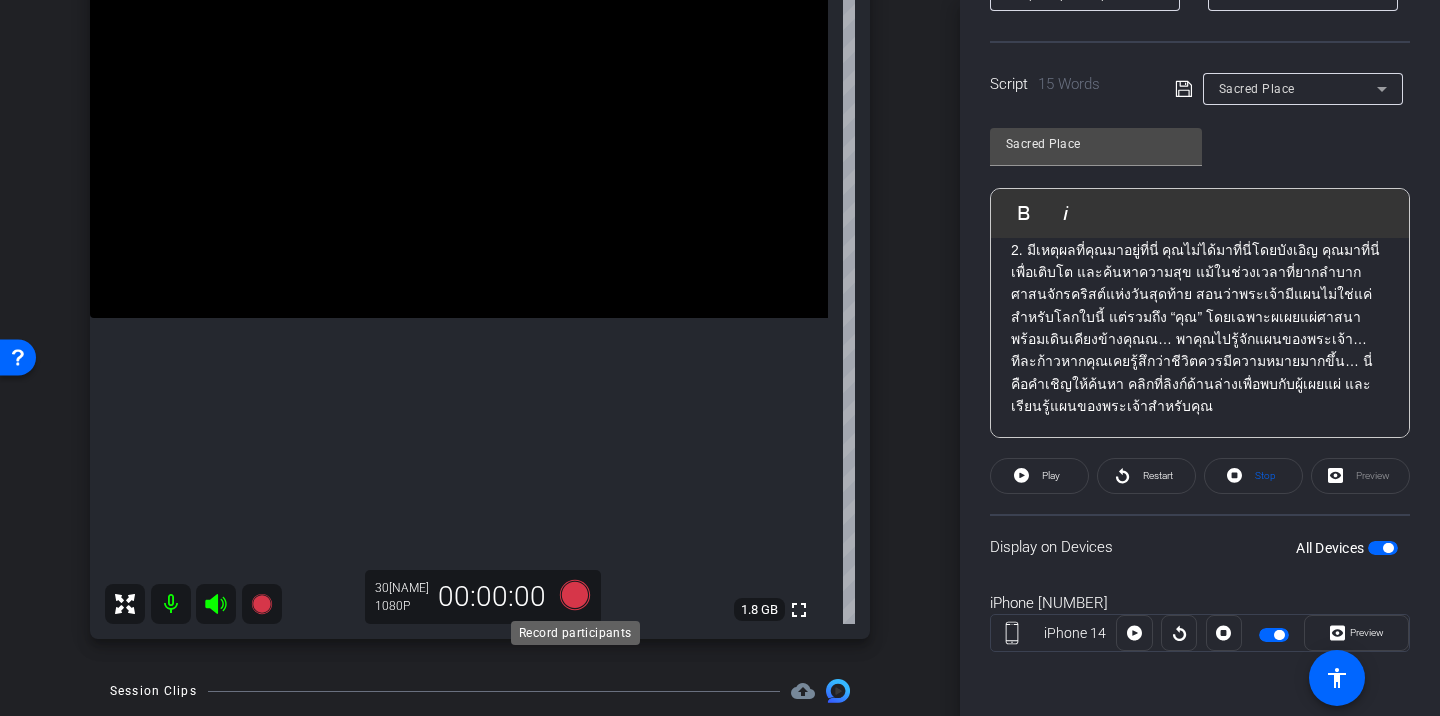click 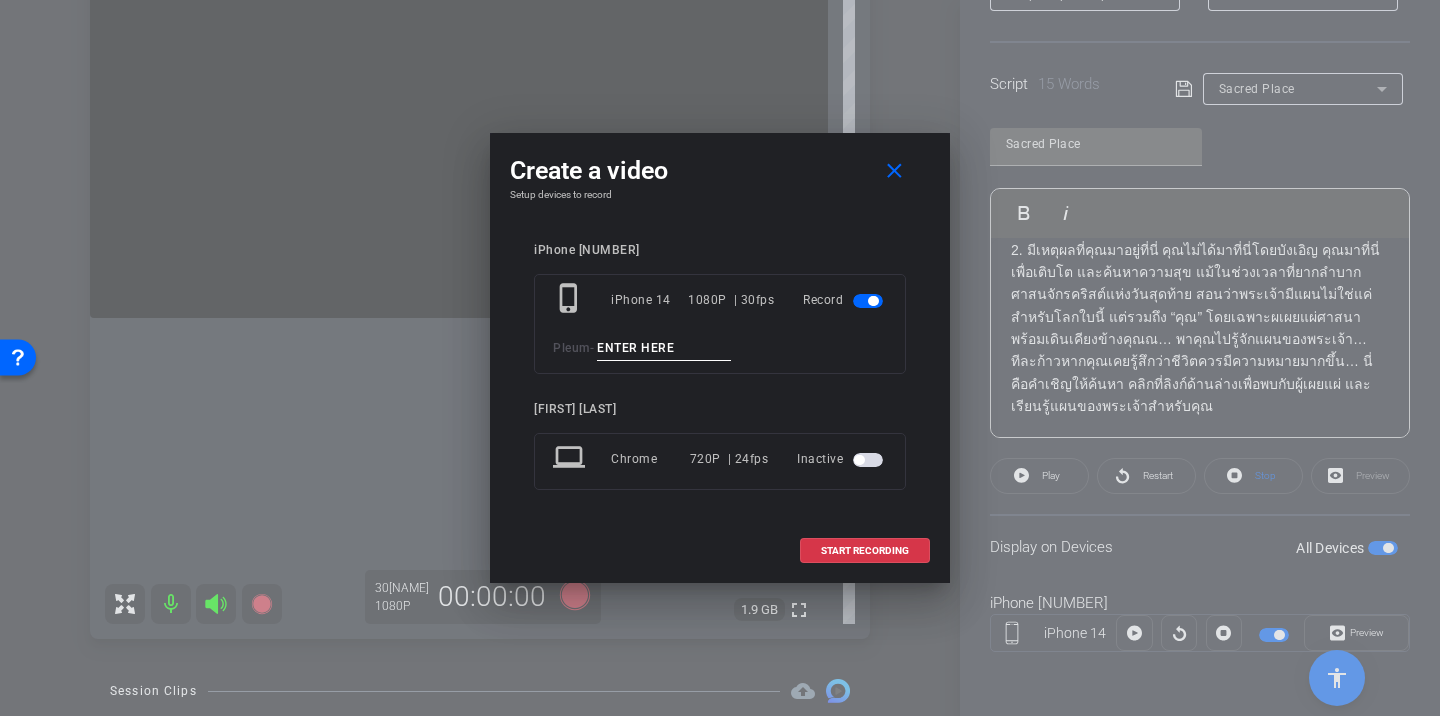 click at bounding box center (664, 348) 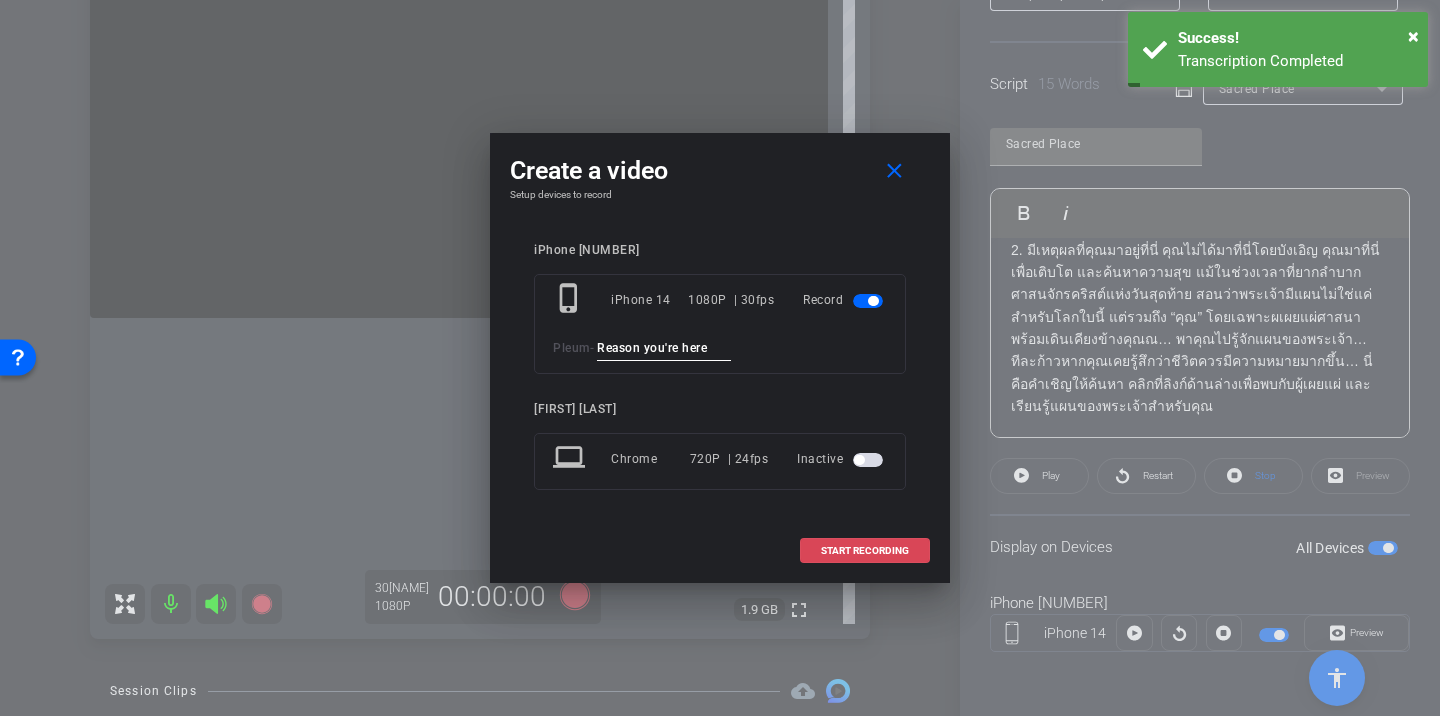 type on "Reason you're here" 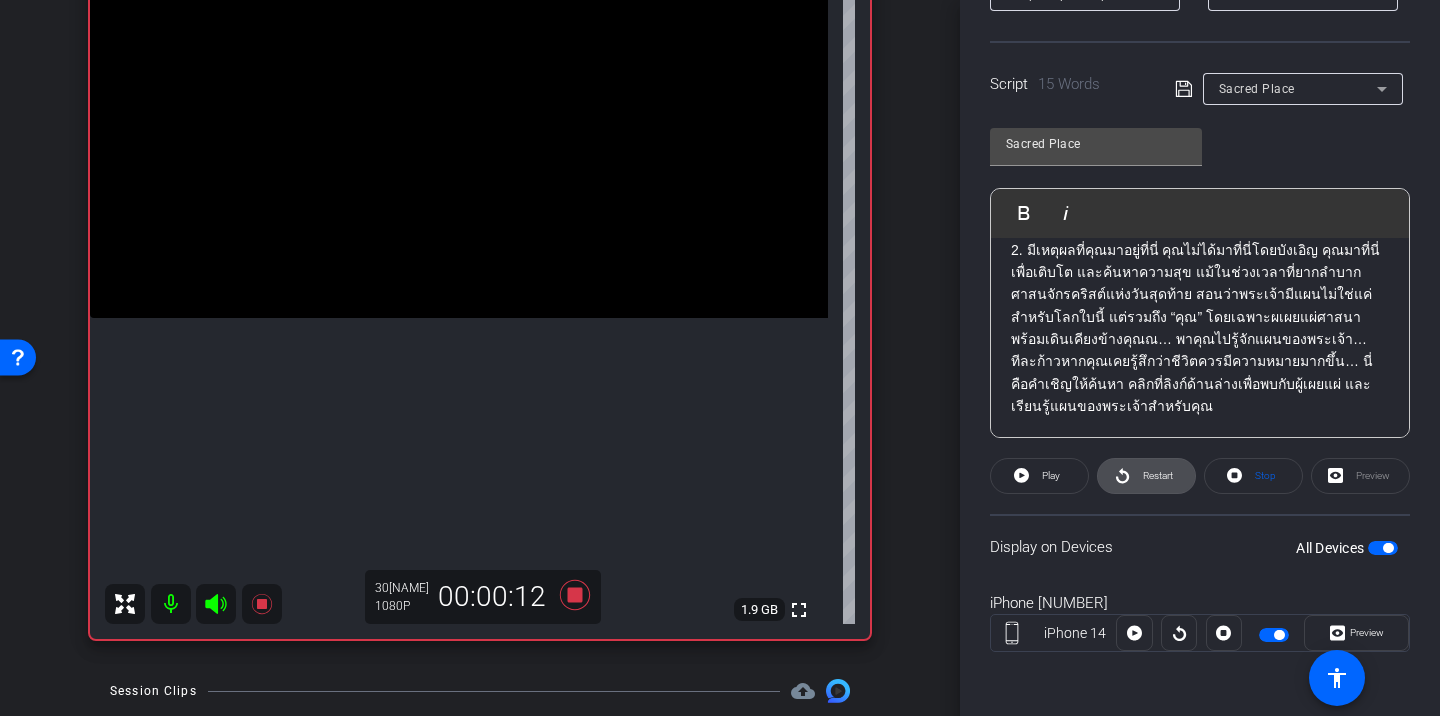 click 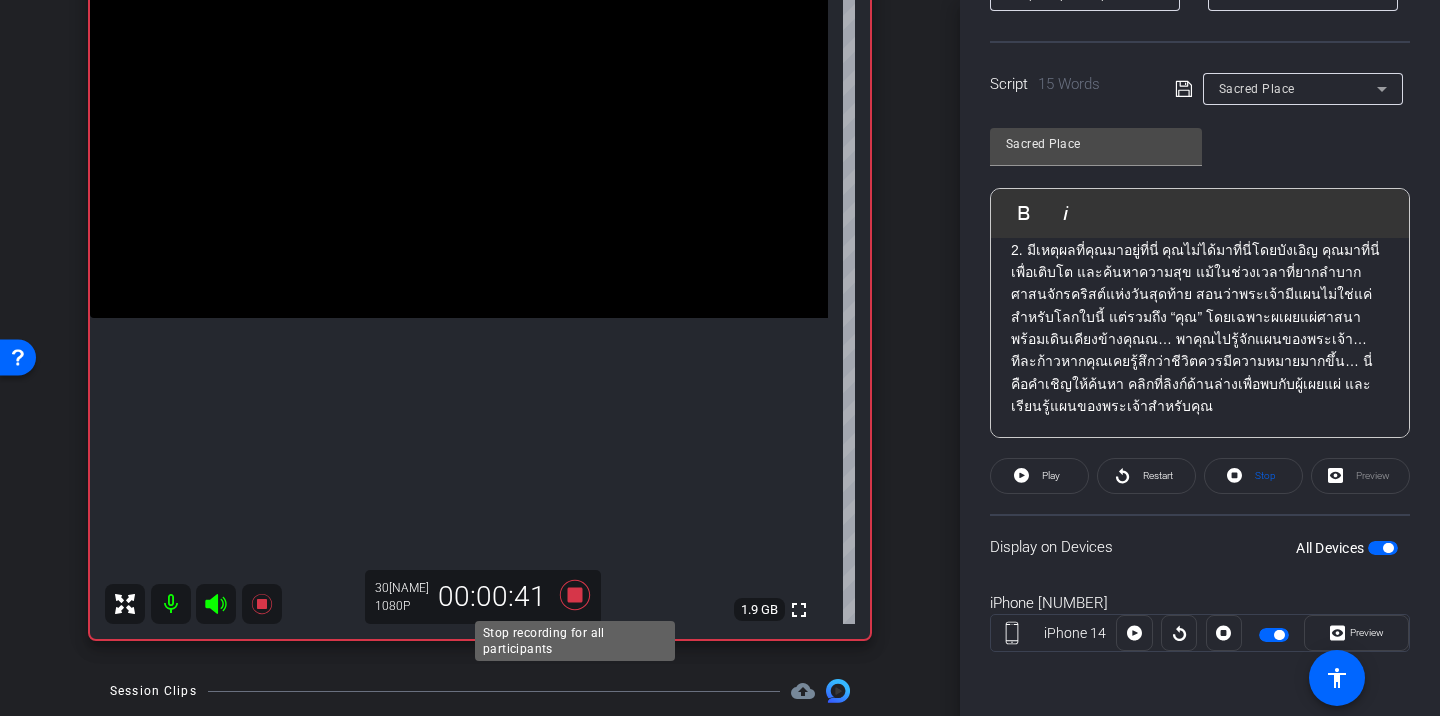 click 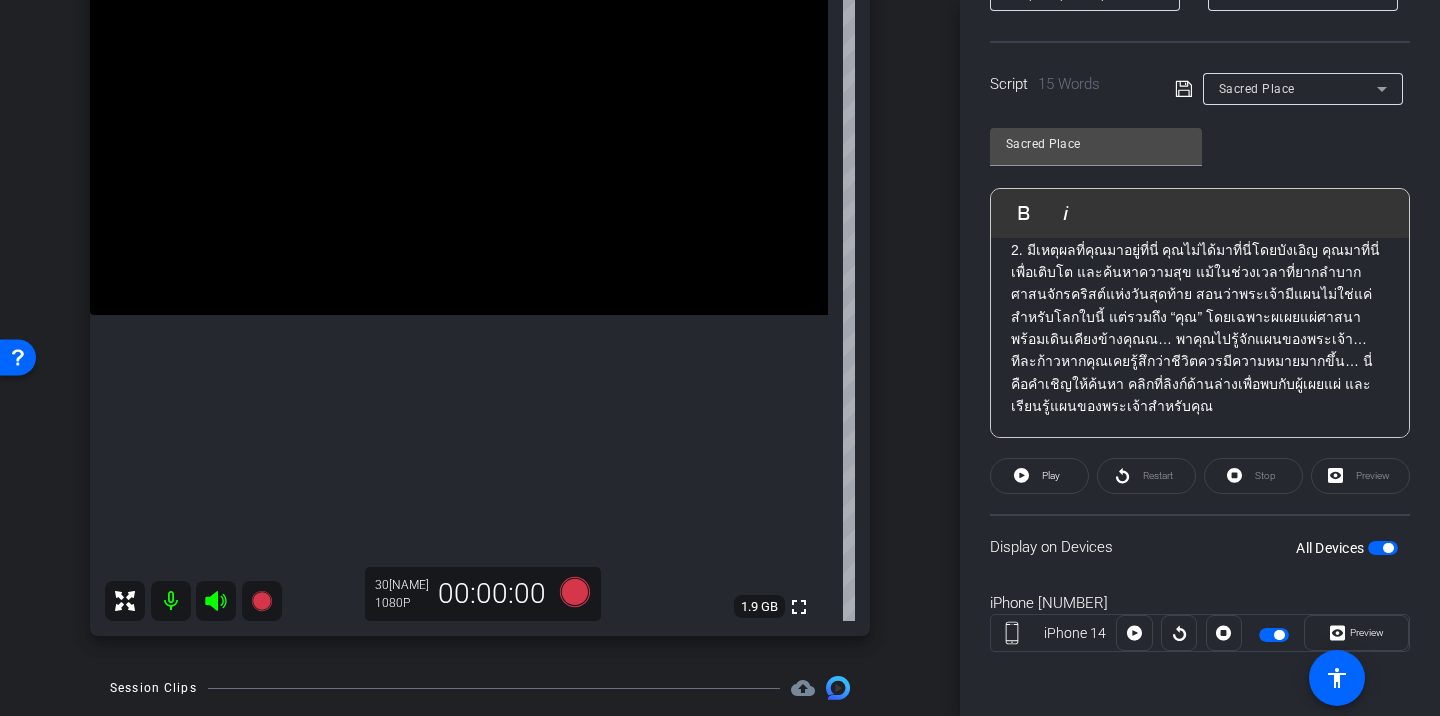 scroll, scrollTop: 232, scrollLeft: 0, axis: vertical 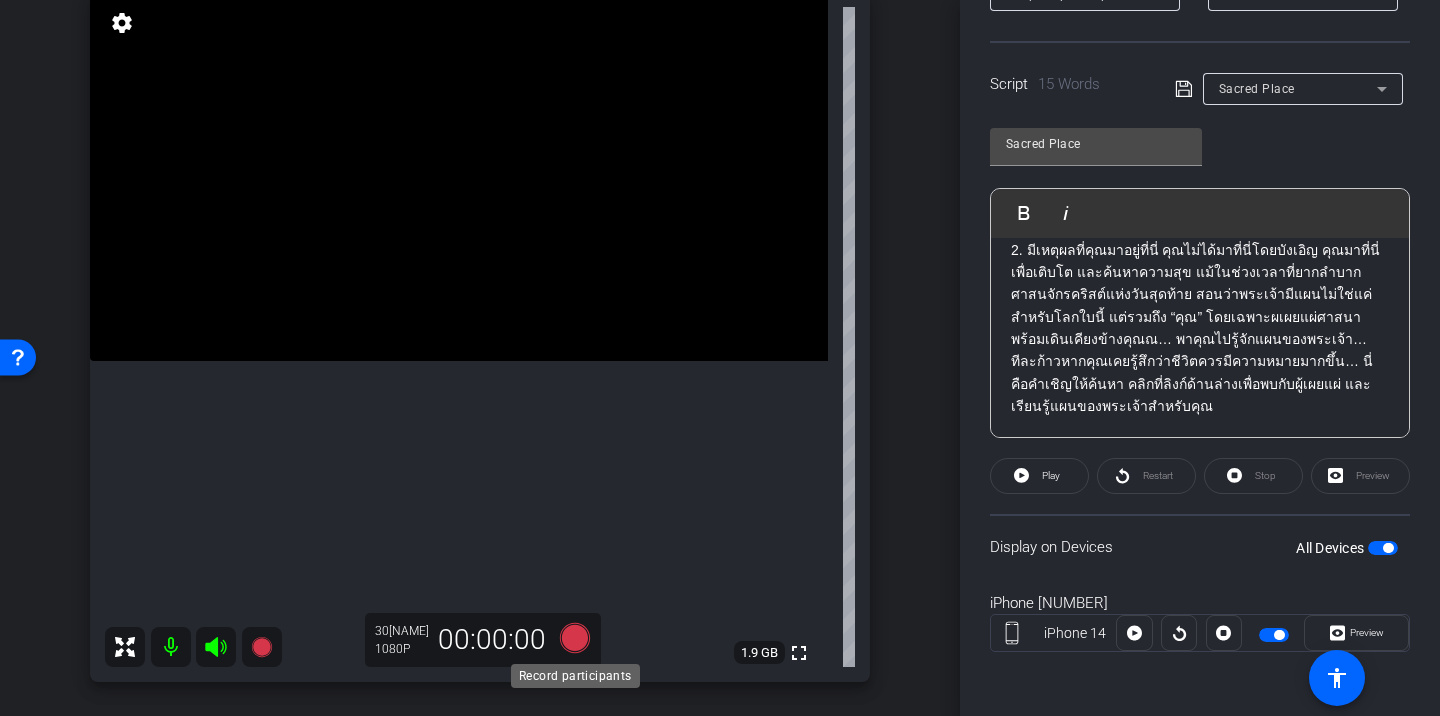 click 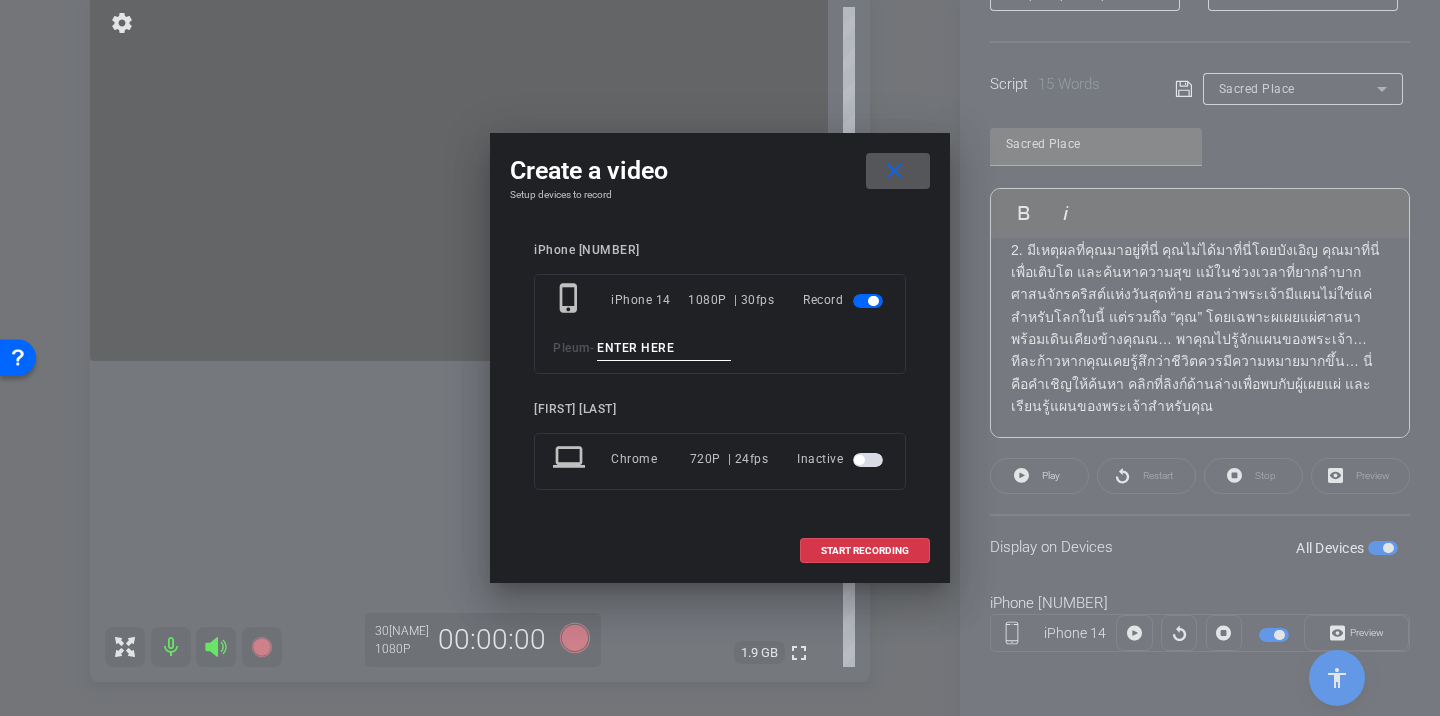 click at bounding box center (664, 348) 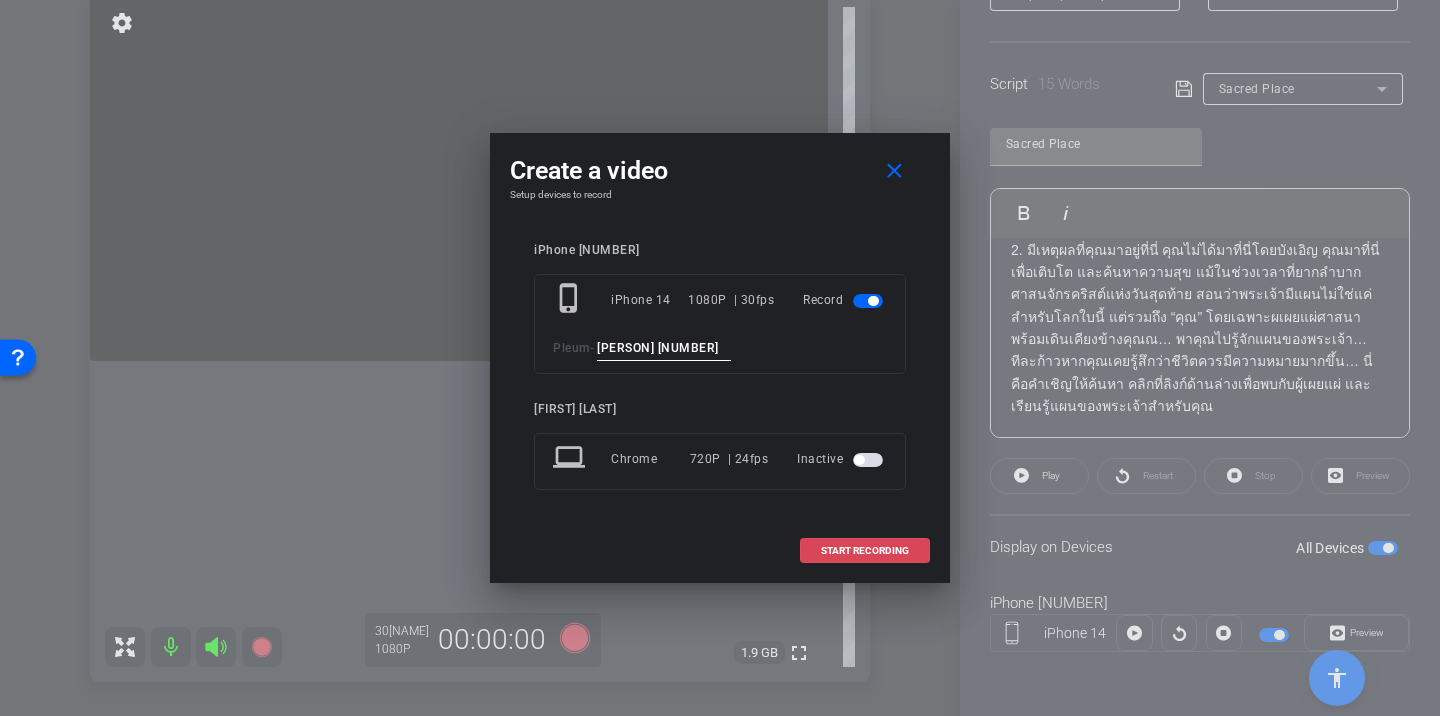 type on "reason youre here 2" 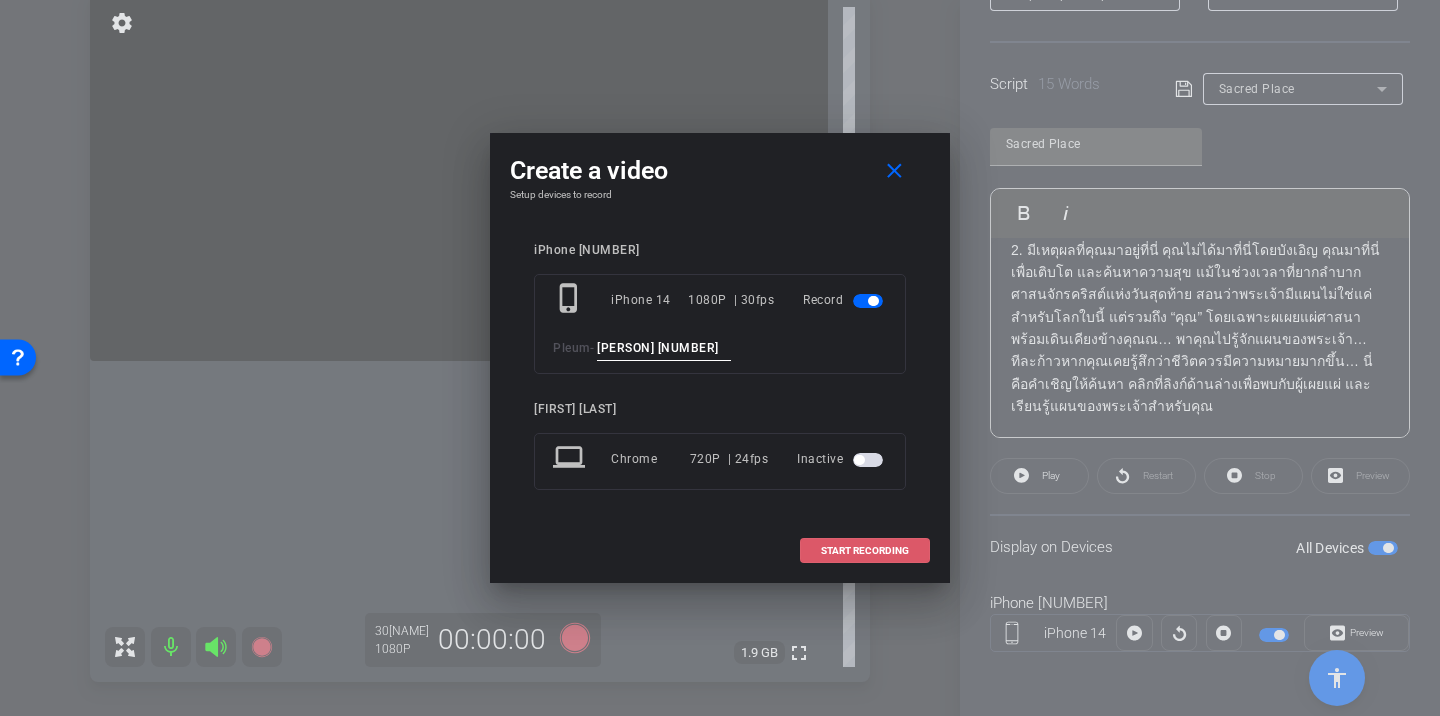 click on "START RECORDING" at bounding box center (865, 551) 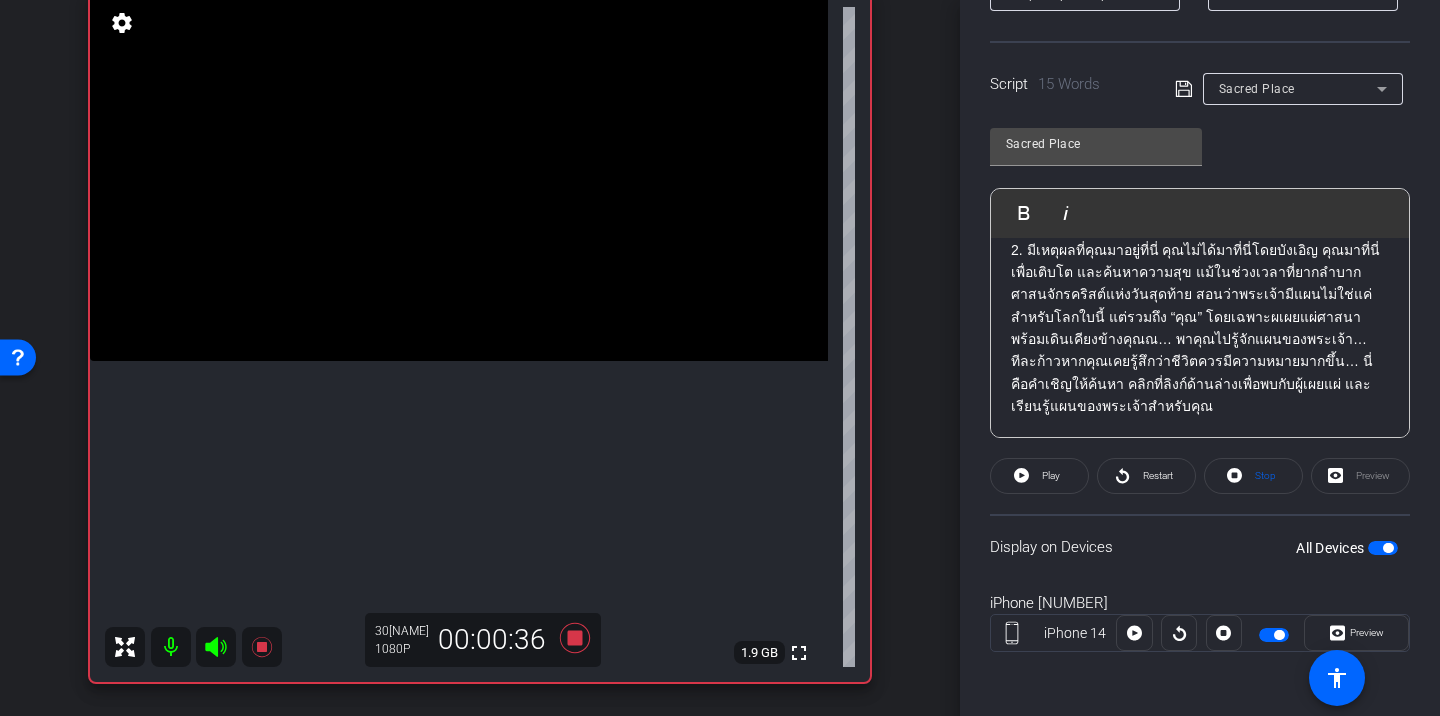 click on "2. มีเหตุผลที่คุณมาอยู่ที่นี่ คุณไม่ได้มาที่นี่โดยบังเอิญ คุณมาที่นี่เพื่อเติบโต และค้นหาความสุข แม้ในช่วงเวลาที่ยากลำบากศาสนจักรคริสต์แห่งวันสุดท้าย สอนว่าพระเจ้ามีแผนไม่ใช่แค่สำหรับโลกใบนี้ แต่รวมถึง “คุณ” โดยเฉพาะผเผยแผ่ศาสนาพร้อมเดินเคียงข้างคุณณ… พาคุณไปรู้จักแผนของพระเจ้า…" 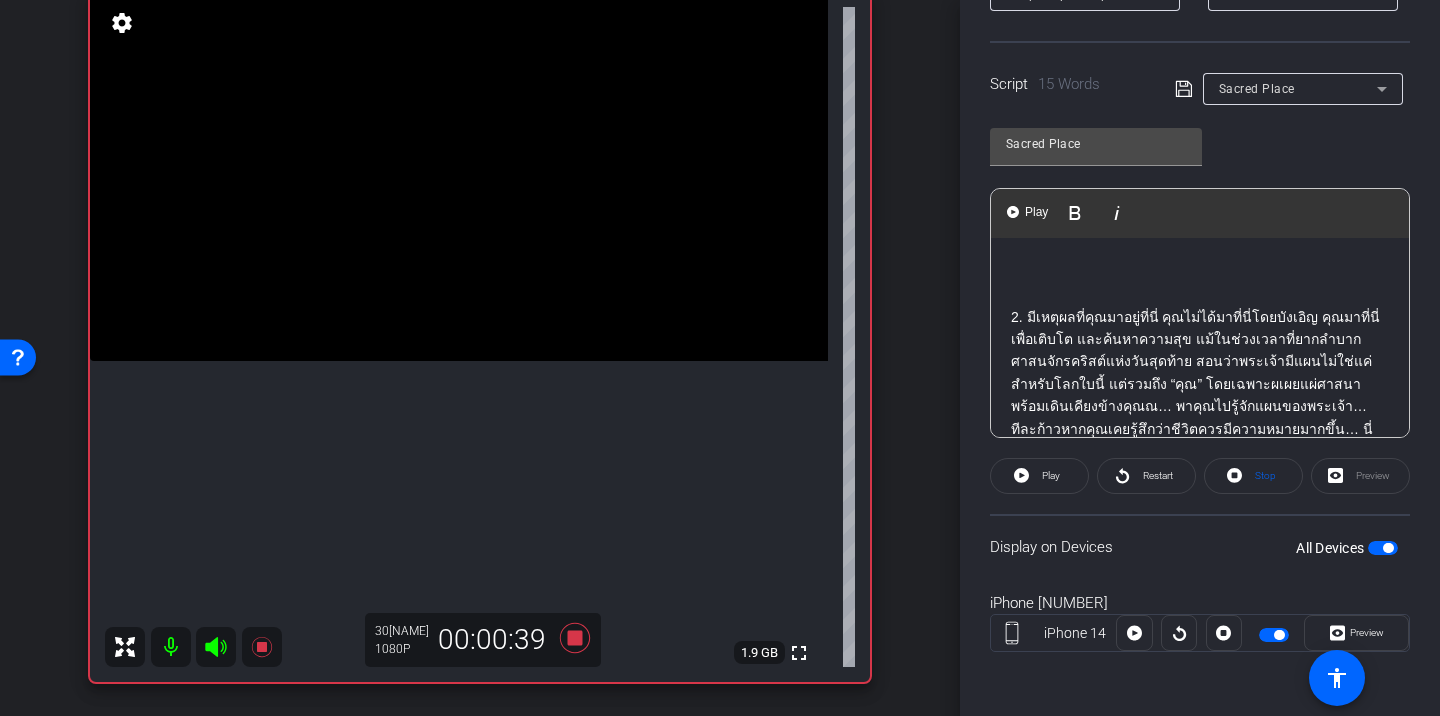 click 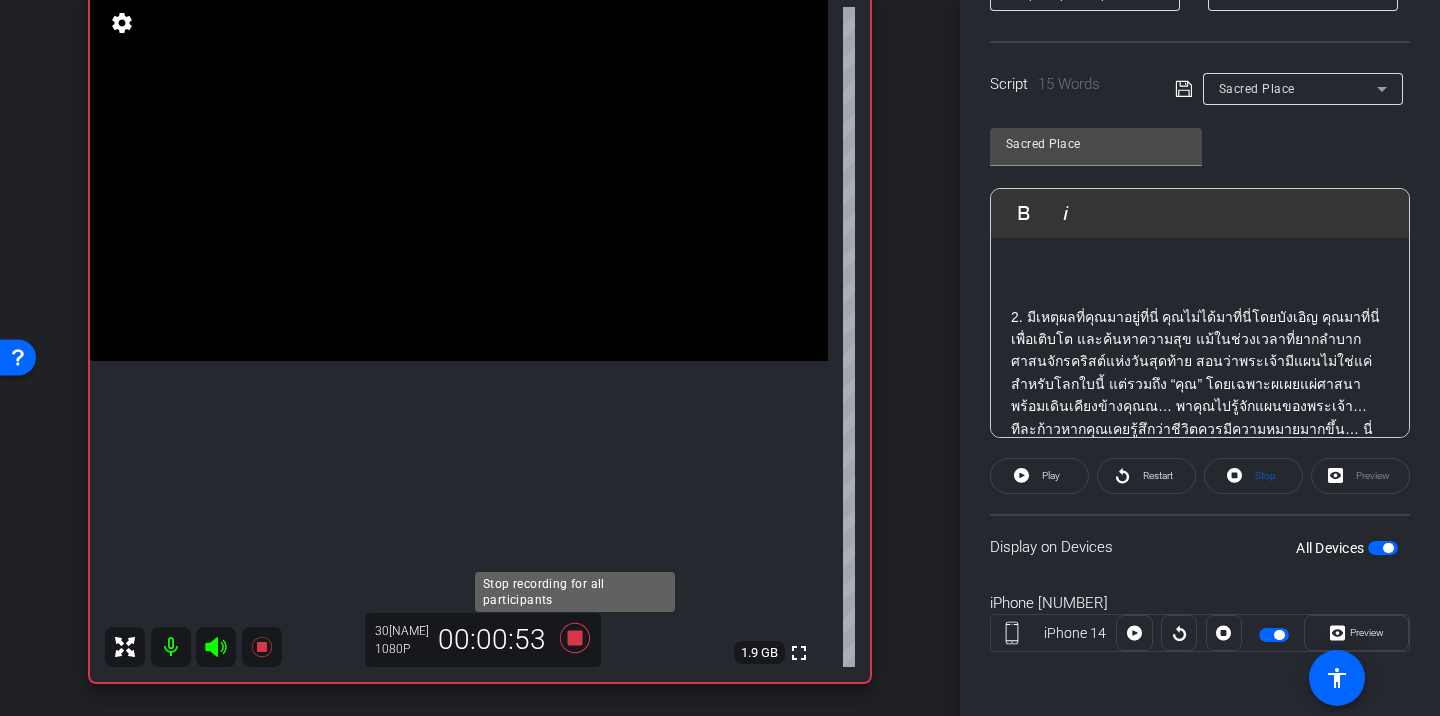 click 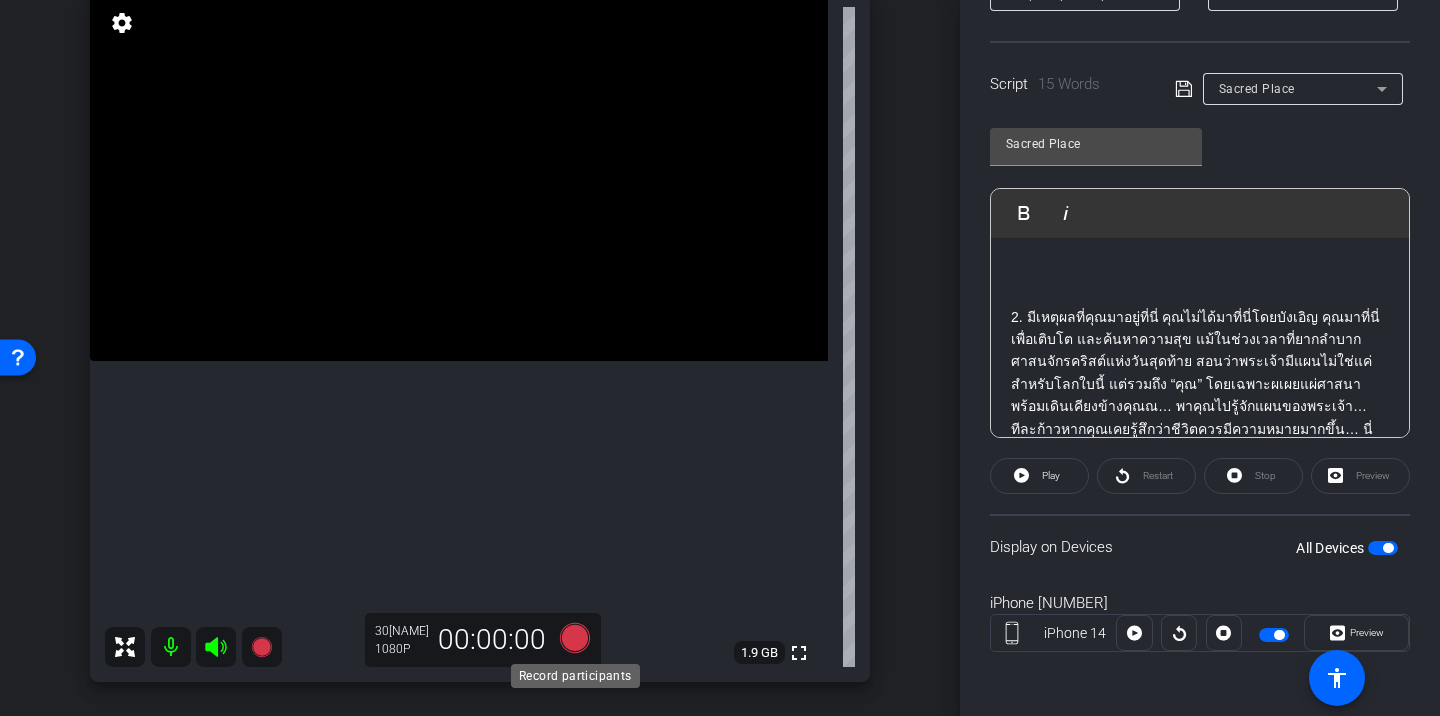 click 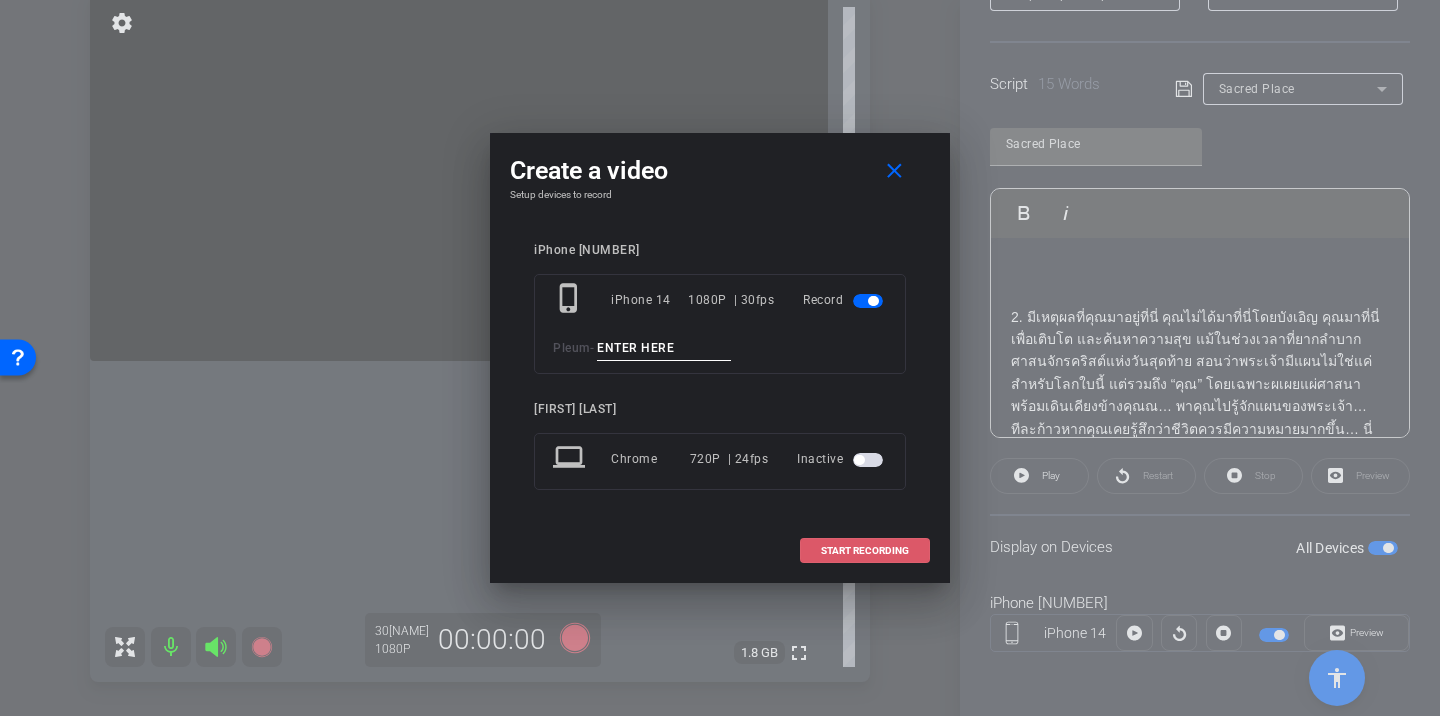 click at bounding box center [865, 551] 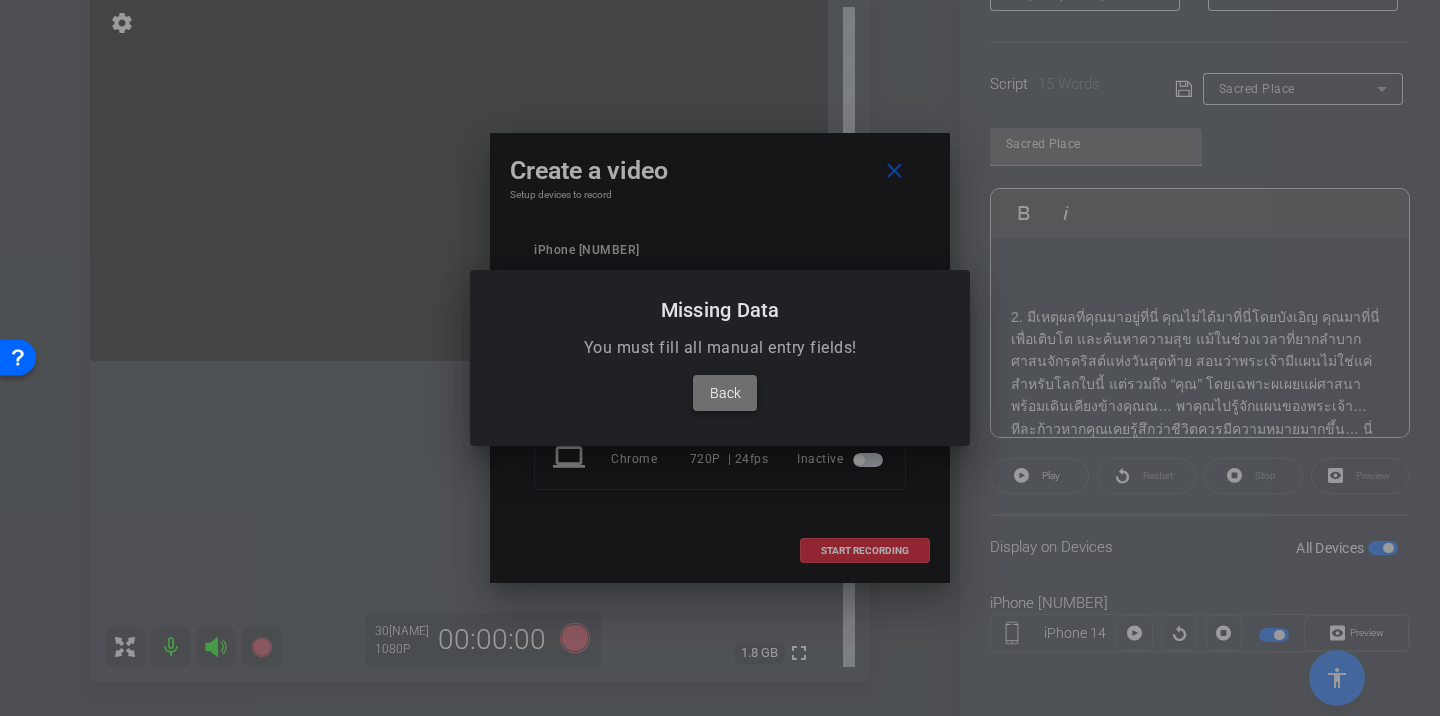 click on "Back" at bounding box center [725, 393] 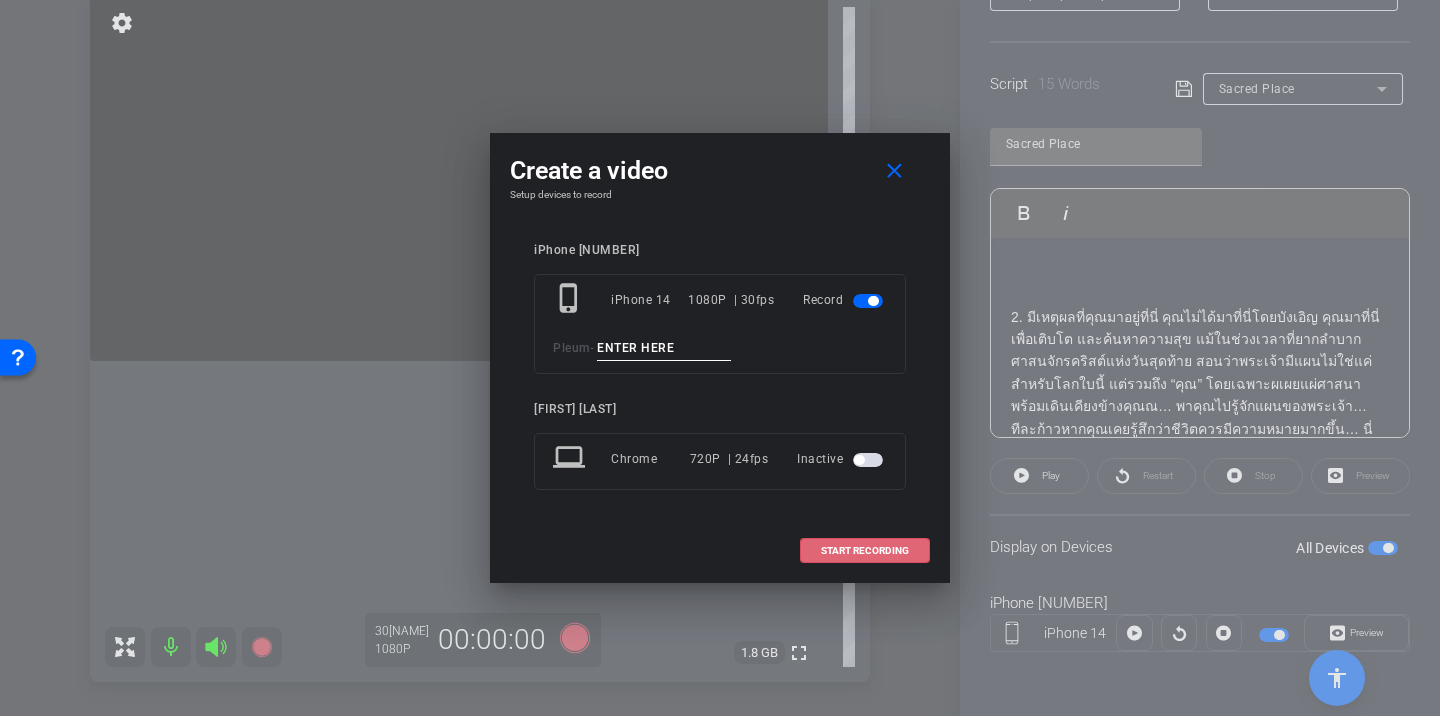 click at bounding box center (664, 348) 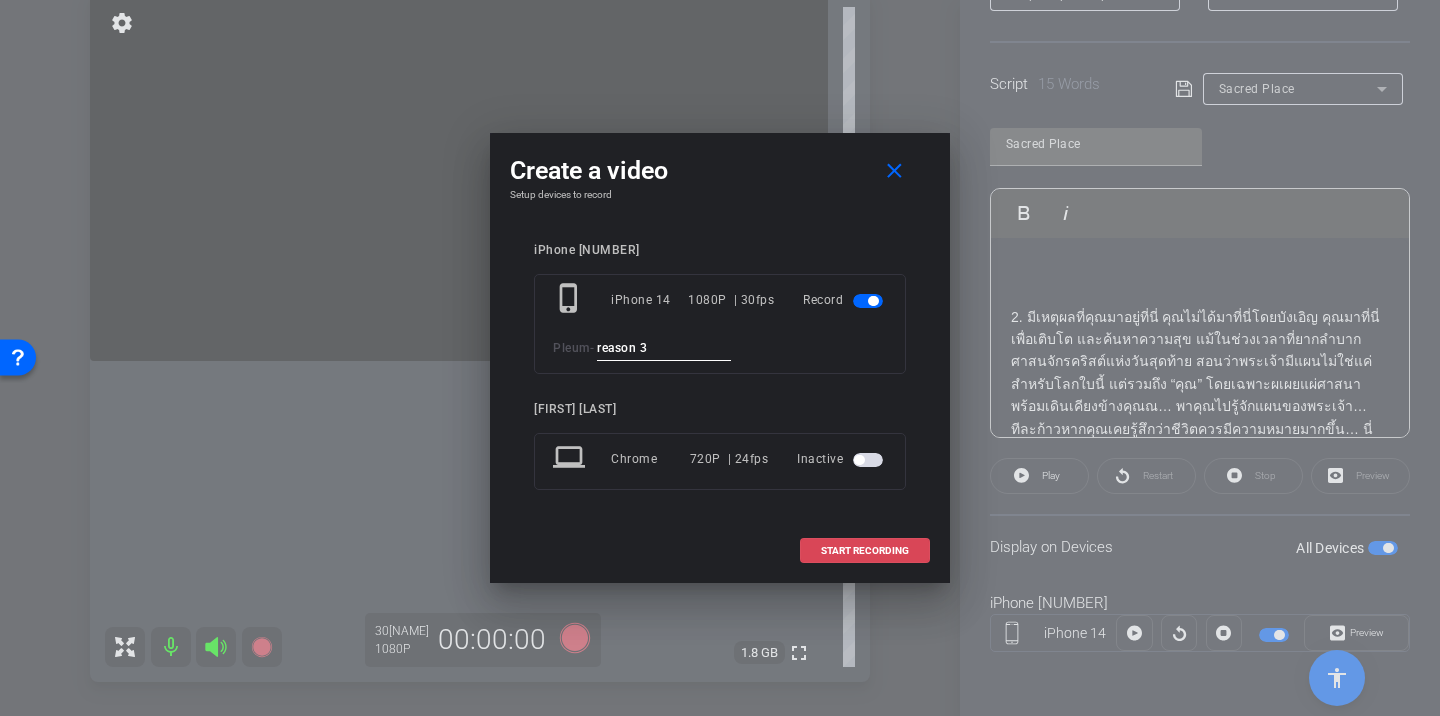 type on "reason 3" 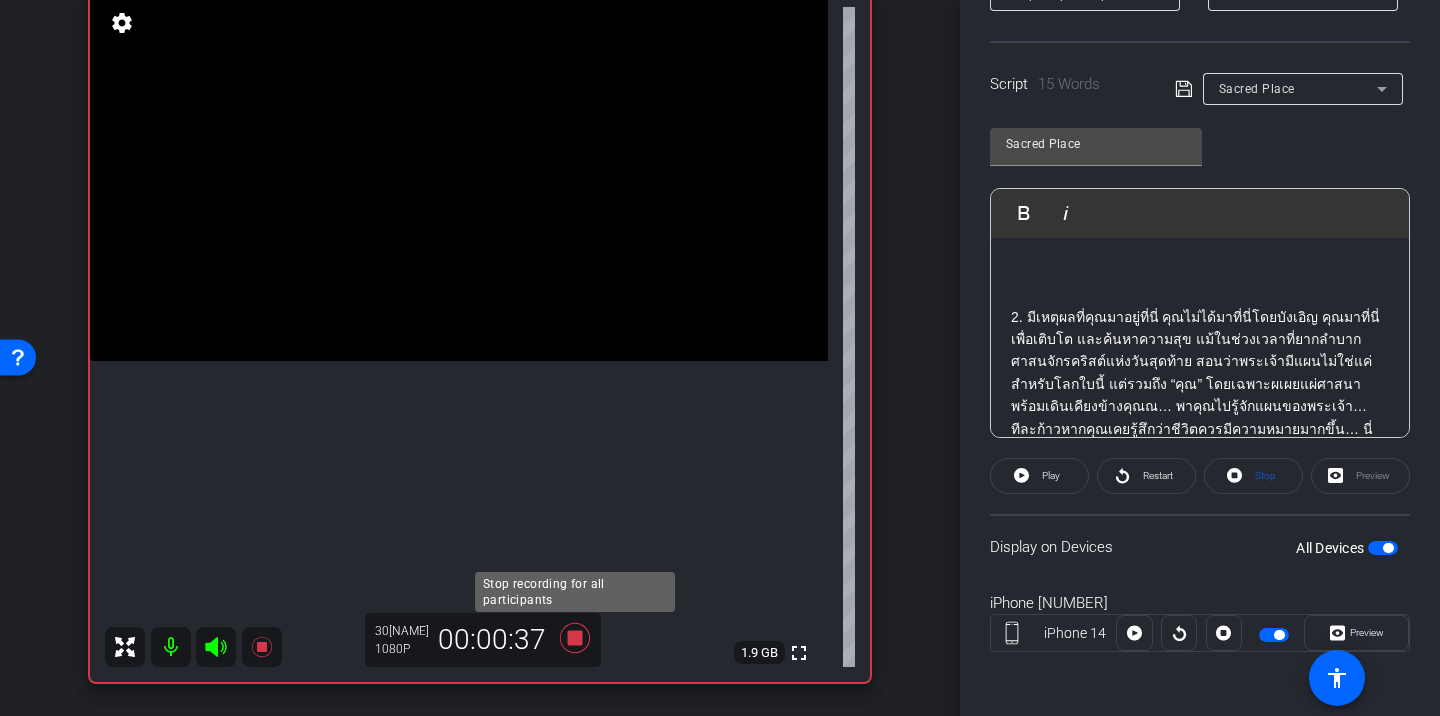click 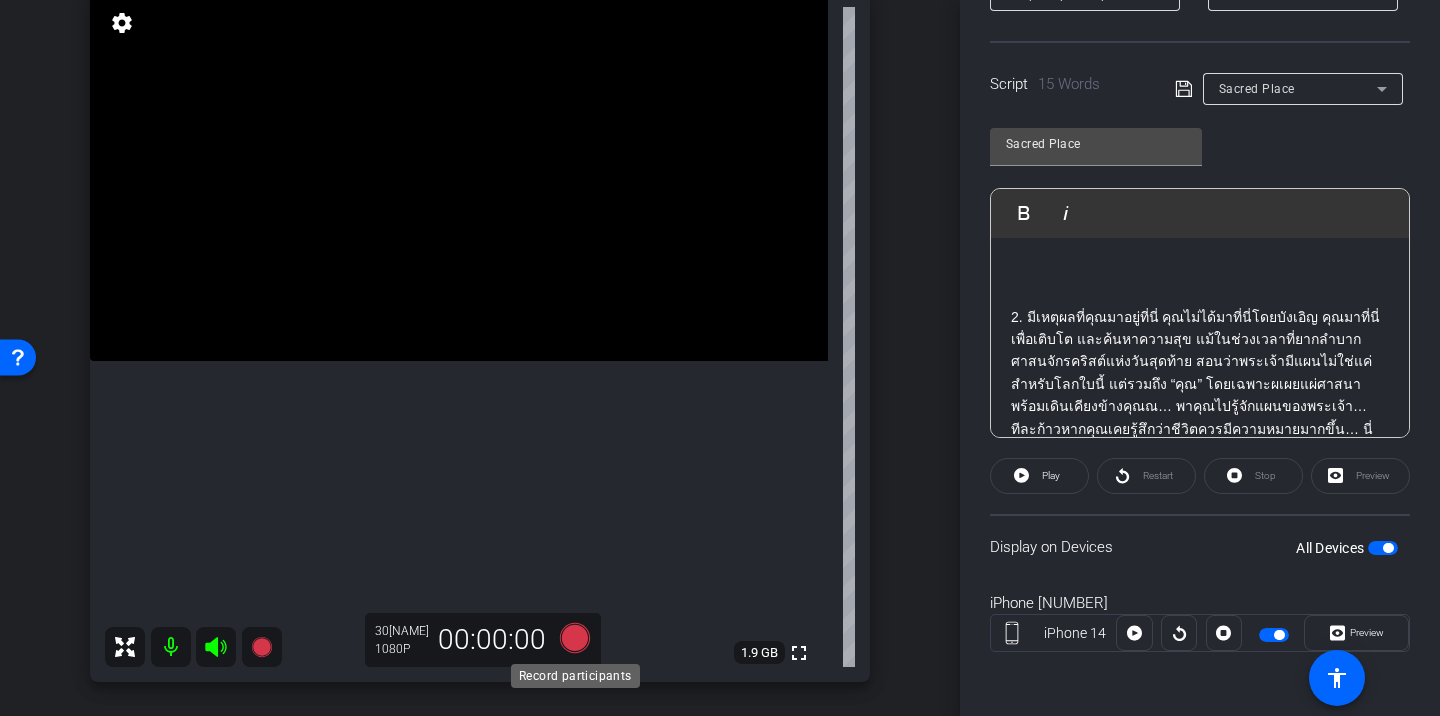 click 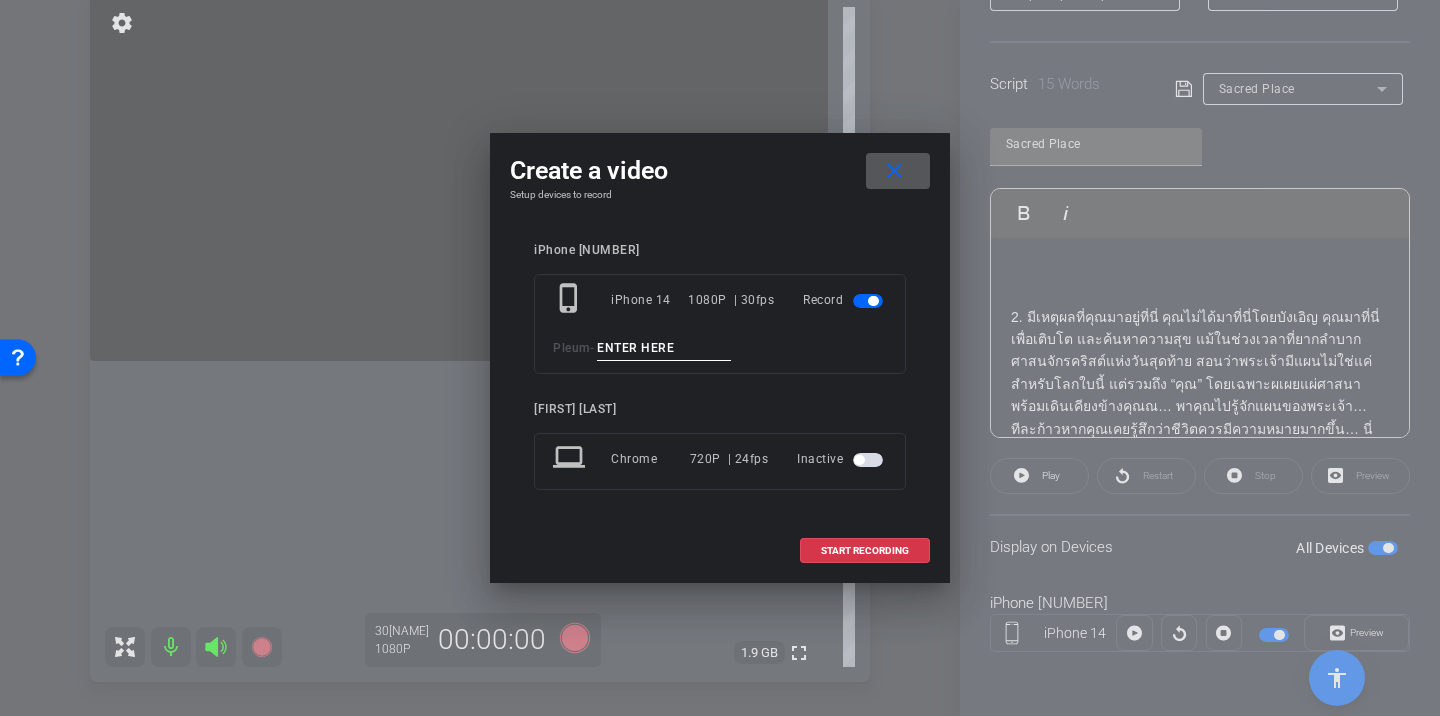 click at bounding box center (664, 348) 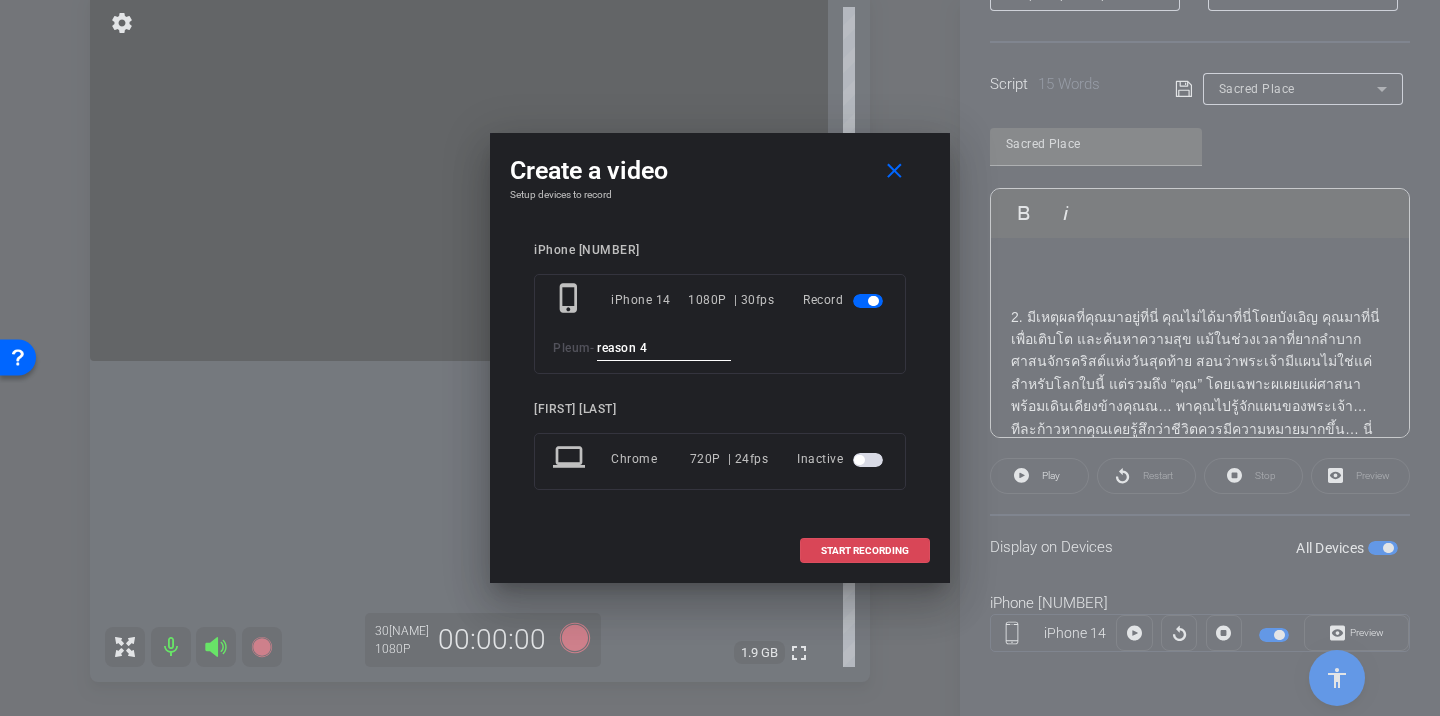 type on "reason 4" 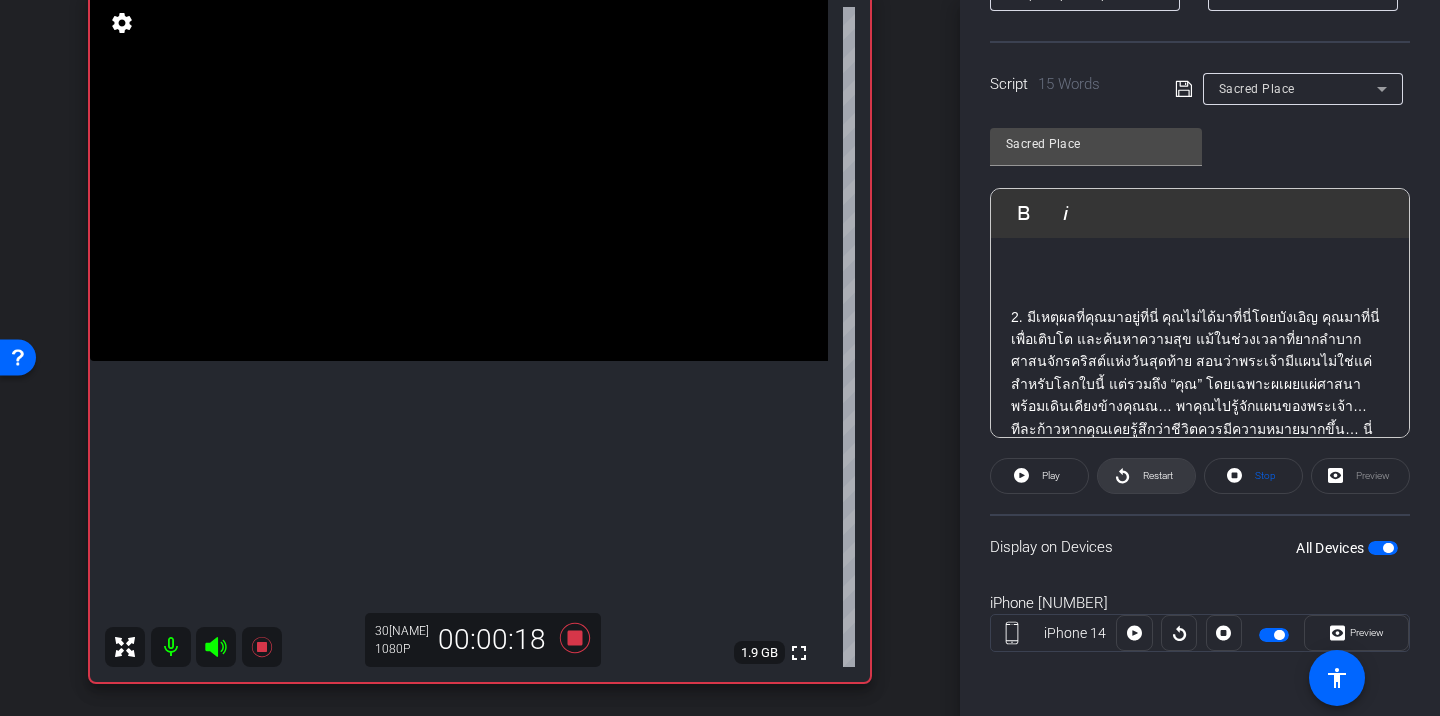 click on "Restart" 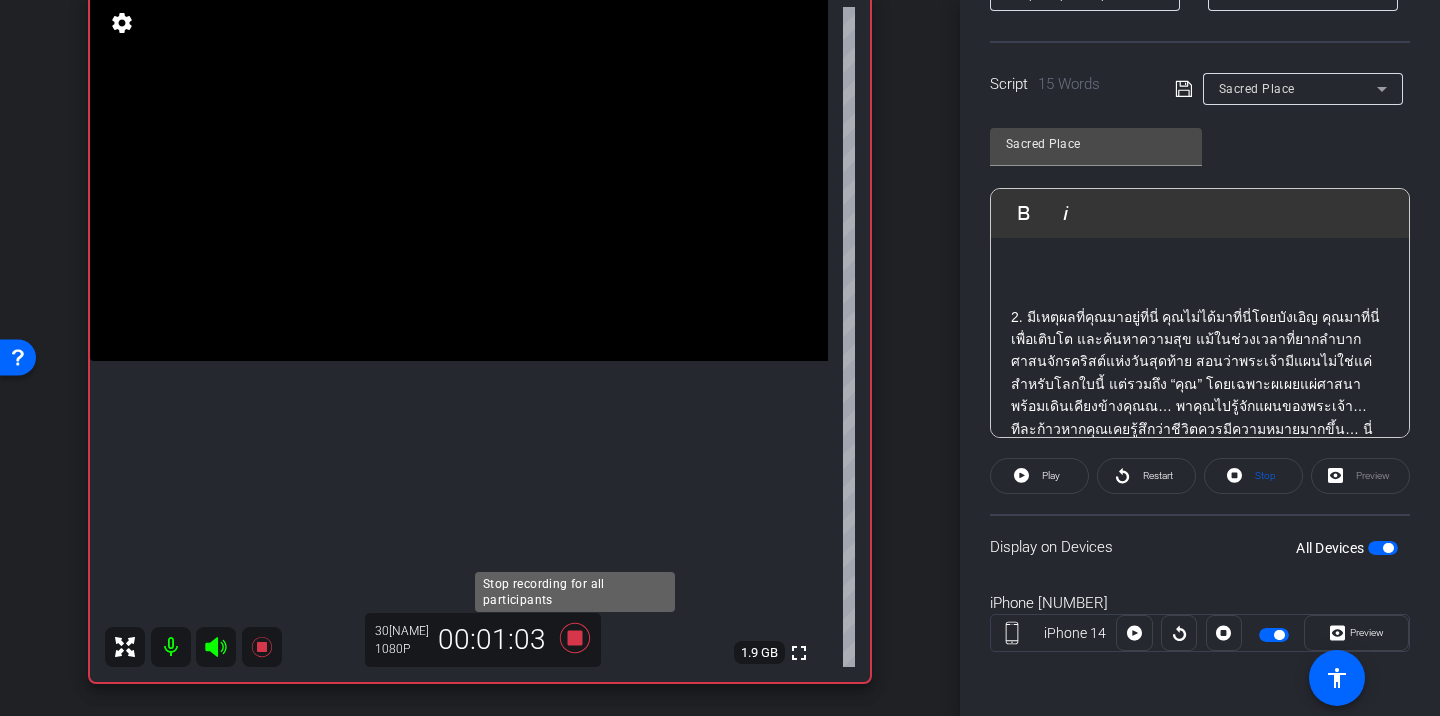 click 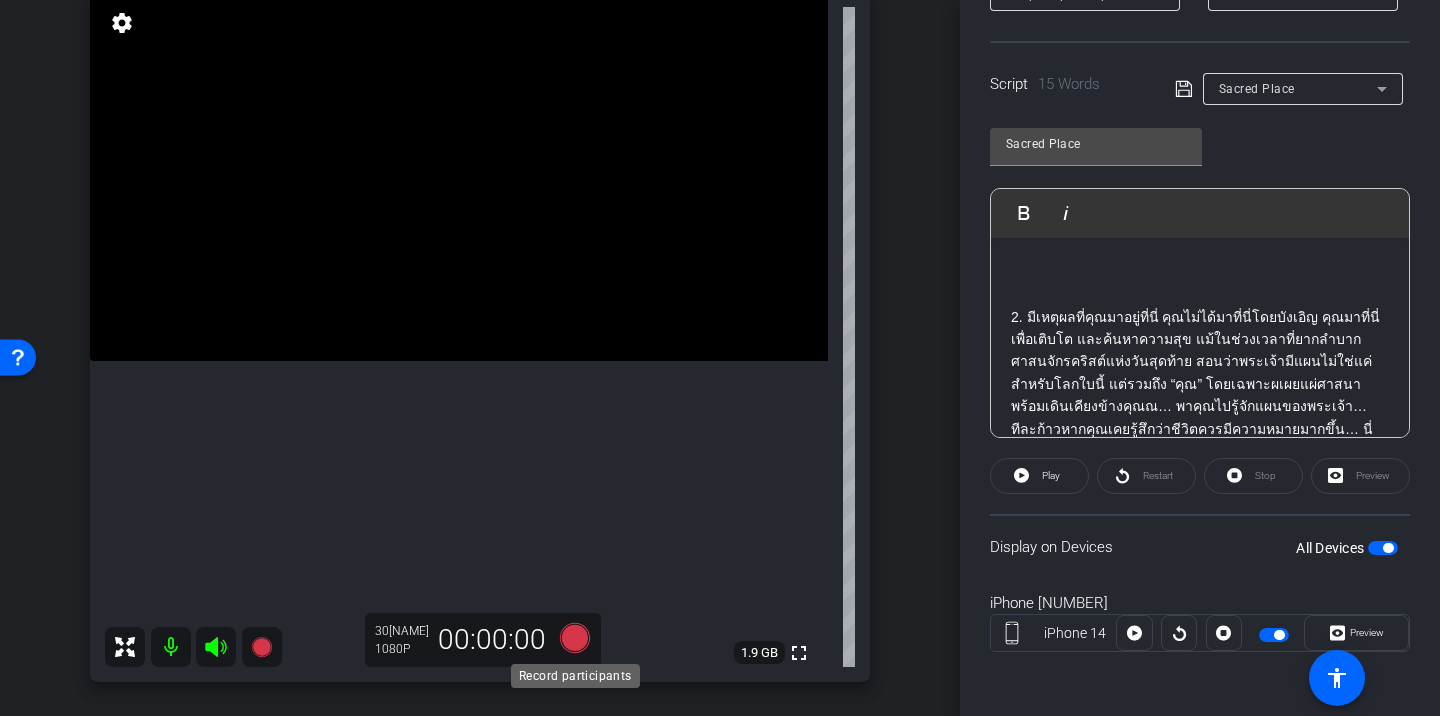 click 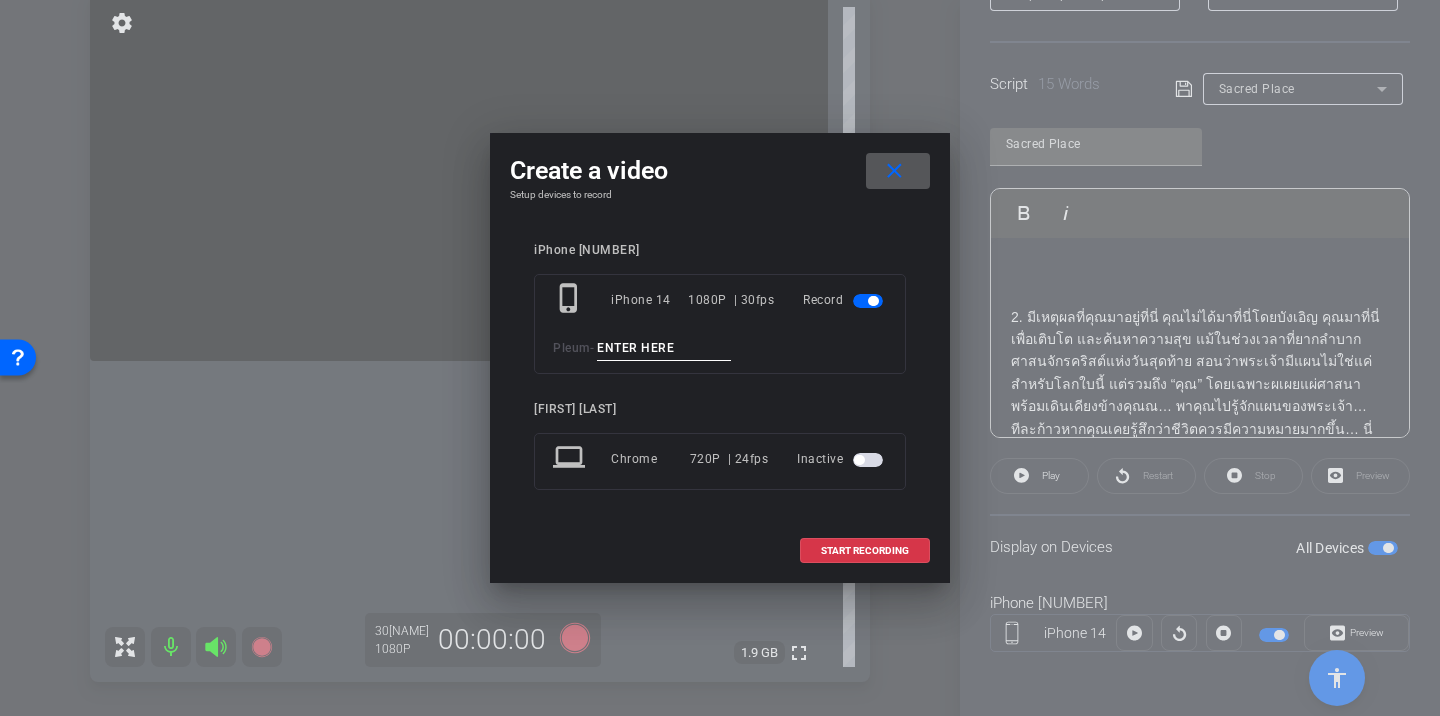 click at bounding box center [664, 348] 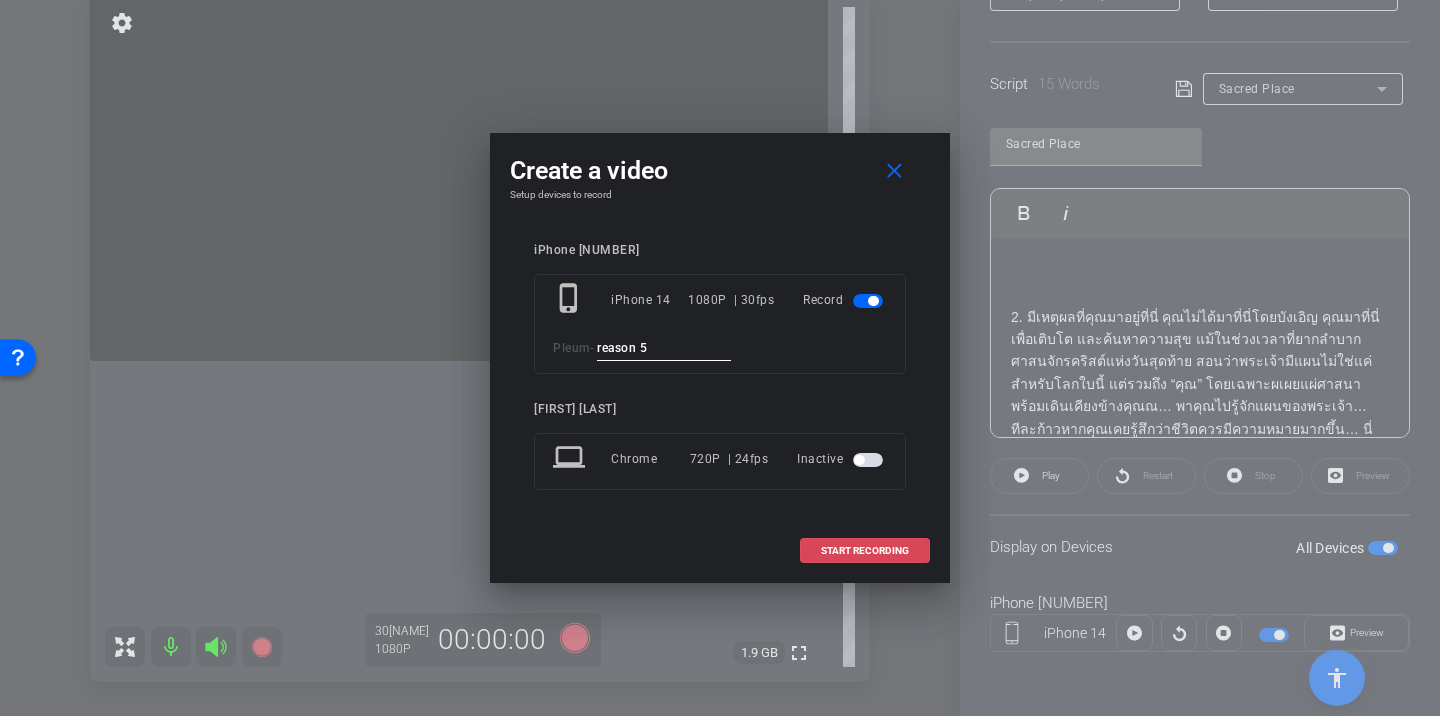 type on "reason 5" 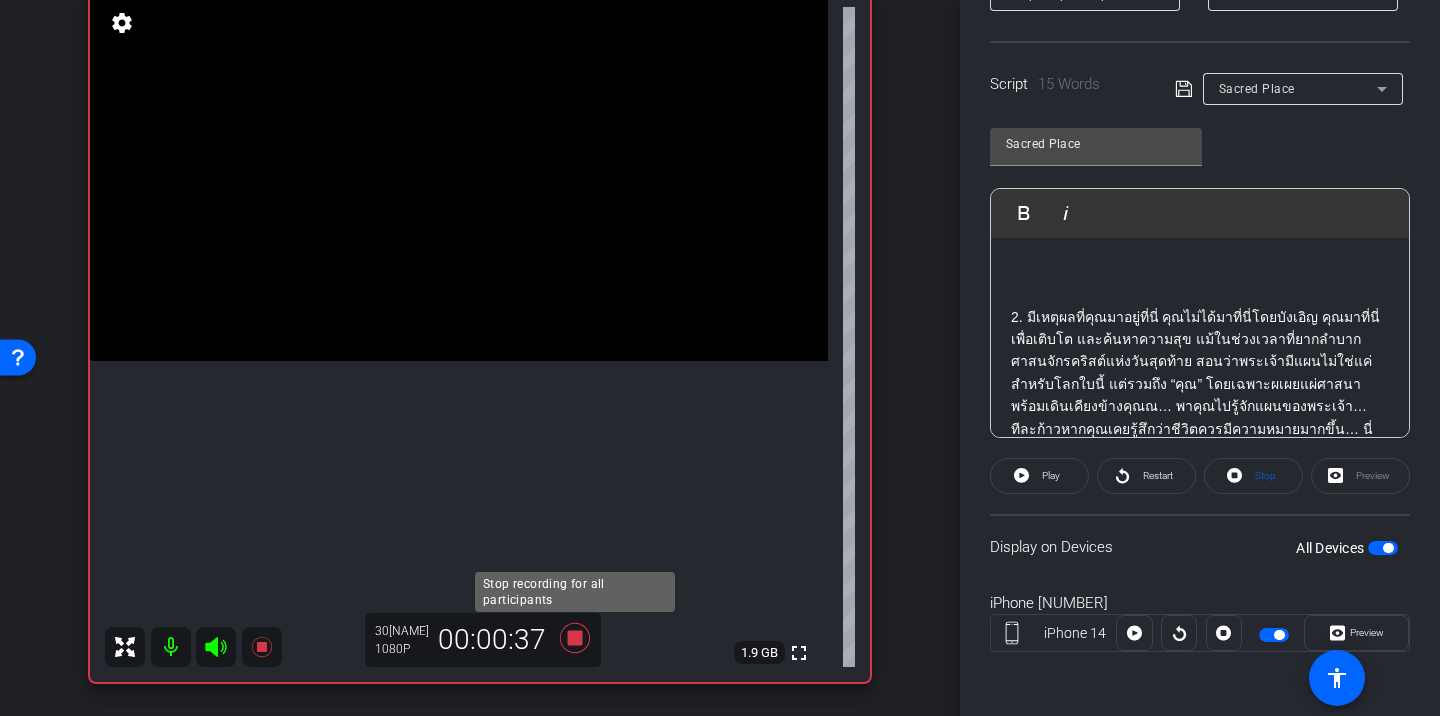 click 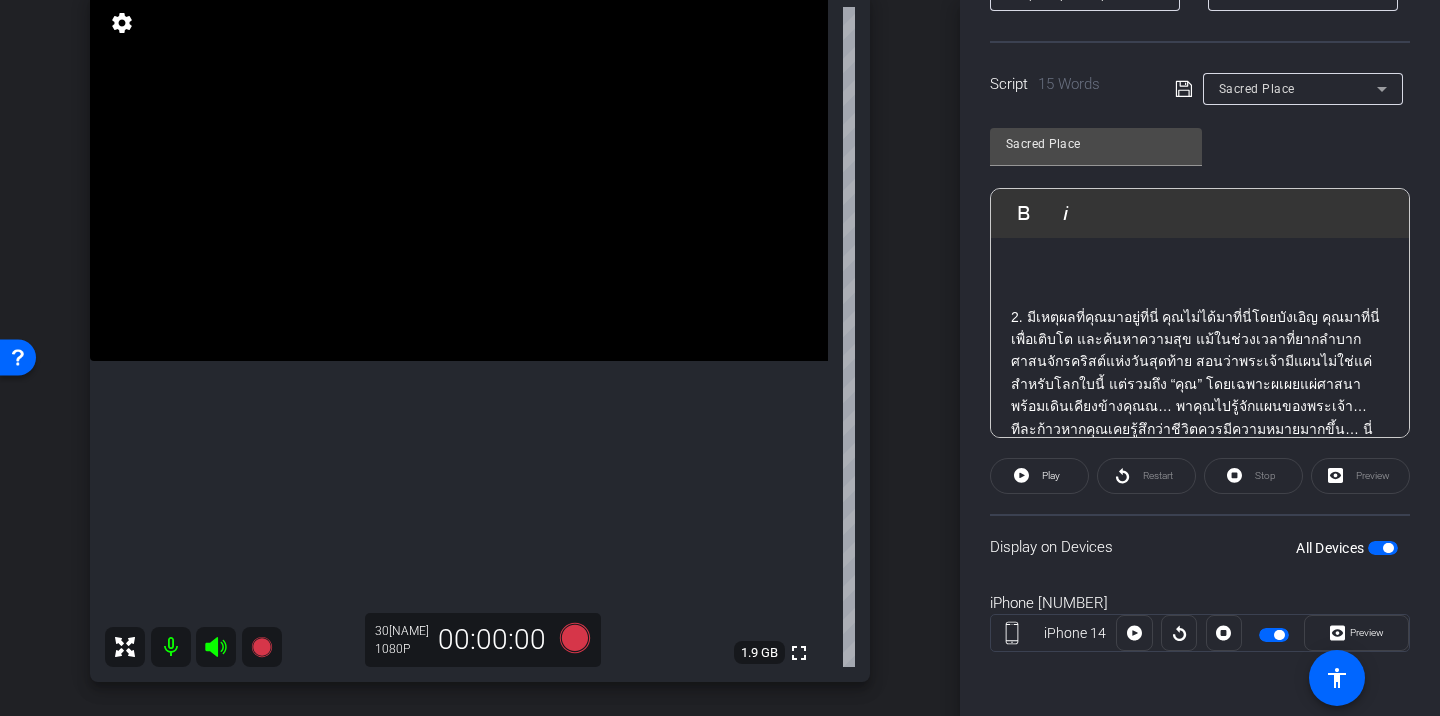 click on "2. มีเหตุผลที่คุณมาอยู่ที่นี่ คุณไม่ได้มาที่นี่โดยบังเอิญ คุณมาที่นี่เพื่อเติบโต และค้นหาความสุข แม้ในช่วงเวลาที่ยากลำบากศาสนจักรคริสต์แห่งวันสุดท้าย สอนว่าพระเจ้ามีแผนไม่ใช่แค่สำหรับโลกใบนี้ แต่รวมถึง “คุณ” โดยเฉพาะผเผยแผ่ศาสนาพร้อมเดินเคียงข้างคุณณ… พาคุณไปรู้จักแผนของพระเจ้า…" at bounding box center (1200, 362) 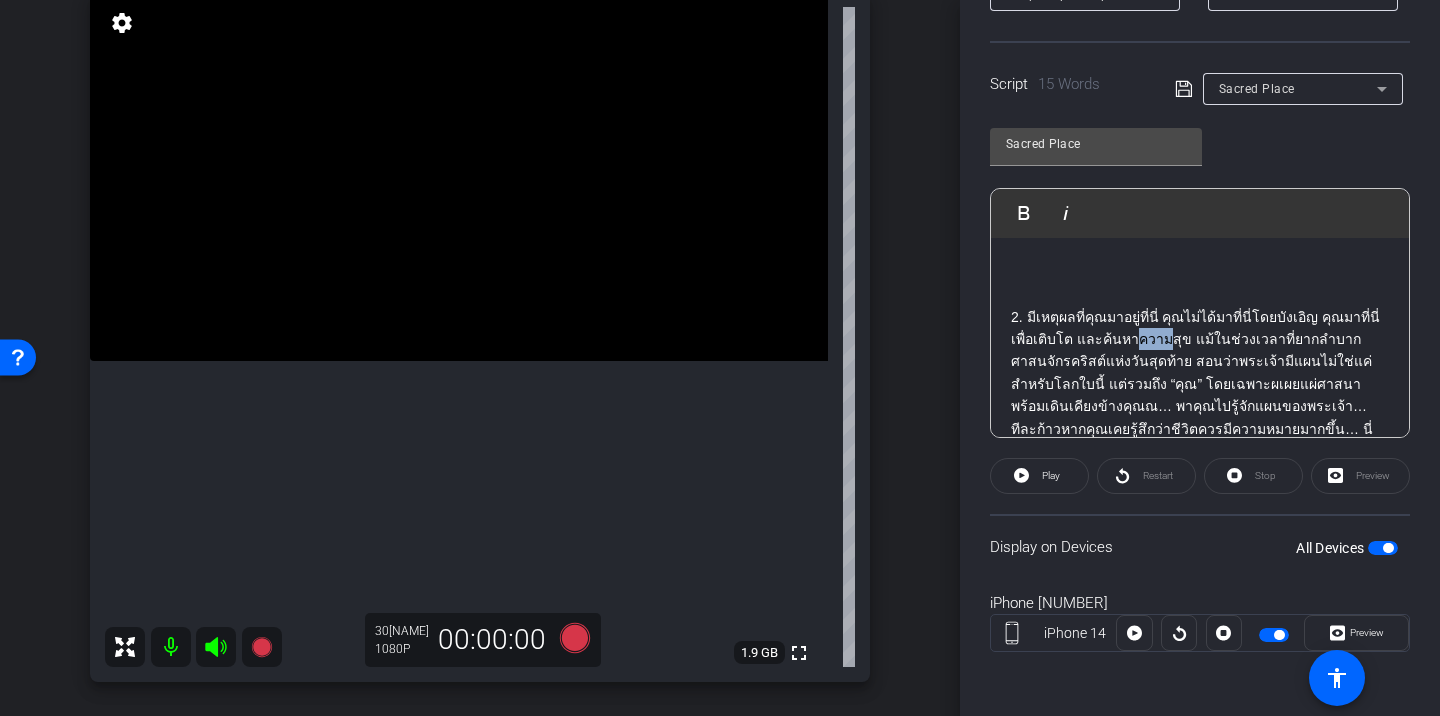 click on "2. มีเหตุผลที่คุณมาอยู่ที่นี่ คุณไม่ได้มาที่นี่โดยบังเอิญ คุณมาที่นี่เพื่อเติบโต และค้นหาความสุข แม้ในช่วงเวลาที่ยากลำบากศาสนจักรคริสต์แห่งวันสุดท้าย สอนว่าพระเจ้ามีแผนไม่ใช่แค่สำหรับโลกใบนี้ แต่รวมถึง “คุณ” โดยเฉพาะผเผยแผ่ศาสนาพร้อมเดินเคียงข้างคุณณ… พาคุณไปรู้จักแผนของพระเจ้า…" at bounding box center (1200, 362) 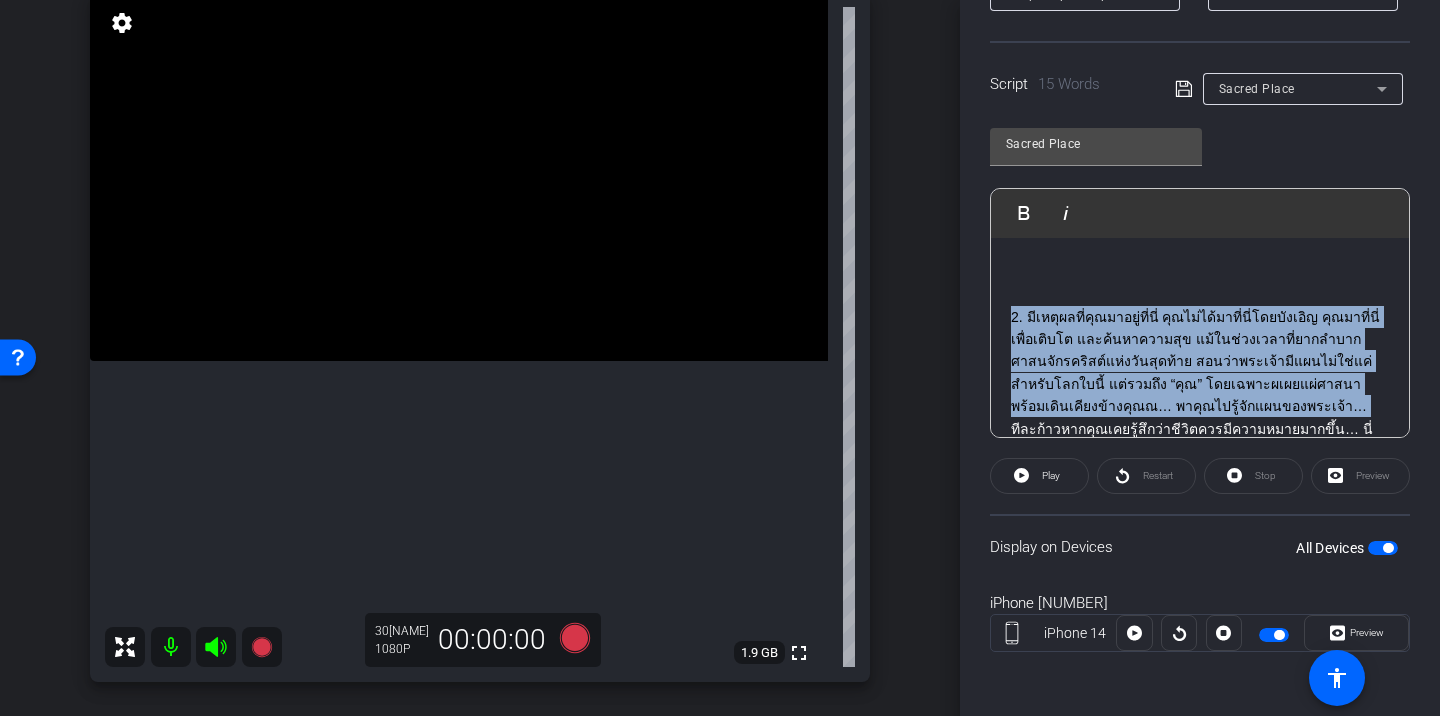 click on "2. มีเหตุผลที่คุณมาอยู่ที่นี่ คุณไม่ได้มาที่นี่โดยบังเอิญ คุณมาที่นี่เพื่อเติบโต และค้นหาความสุข แม้ในช่วงเวลาที่ยากลำบากศาสนจักรคริสต์แห่งวันสุดท้าย สอนว่าพระเจ้ามีแผนไม่ใช่แค่สำหรับโลกใบนี้ แต่รวมถึง “คุณ” โดยเฉพาะผเผยแผ่ศาสนาพร้อมเดินเคียงข้างคุณณ… พาคุณไปรู้จักแผนของพระเจ้า…" at bounding box center [1200, 362] 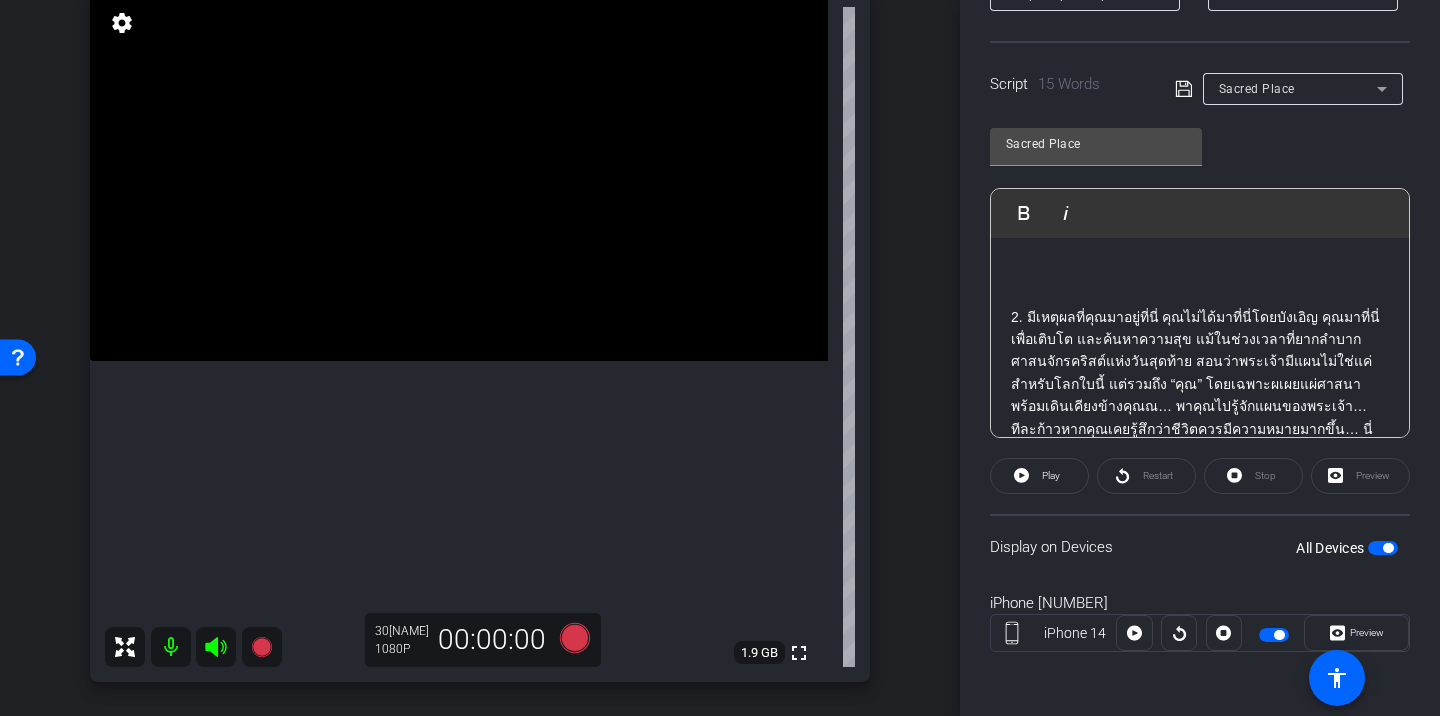 click on "2. มีเหตุผลที่คุณมาอยู่ที่นี่ คุณไม่ได้มาที่นี่โดยบังเอิญ คุณมาที่นี่เพื่อเติบโต และค้นหาความสุข แม้ในช่วงเวลาที่ยากลำบากศาสนจักรคริสต์แห่งวันสุดท้าย สอนว่าพระเจ้ามีแผนไม่ใช่แค่สำหรับโลกใบนี้ แต่รวมถึง “คุณ” โดยเฉพาะผเผยแผ่ศาสนาพร้อมเดินเคียงข้างคุณณ… พาคุณไปรู้จักแผนของพระเจ้า…" at bounding box center (1200, 362) 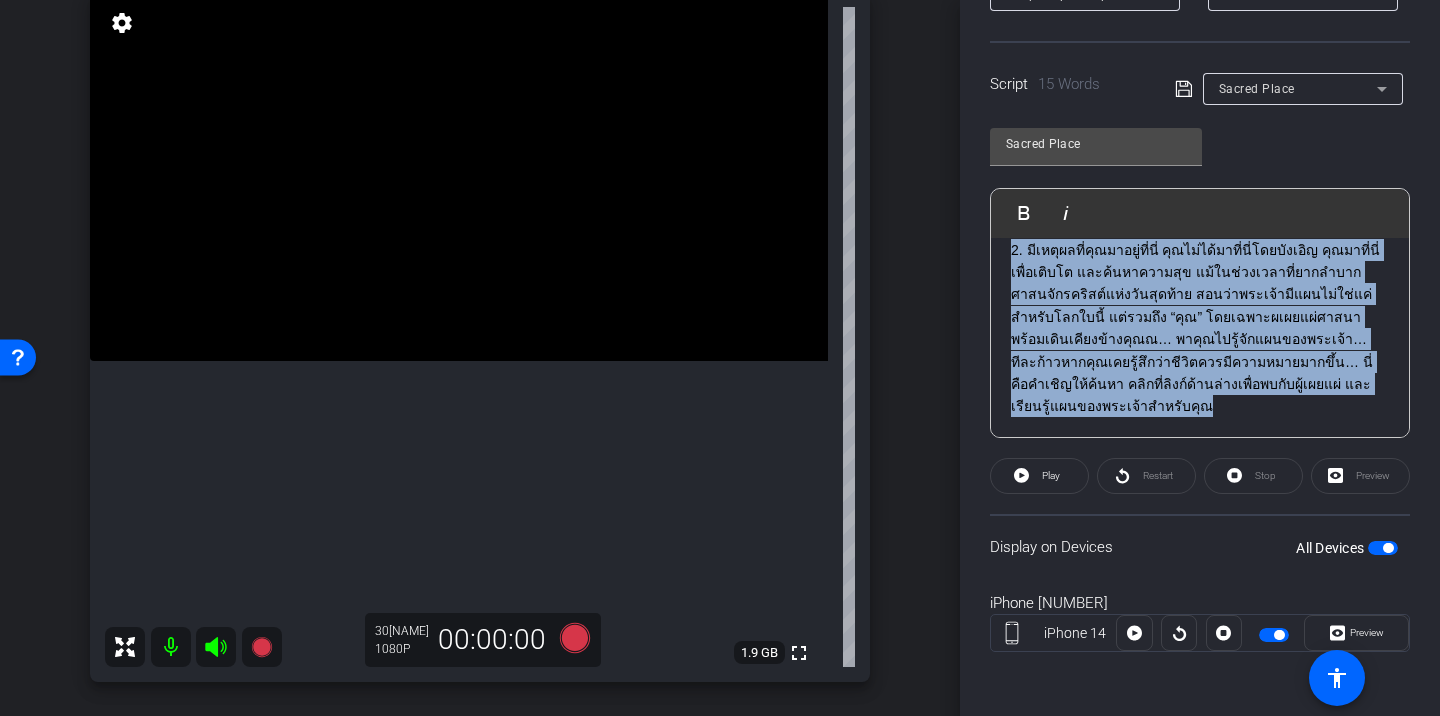 drag, startPoint x: 1011, startPoint y: 318, endPoint x: 1289, endPoint y: 463, distance: 313.54266 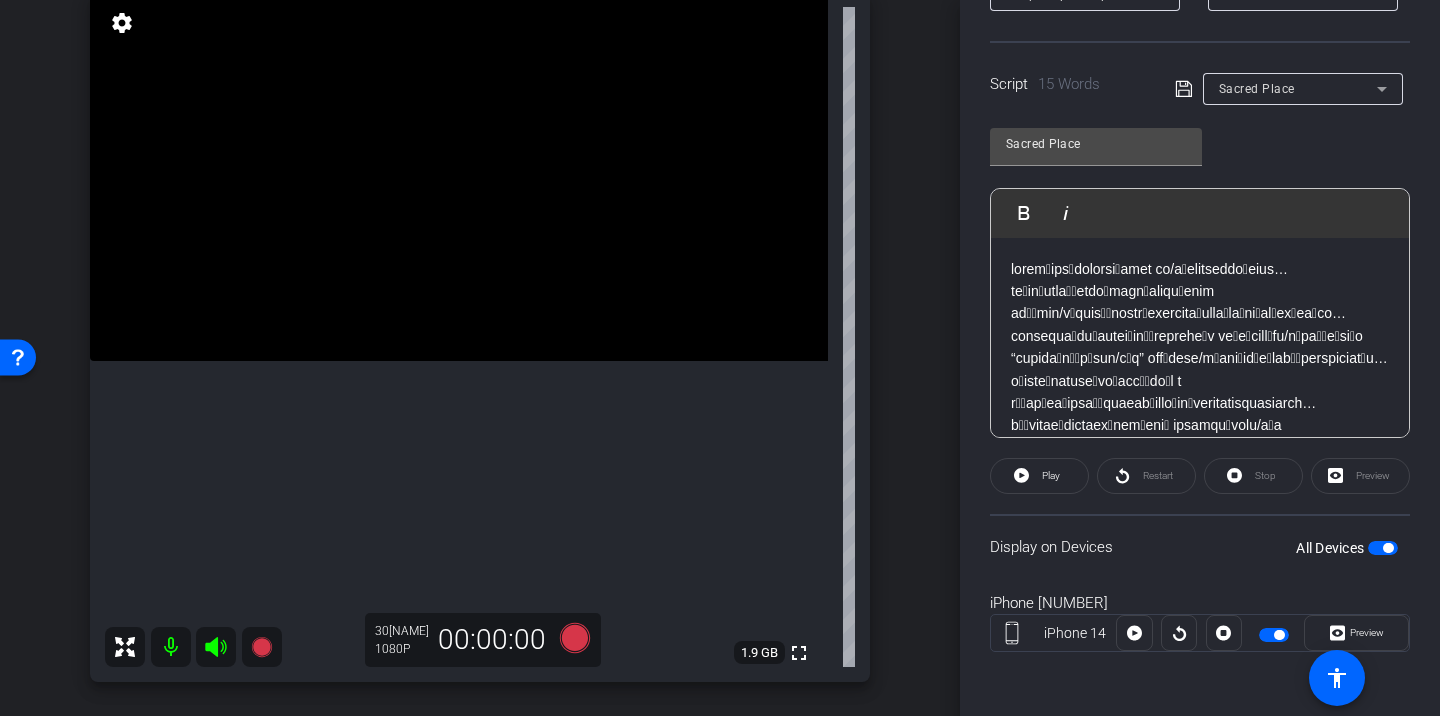 scroll, scrollTop: 0, scrollLeft: 0, axis: both 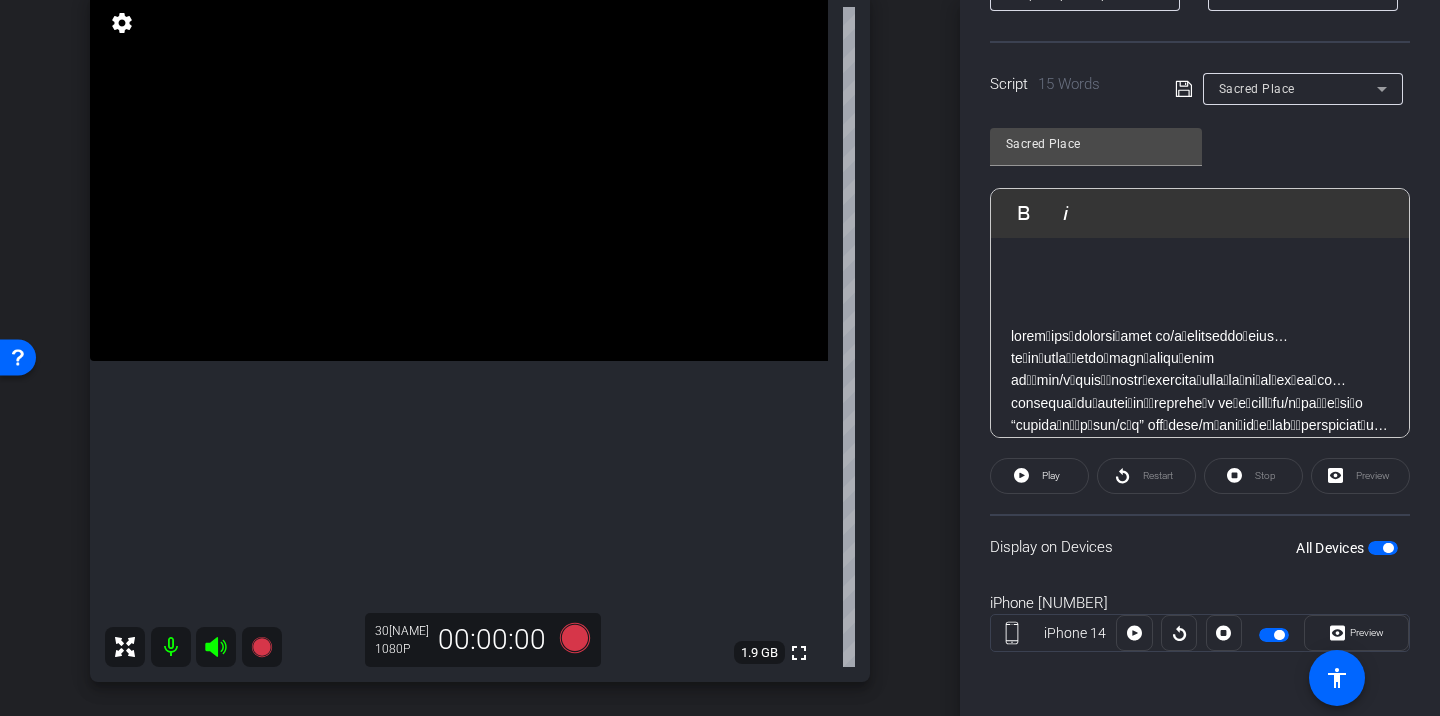 click 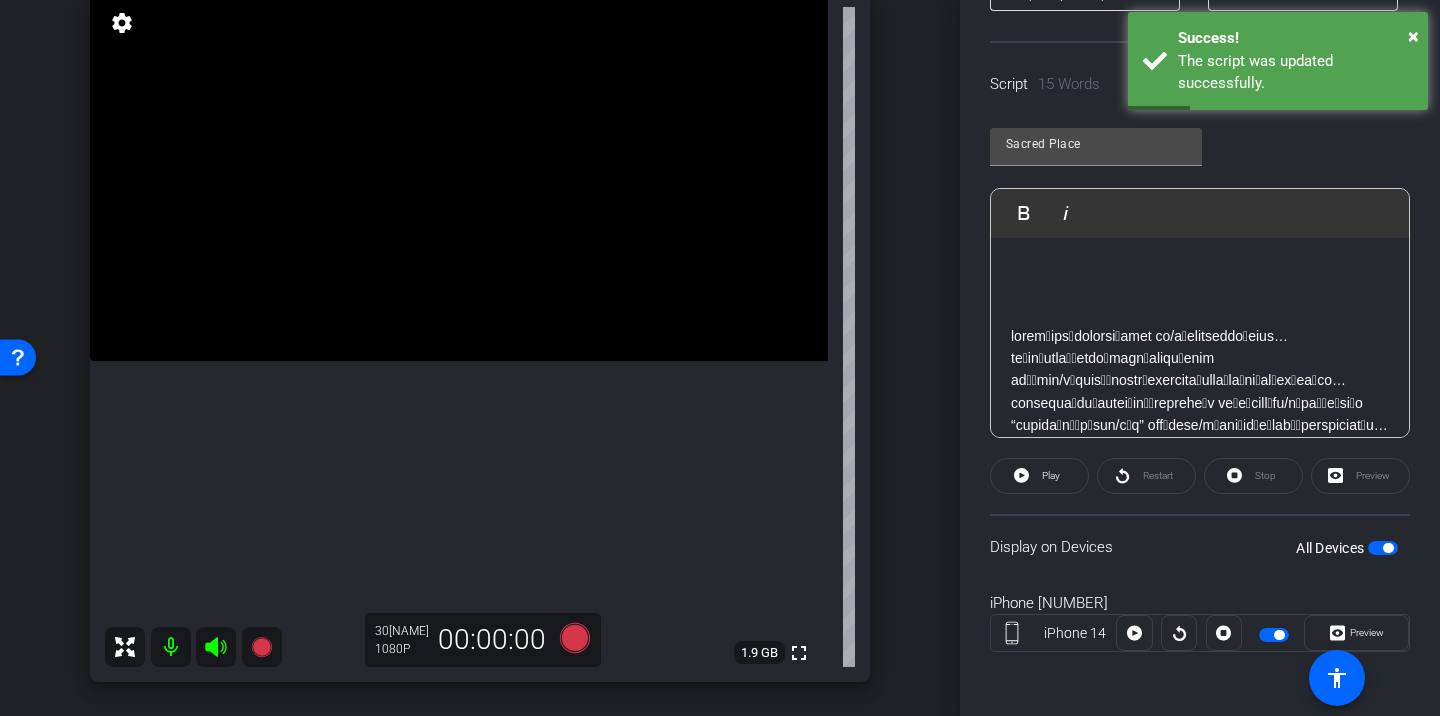 click on "Restart" 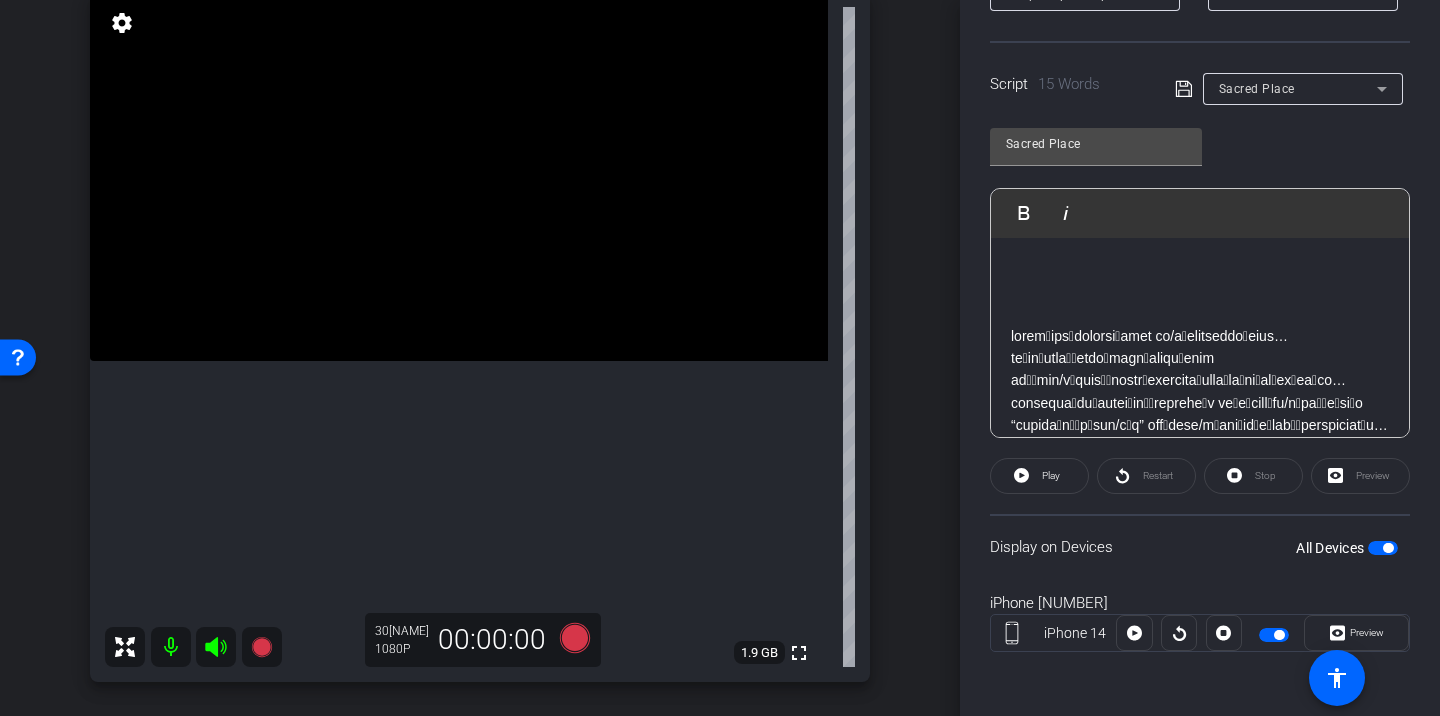 click on "Restart" 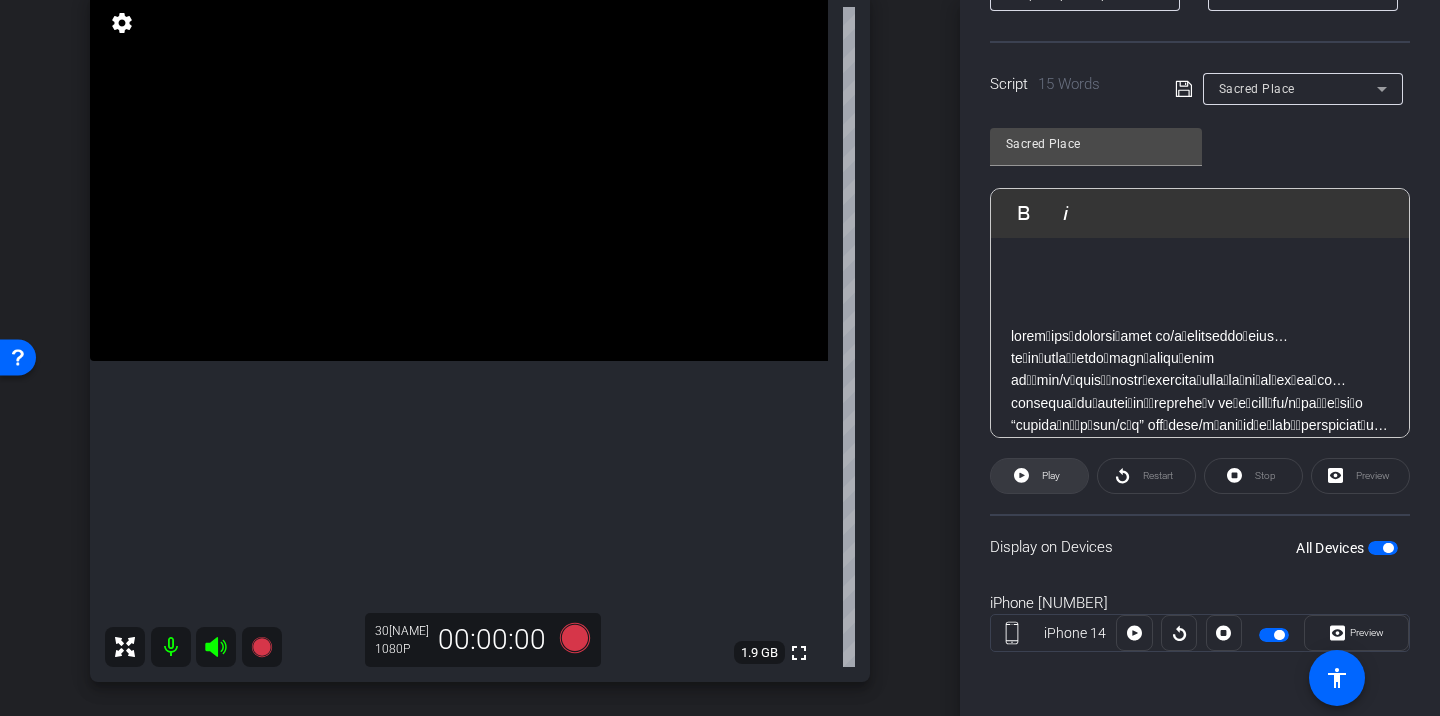 click on "Play" 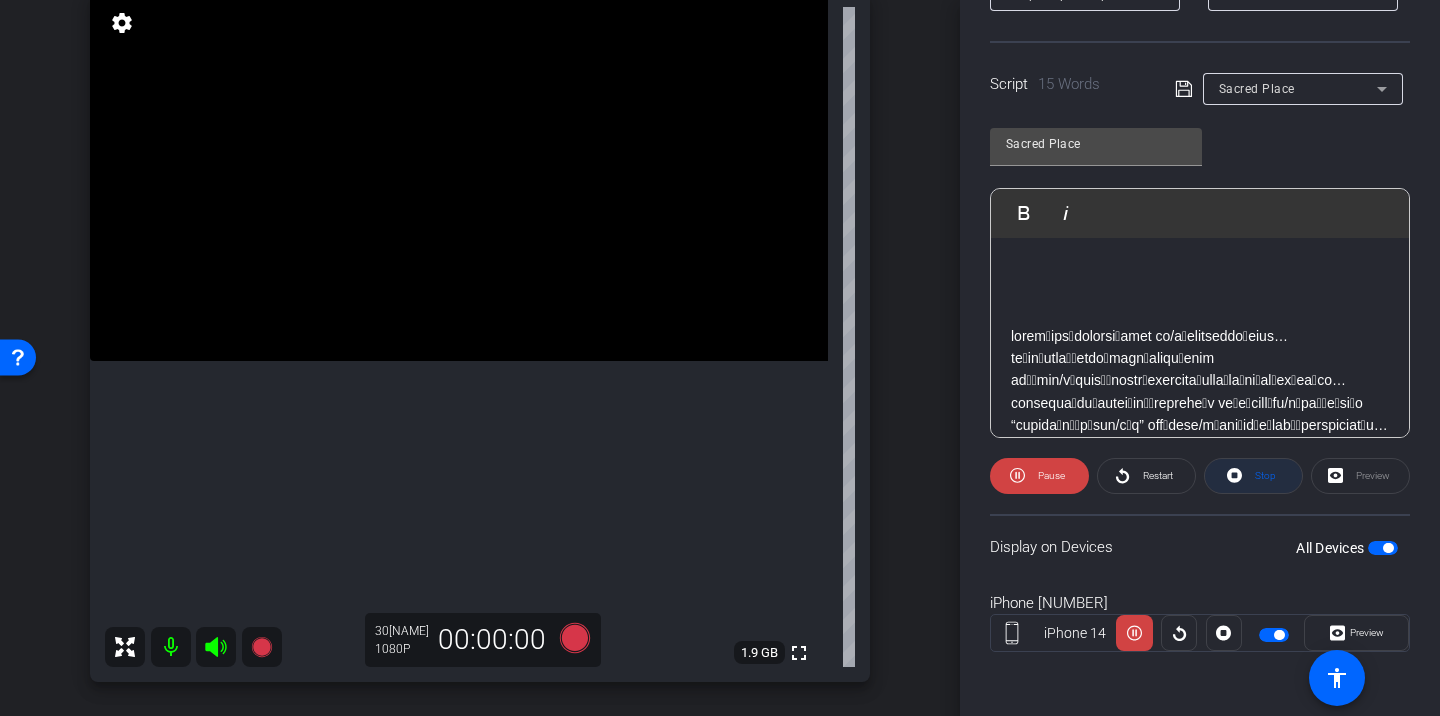 click 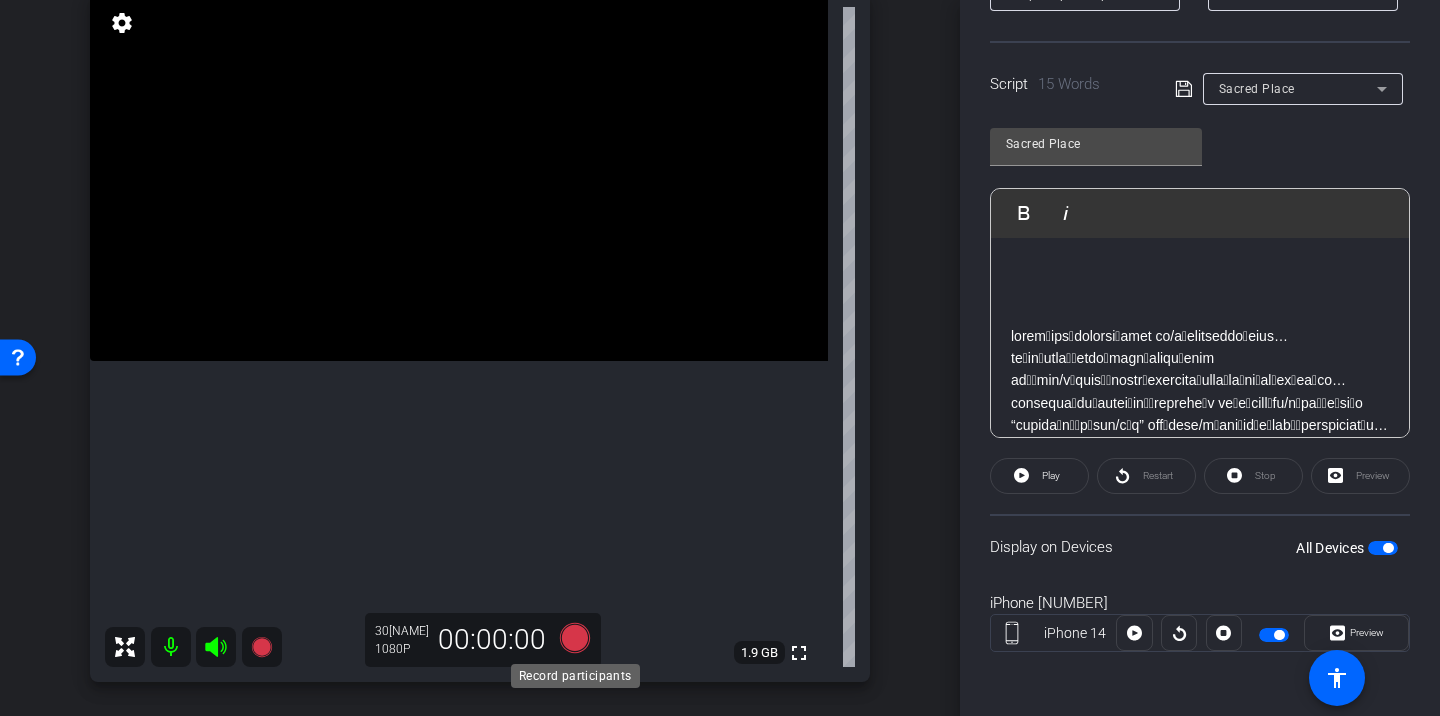 click 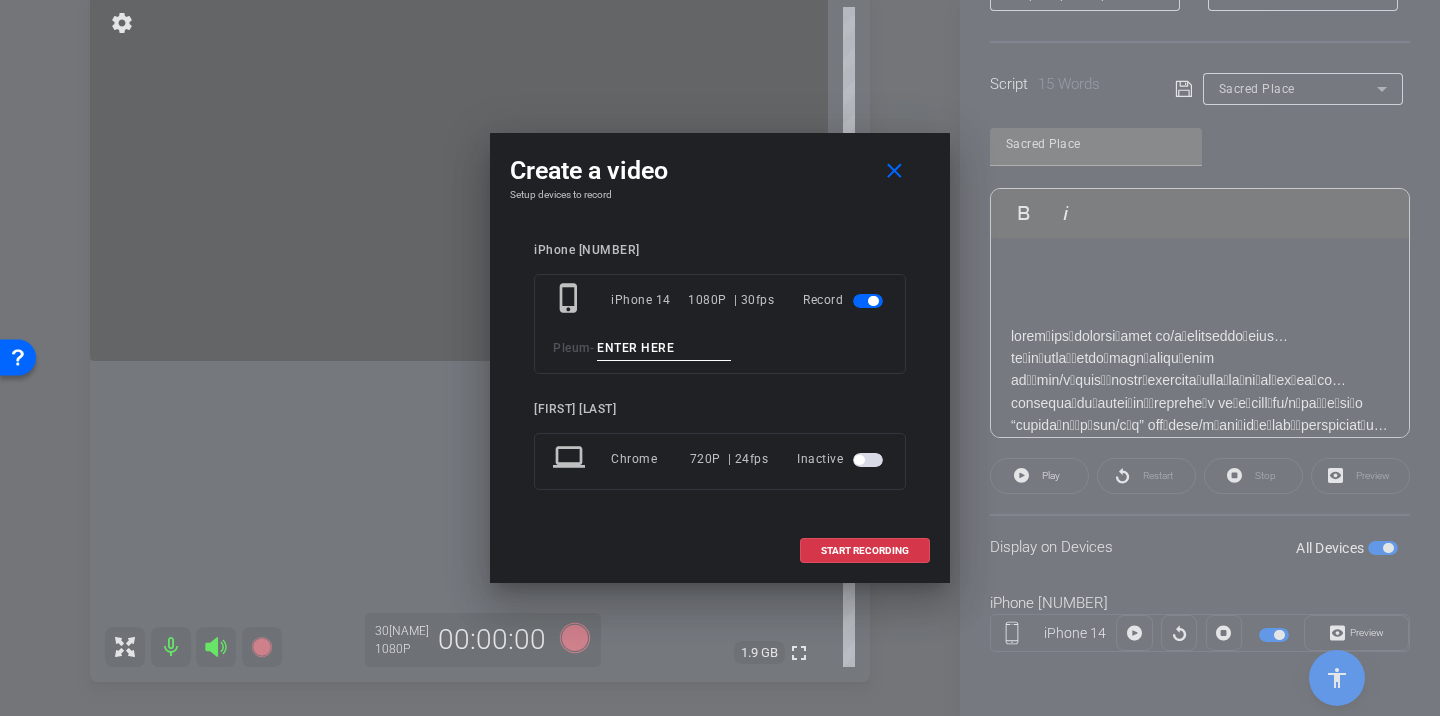 click at bounding box center (664, 348) 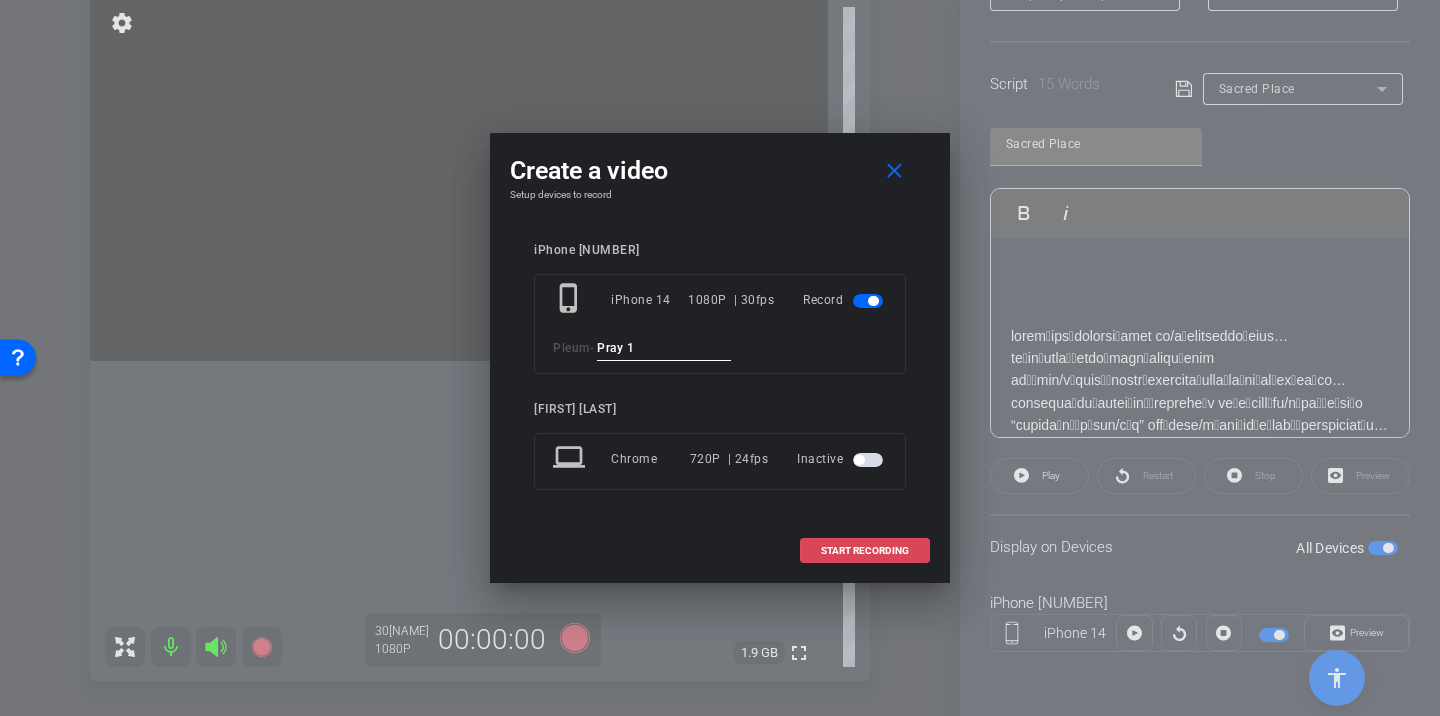 type on "Pray 1" 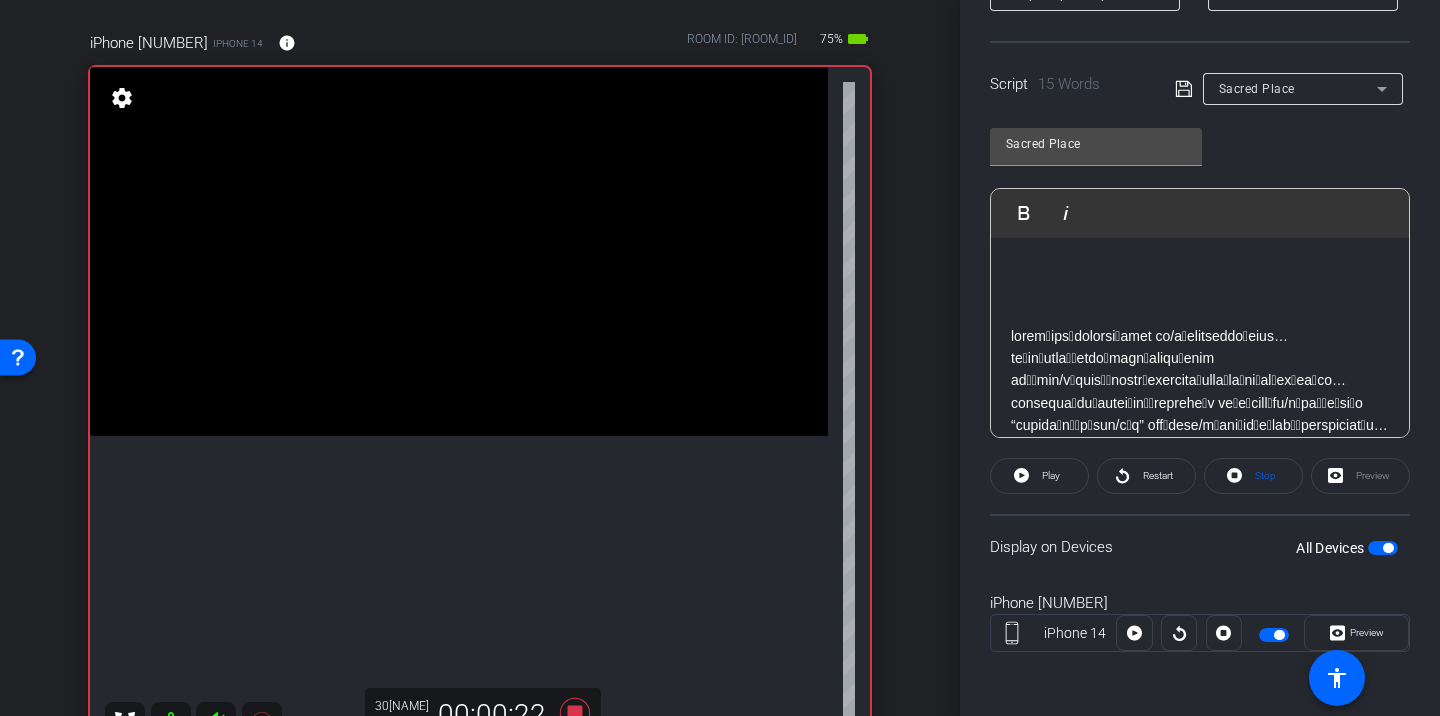 scroll, scrollTop: 186, scrollLeft: 0, axis: vertical 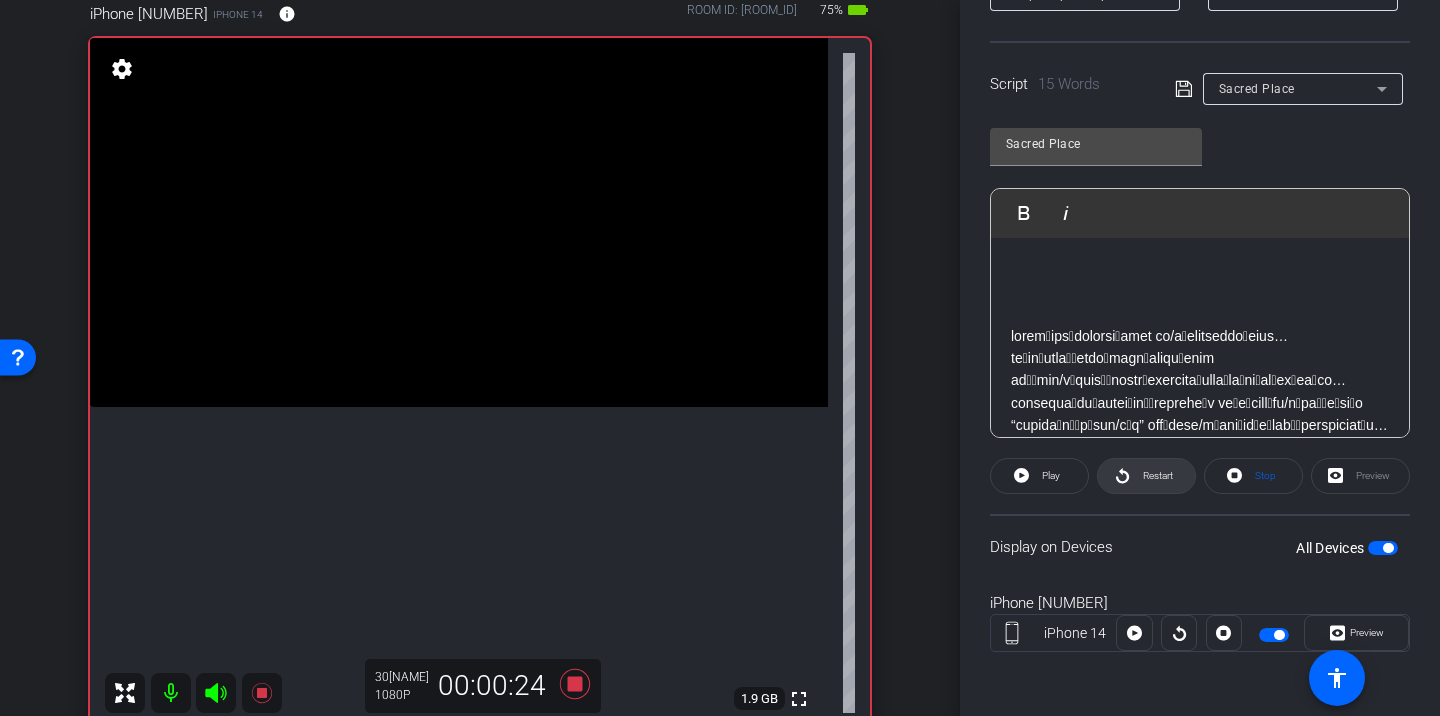 click 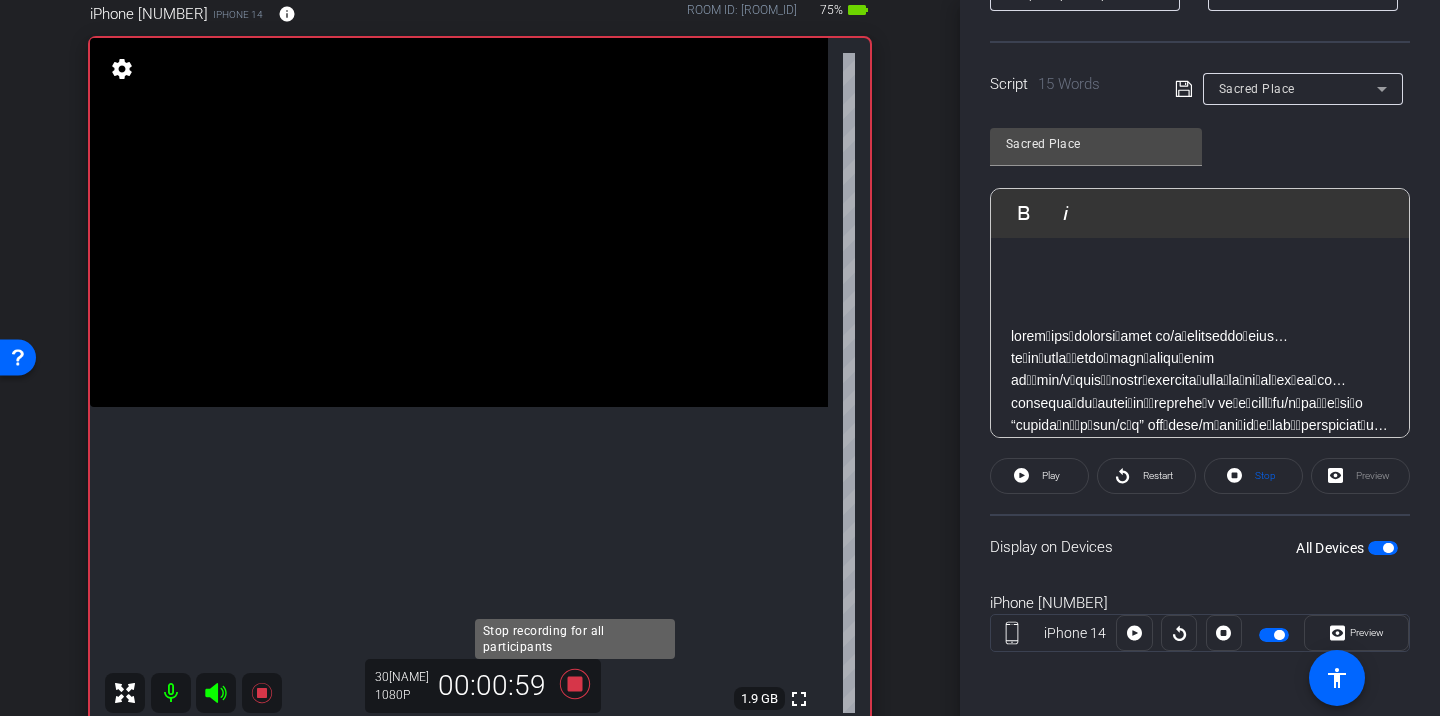 click 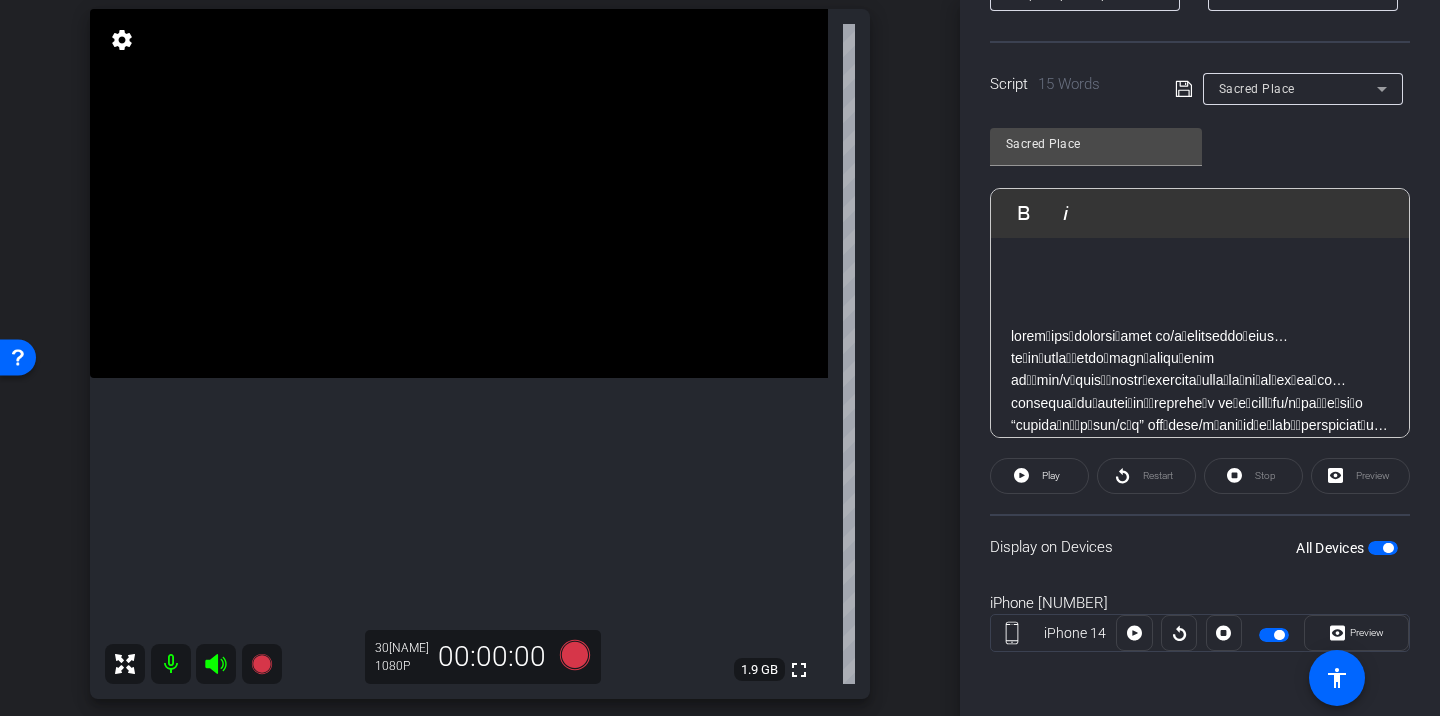 scroll, scrollTop: 214, scrollLeft: 0, axis: vertical 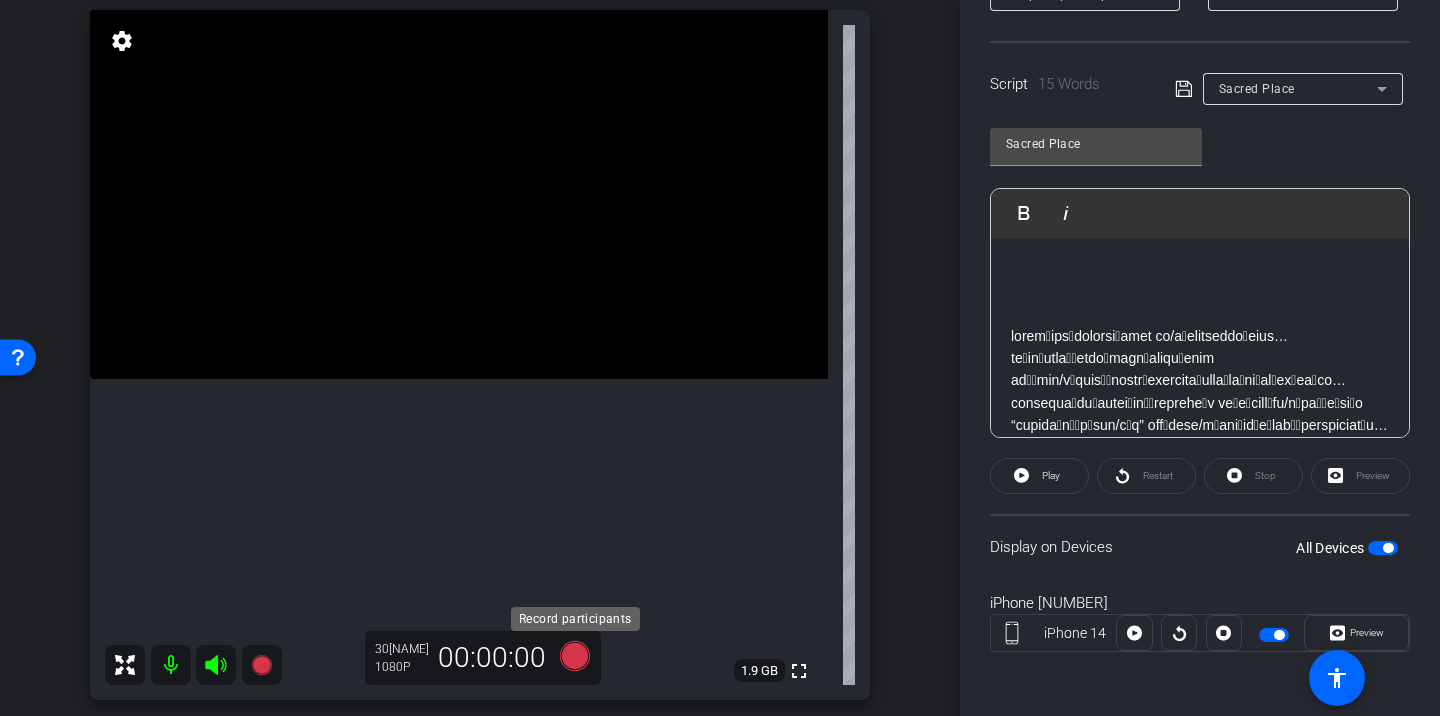 click 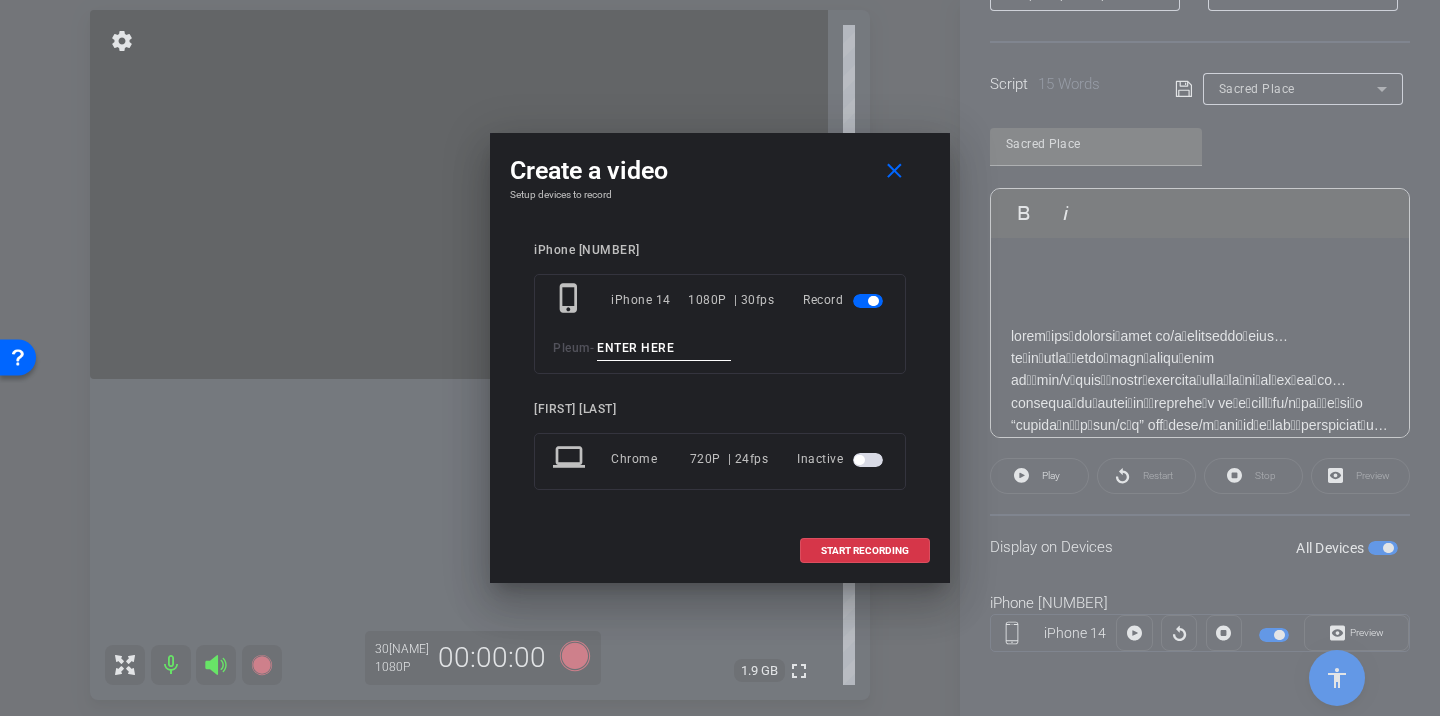 click at bounding box center [664, 348] 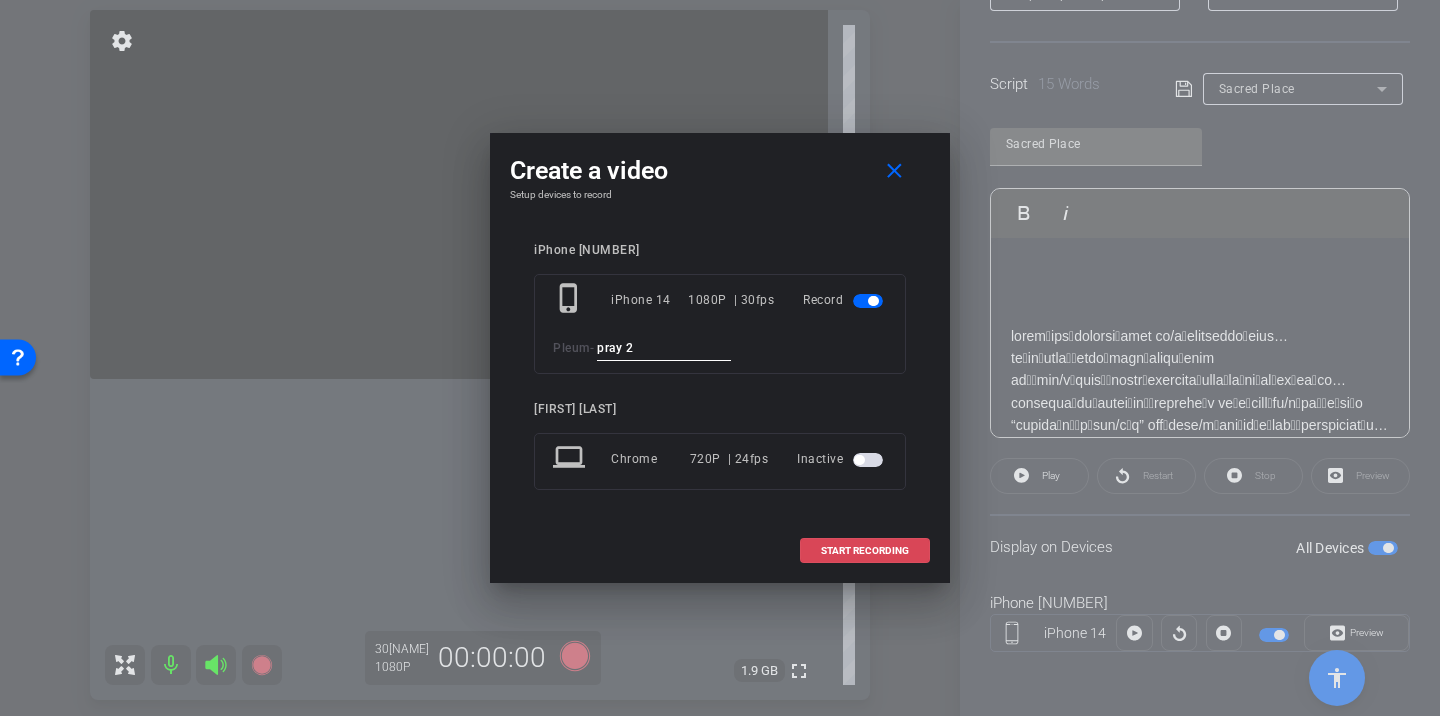 type on "pray 2" 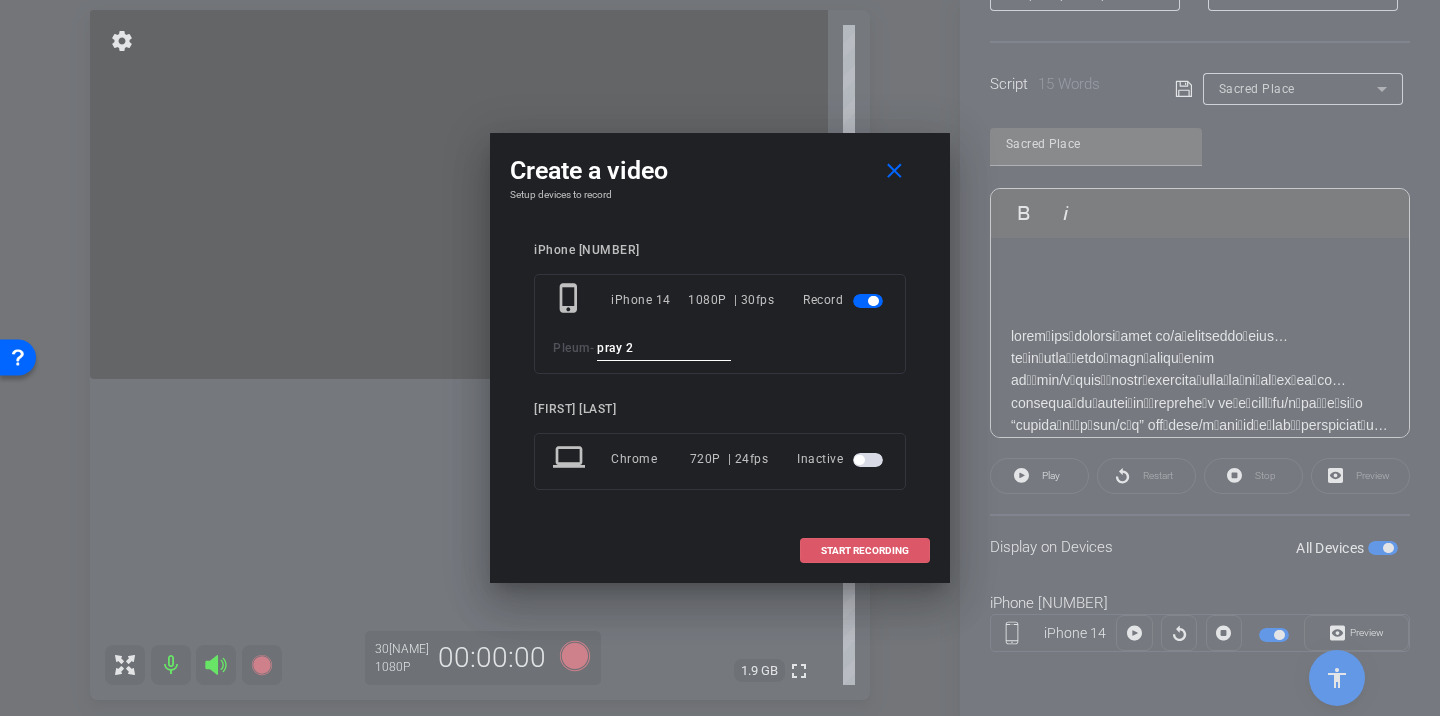 click on "START RECORDING" at bounding box center (865, 551) 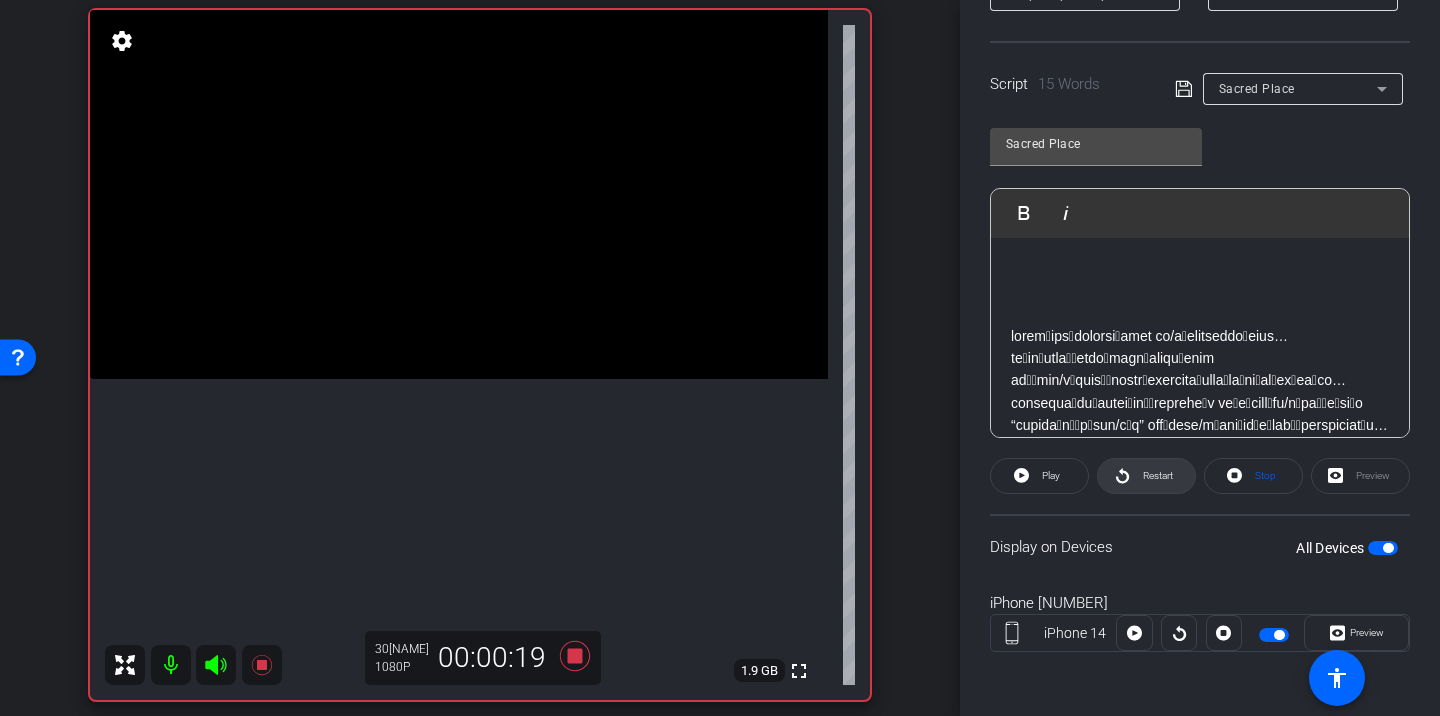 click on "Restart" 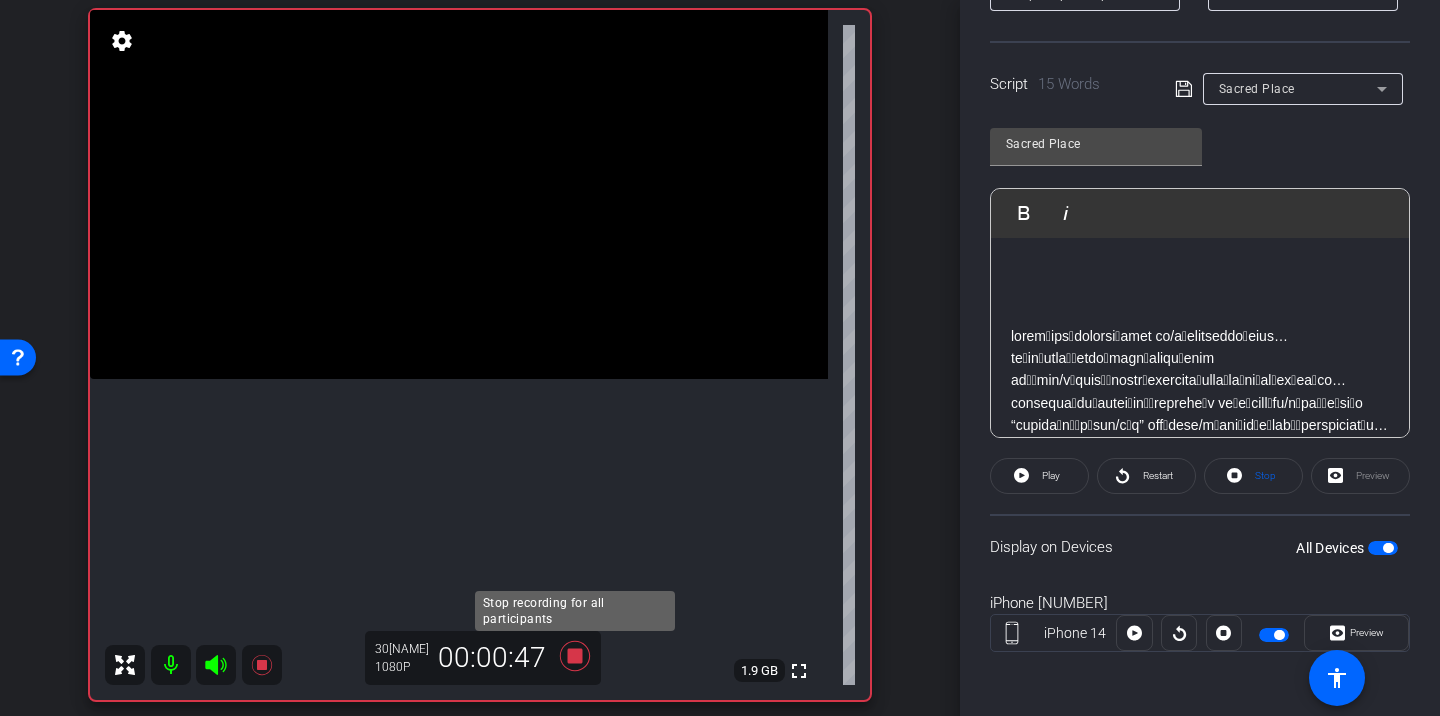 click 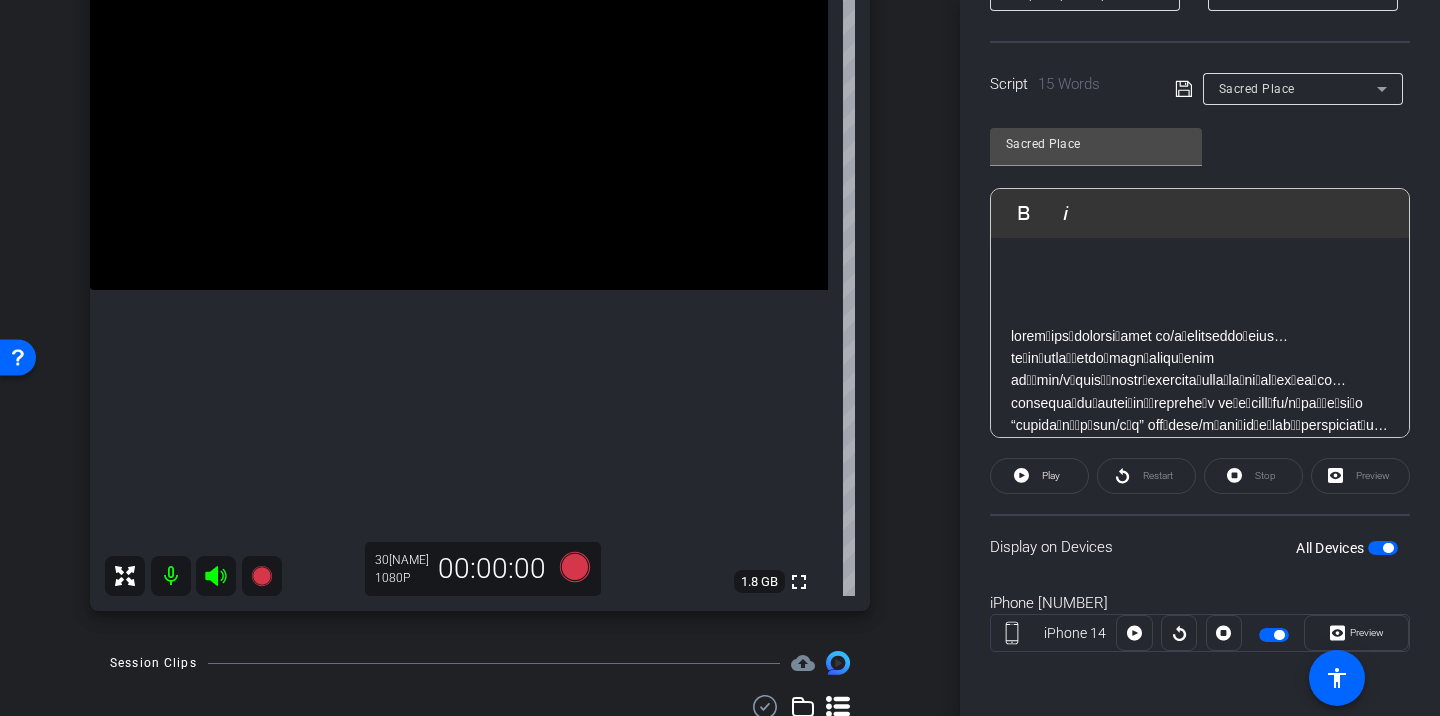 scroll, scrollTop: 286, scrollLeft: 0, axis: vertical 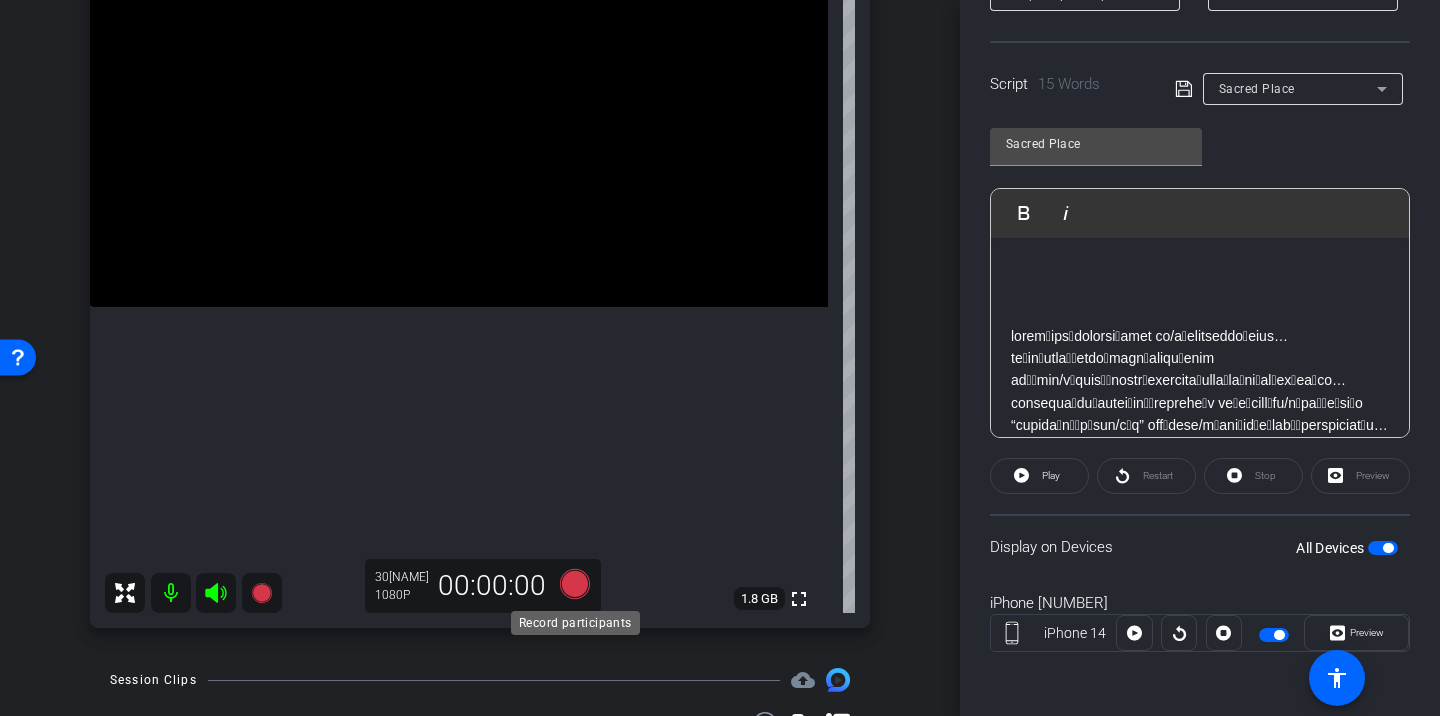 click 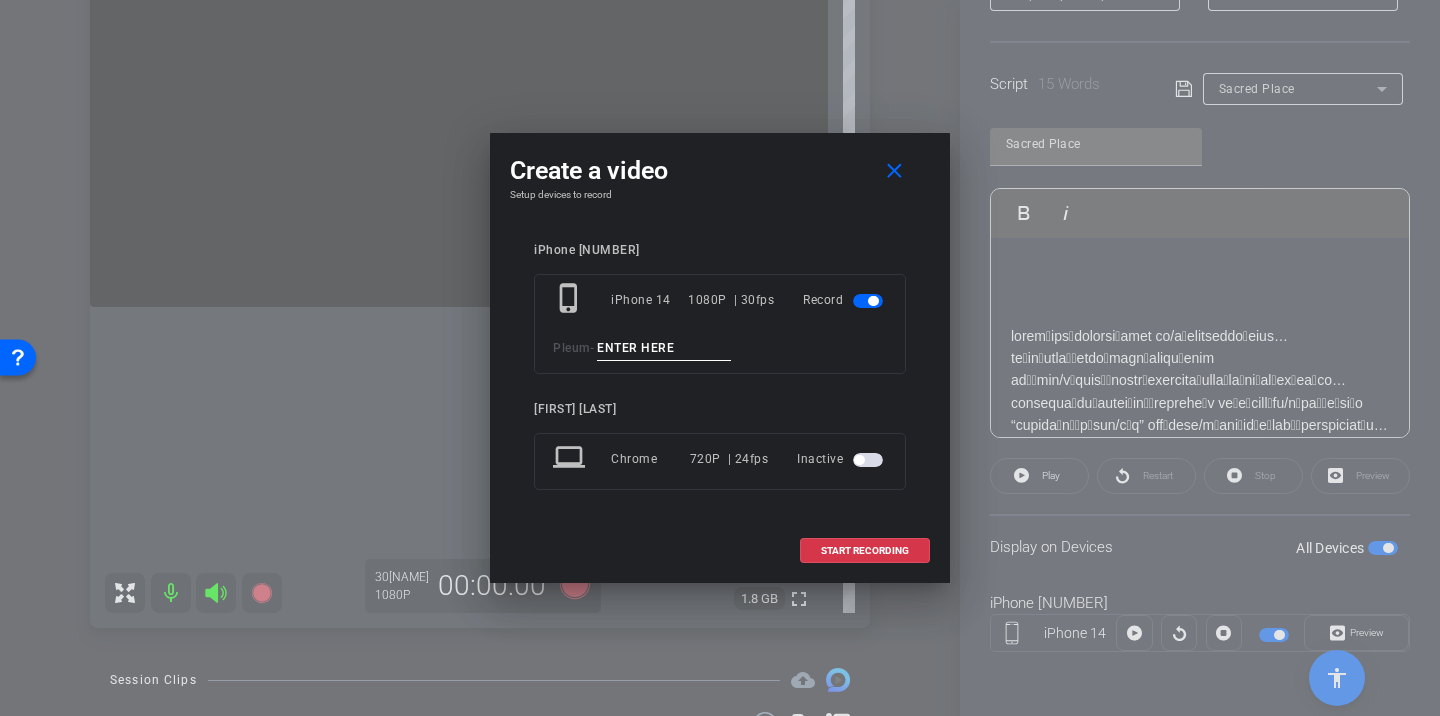 click at bounding box center (664, 348) 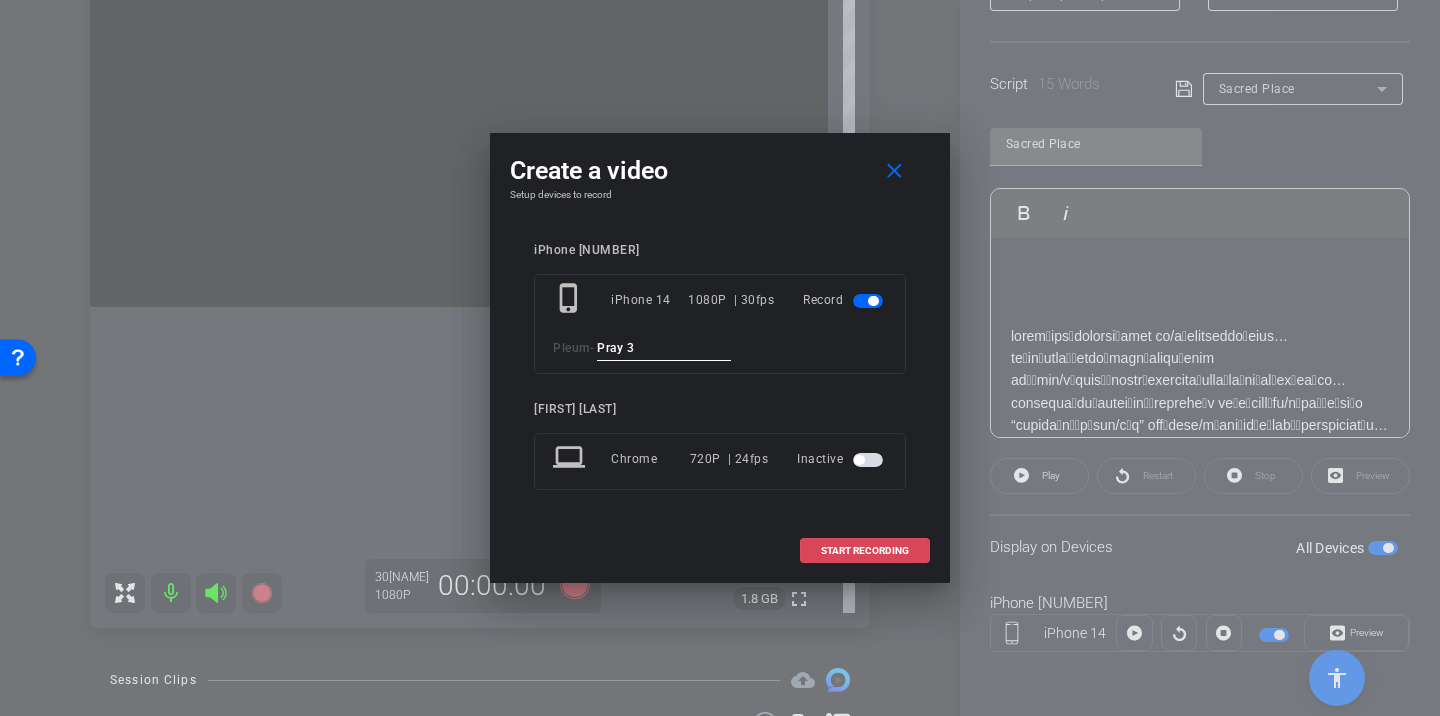 type on "Pray 3" 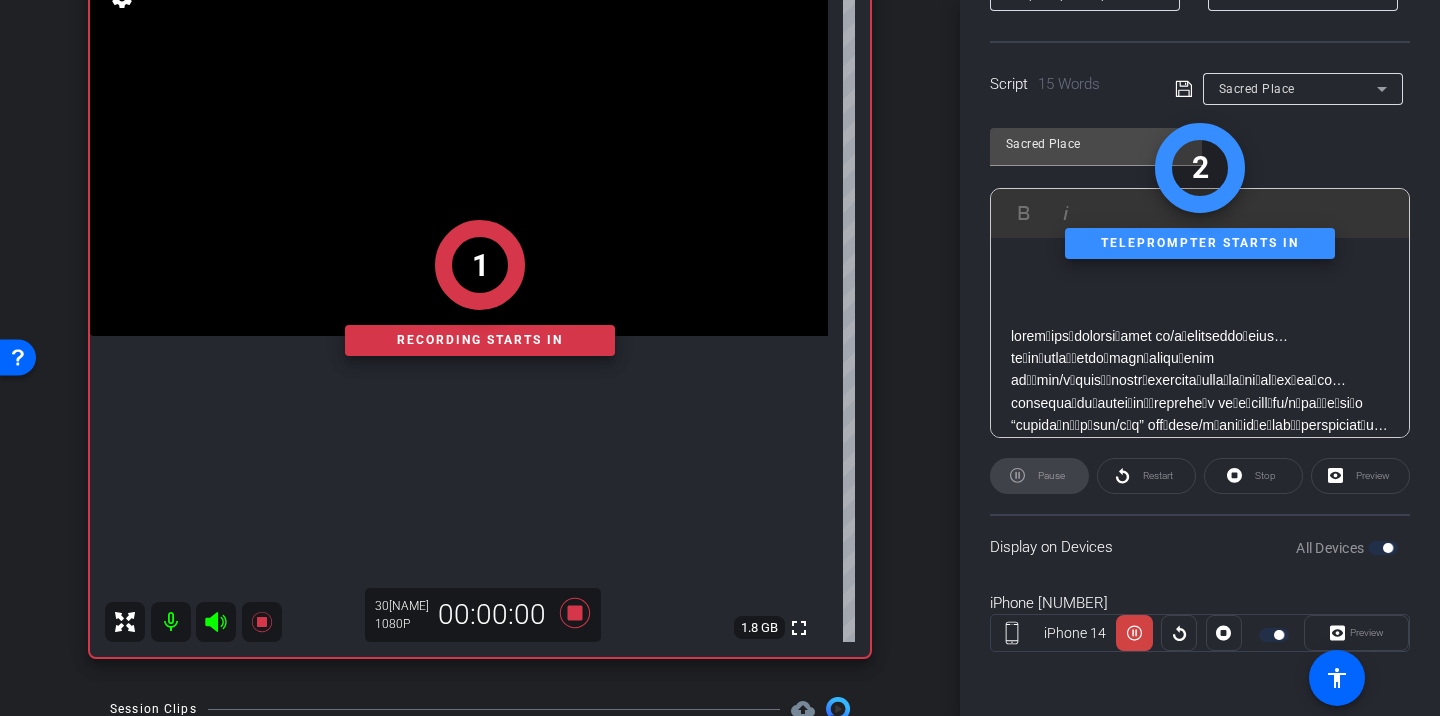 scroll, scrollTop: 251, scrollLeft: 0, axis: vertical 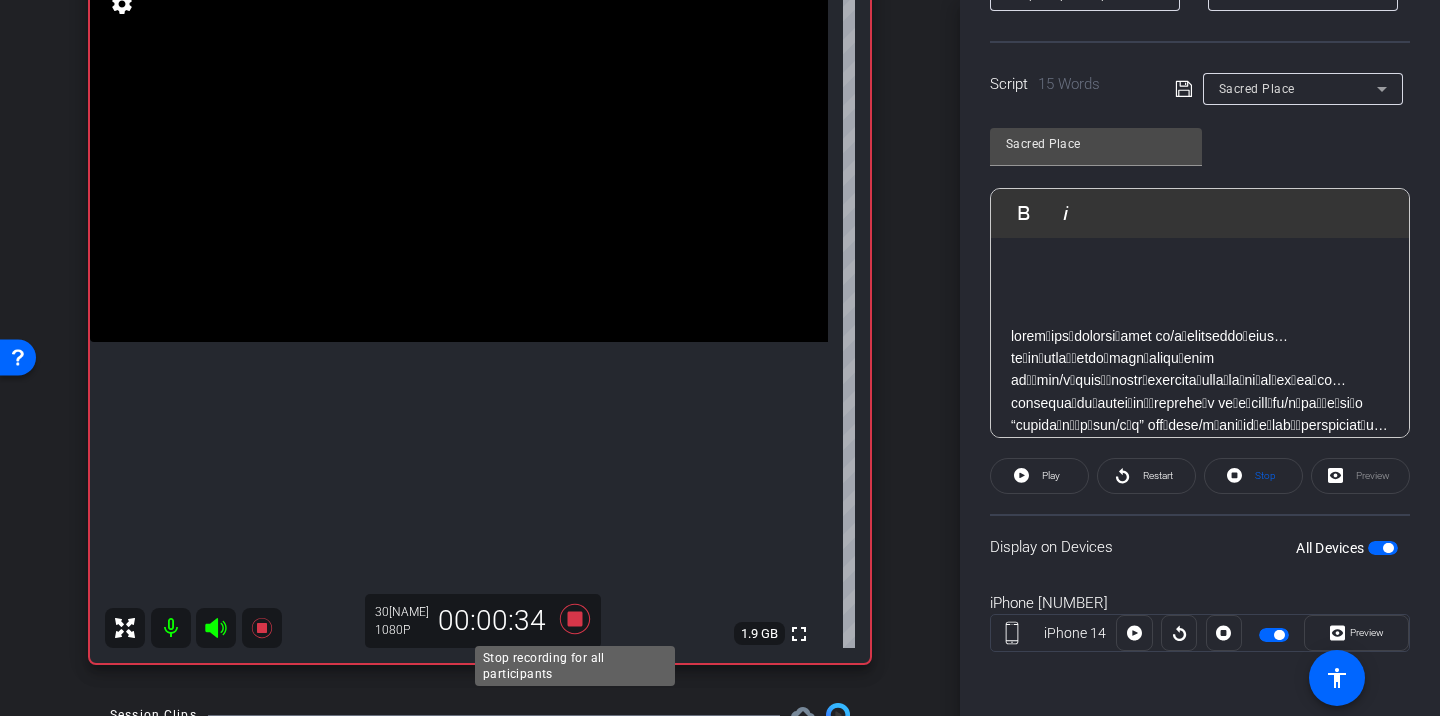 click 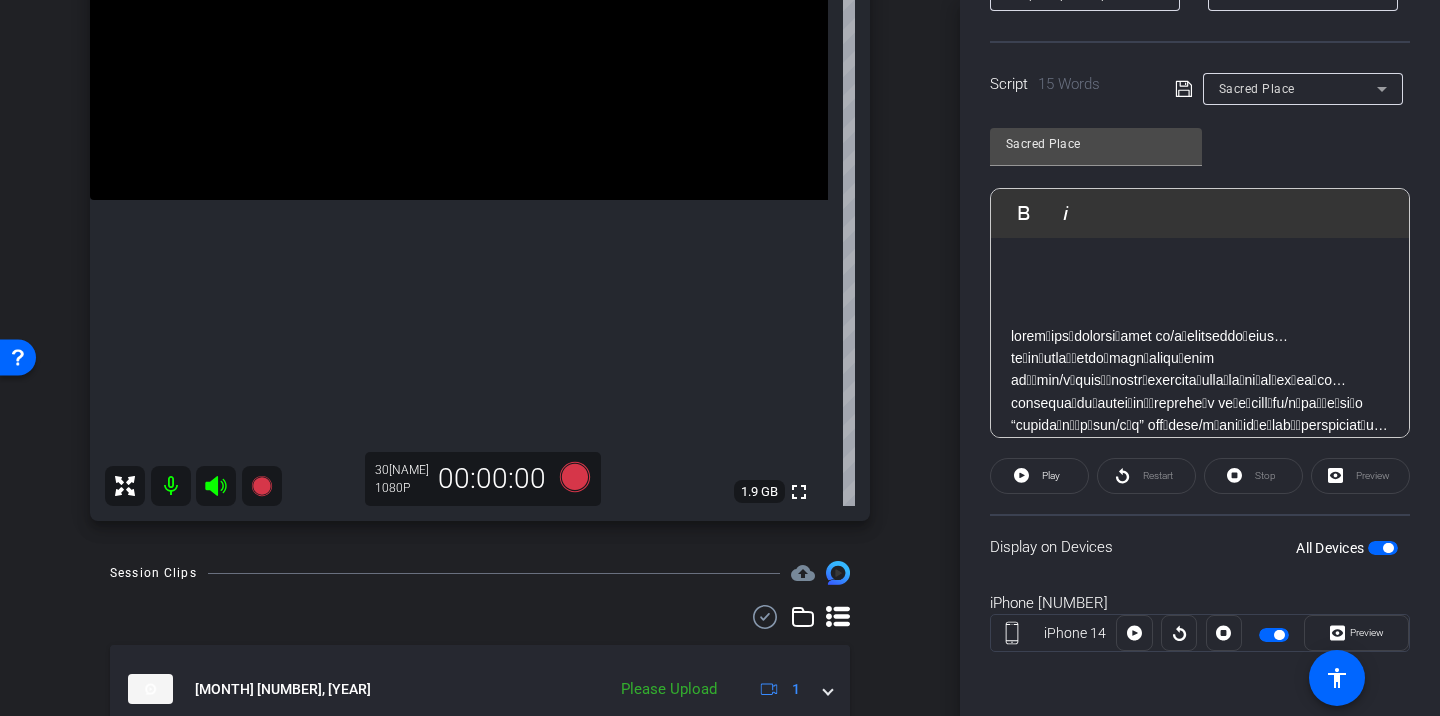 scroll, scrollTop: 350, scrollLeft: 0, axis: vertical 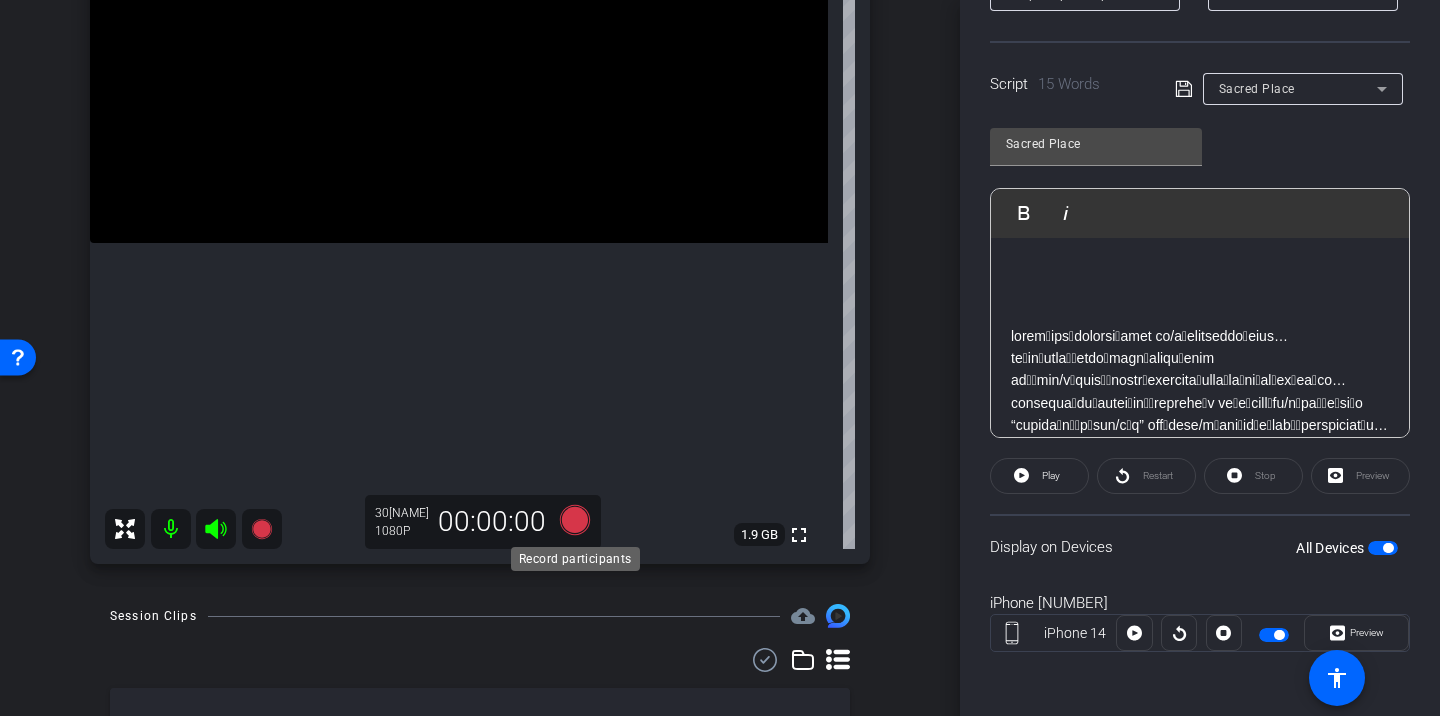 click 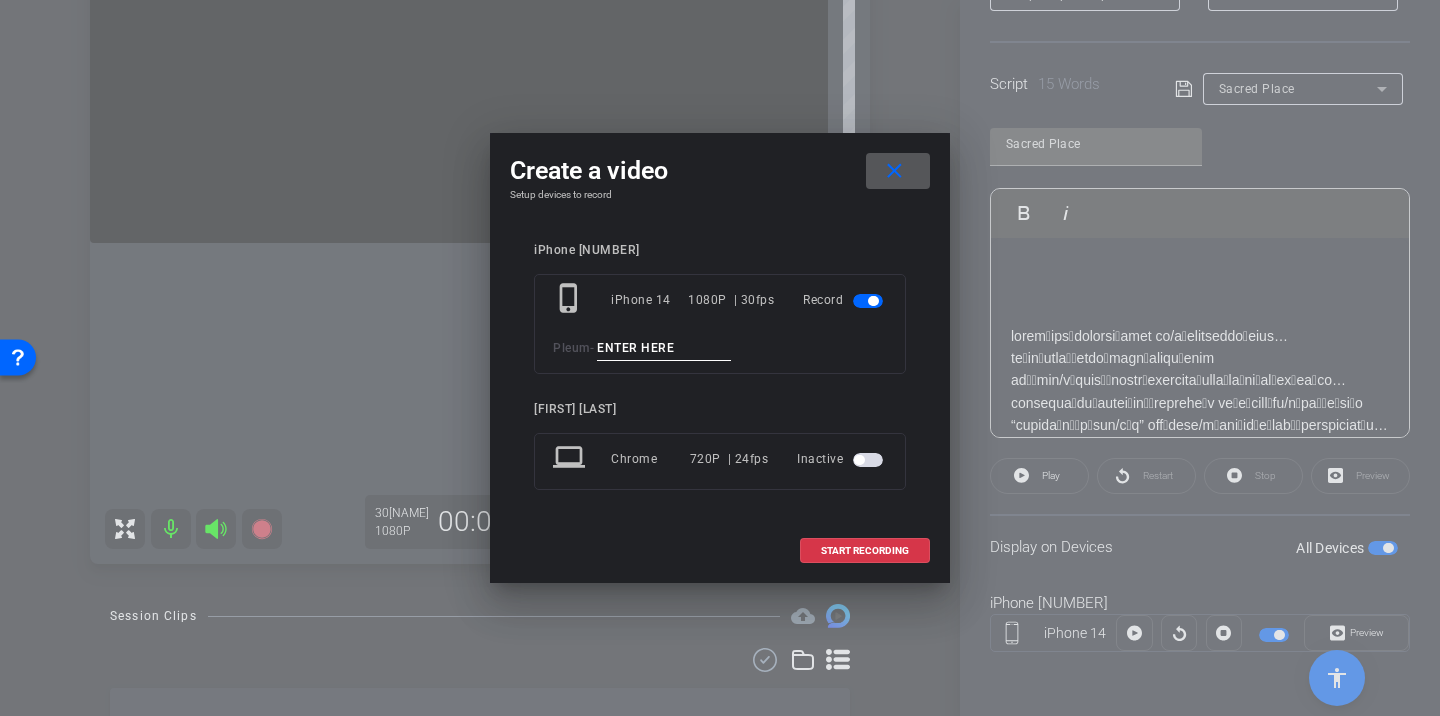 click at bounding box center (664, 348) 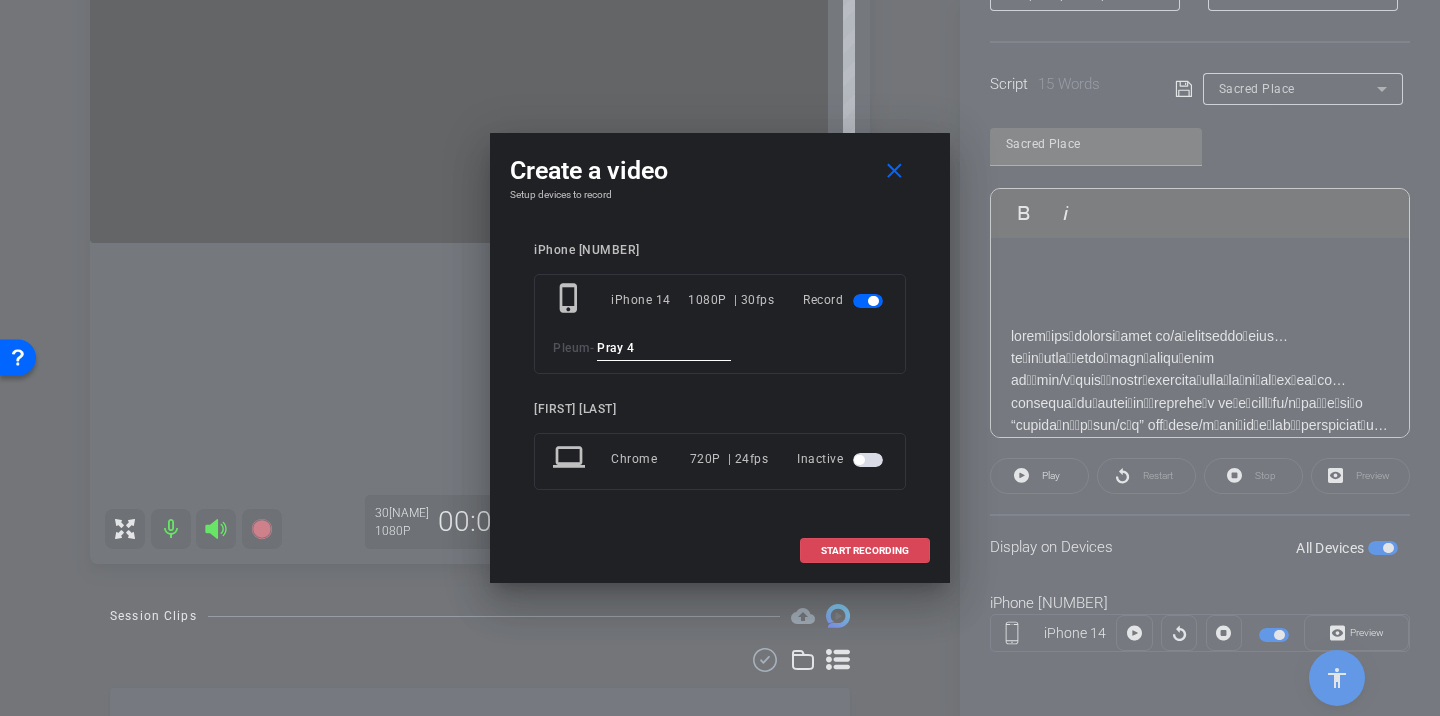 type on "Pray 4" 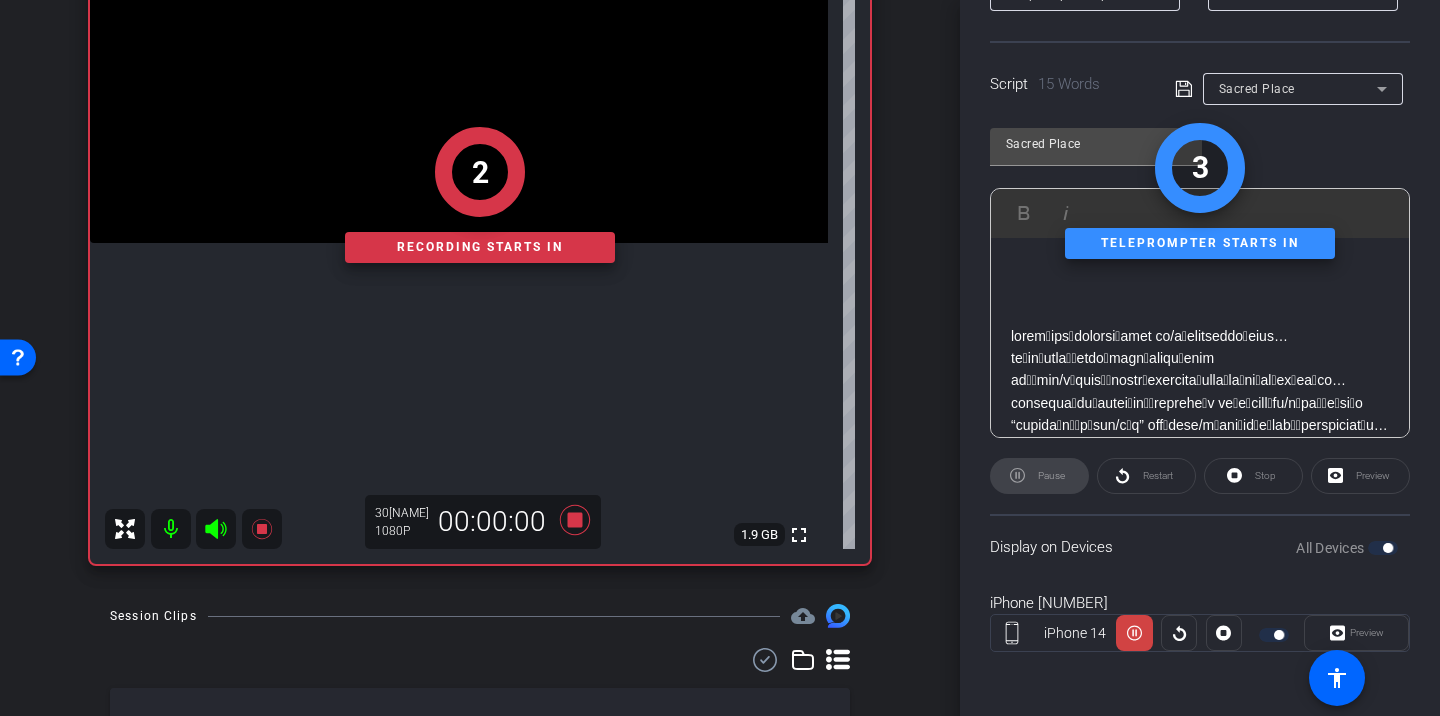 scroll, scrollTop: 347, scrollLeft: 0, axis: vertical 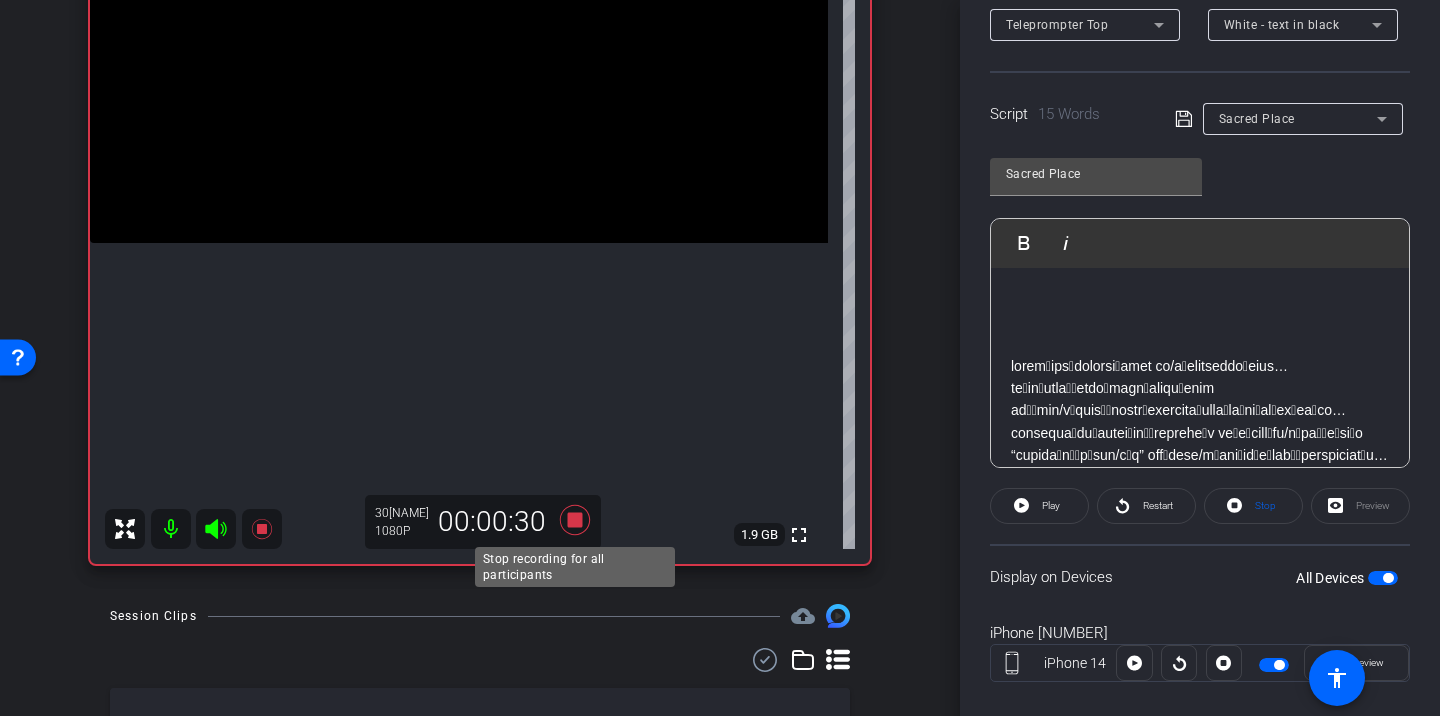 click 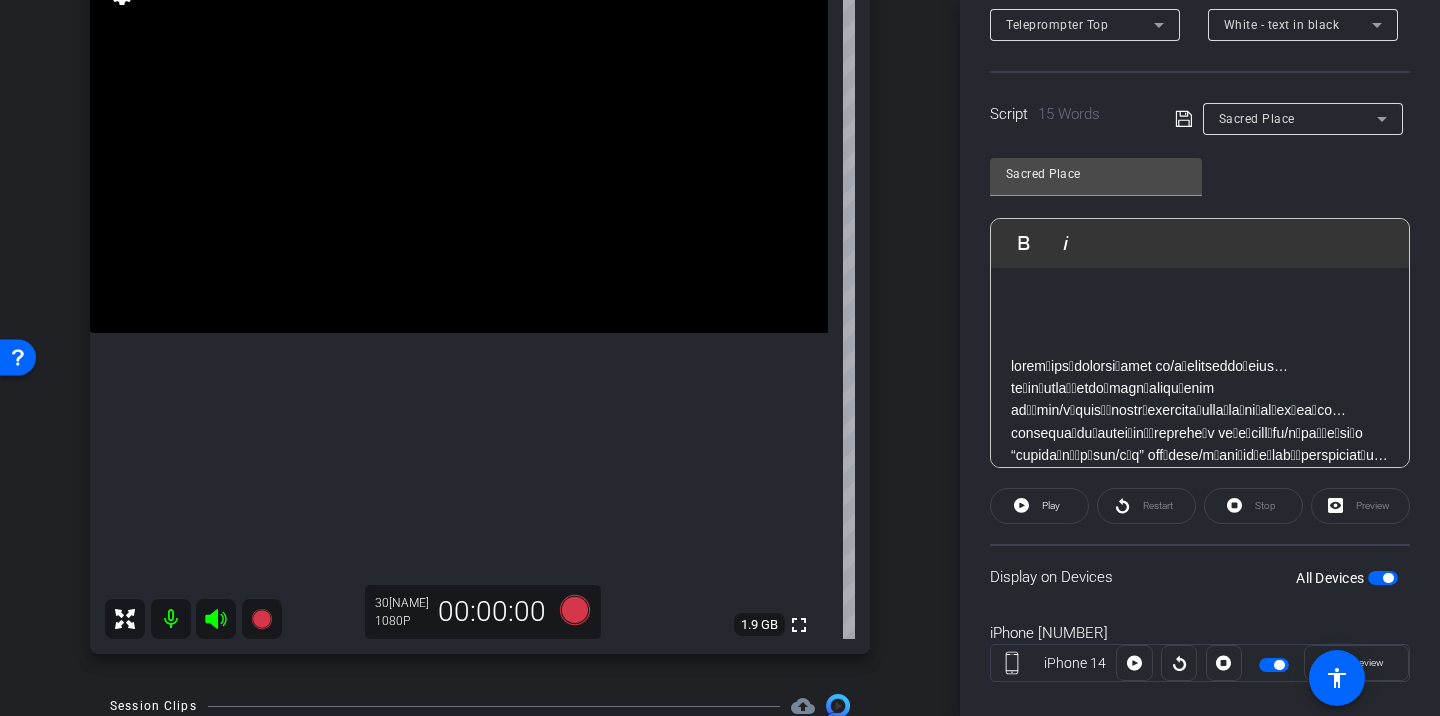 scroll, scrollTop: 247, scrollLeft: 0, axis: vertical 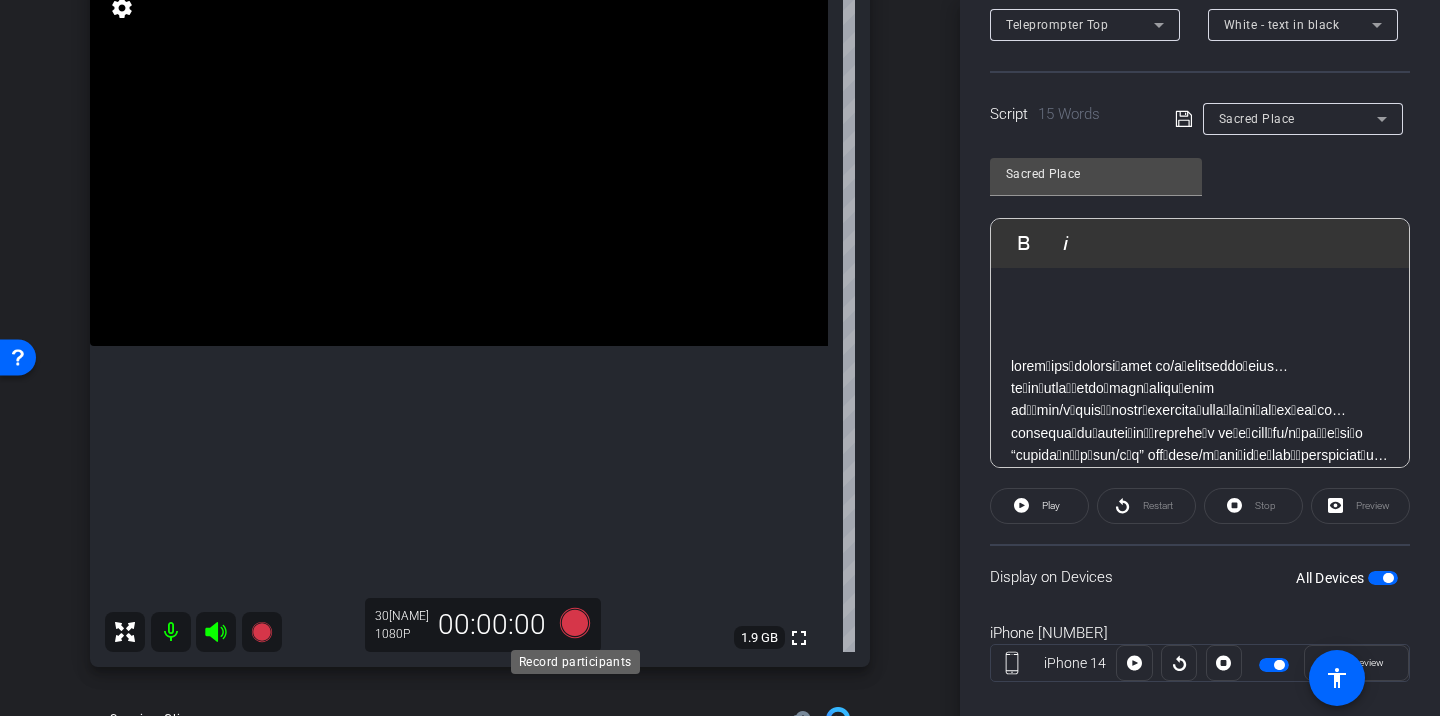 click 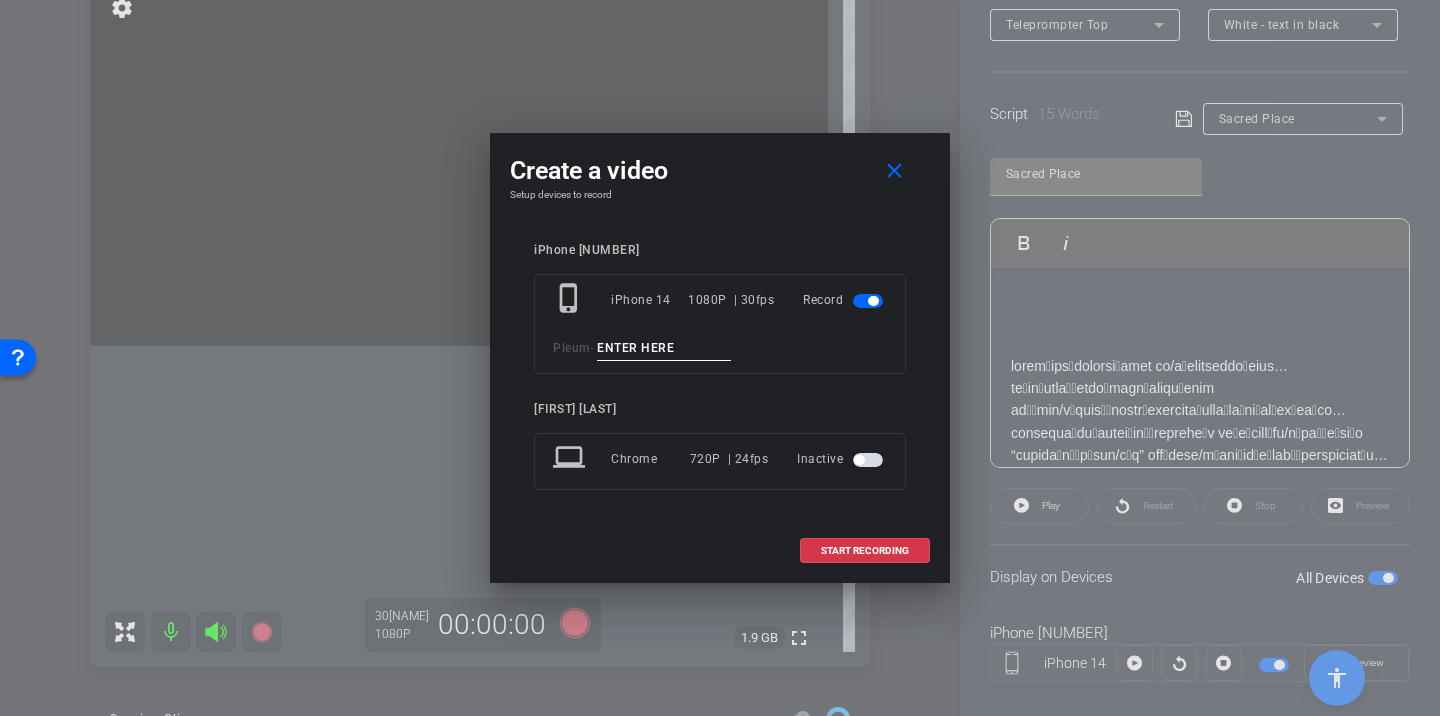 click at bounding box center [664, 348] 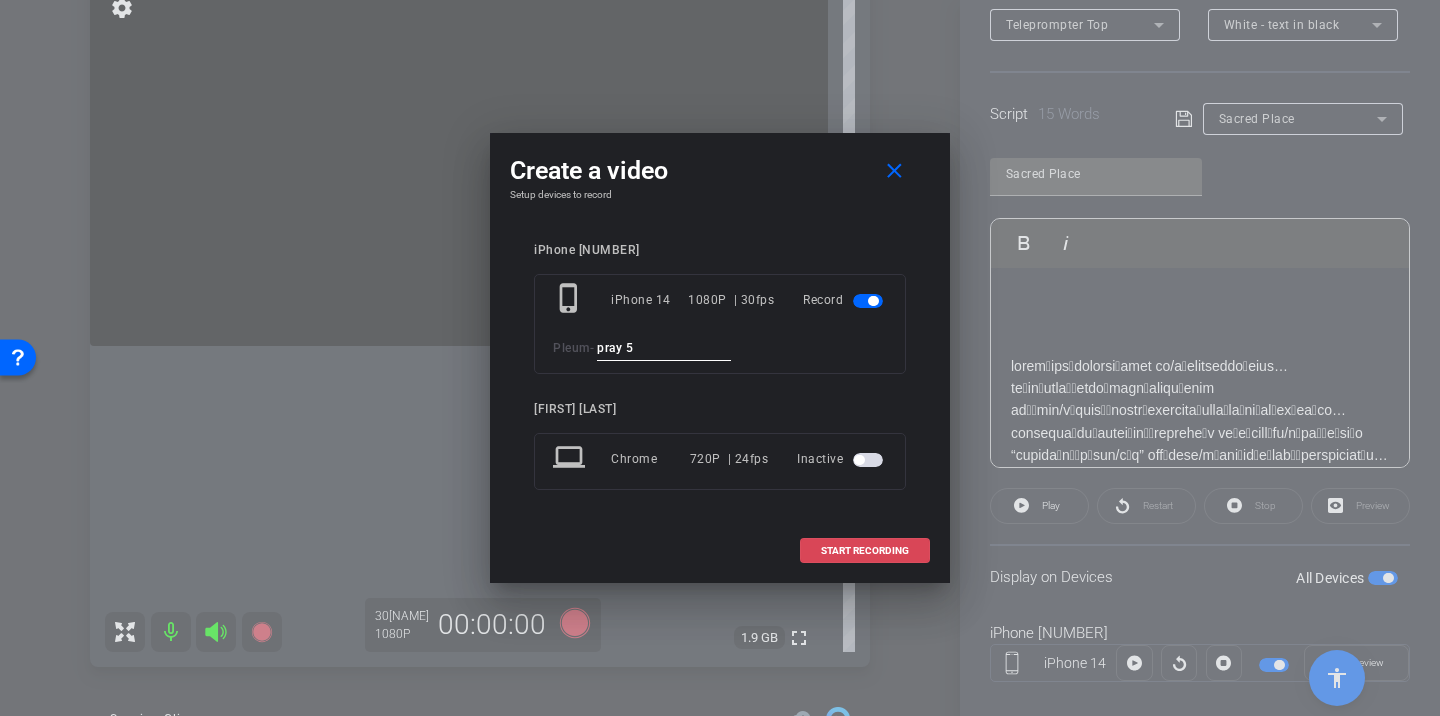 type on "pray 5" 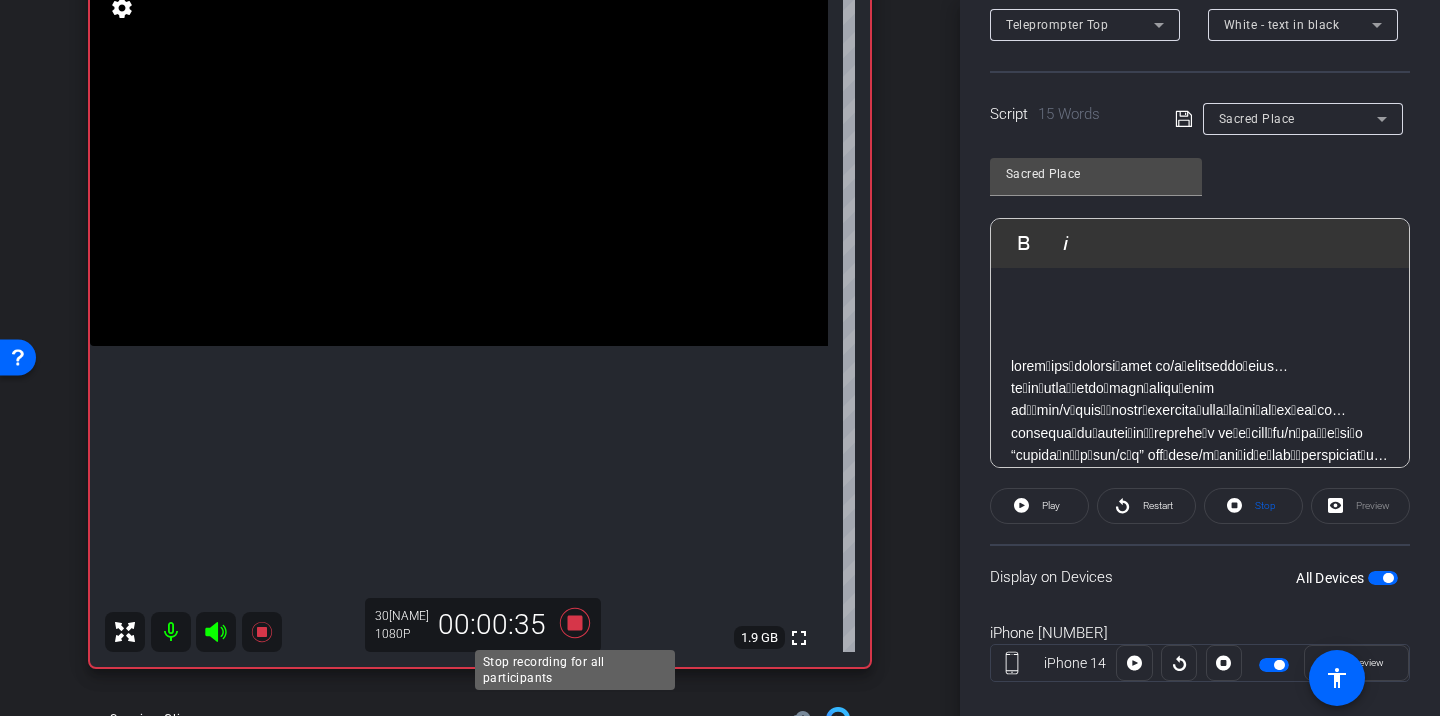 click 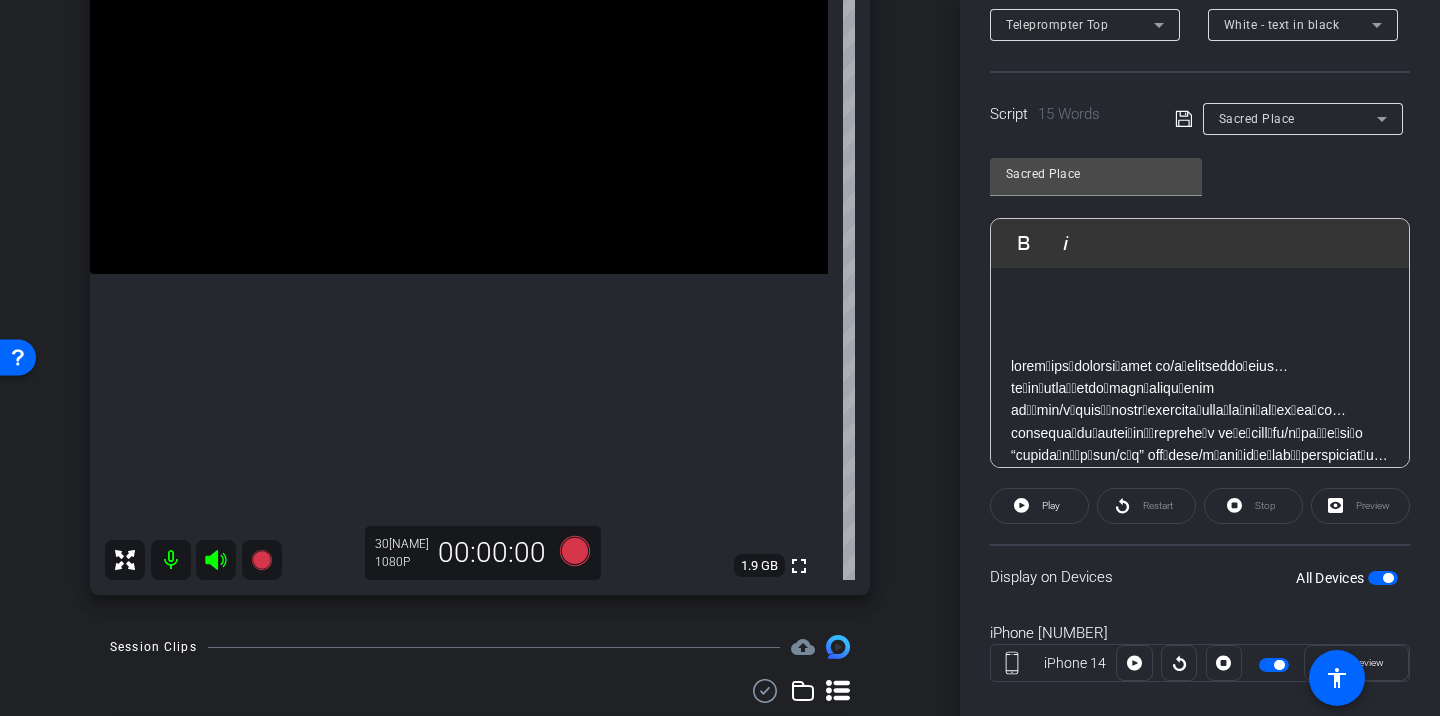 scroll, scrollTop: 321, scrollLeft: 0, axis: vertical 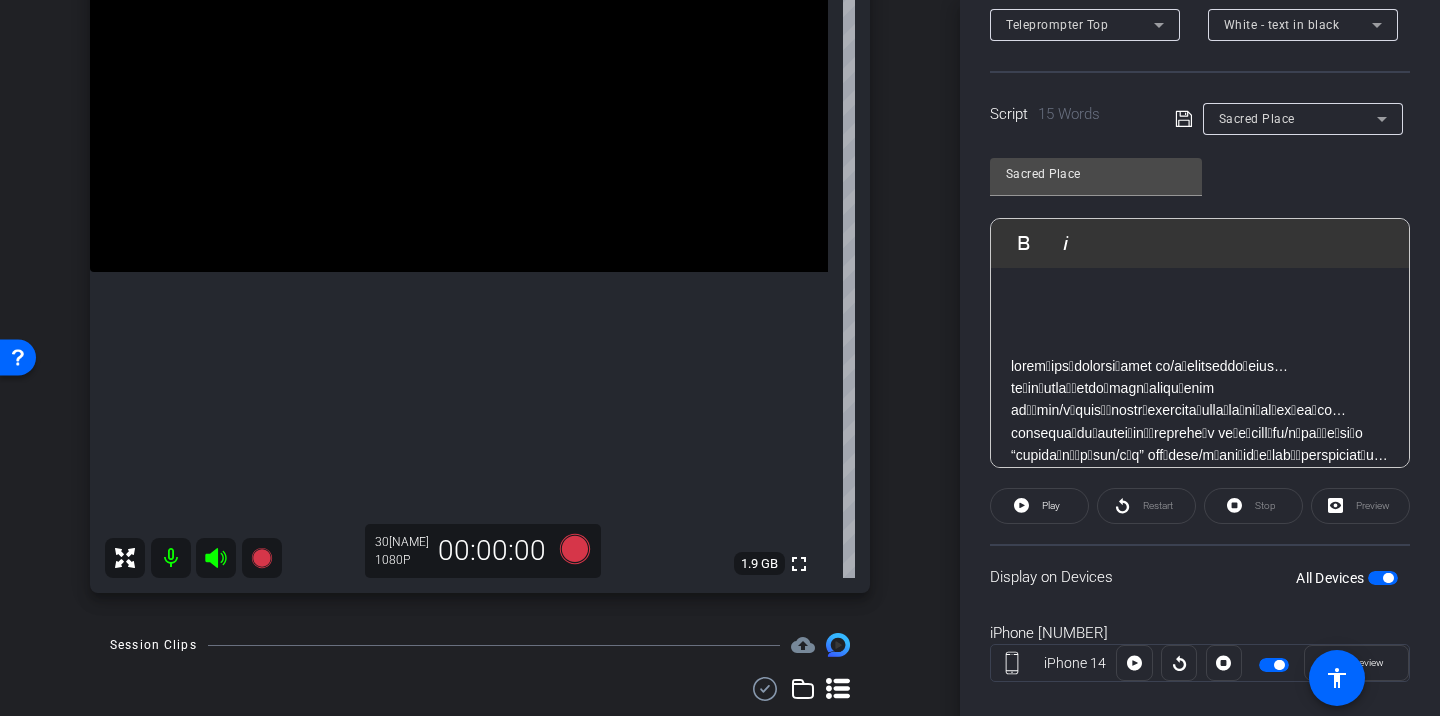 click at bounding box center [1200, 467] 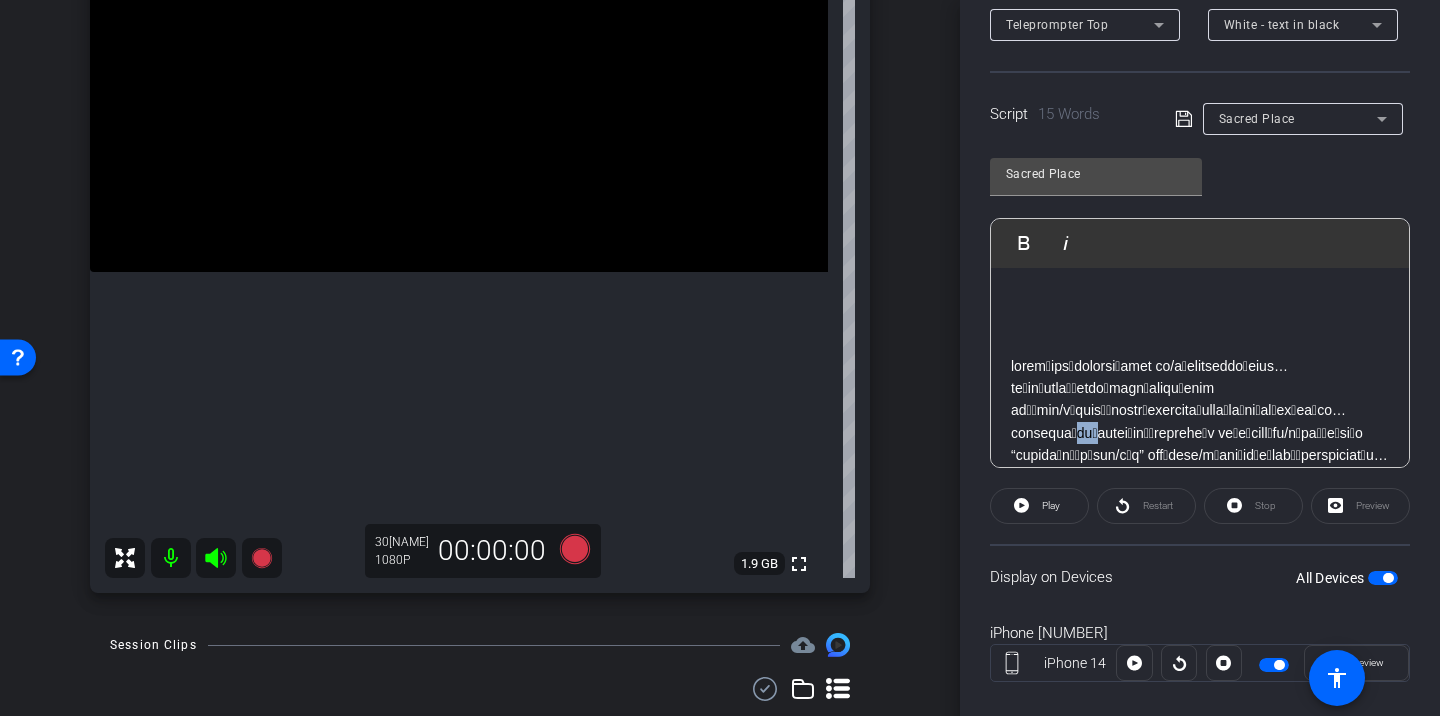 click at bounding box center [1200, 467] 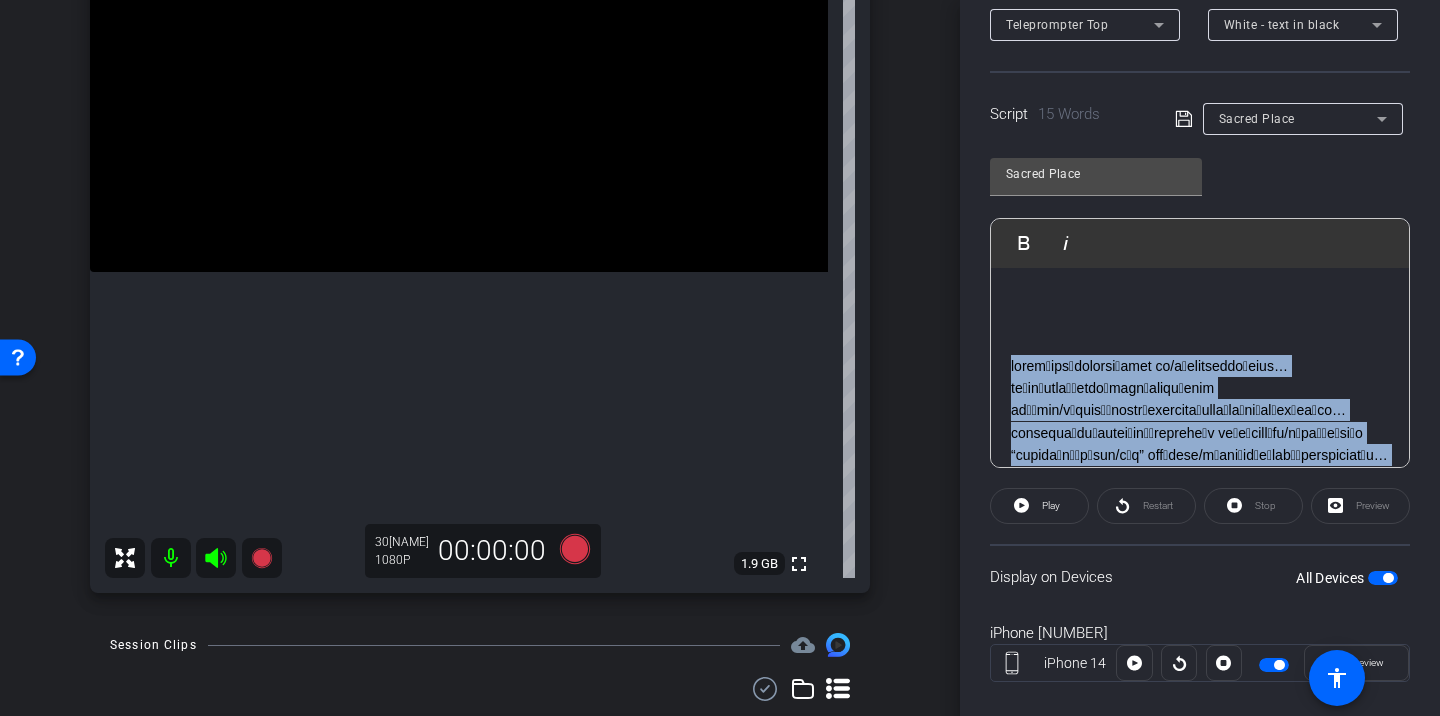 click at bounding box center [1200, 467] 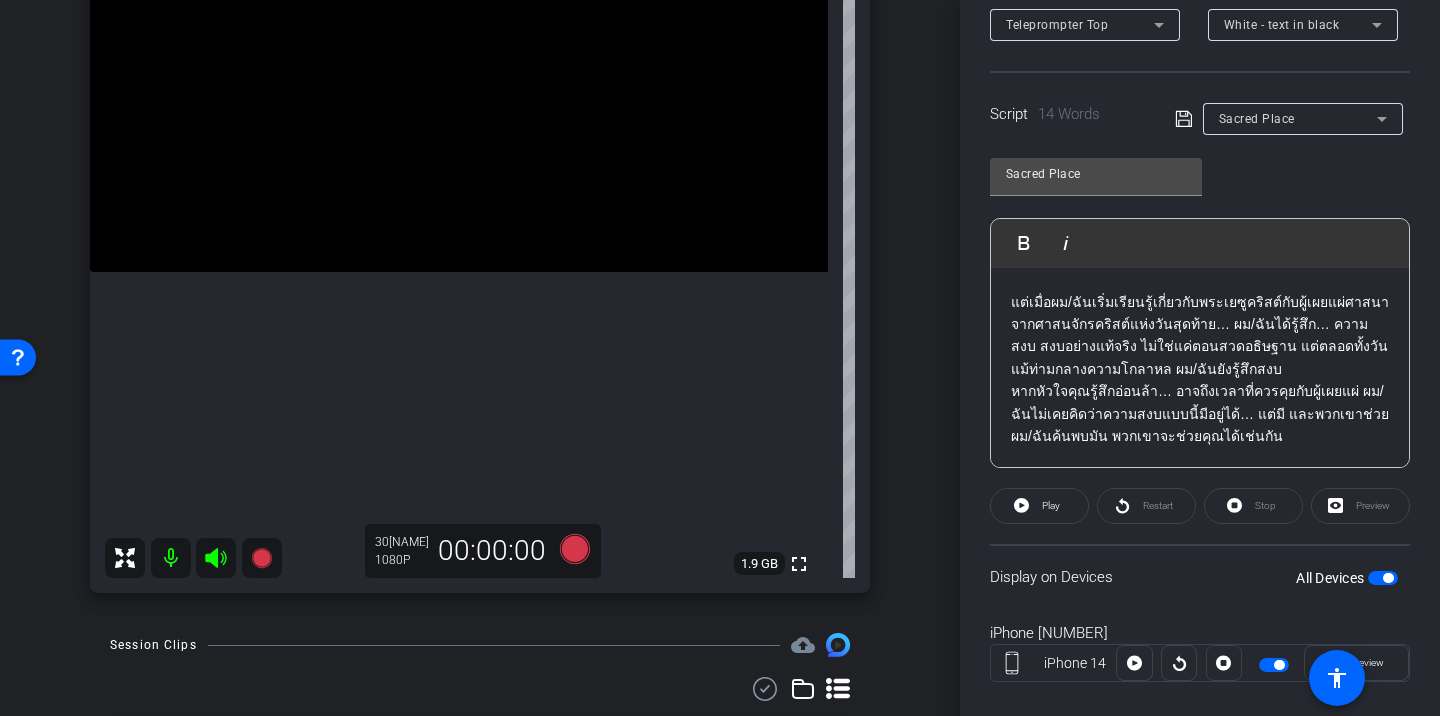 scroll, scrollTop: 0, scrollLeft: 0, axis: both 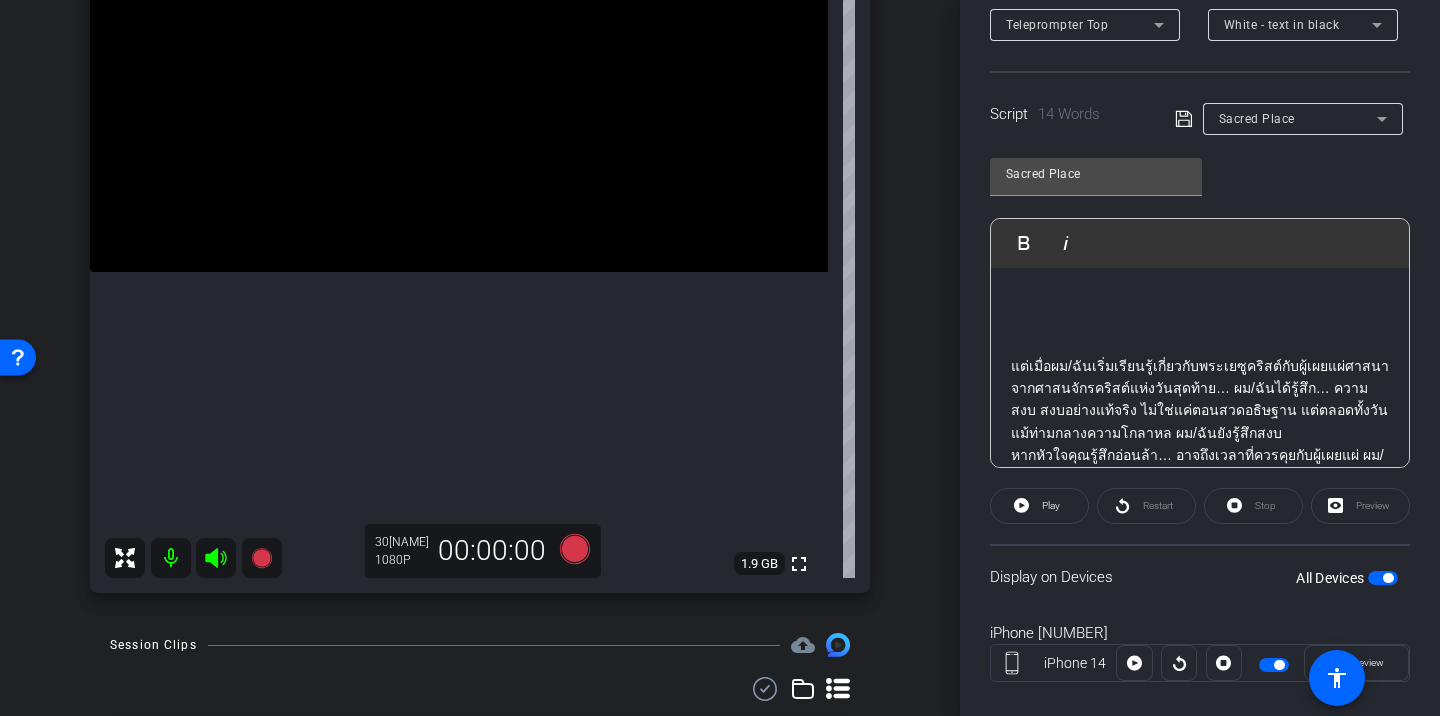 click on "Restart" 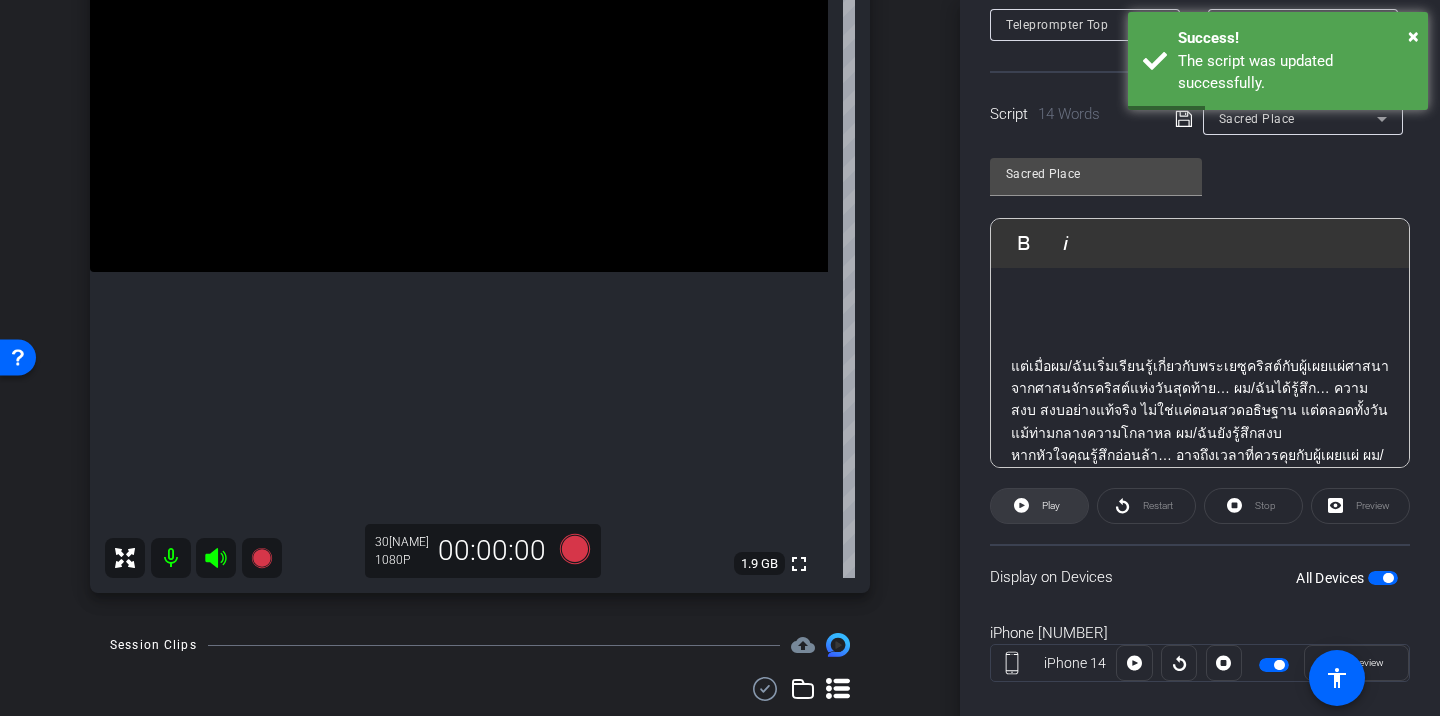 click 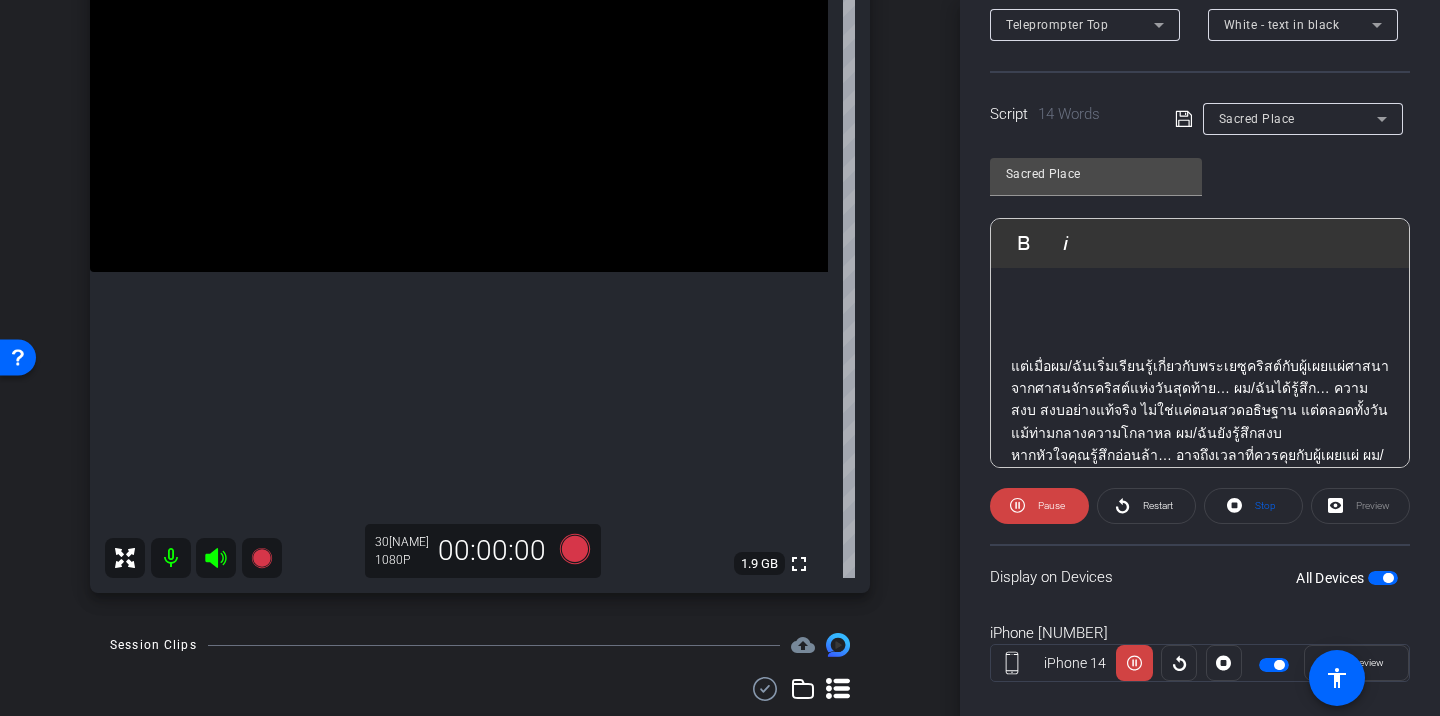click 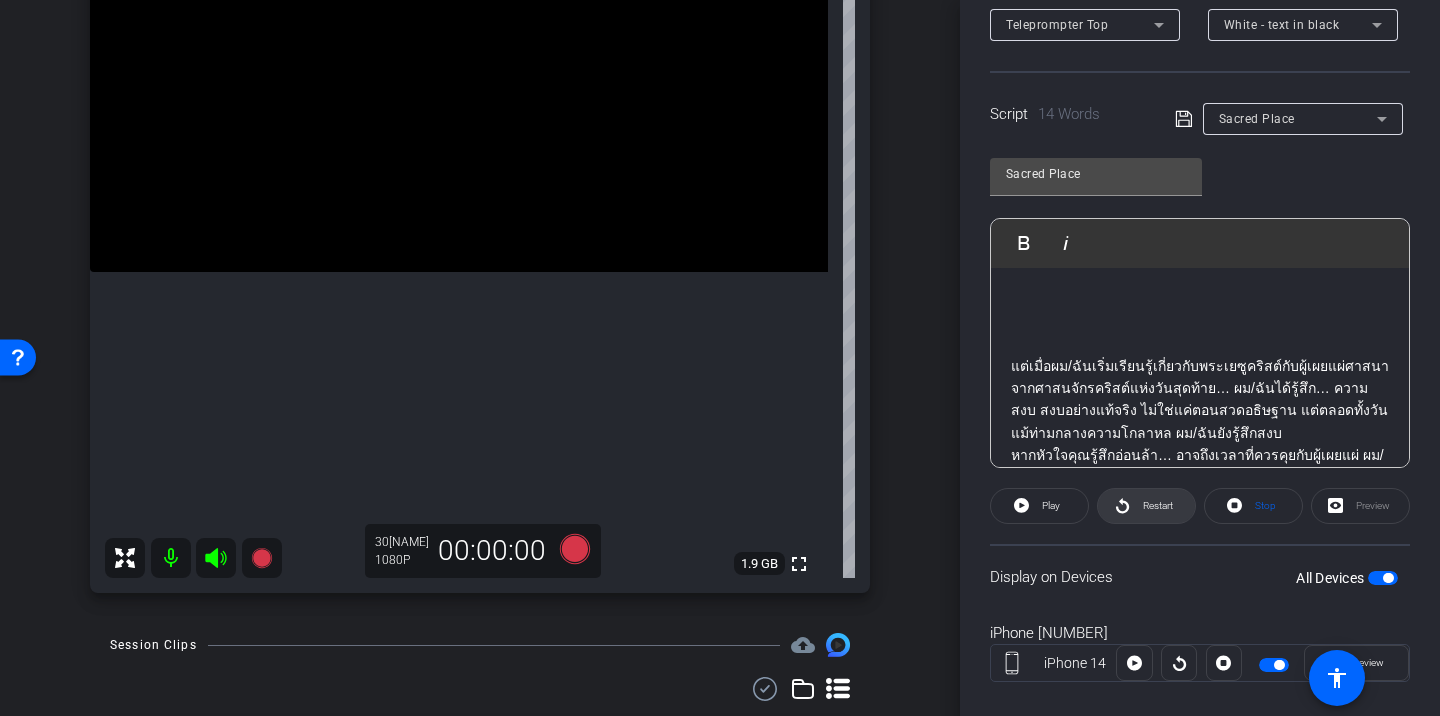 click on "Restart" 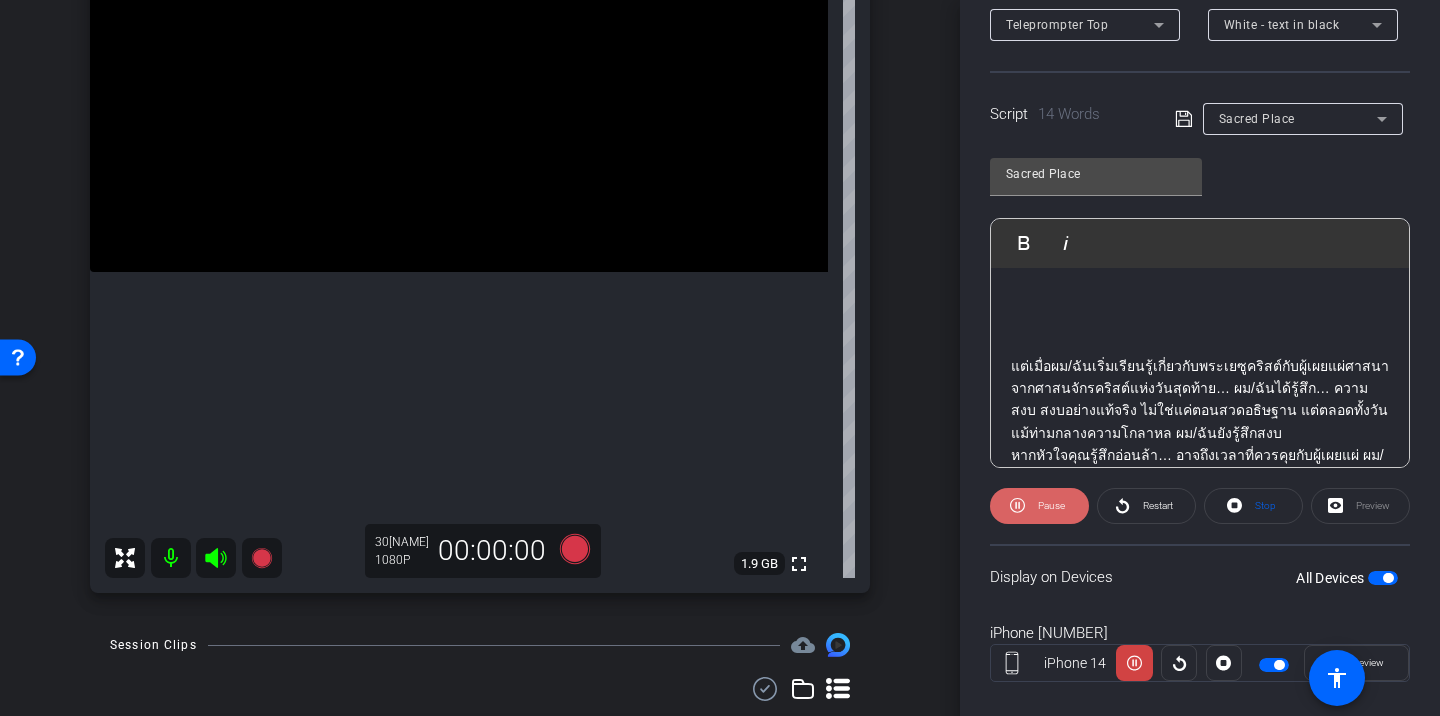click 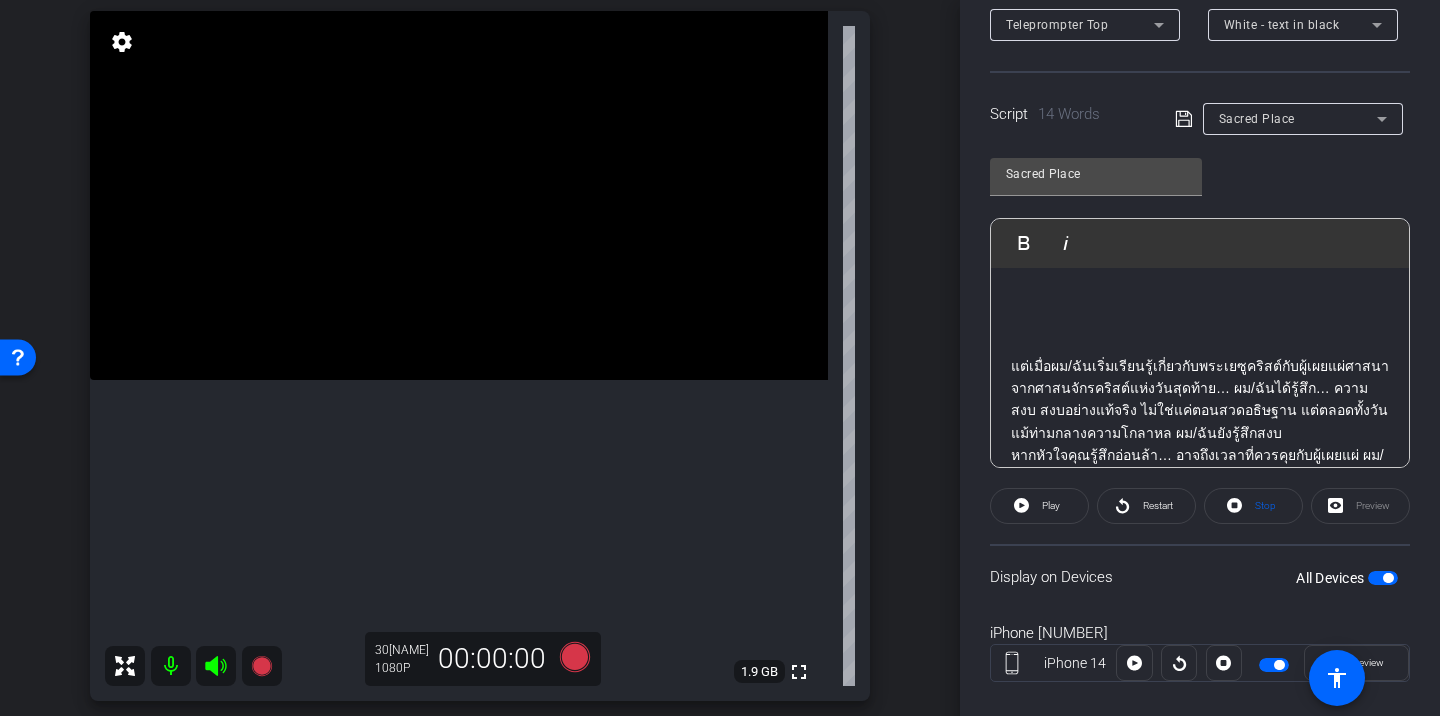 scroll, scrollTop: 212, scrollLeft: 0, axis: vertical 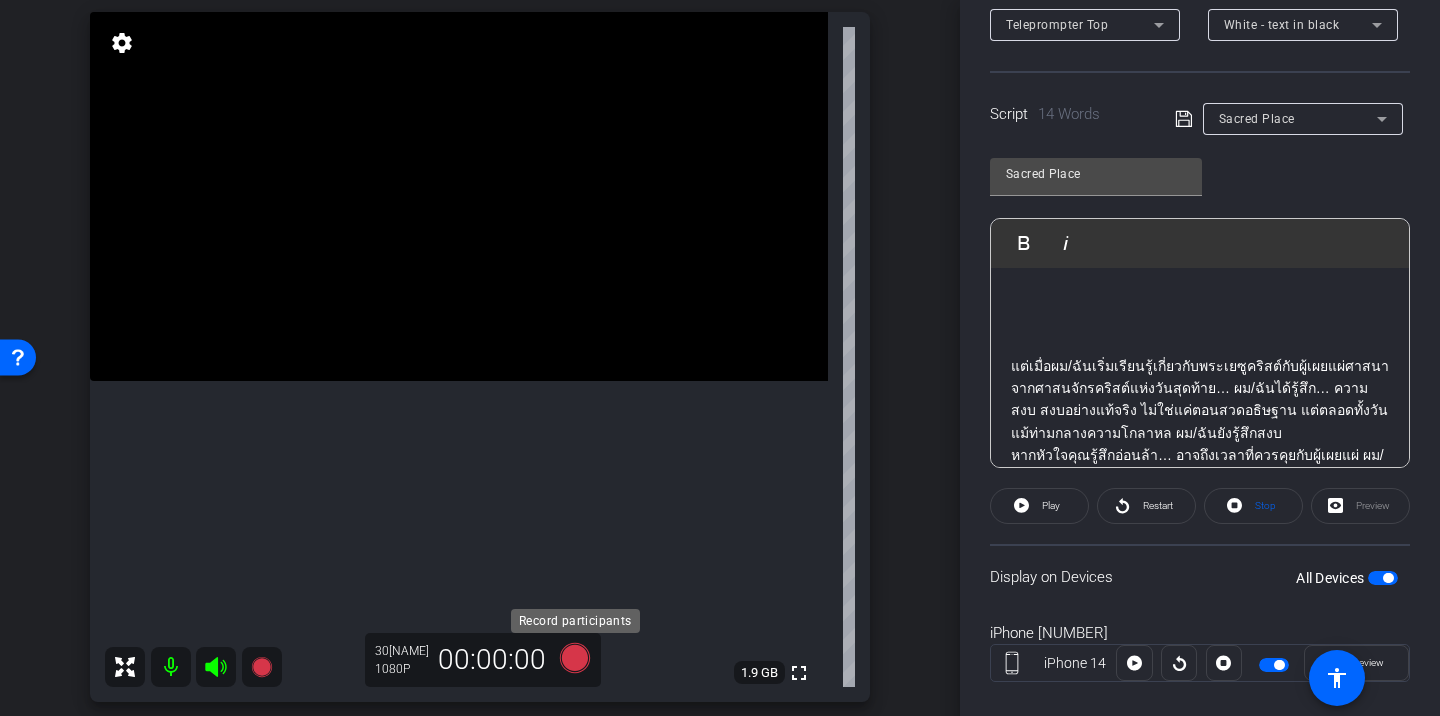 click 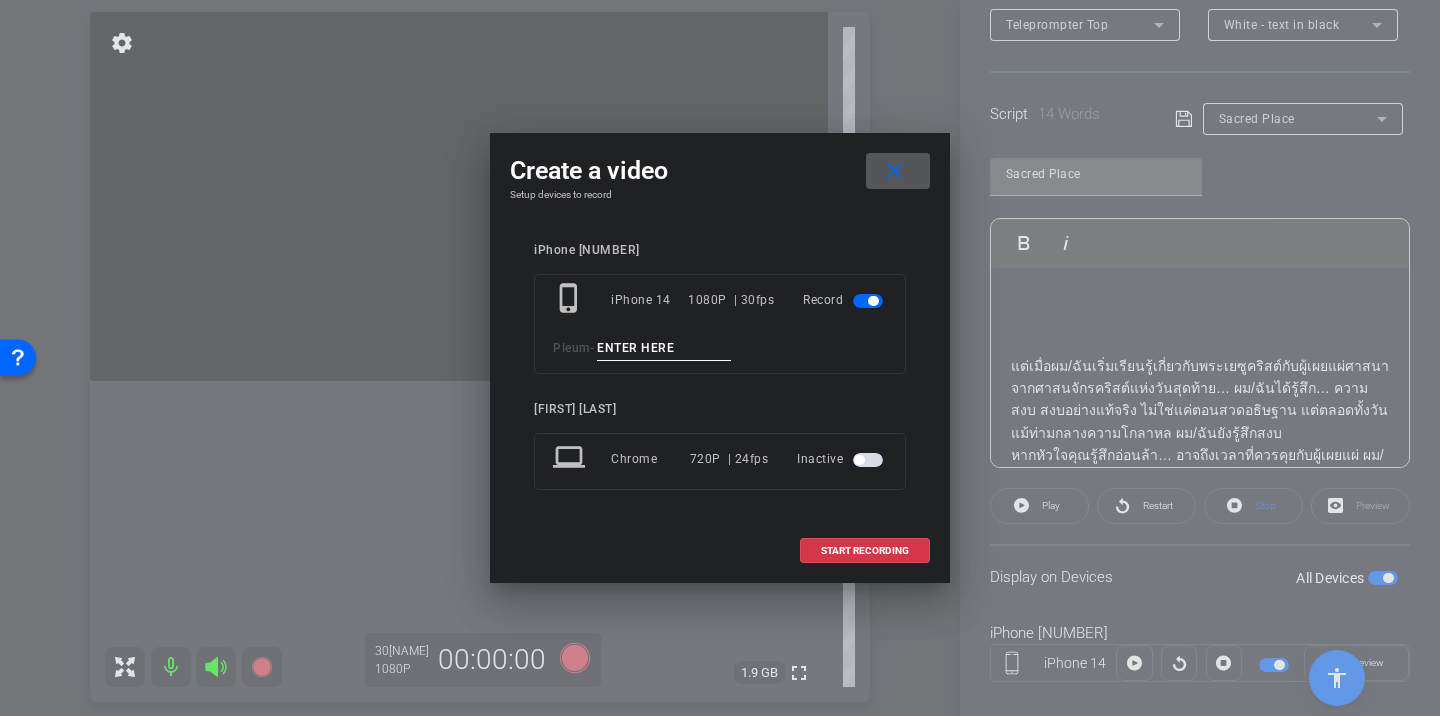 click at bounding box center [664, 348] 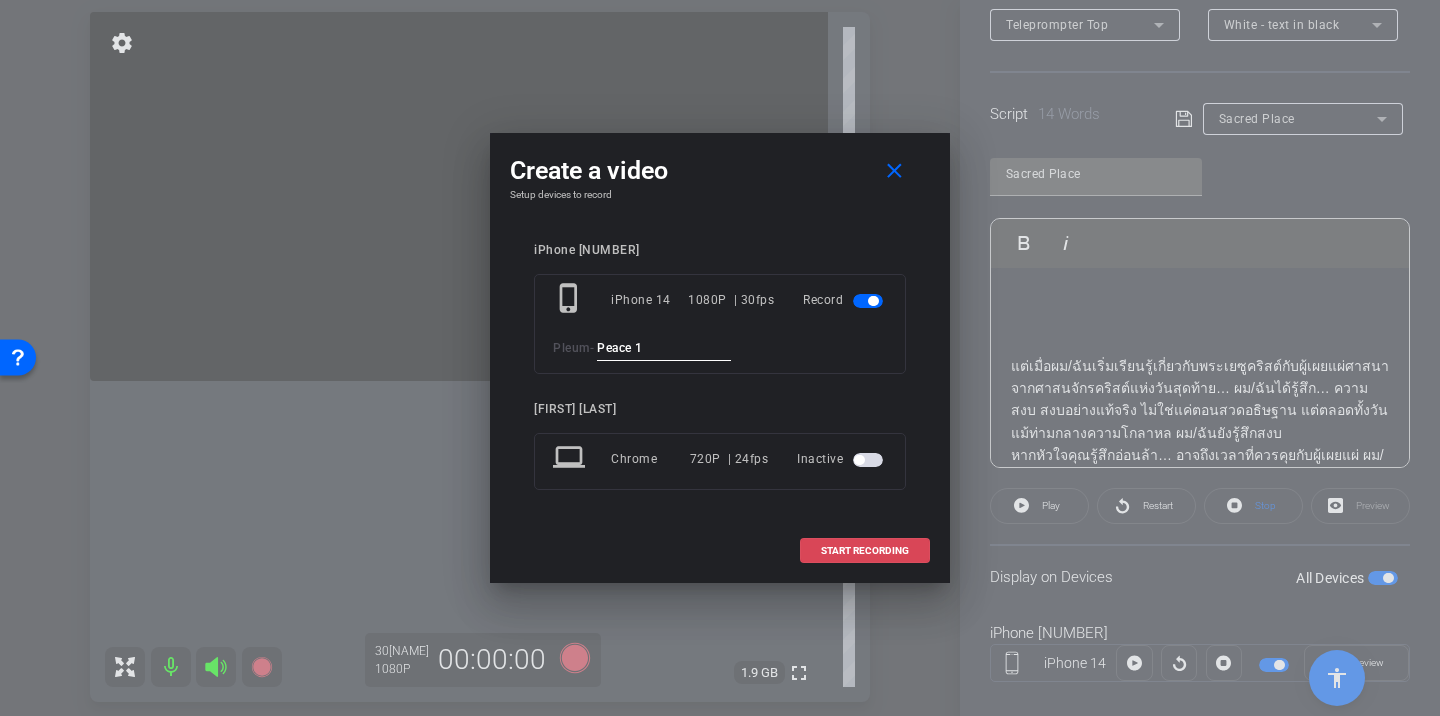 type on "Peace 1" 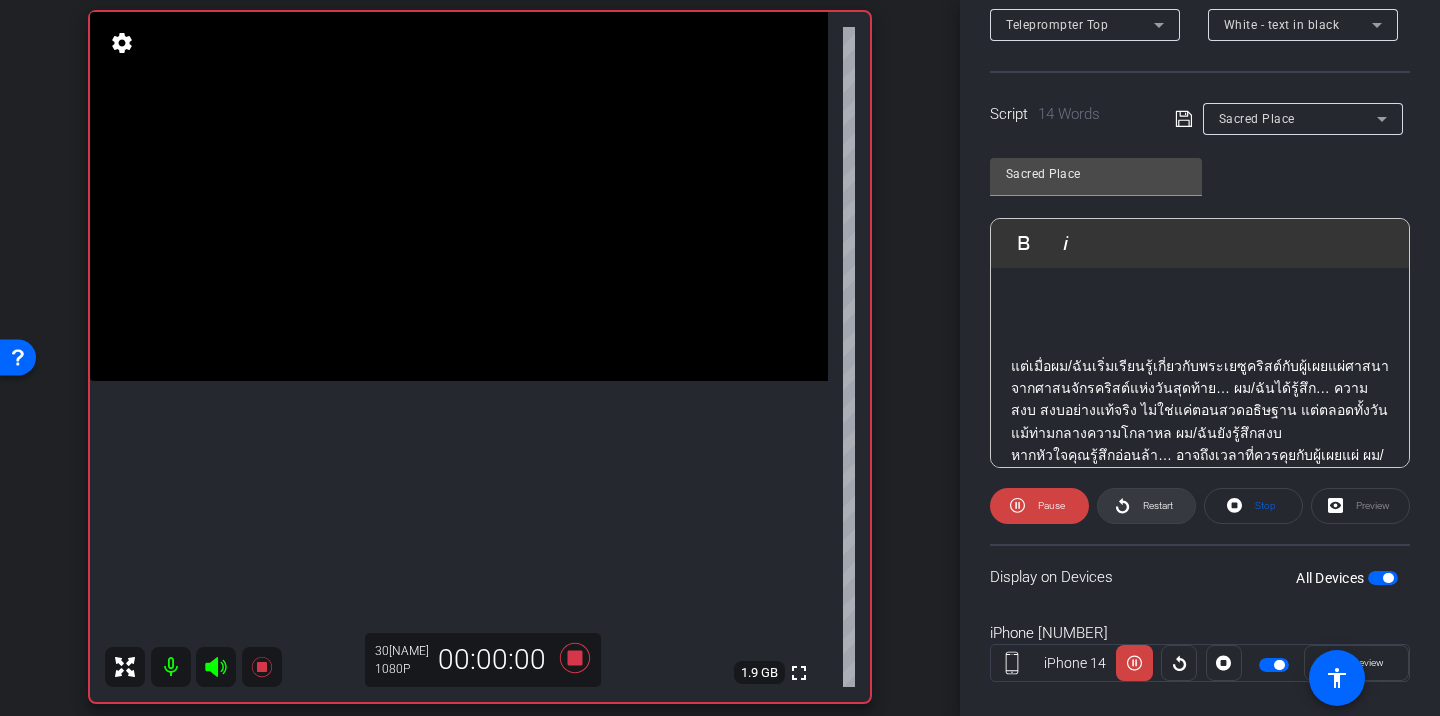 click 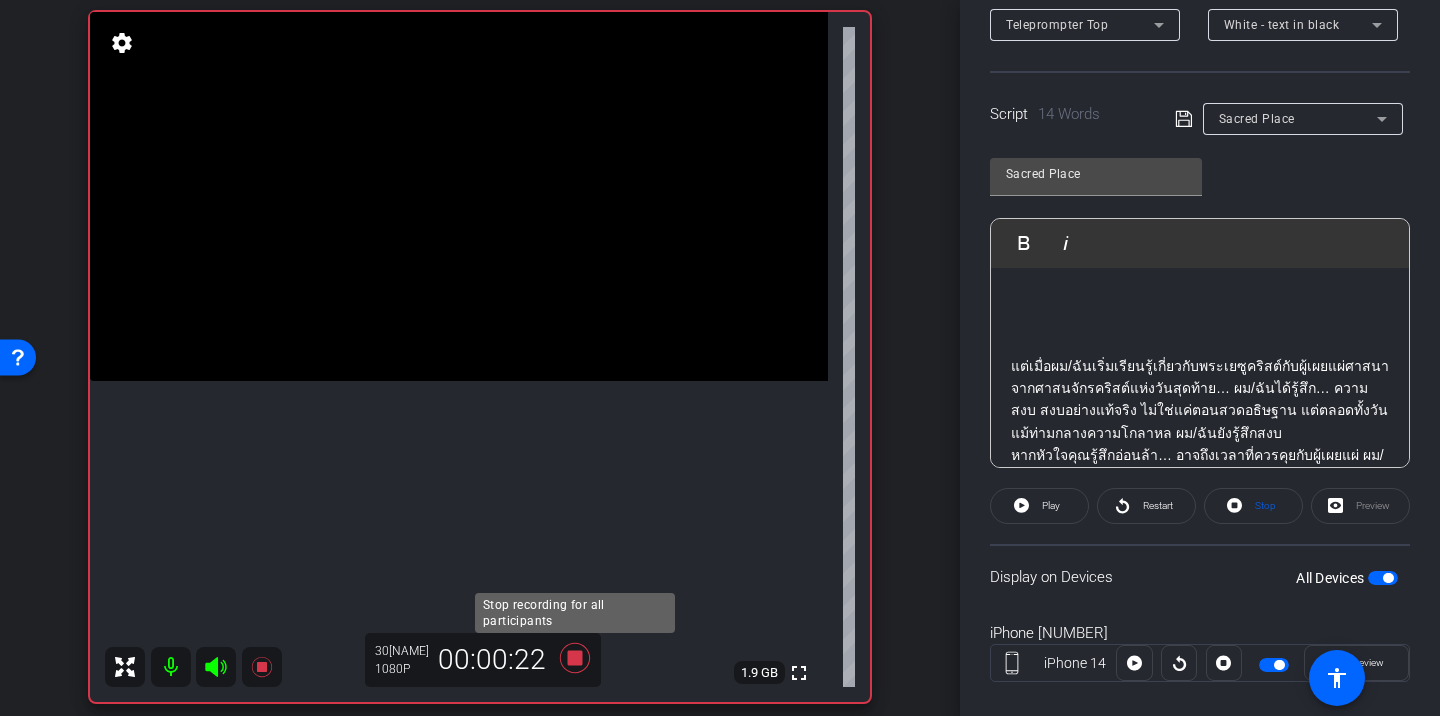 click 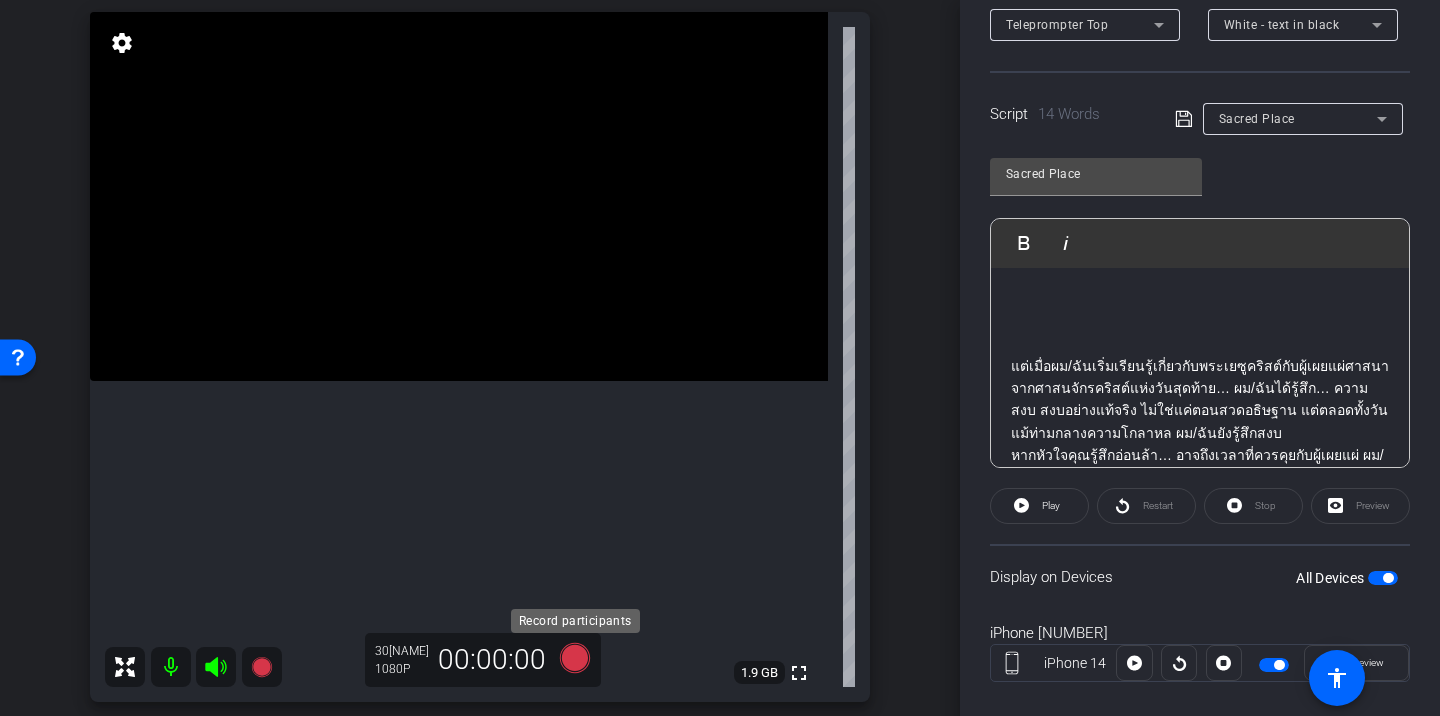 click 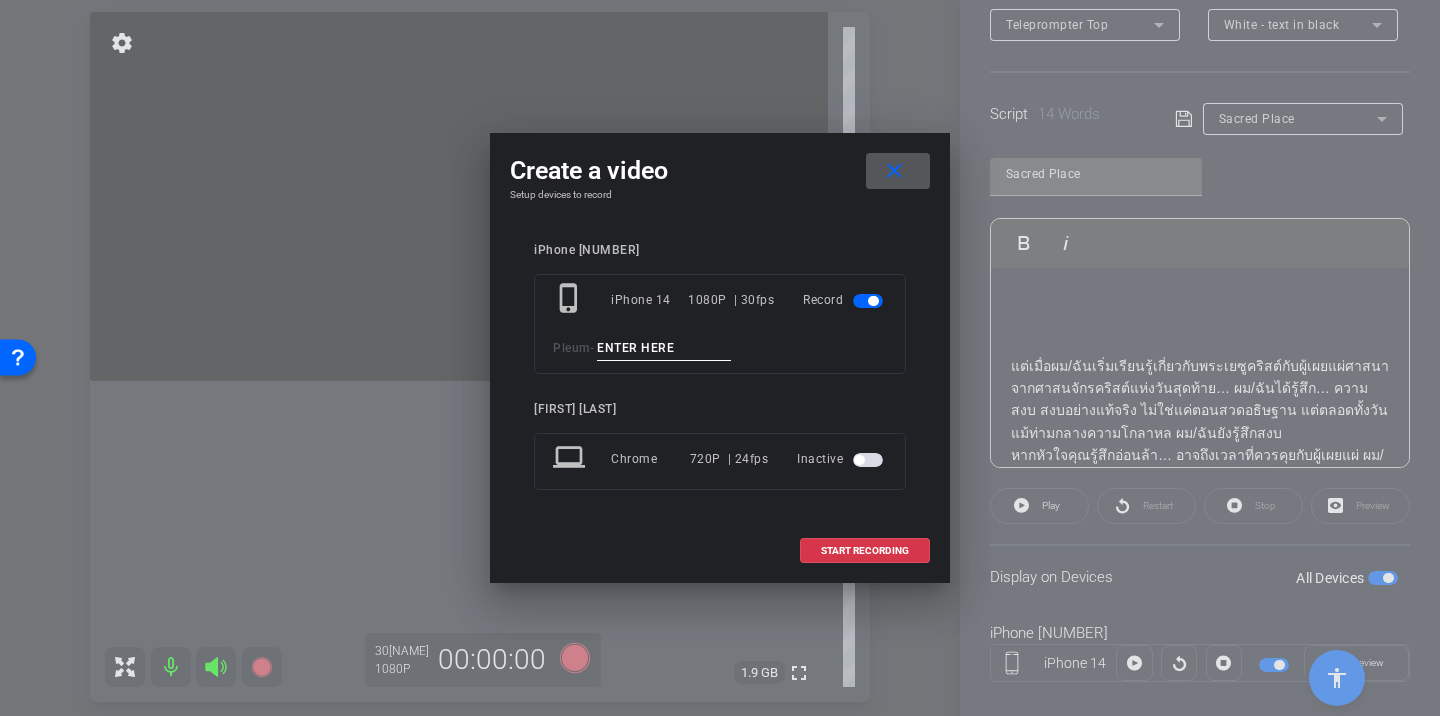 click at bounding box center (664, 348) 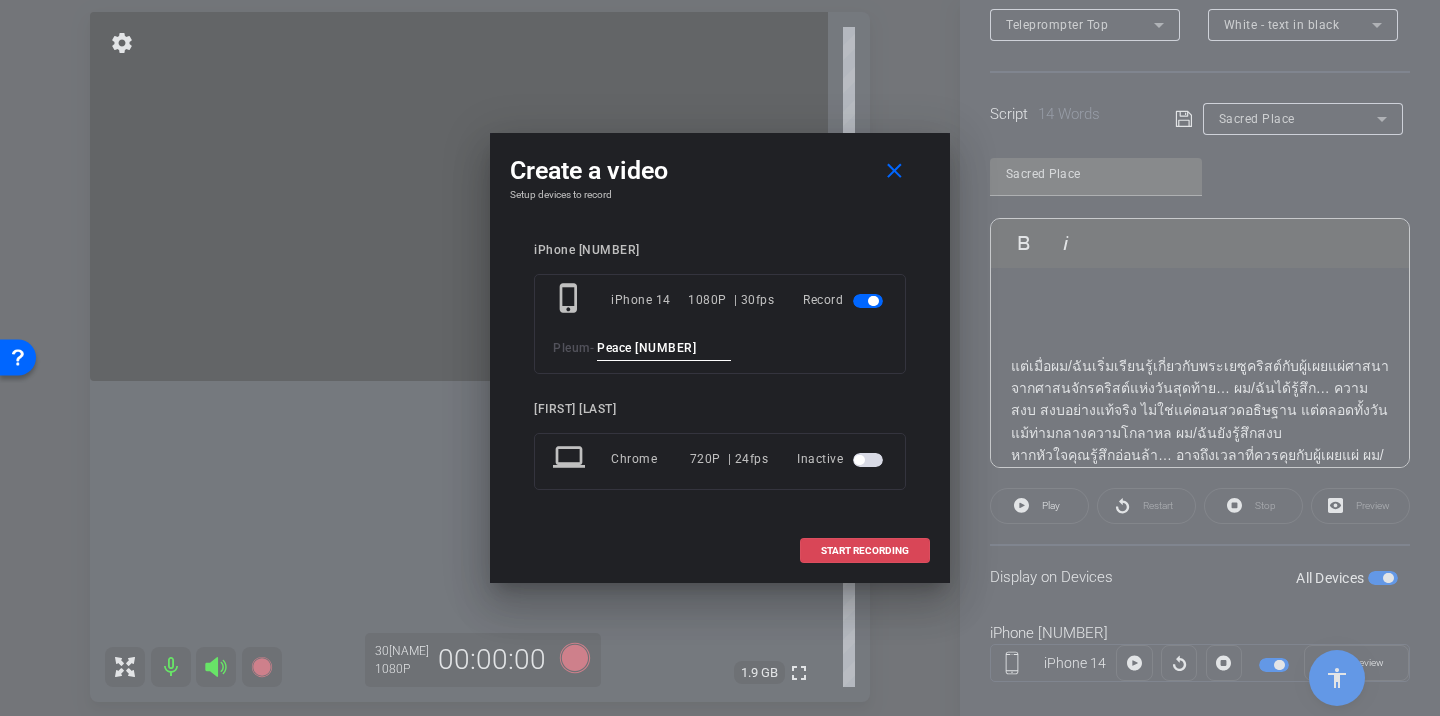 type on "Peace 2" 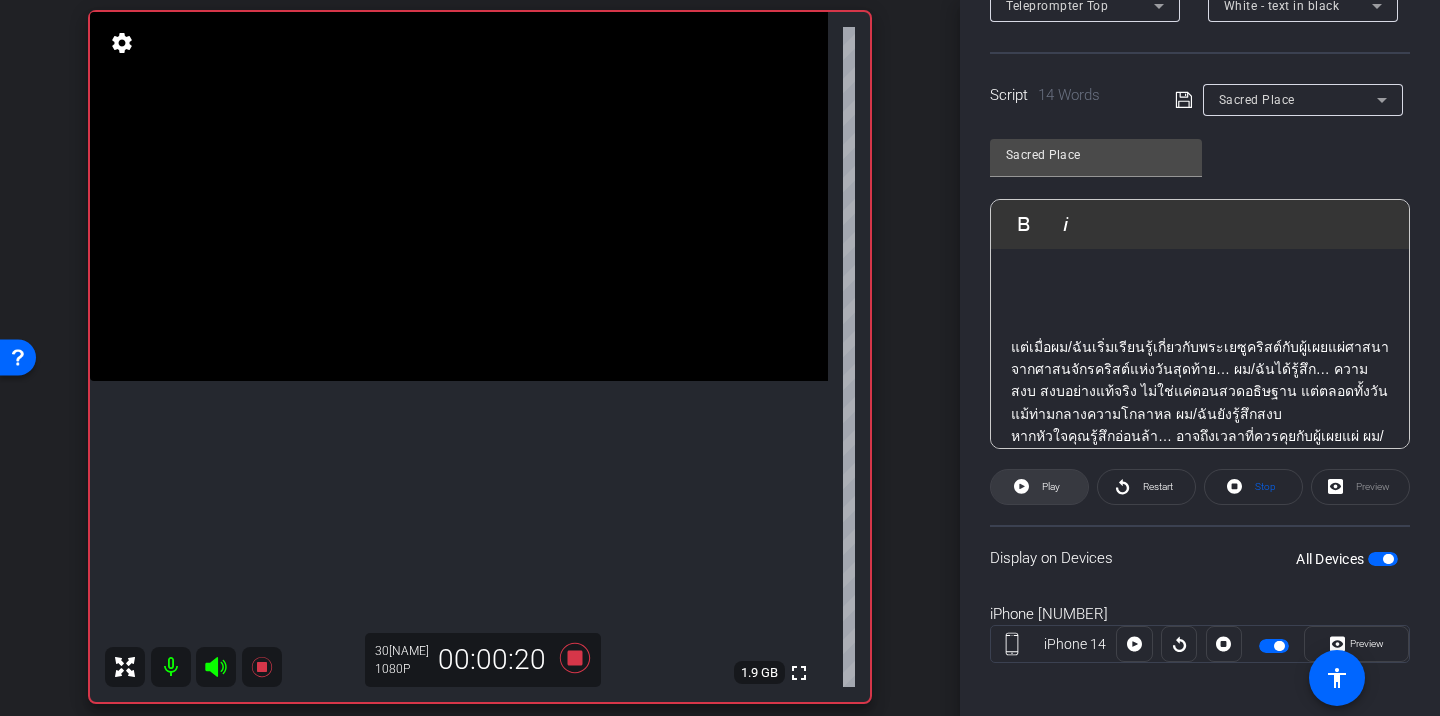 scroll, scrollTop: 377, scrollLeft: 0, axis: vertical 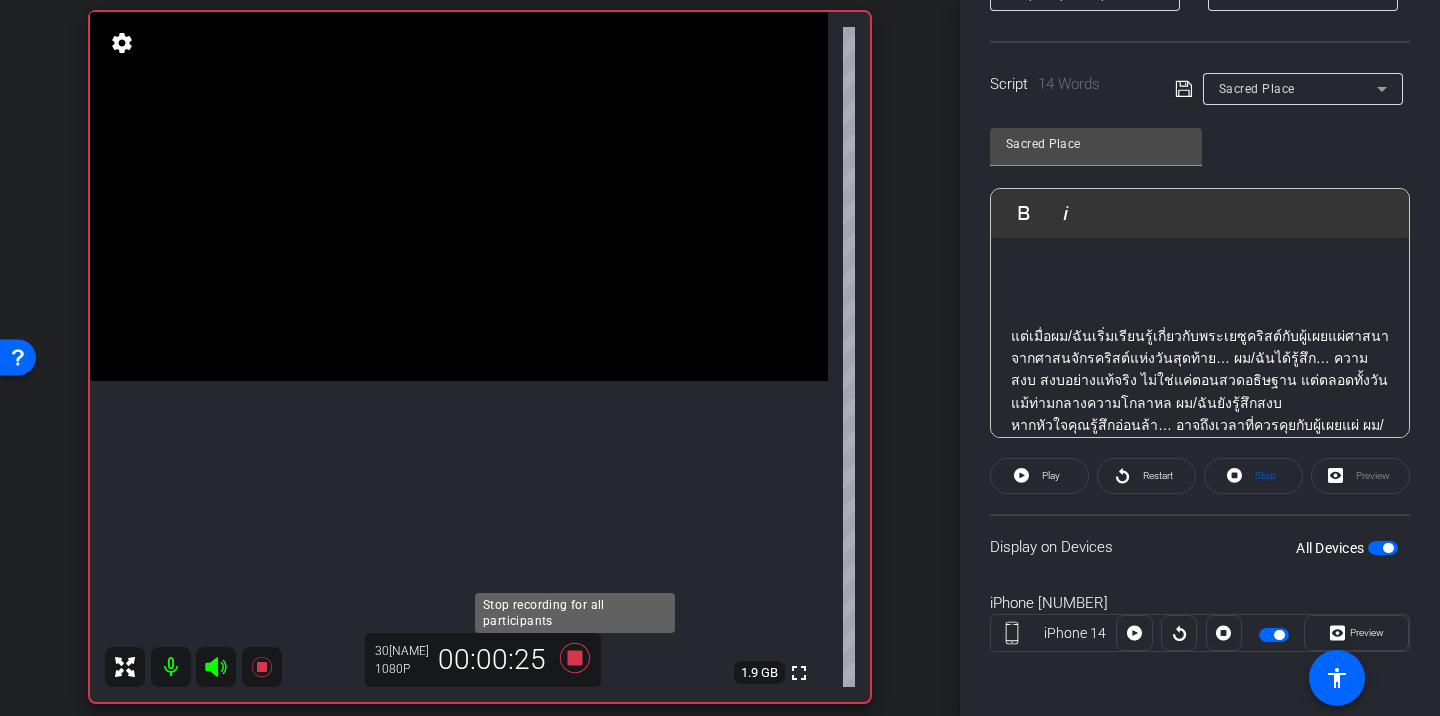 click 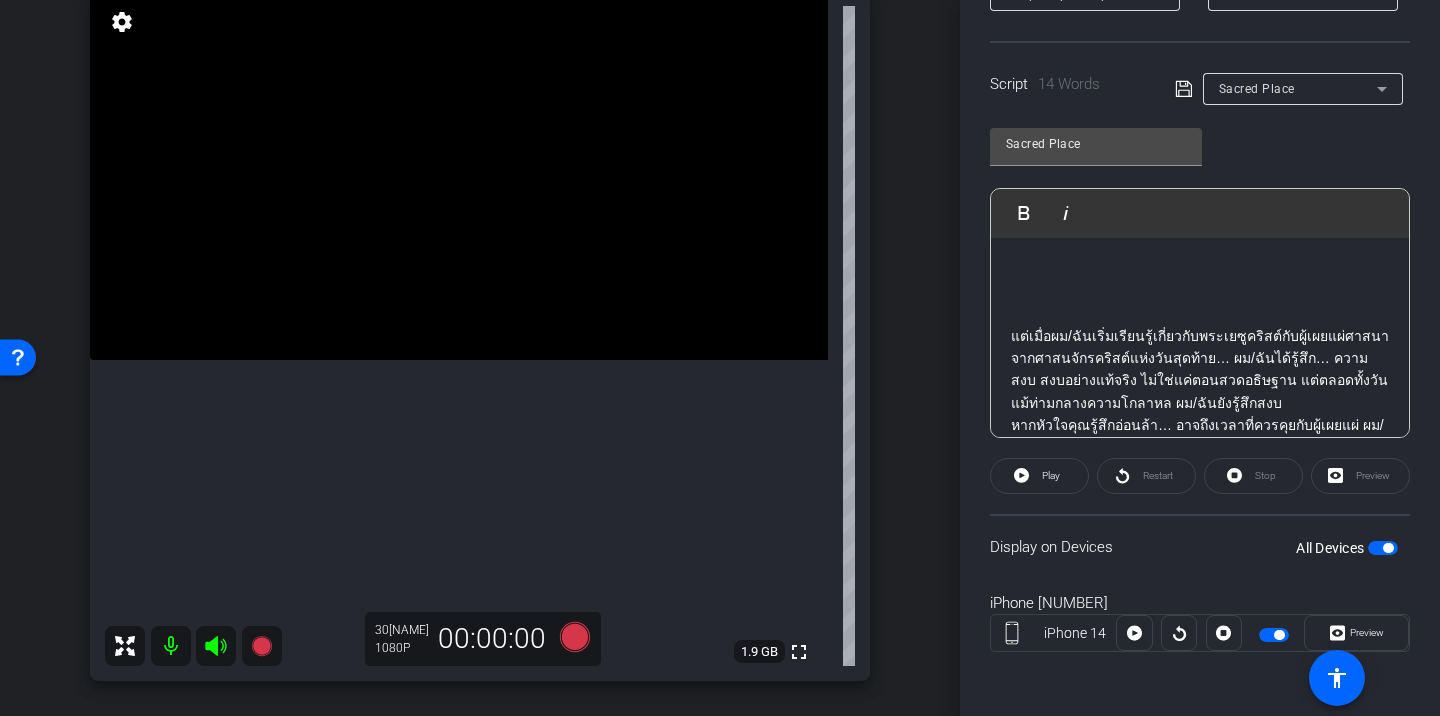 scroll, scrollTop: 234, scrollLeft: 0, axis: vertical 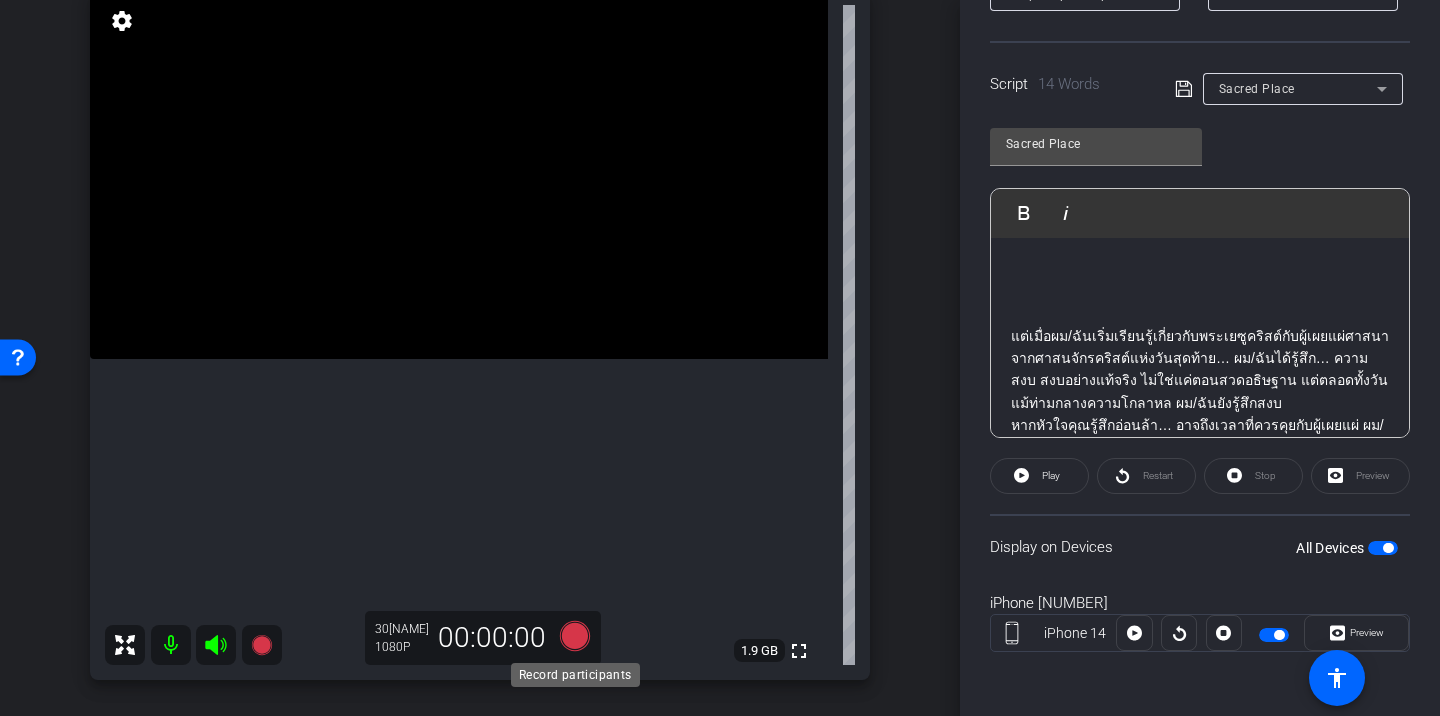 click 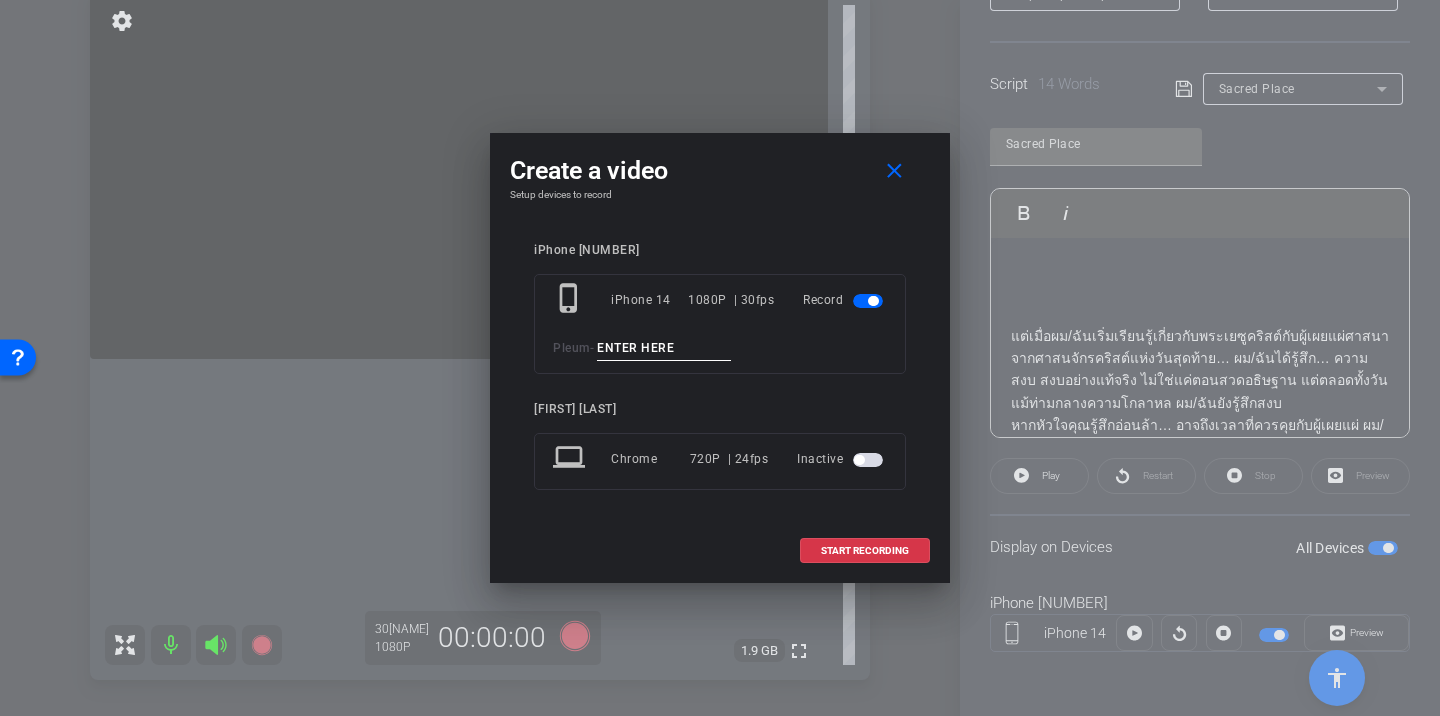 click at bounding box center (664, 348) 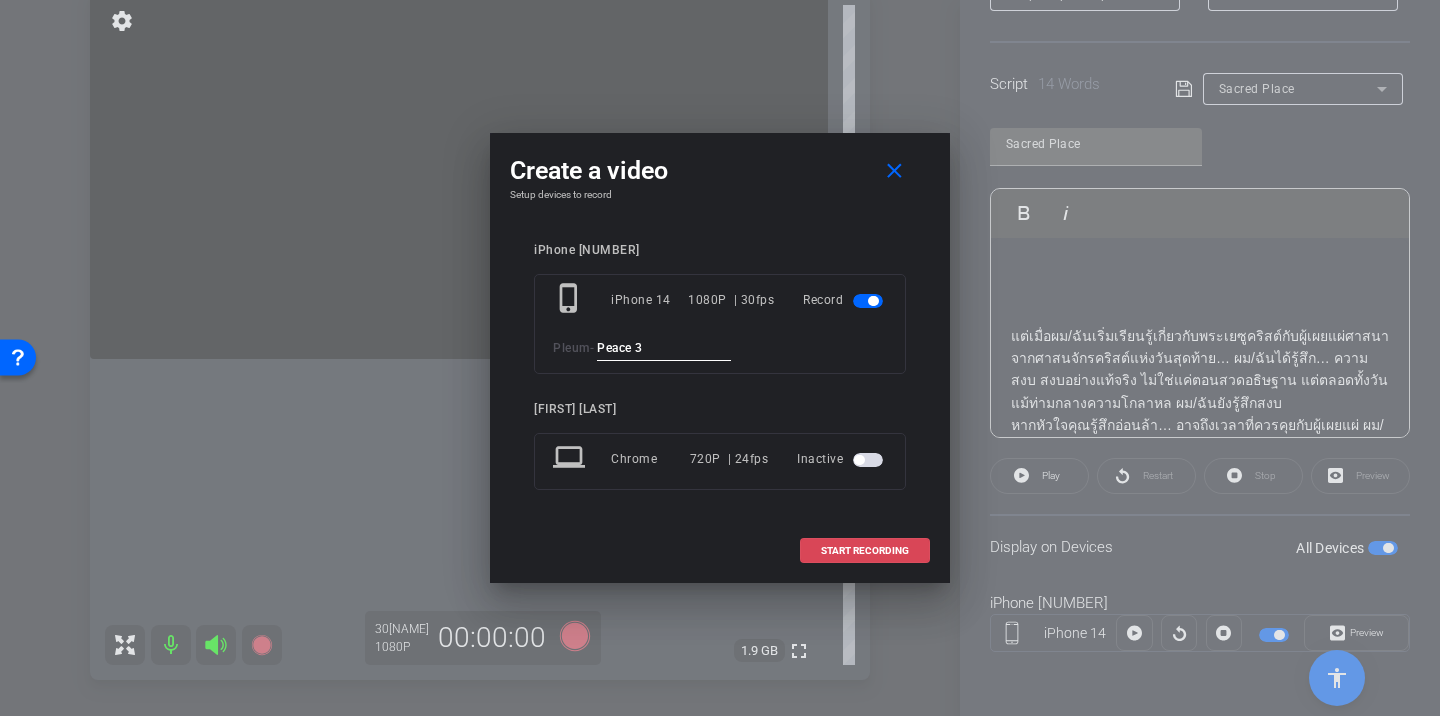 type on "Peace 3" 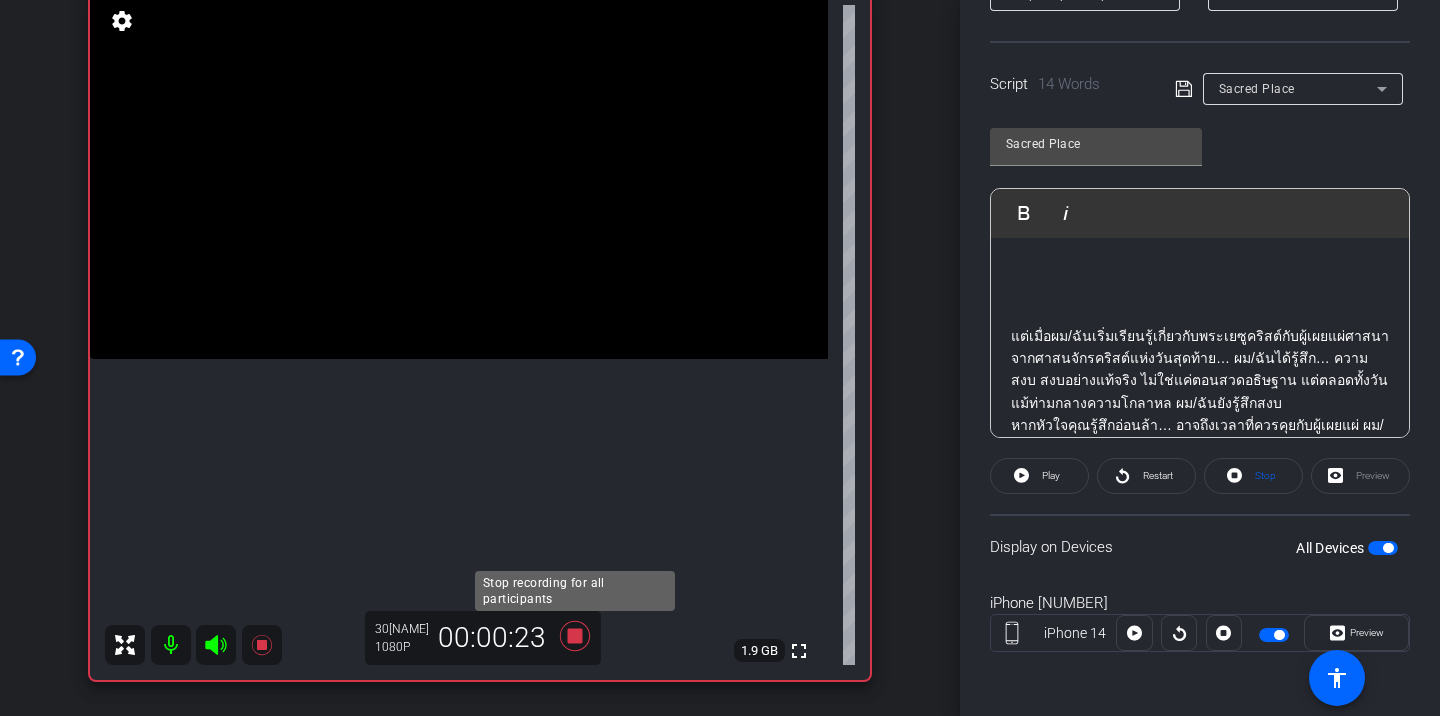 click 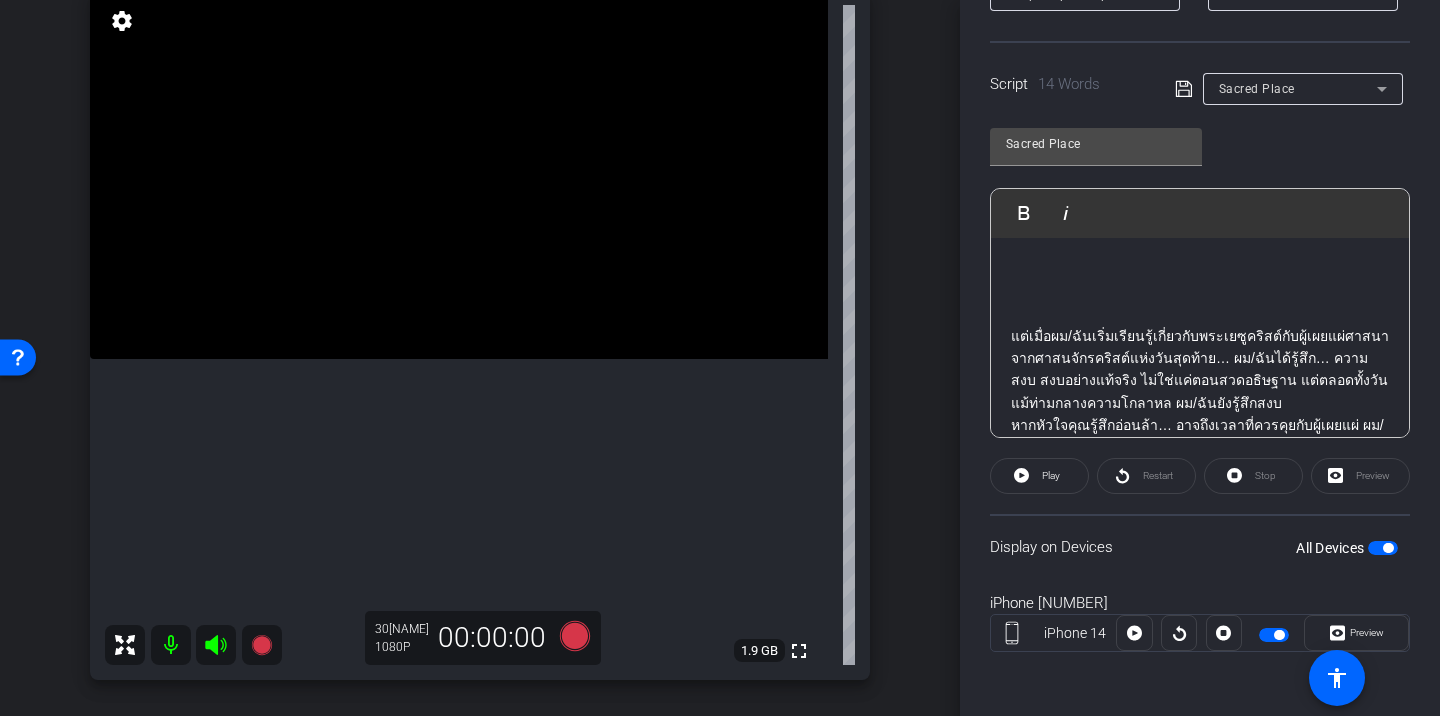 click 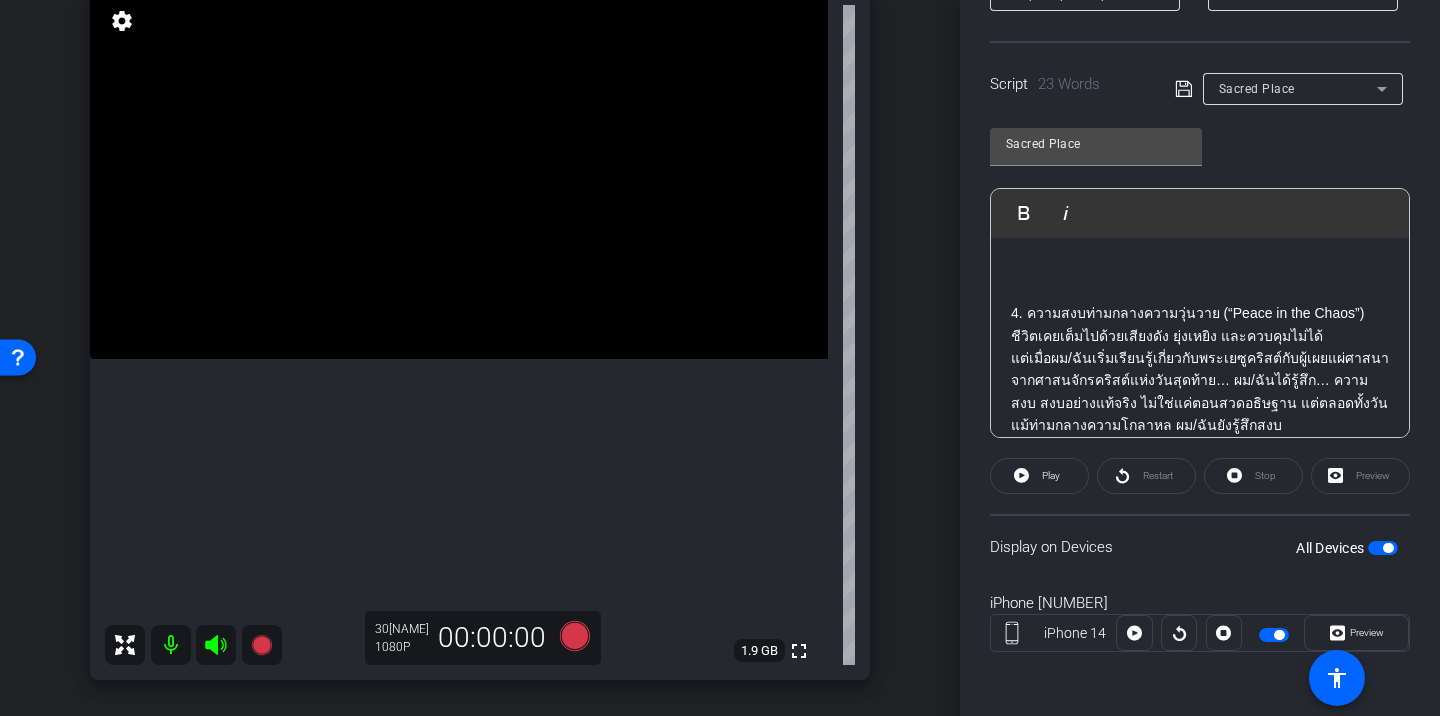 click on "Restart" 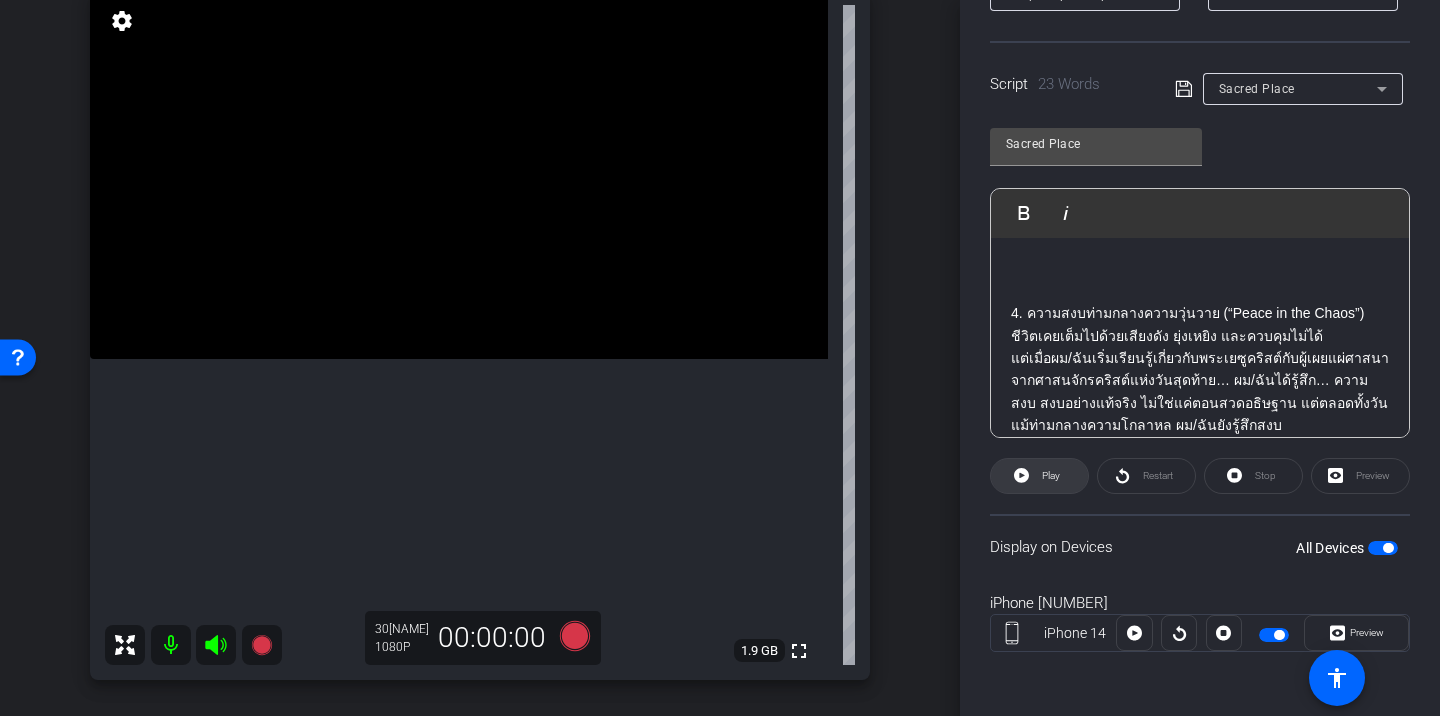 click 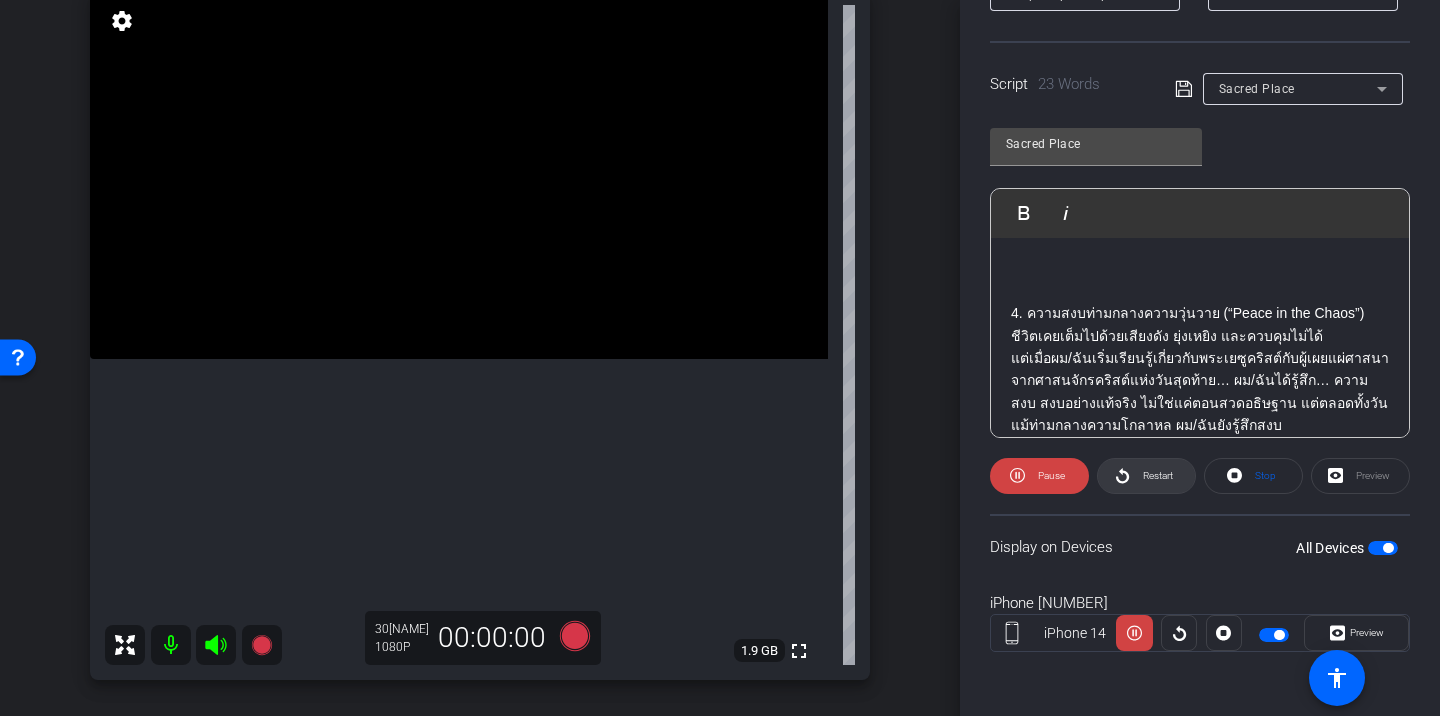 click 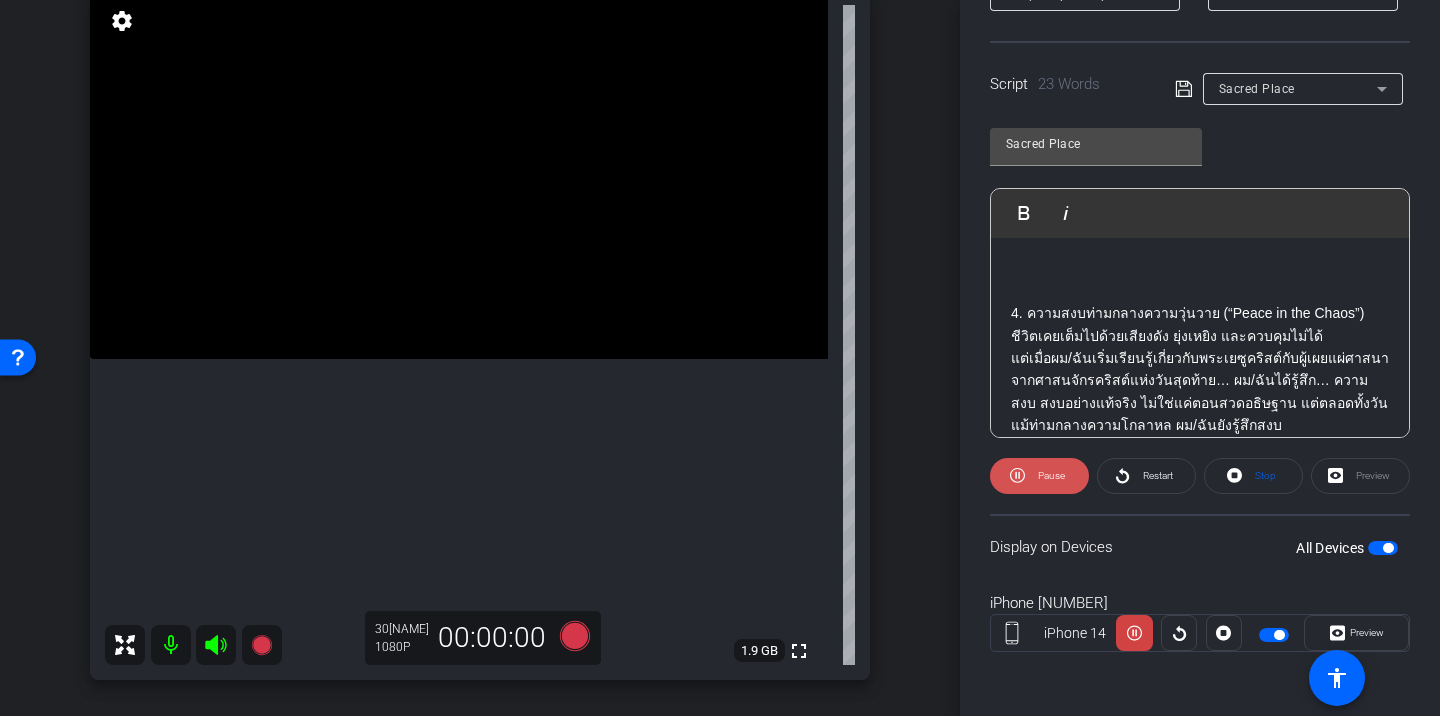 click 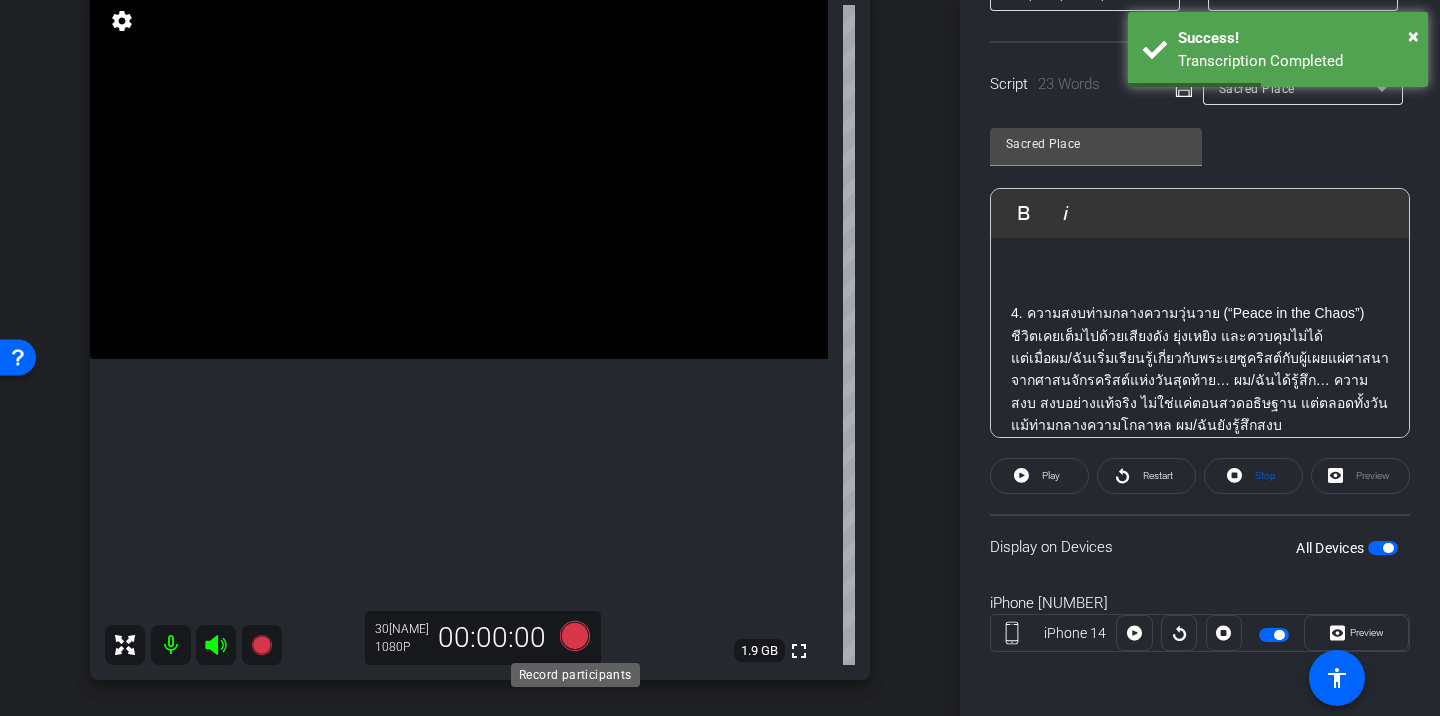 click 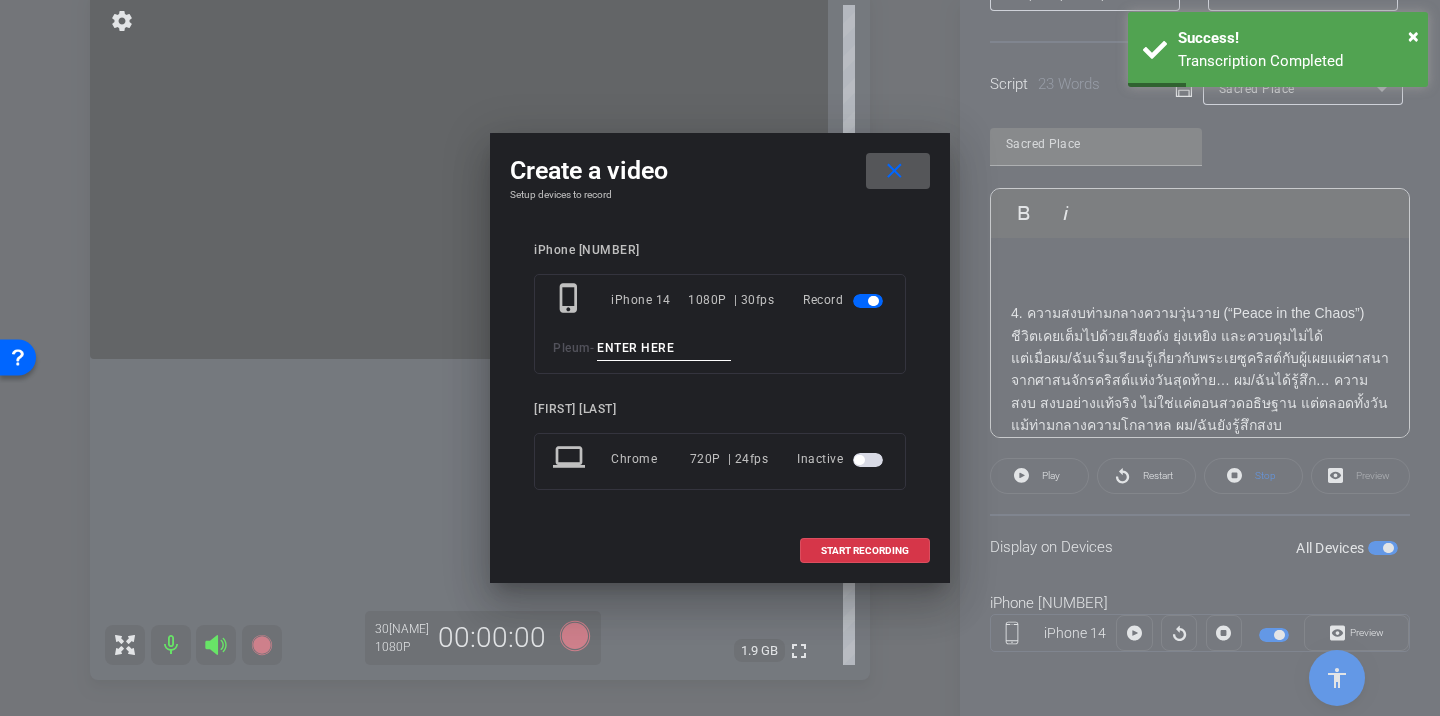 click at bounding box center [664, 348] 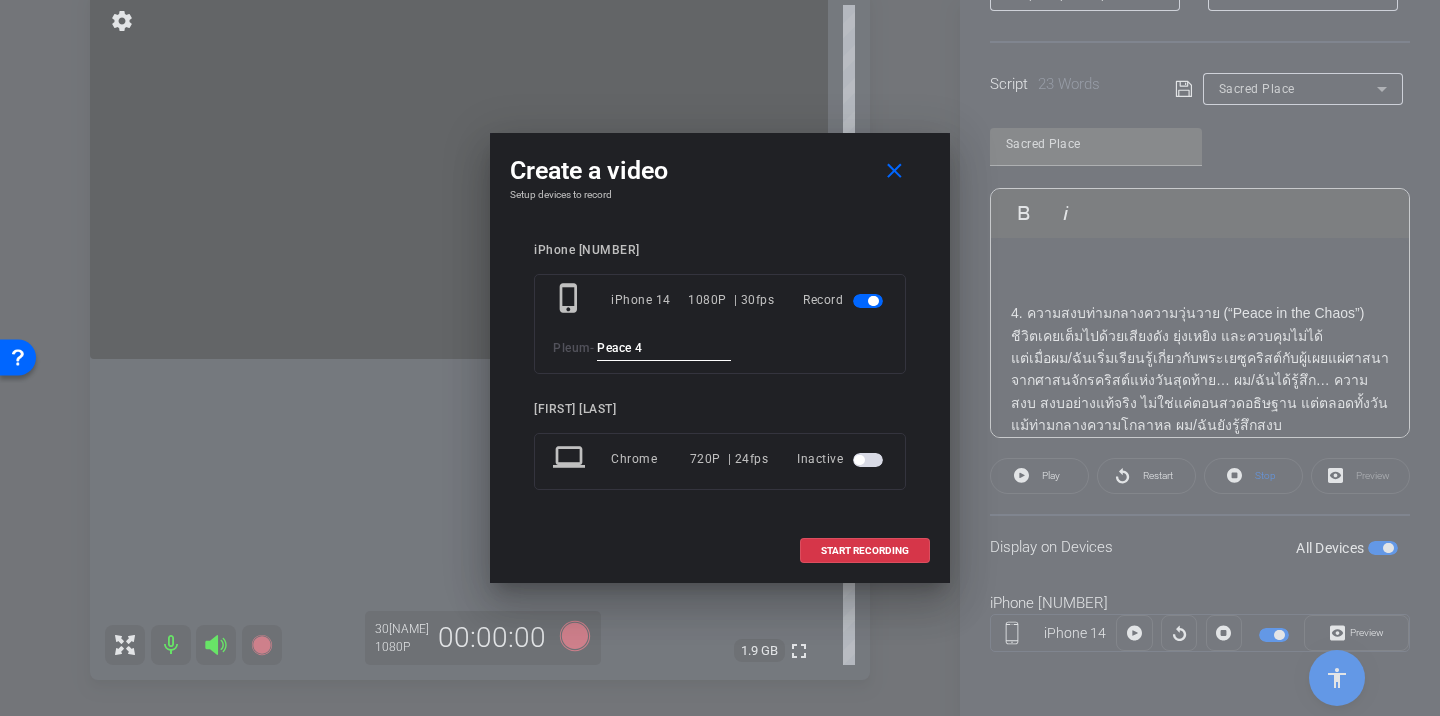 type on "Peace 4" 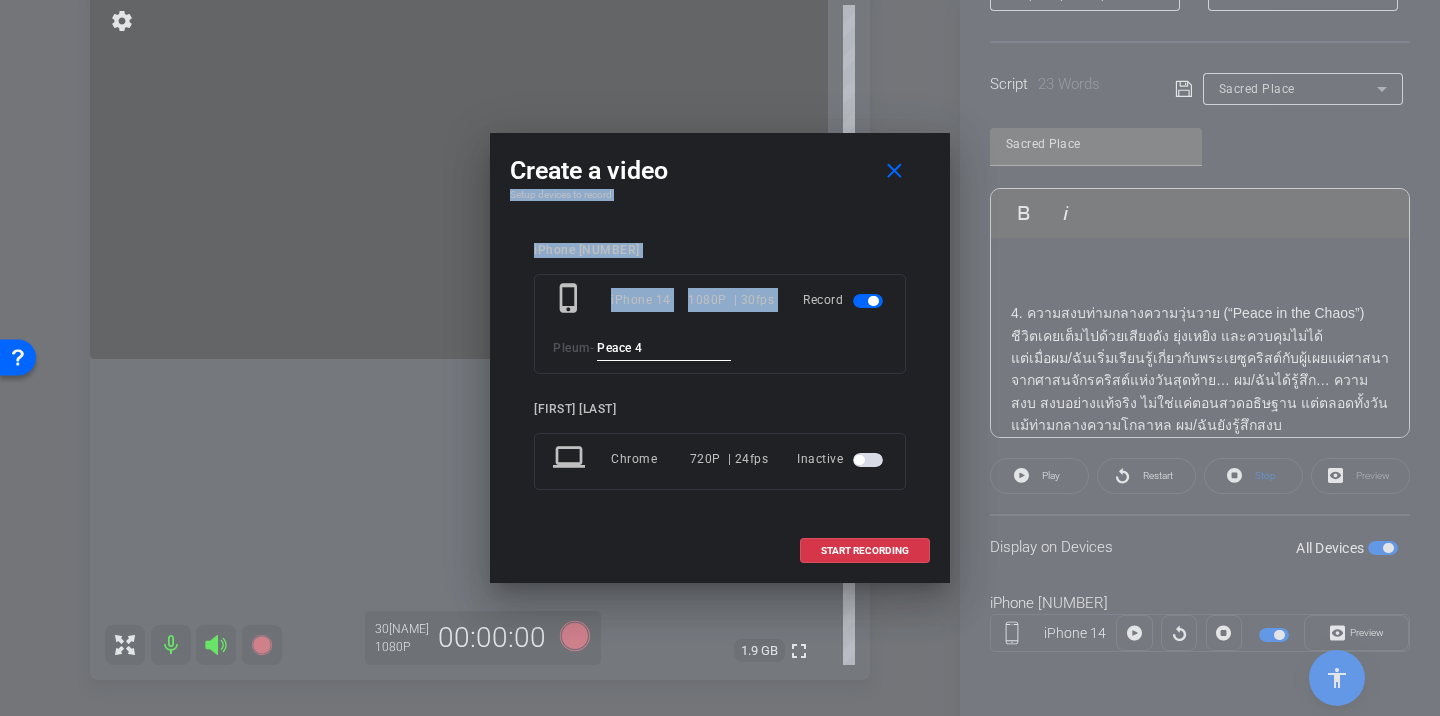 drag, startPoint x: 702, startPoint y: 185, endPoint x: 892, endPoint y: 260, distance: 204.26698 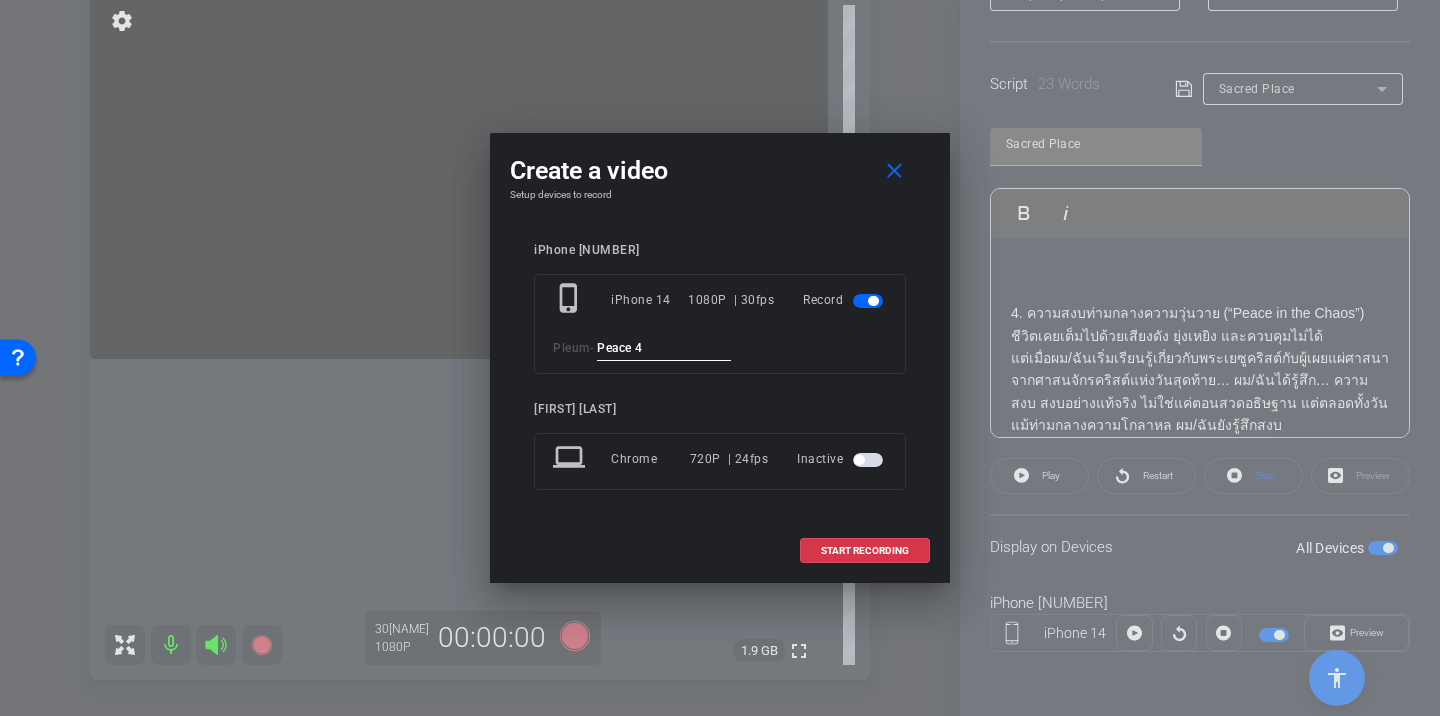 click on "Create a video  close Setup devices to record iPhone 141 phone_iphone  iPhone 14   1080P  | 30fps   Record   Pleum  - Peace 4 Sam Suzuki laptop  Chrome   720P  | 24fps   Inactive   START RECORDING" at bounding box center [720, 358] 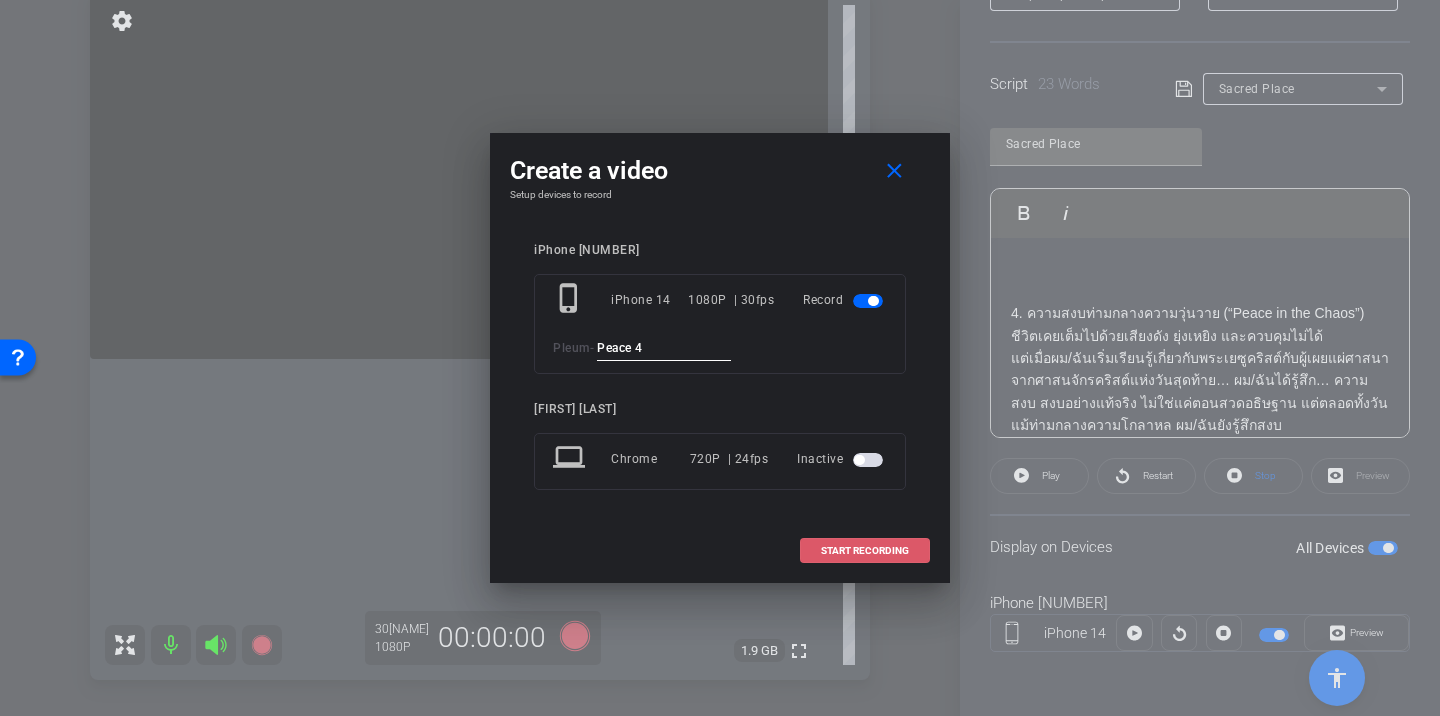 click on "START RECORDING" at bounding box center (865, 551) 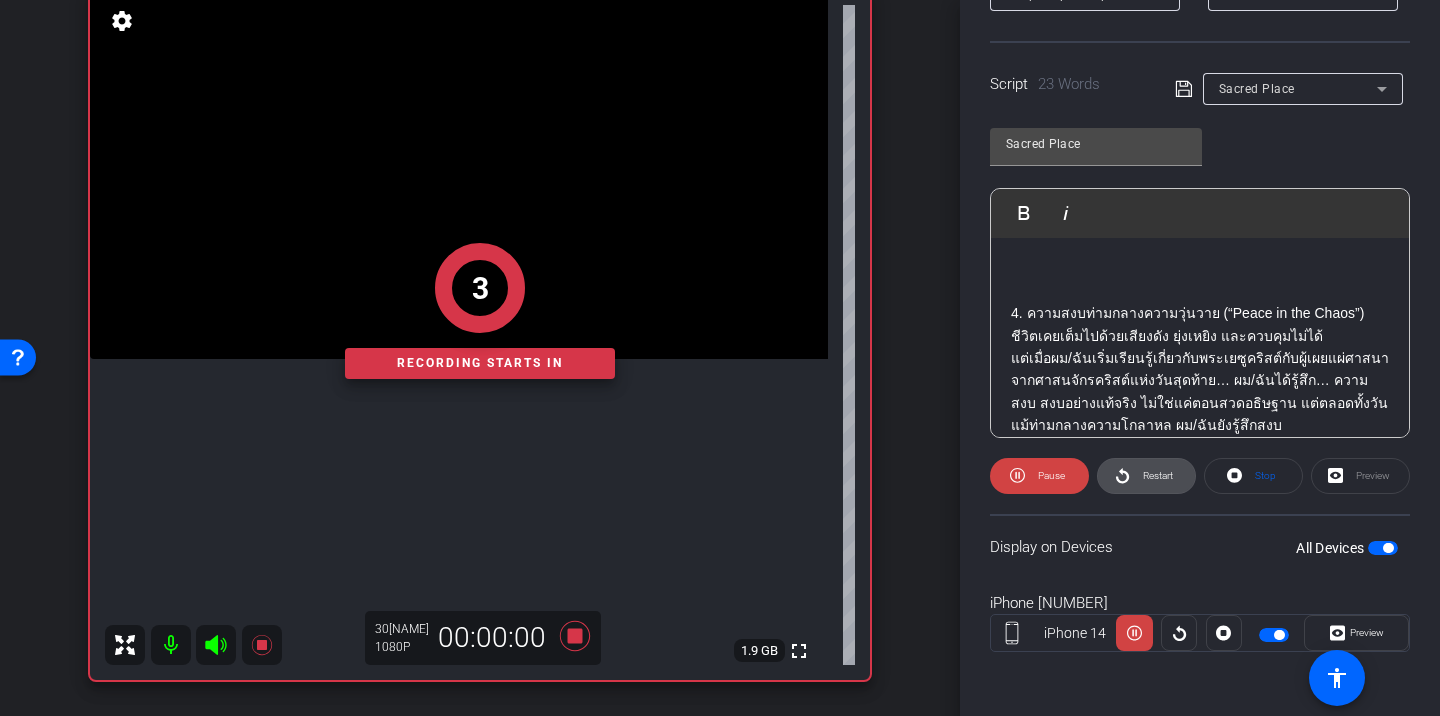 click on "Restart" 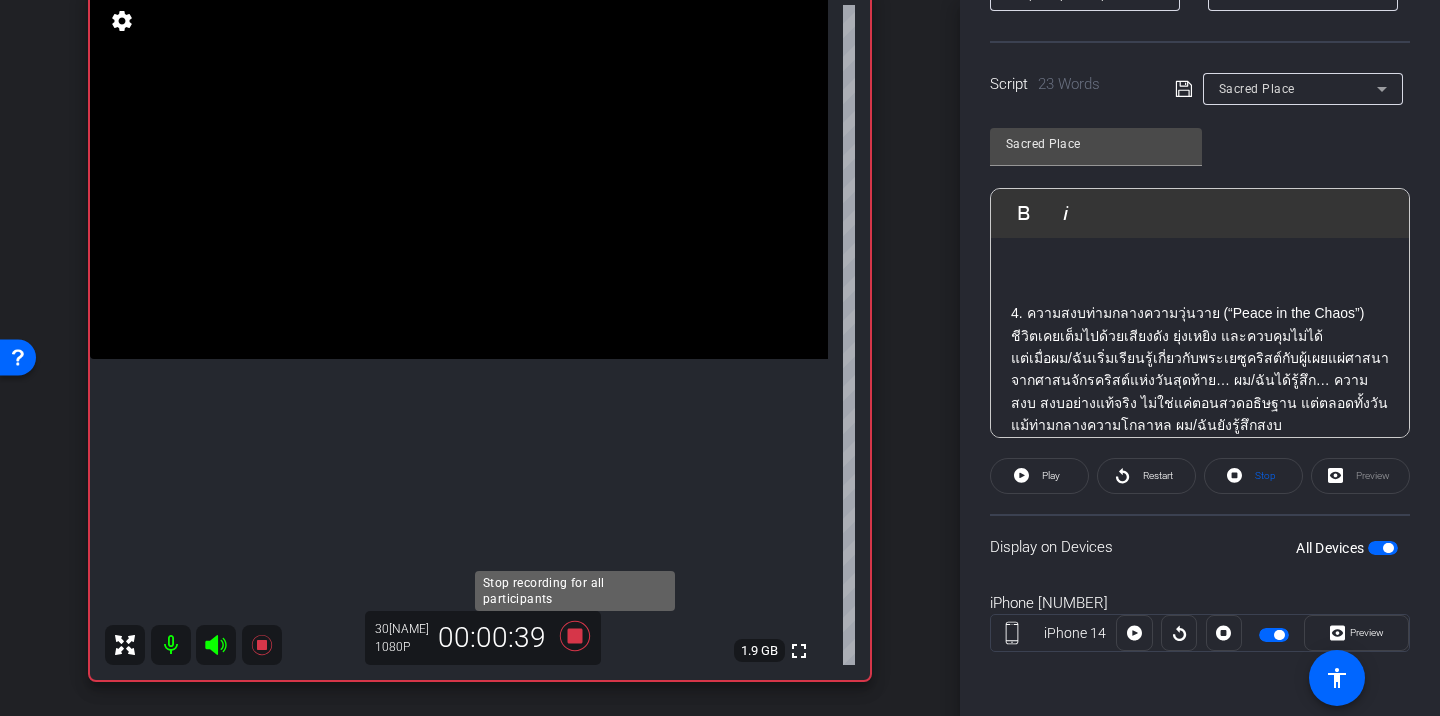 click 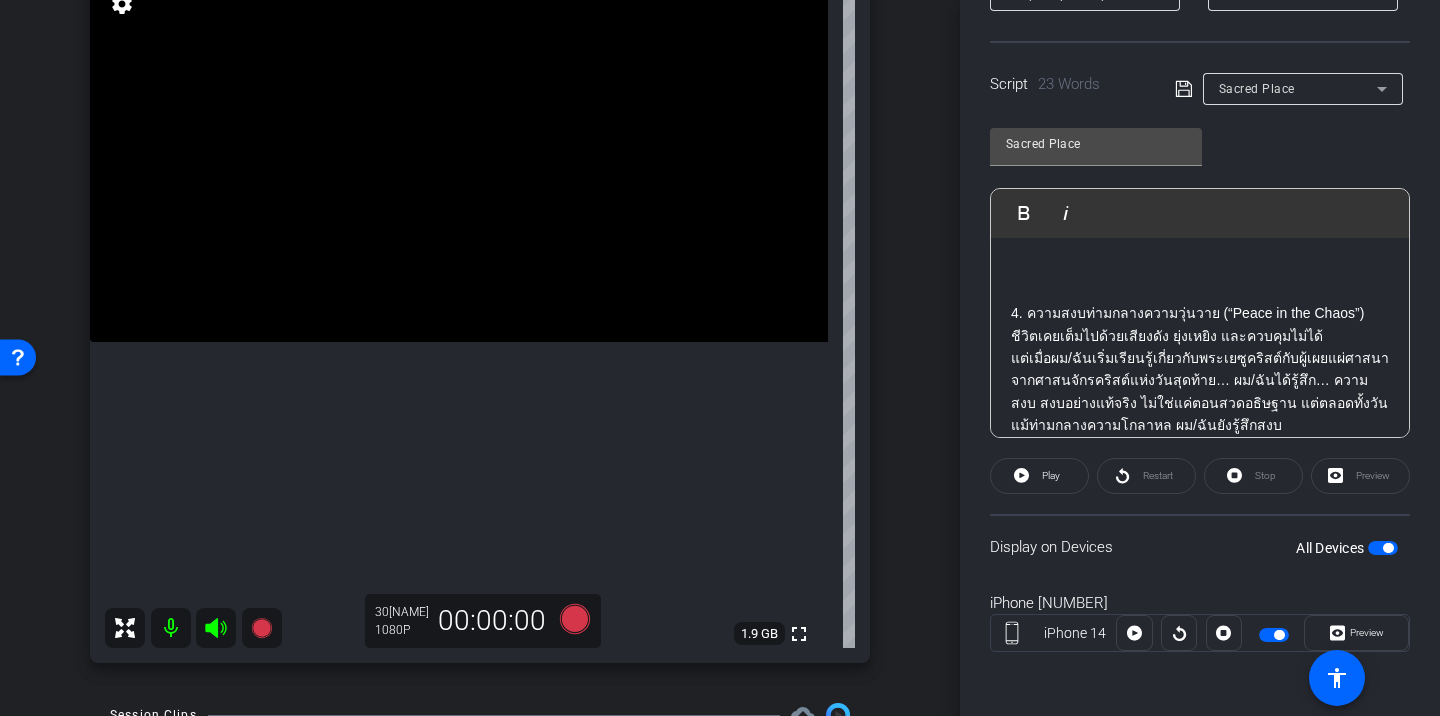 scroll, scrollTop: 247, scrollLeft: 0, axis: vertical 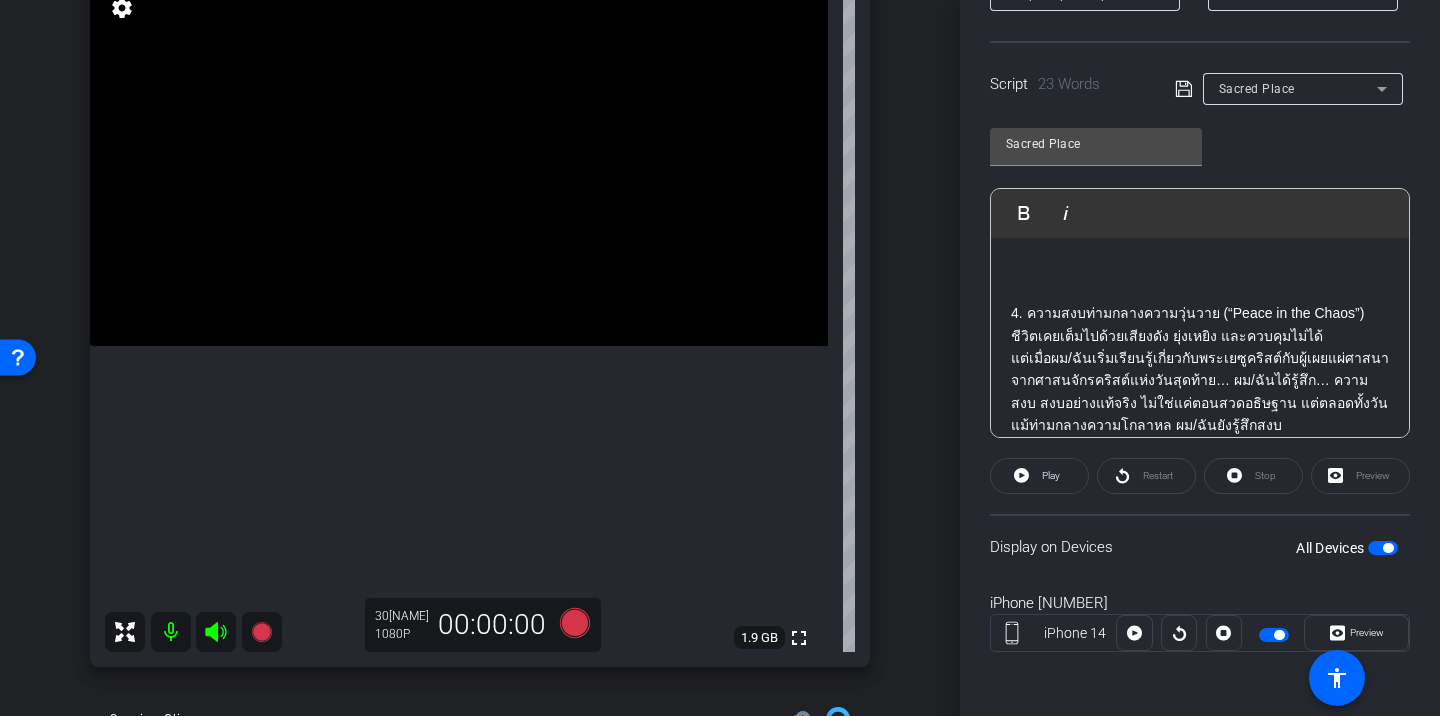 click on "แต่เมื่อผม/ฉันเริ่มเรียนรู้เกี่ยวกับพระเยซูคริสต์กับผู้เผยแผ่ศาสนาจากศาสนจักรคริสต์แห่งวันสุดท้าย… ผม/ฉันได้รู้สึก… ความสงบ สงบอย่างแท้จริง ไม่ใช่แค่ตอนสวดอธิษฐาน แต่ตลอดทั้งวัน" at bounding box center [1200, 380] 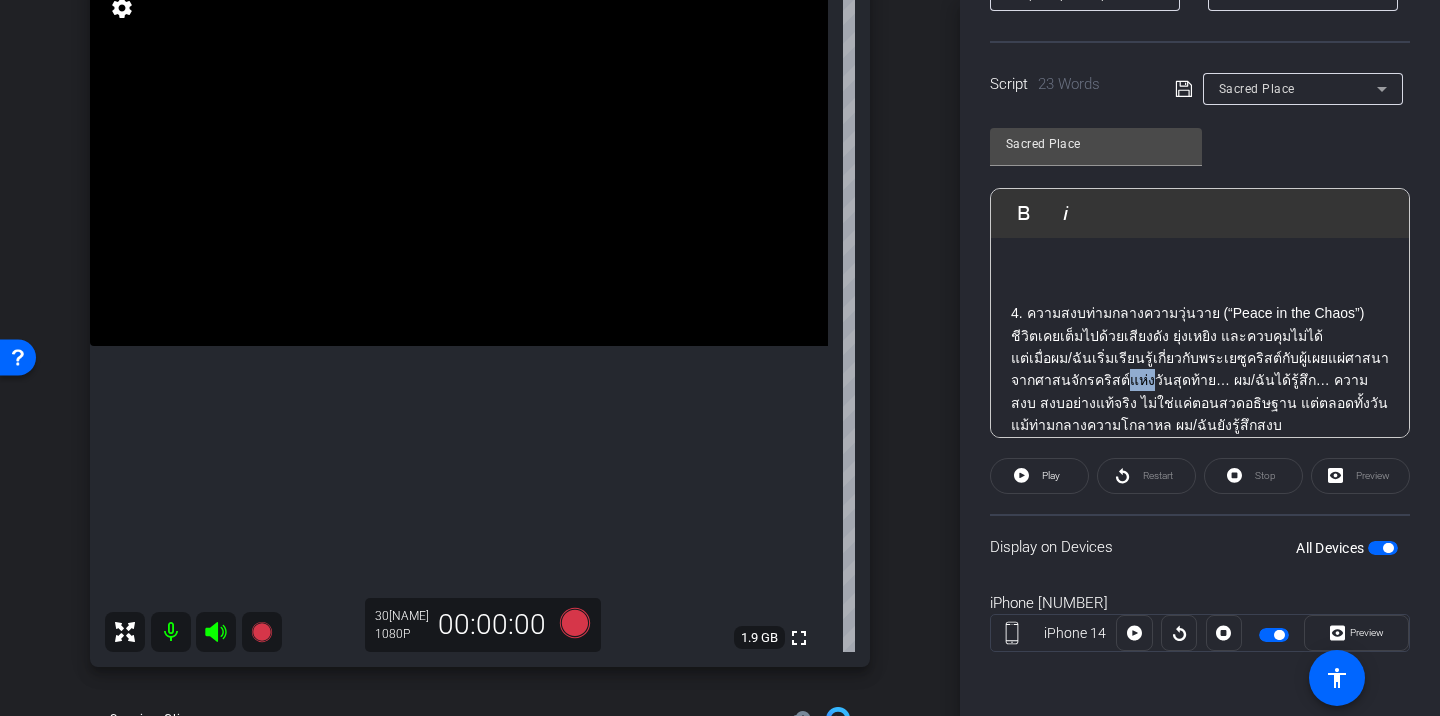 click on "แต่เมื่อผม/ฉันเริ่มเรียนรู้เกี่ยวกับพระเยซูคริสต์กับผู้เผยแผ่ศาสนาจากศาสนจักรคริสต์แห่งวันสุดท้าย… ผม/ฉันได้รู้สึก… ความสงบ สงบอย่างแท้จริง ไม่ใช่แค่ตอนสวดอธิษฐาน แต่ตลอดทั้งวัน" at bounding box center (1200, 380) 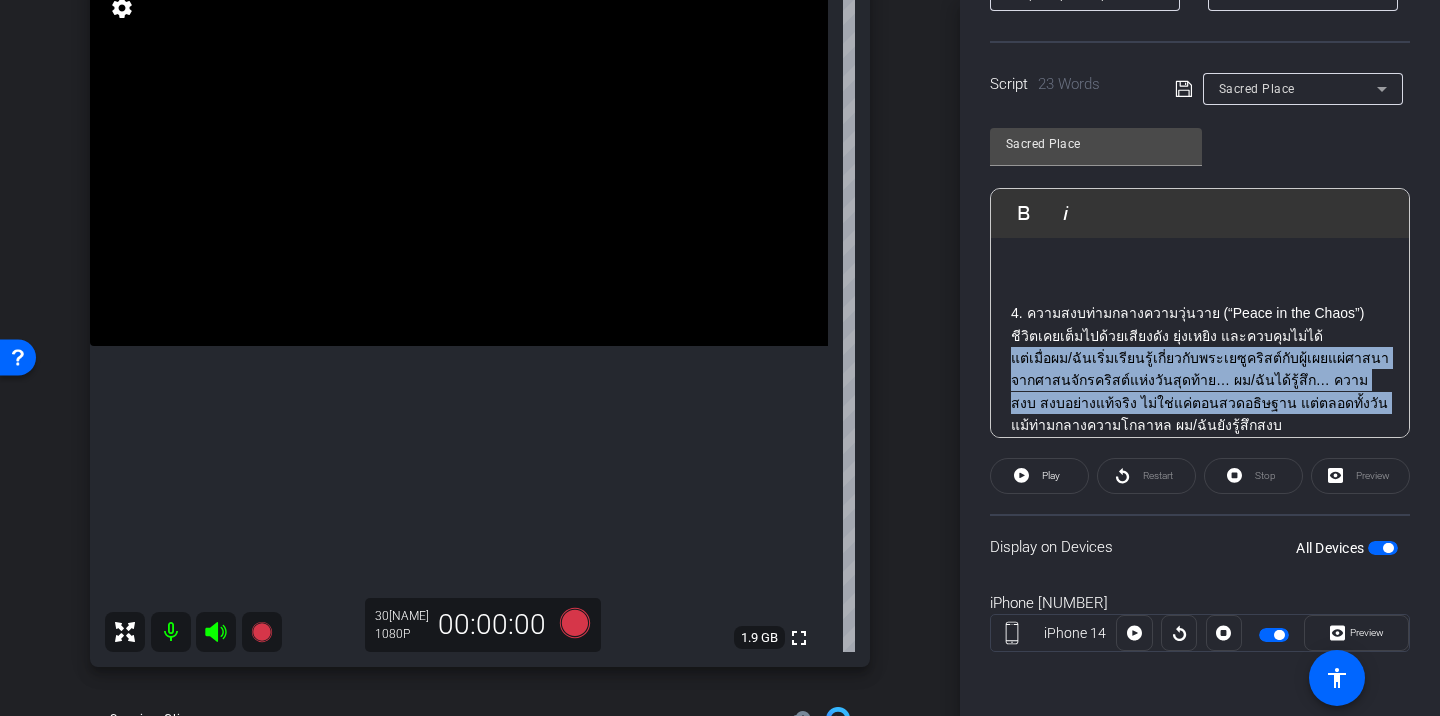 click on "แต่เมื่อผม/ฉันเริ่มเรียนรู้เกี่ยวกับพระเยซูคริสต์กับผู้เผยแผ่ศาสนาจากศาสนจักรคริสต์แห่งวันสุดท้าย… ผม/ฉันได้รู้สึก… ความสงบ สงบอย่างแท้จริง ไม่ใช่แค่ตอนสวดอธิษฐาน แต่ตลอดทั้งวัน" at bounding box center (1200, 380) 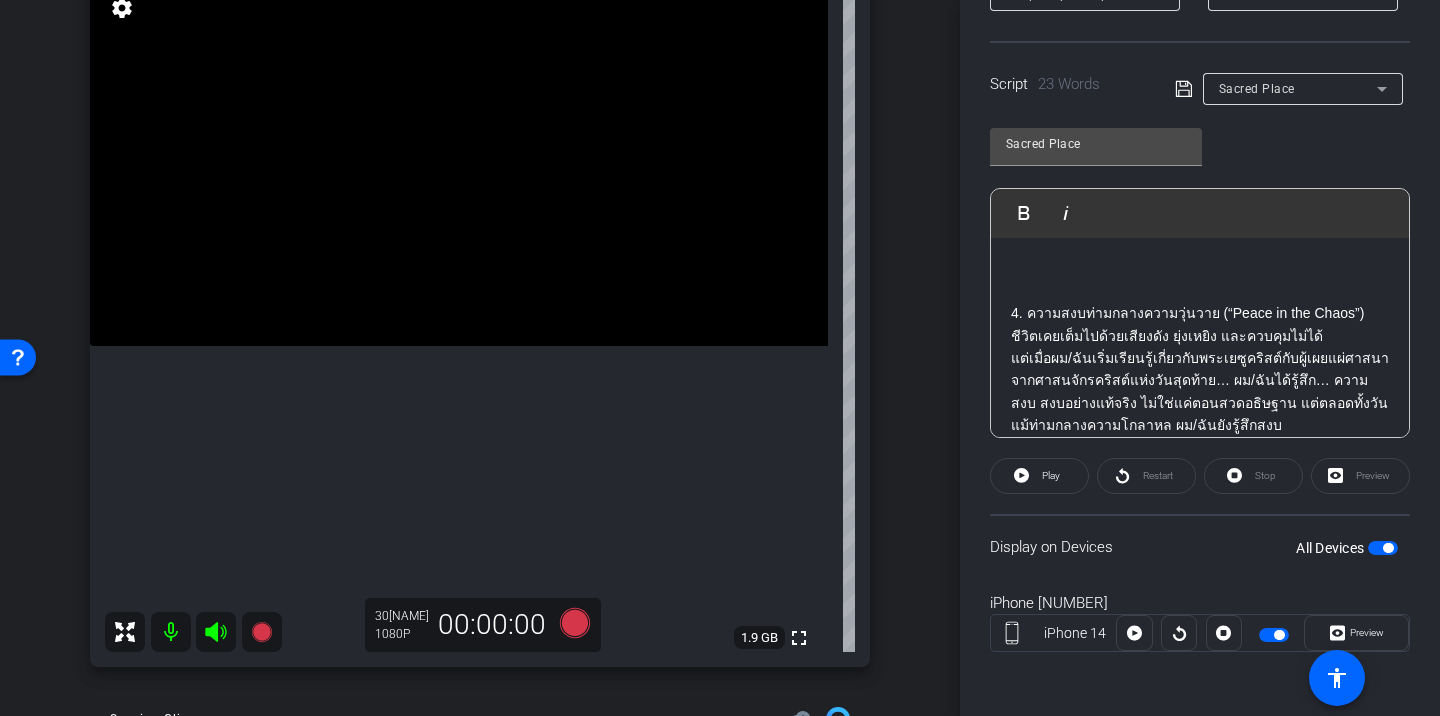 click on "แต่เมื่อผม/ฉันเริ่มเรียนรู้เกี่ยวกับพระเยซูคริสต์กับผู้เผยแผ่ศาสนาจากศาสนจักรคริสต์แห่งวันสุดท้าย… ผม/ฉันได้รู้สึก… ความสงบ สงบอย่างแท้จริง ไม่ใช่แค่ตอนสวดอธิษฐาน แต่ตลอดทั้งวัน" at bounding box center [1200, 380] 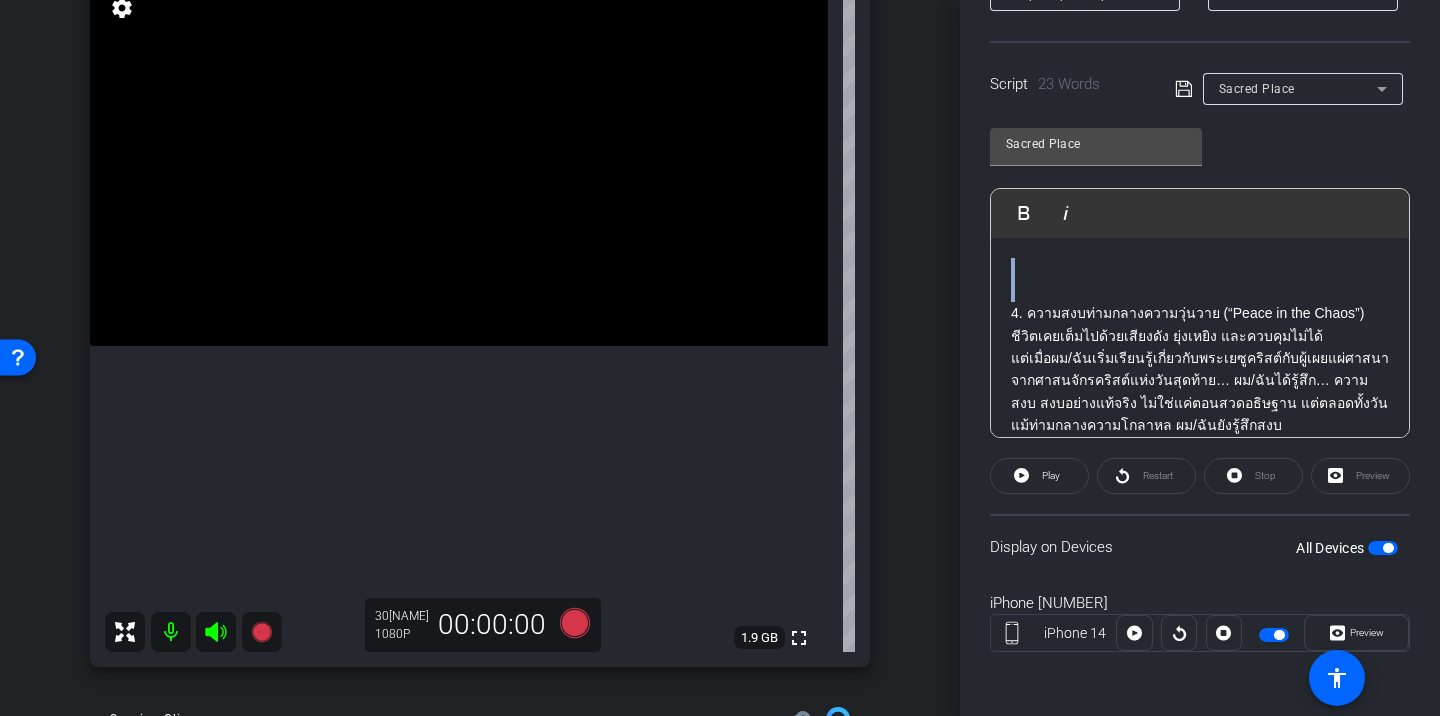 scroll, scrollTop: 86, scrollLeft: 0, axis: vertical 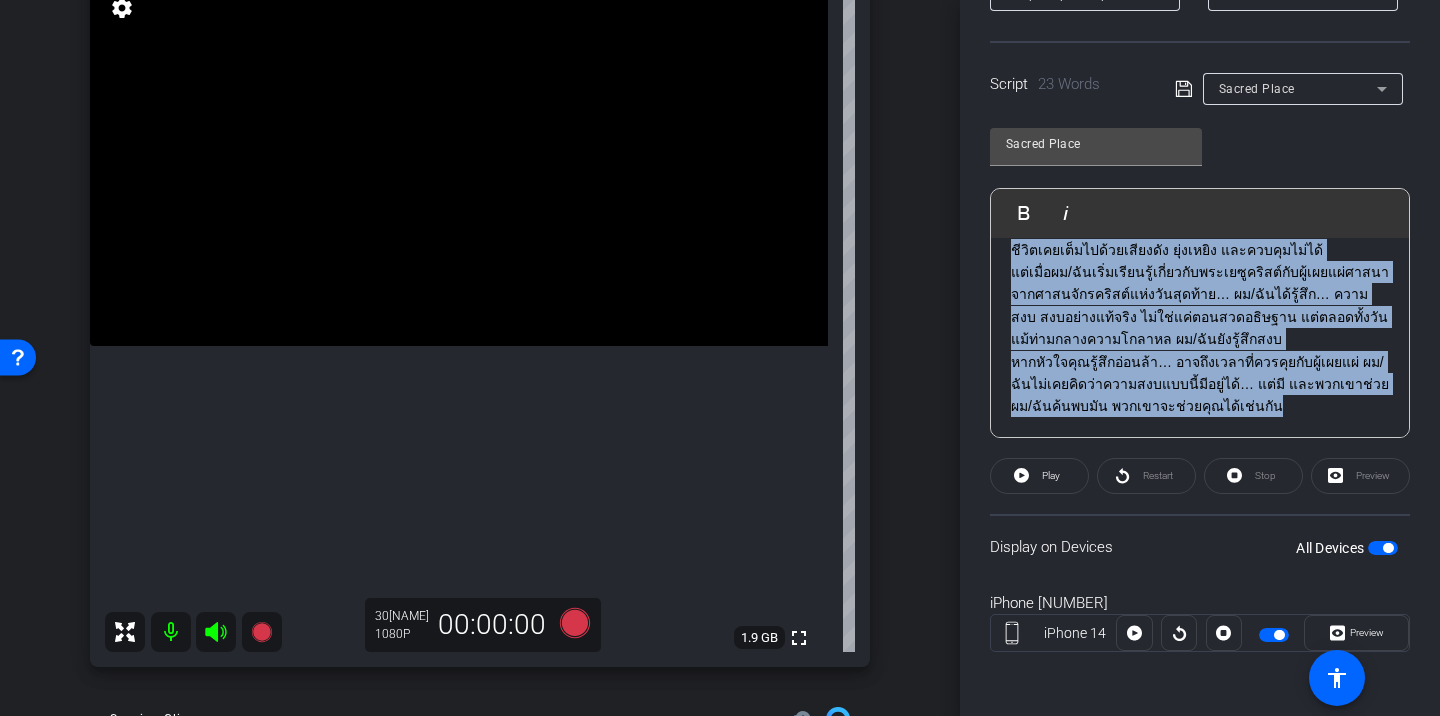 drag, startPoint x: 1005, startPoint y: 314, endPoint x: 1165, endPoint y: 469, distance: 222.7667 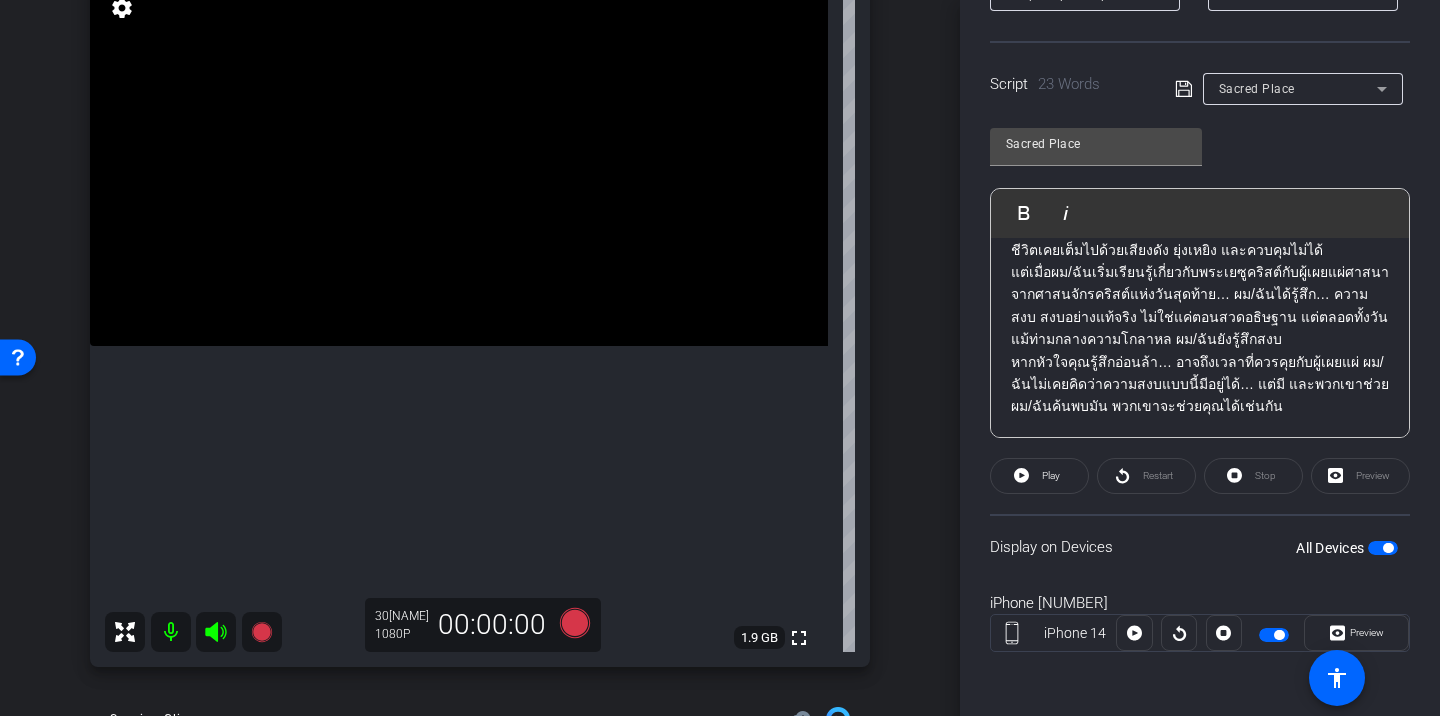 scroll, scrollTop: 0, scrollLeft: 0, axis: both 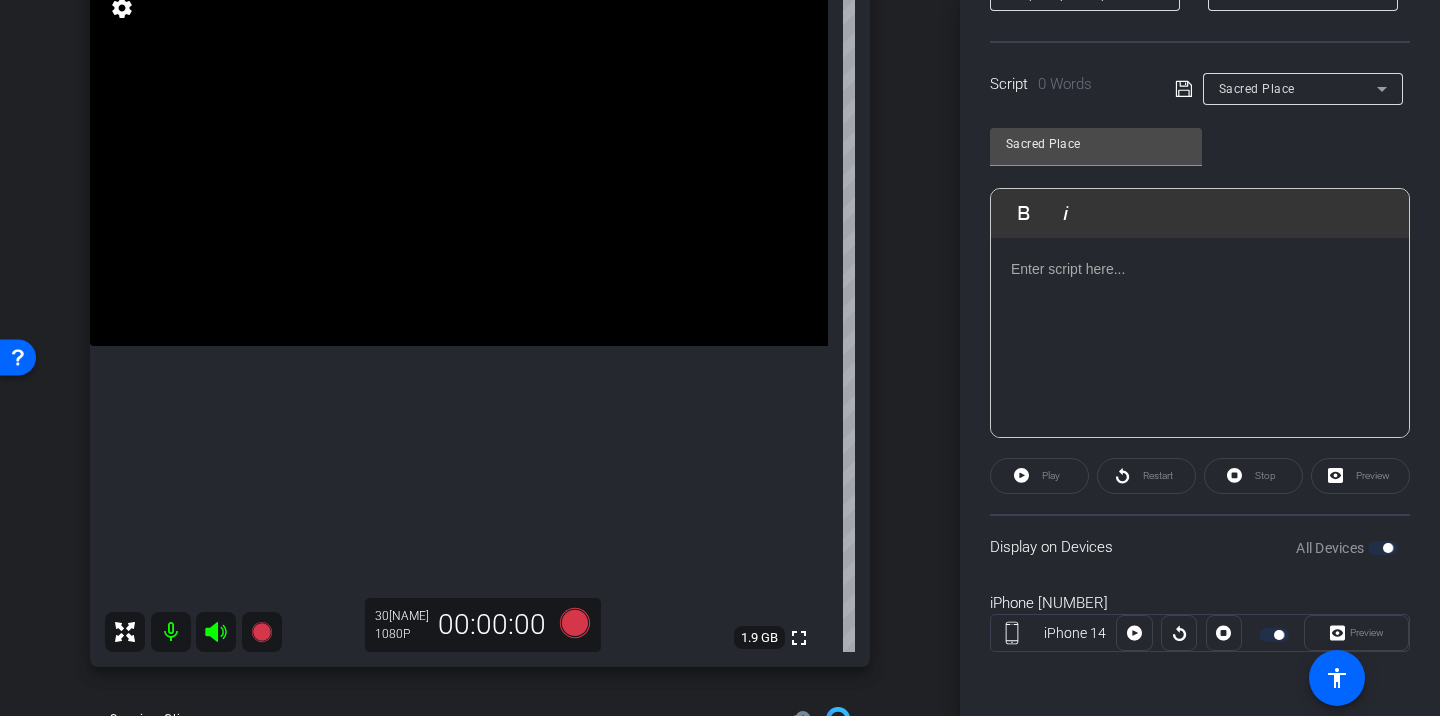 click on "Participants Teleprompter Adjustments settings  Sam Suzuki
flip
Director   Everyone  0 Mark all read To: Everyone Mark all read Select Source Teleprompter Speed 1X (100 words/minute) Font Size 30px Screen Setup Teleprompter Top Background White - text in black  Script  0 Words
Sacred Place Sacred Place               Play        Play from this location               Play Selected        Play and display the selected text only Bold Italic Enter script here...
Play
Restart" 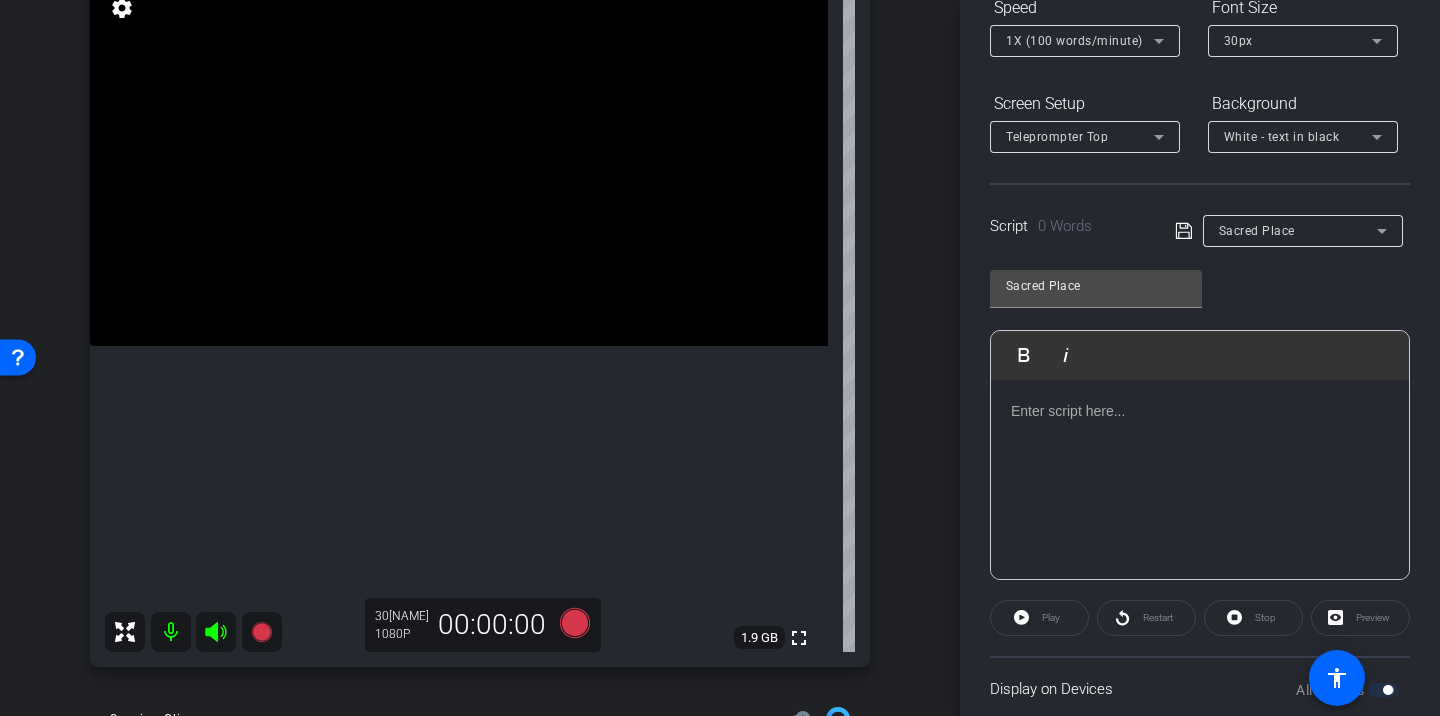 scroll, scrollTop: 225, scrollLeft: 0, axis: vertical 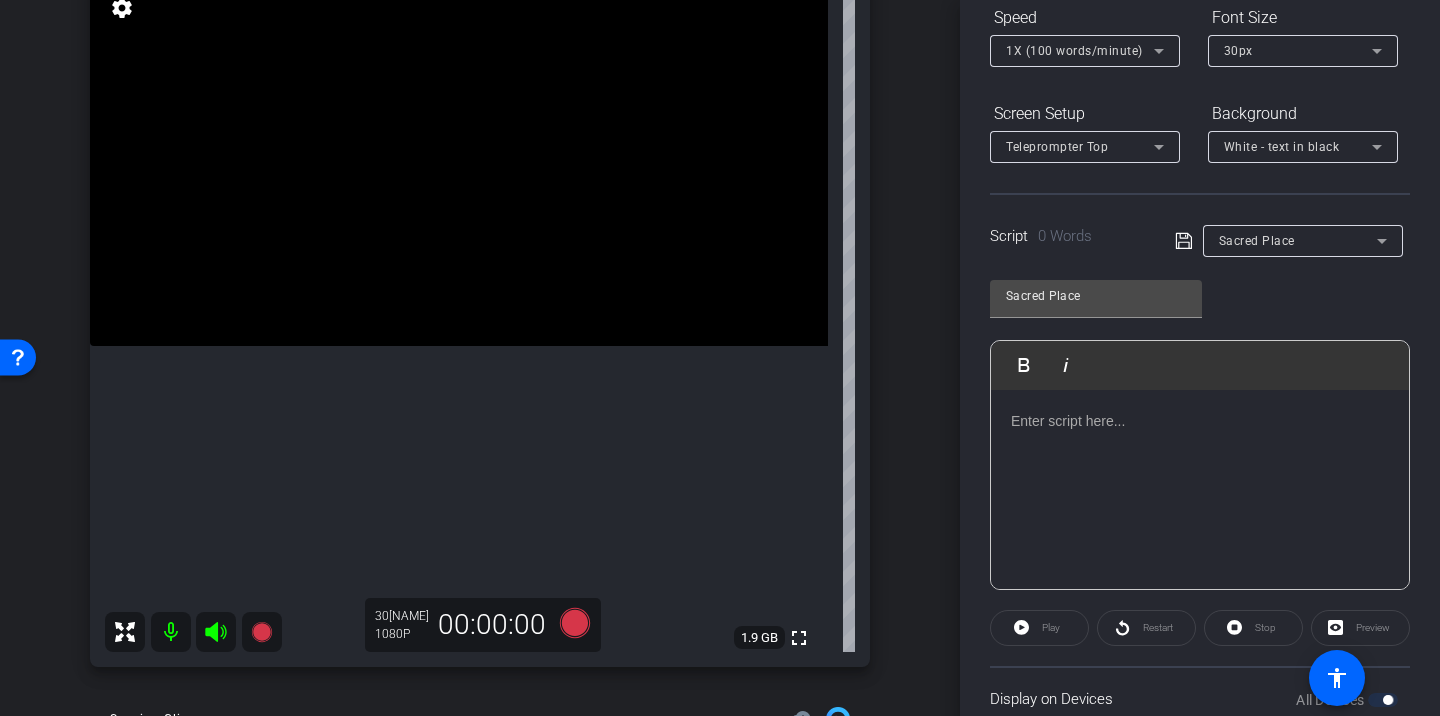 click on "Script  0 Words
Sacred Place" 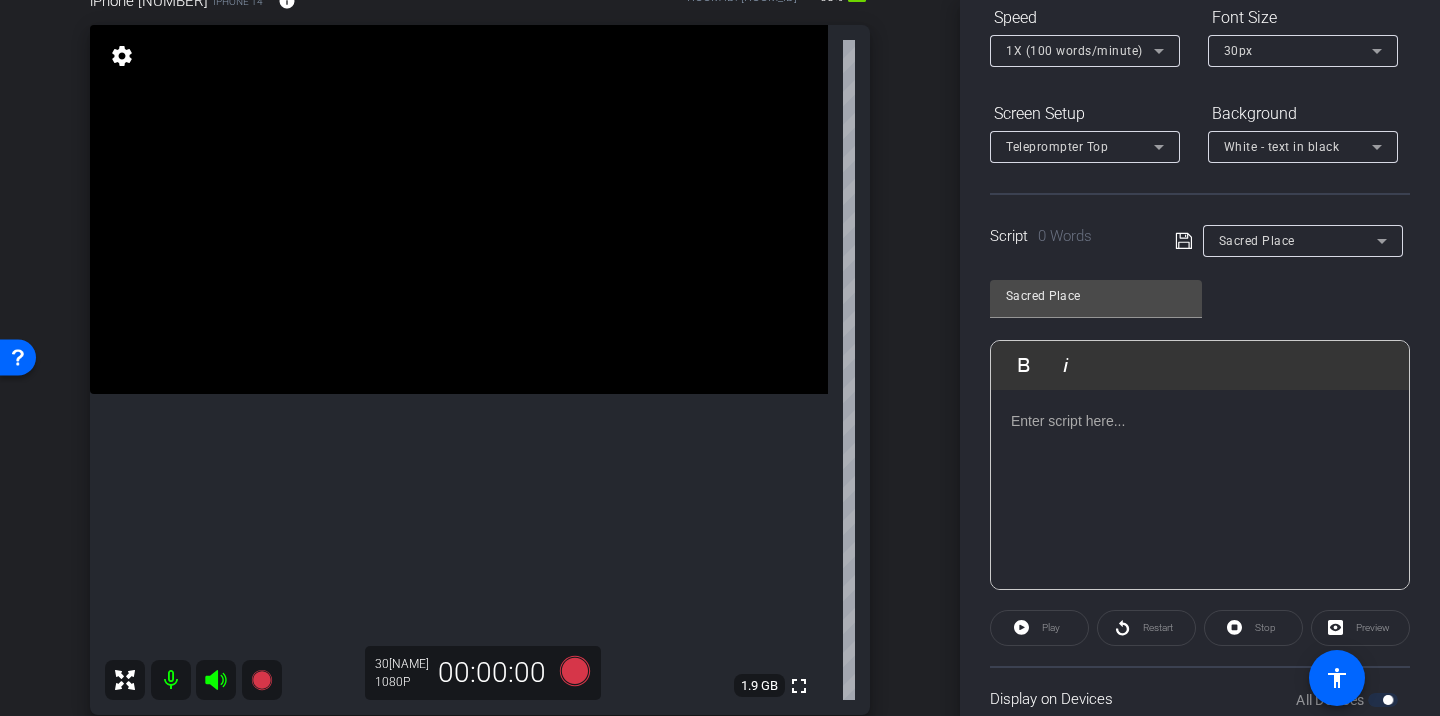 scroll, scrollTop: 196, scrollLeft: 0, axis: vertical 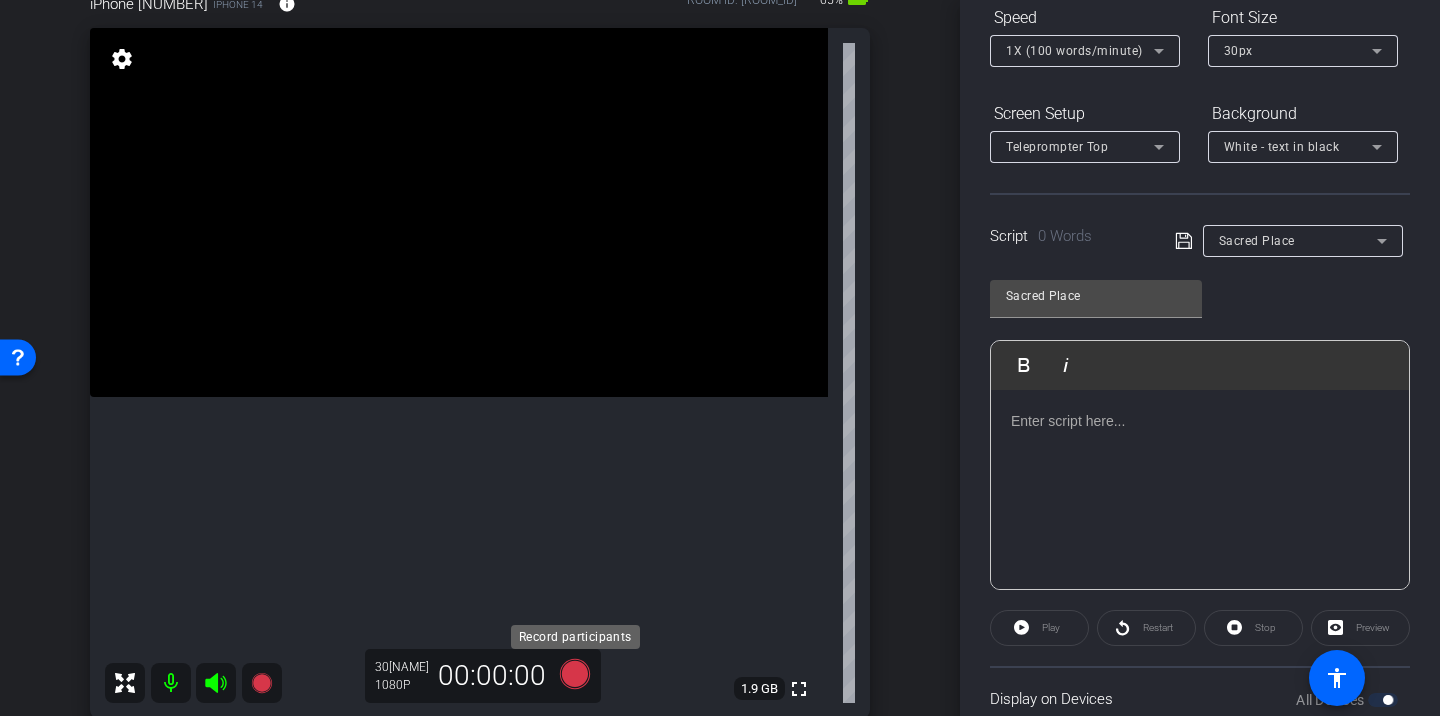 click 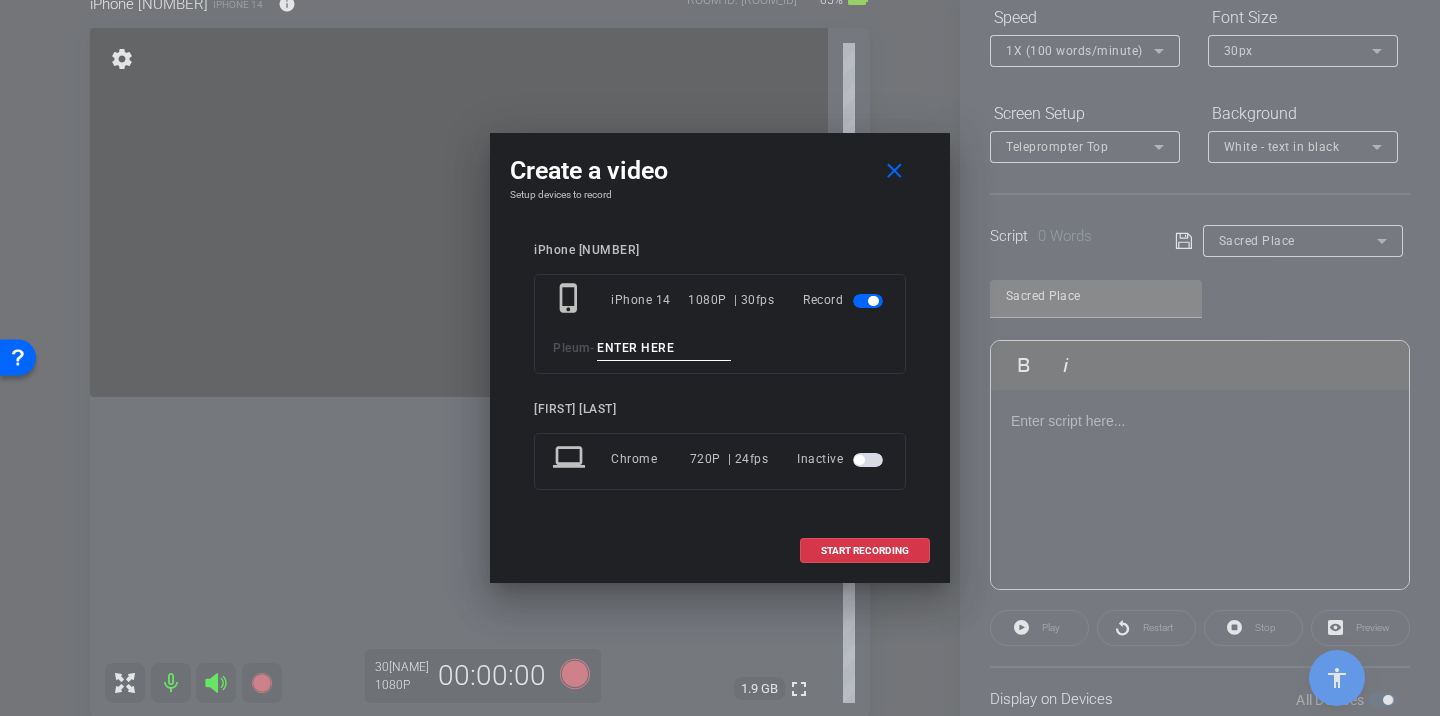 click at bounding box center (664, 348) 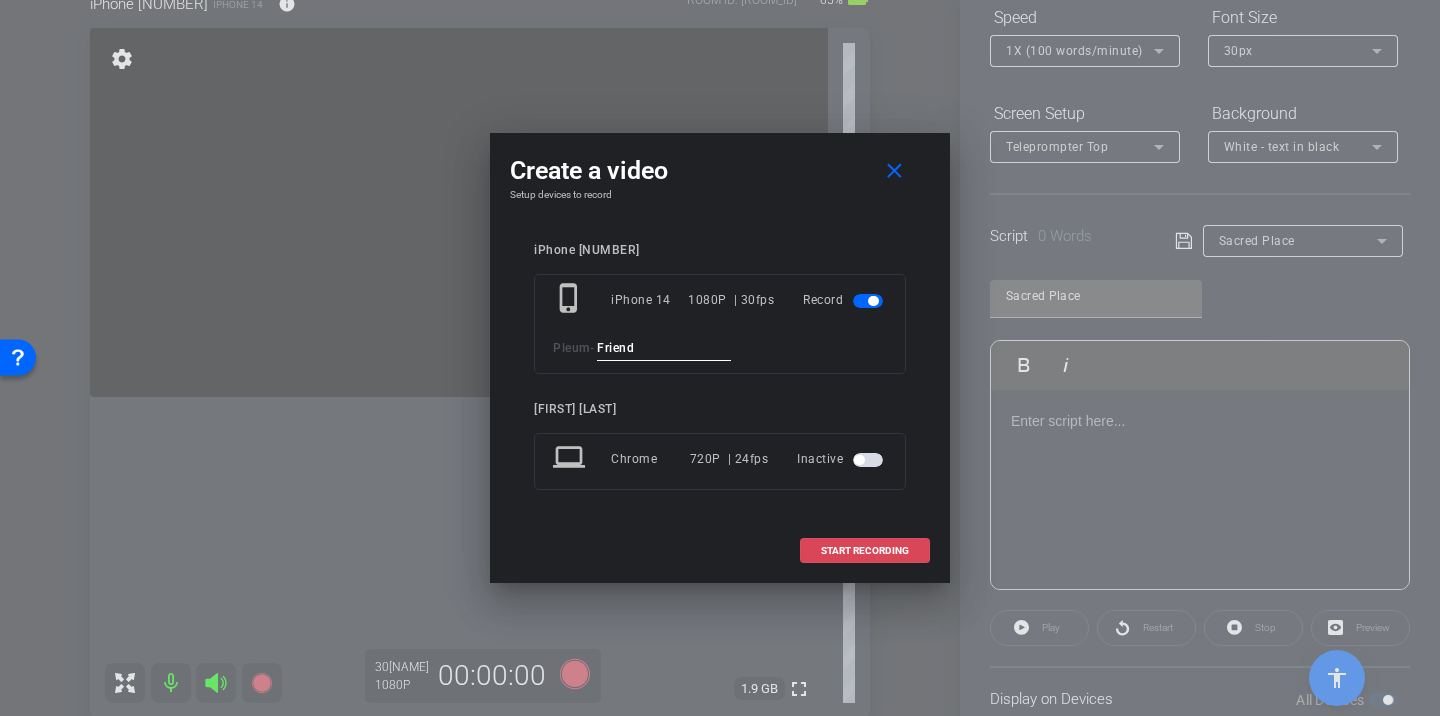 type on "Friend" 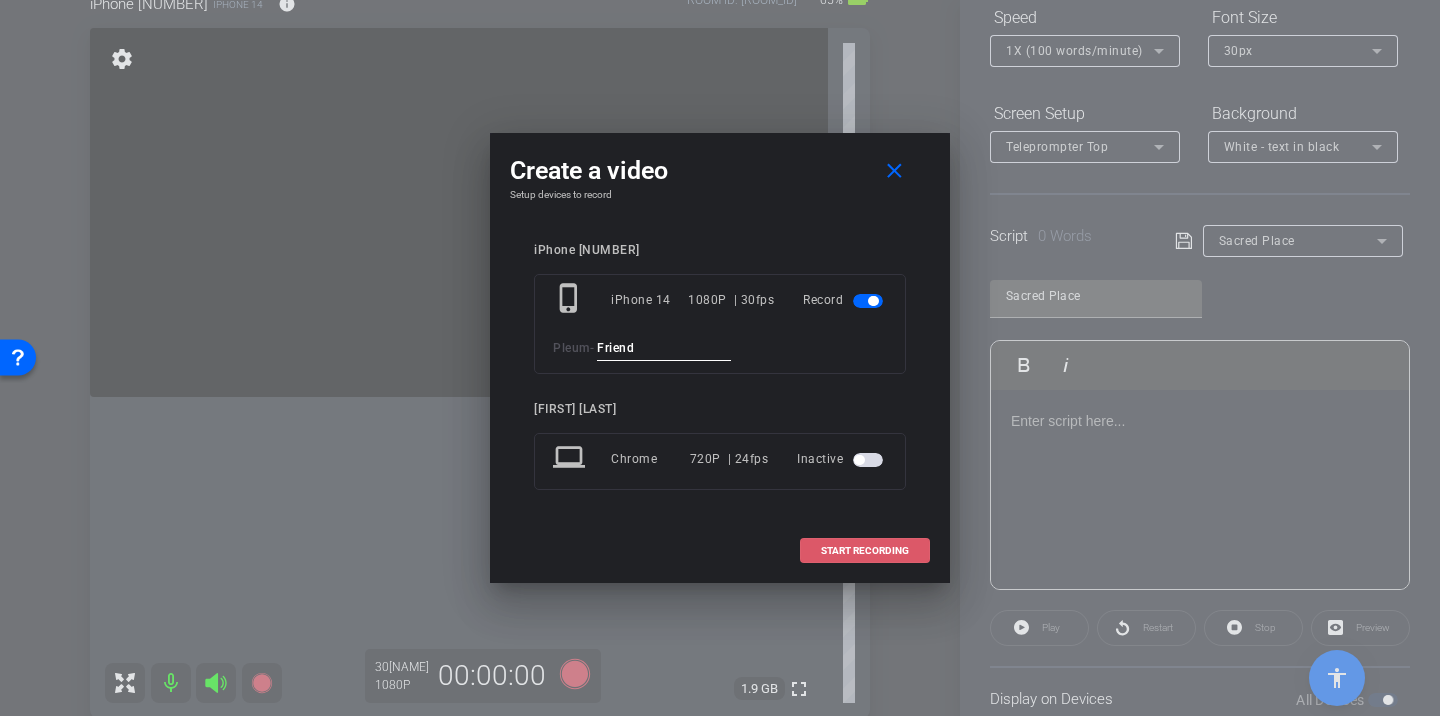 click at bounding box center [865, 551] 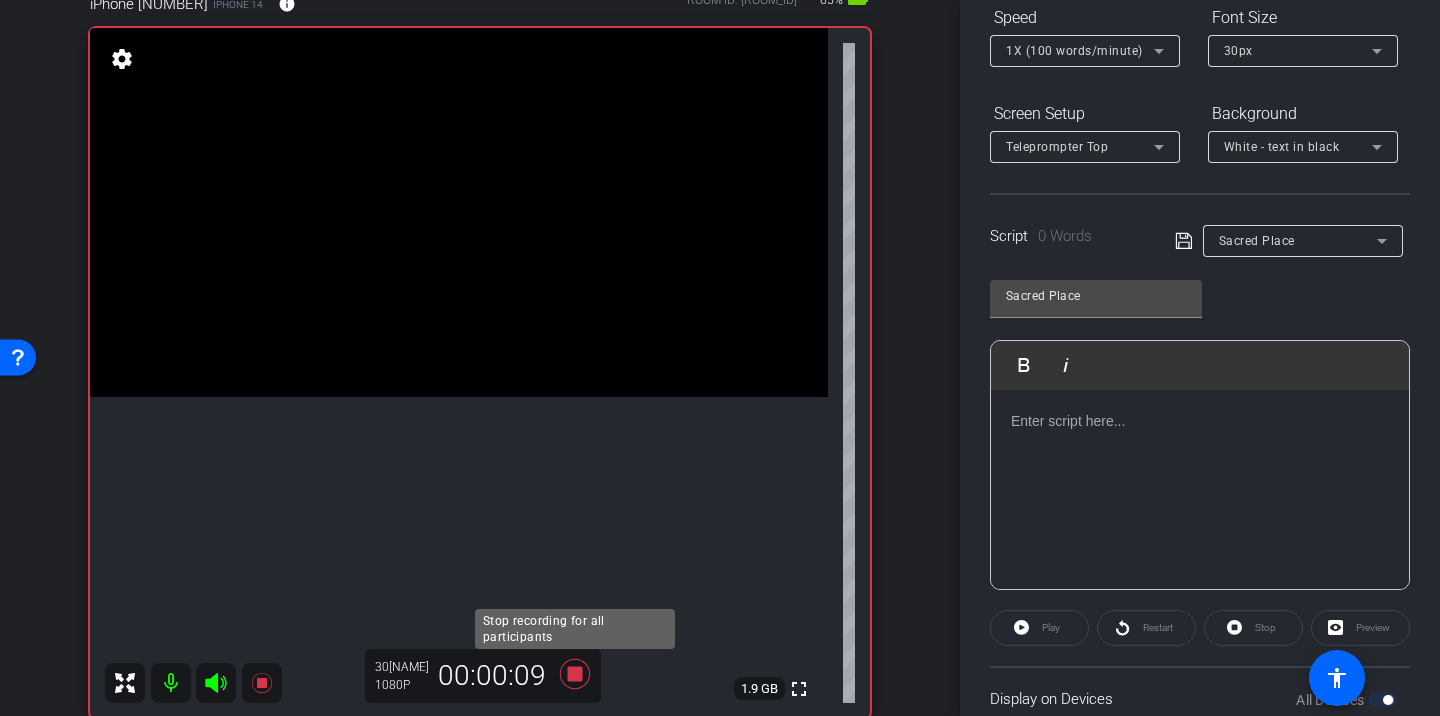 click 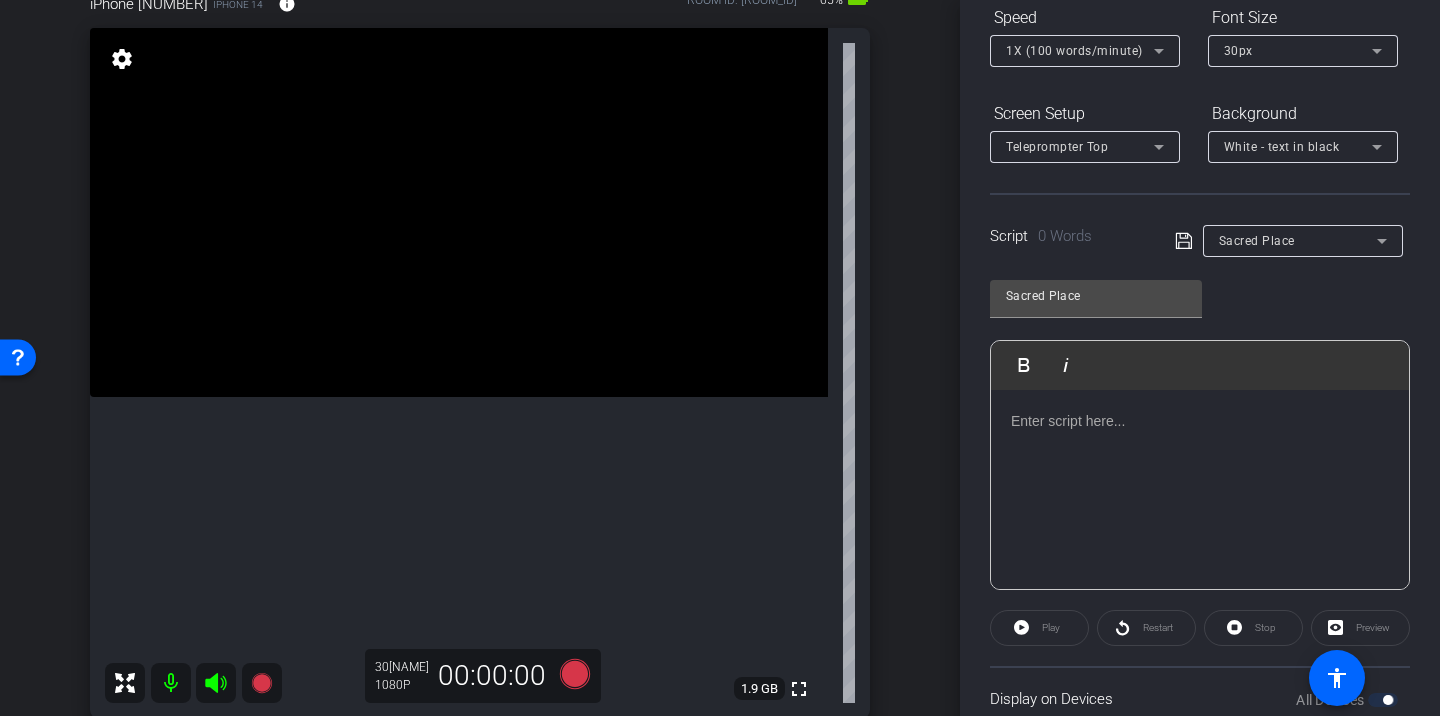 click 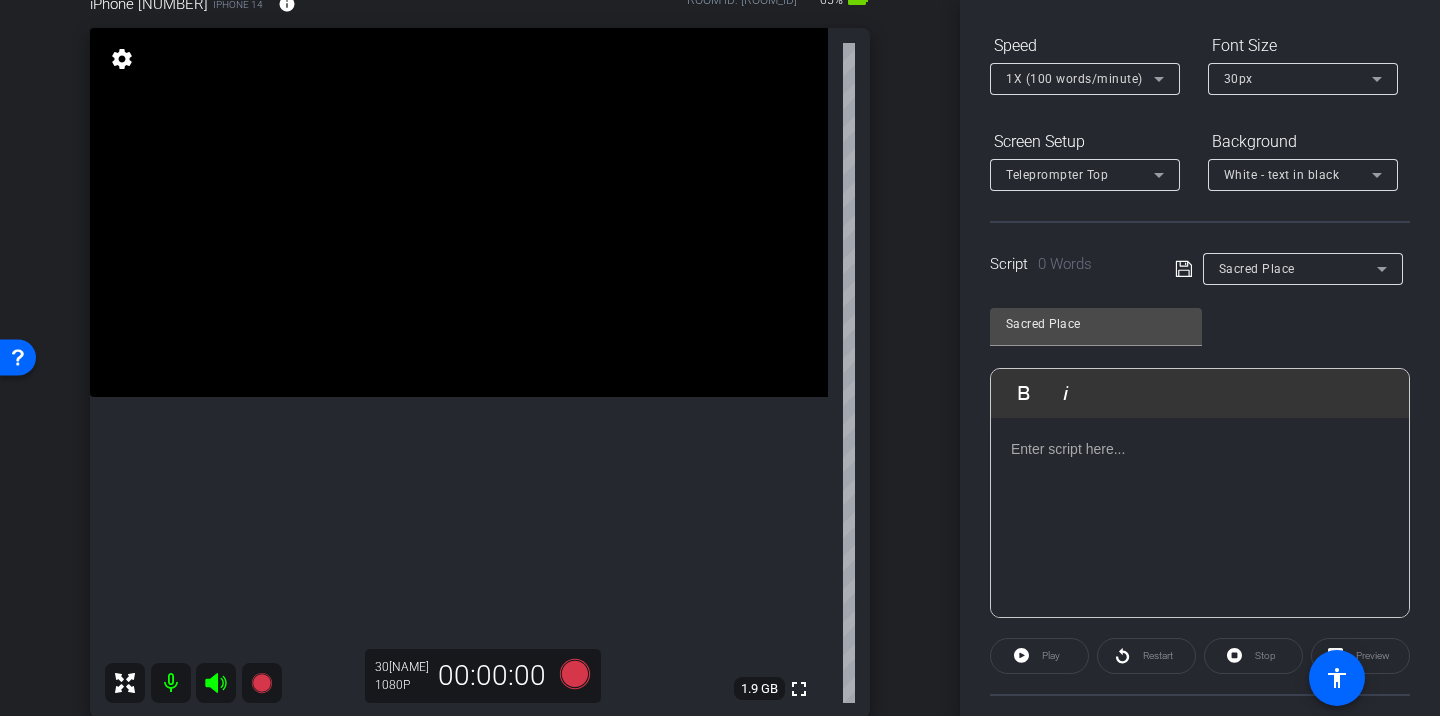 scroll, scrollTop: 377, scrollLeft: 0, axis: vertical 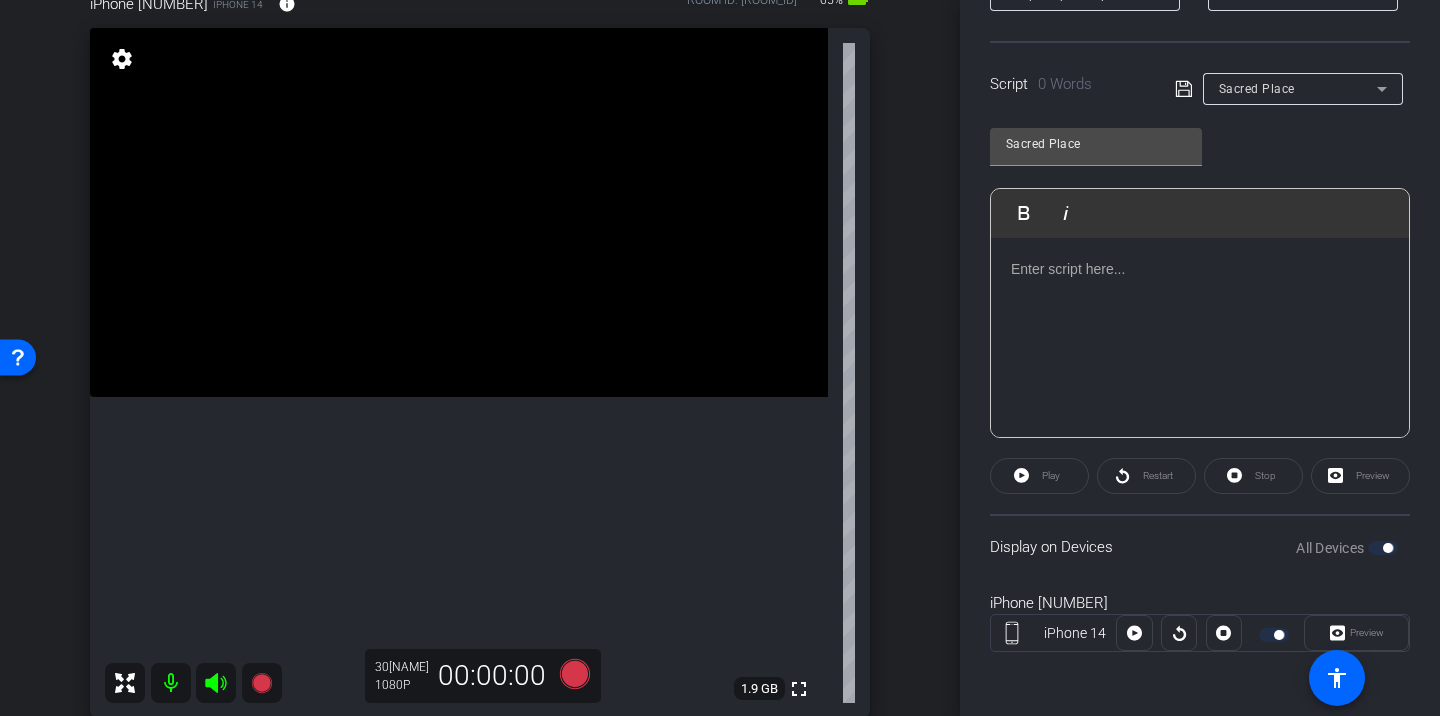 click at bounding box center [1276, 635] 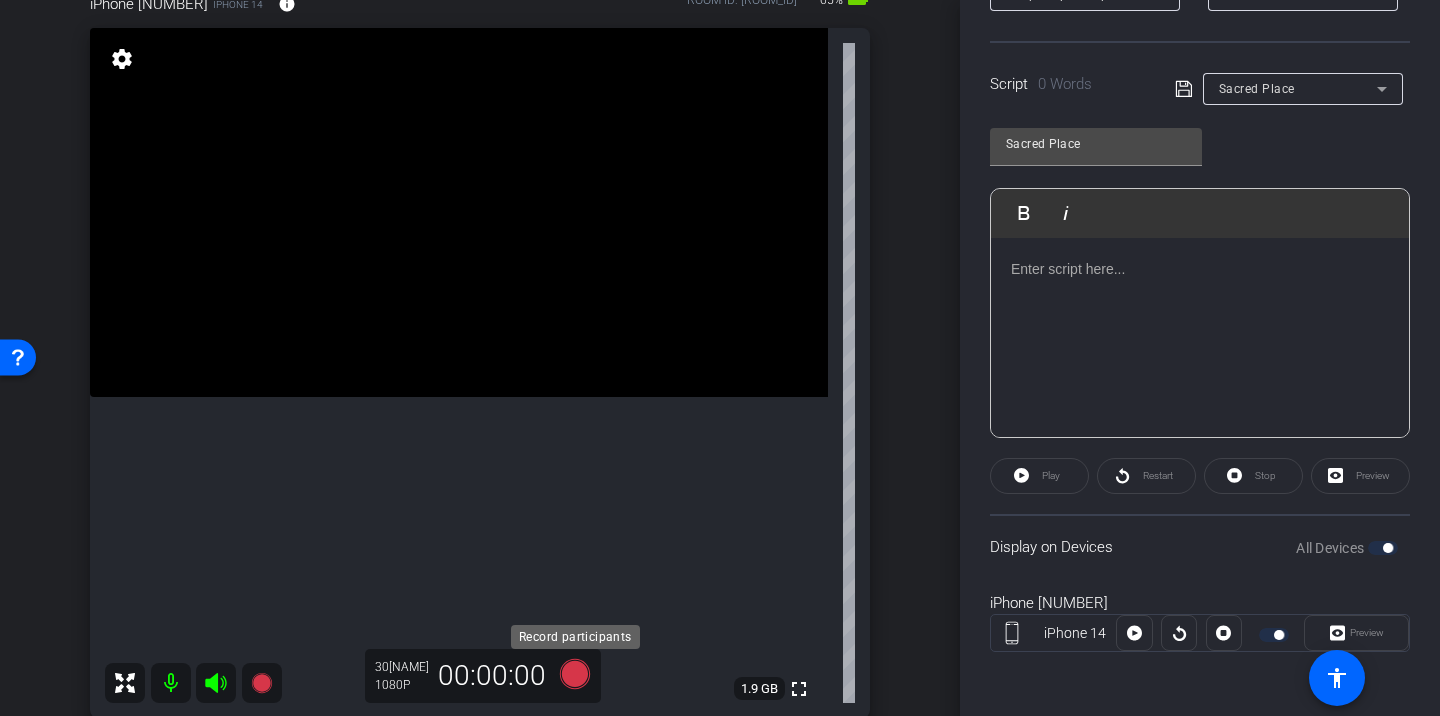 click 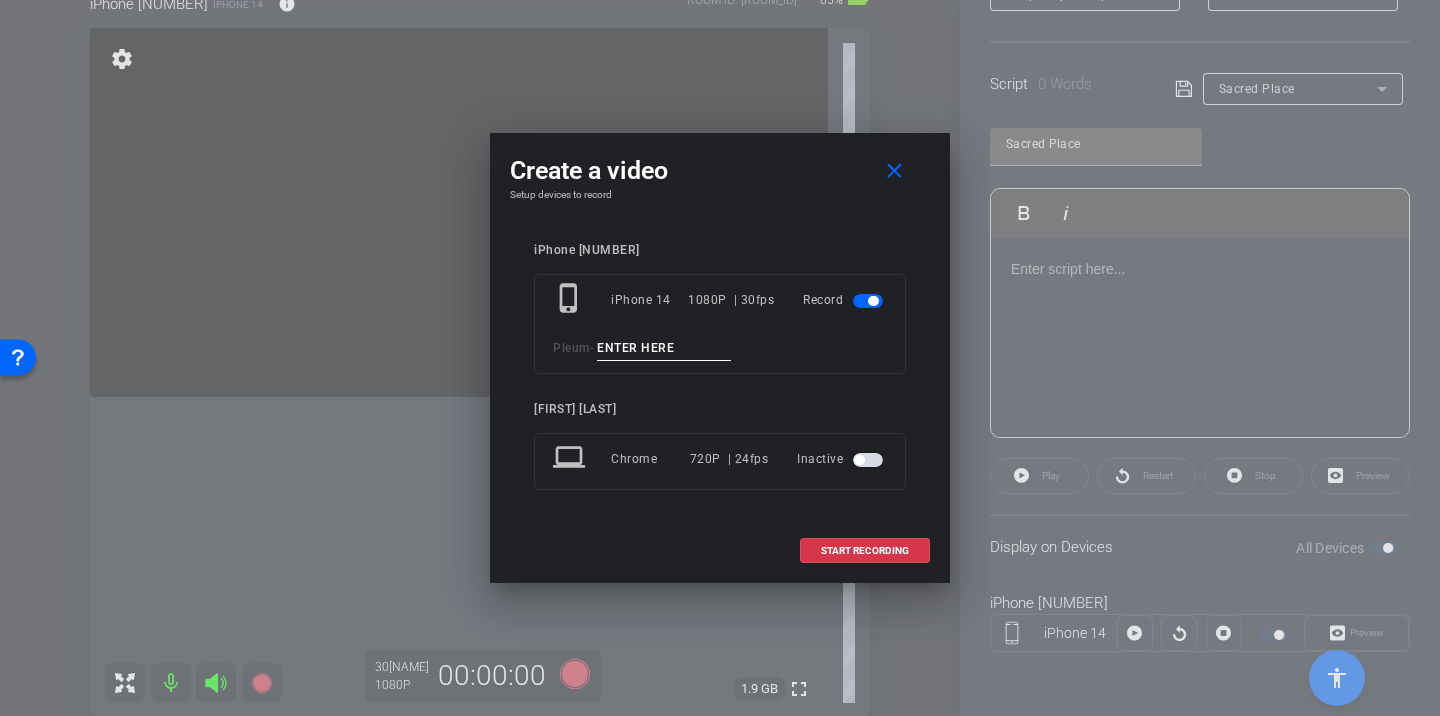 click at bounding box center (664, 348) 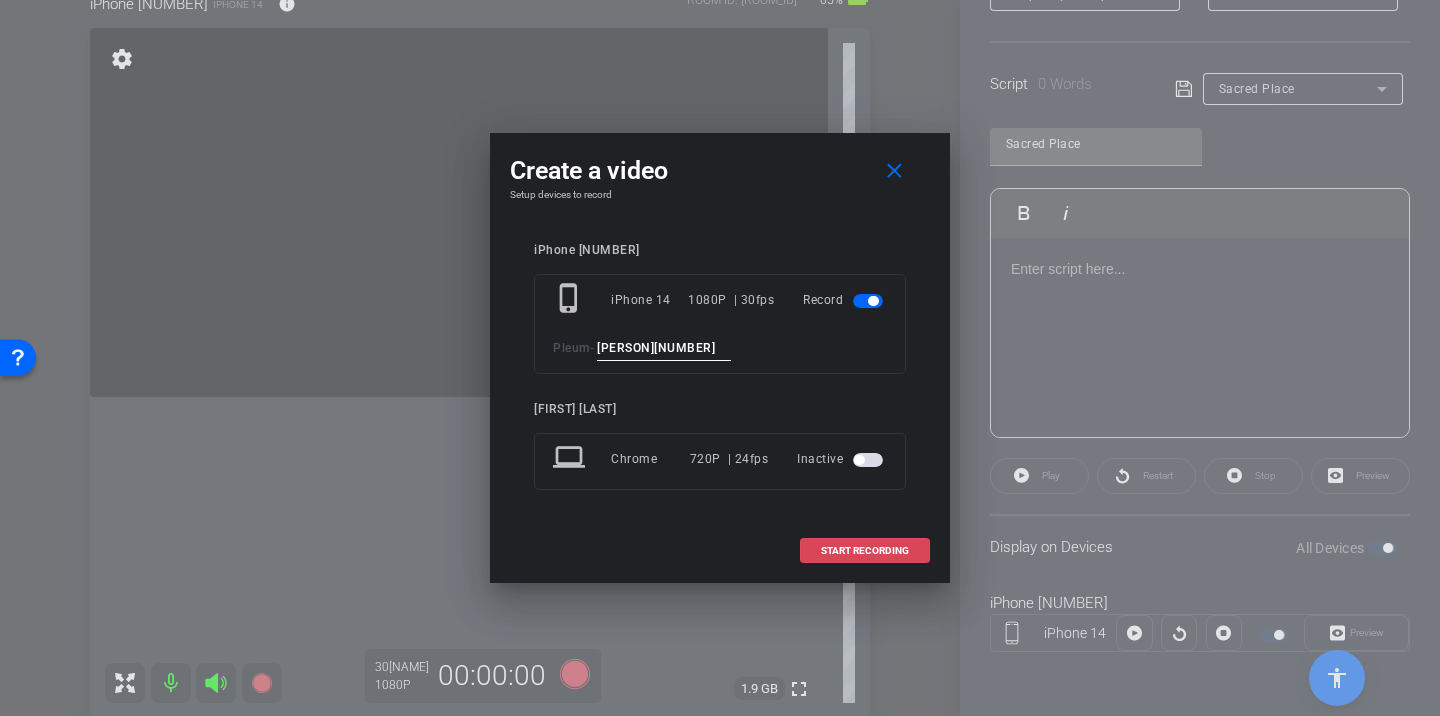 type on "friend2" 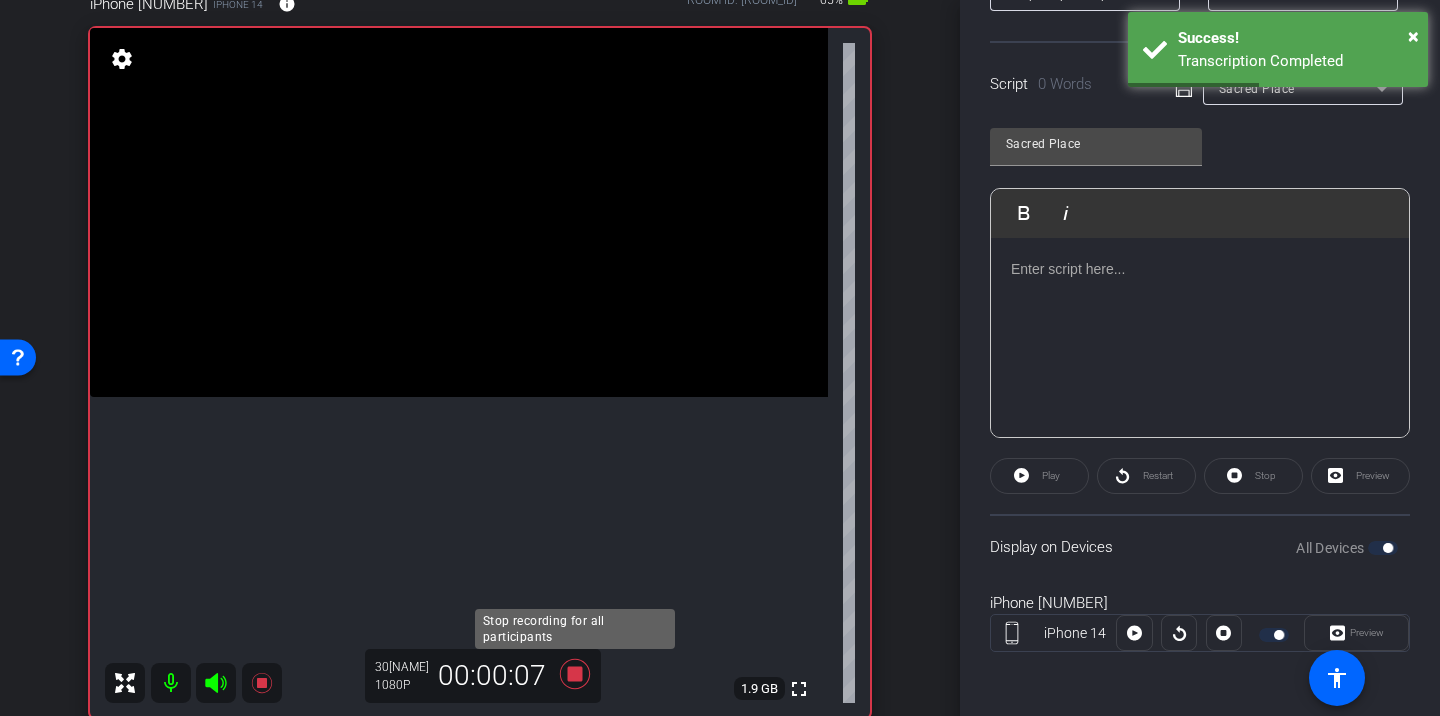 click 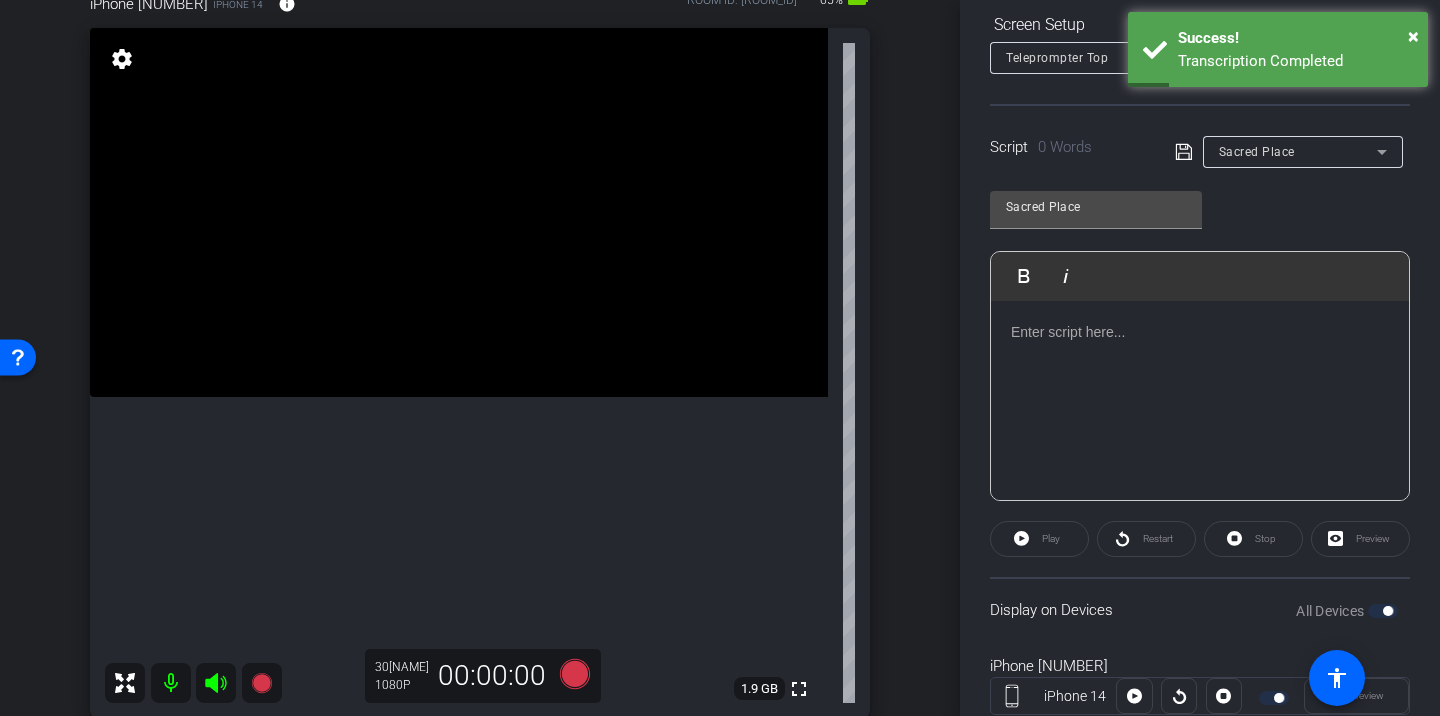 scroll, scrollTop: 271, scrollLeft: 0, axis: vertical 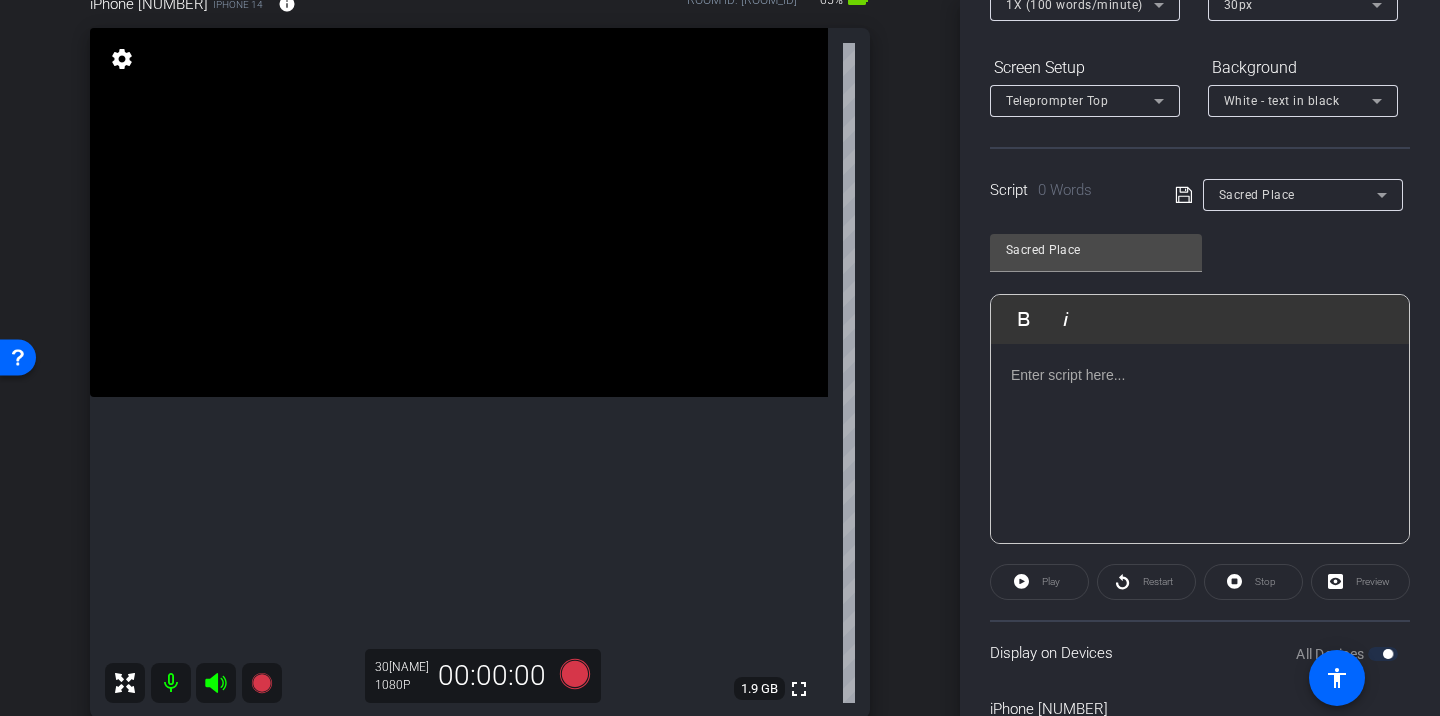 click on "Sacred Place" at bounding box center [1298, 194] 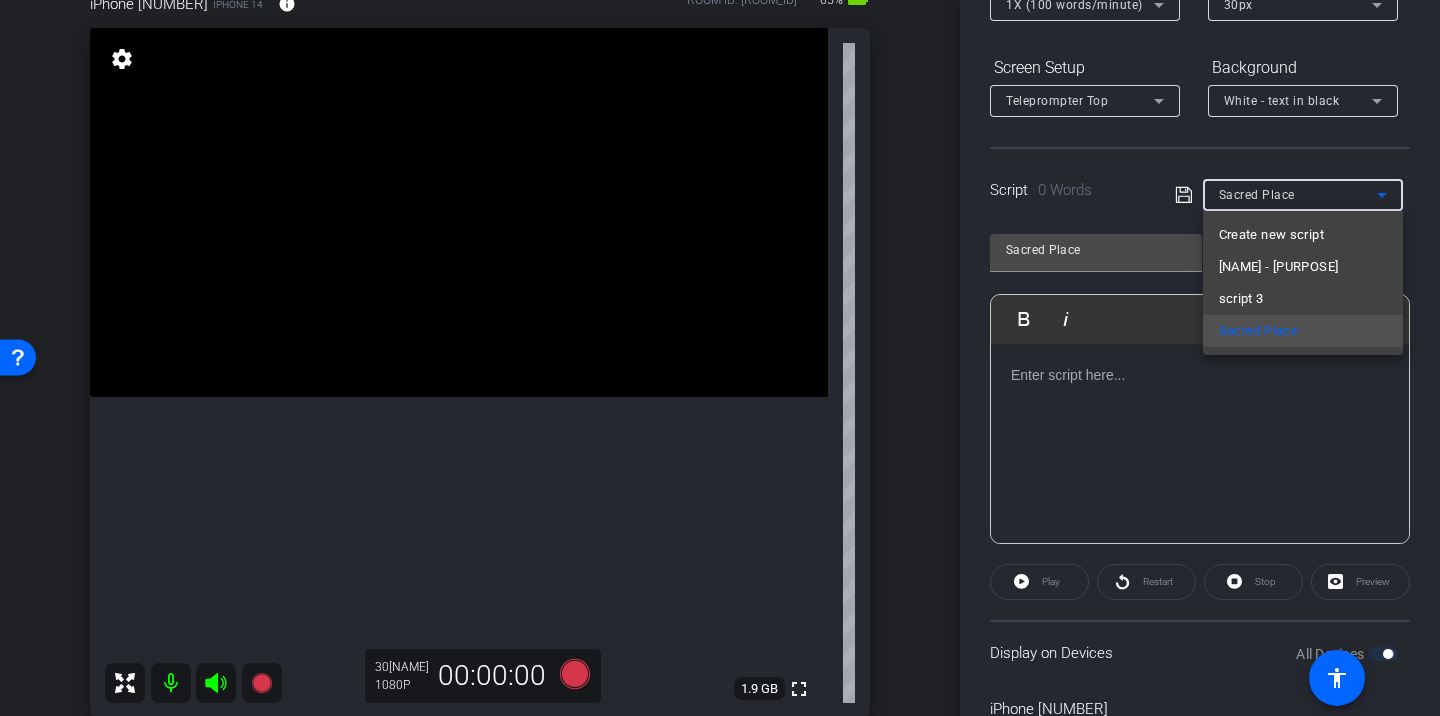 click at bounding box center [720, 358] 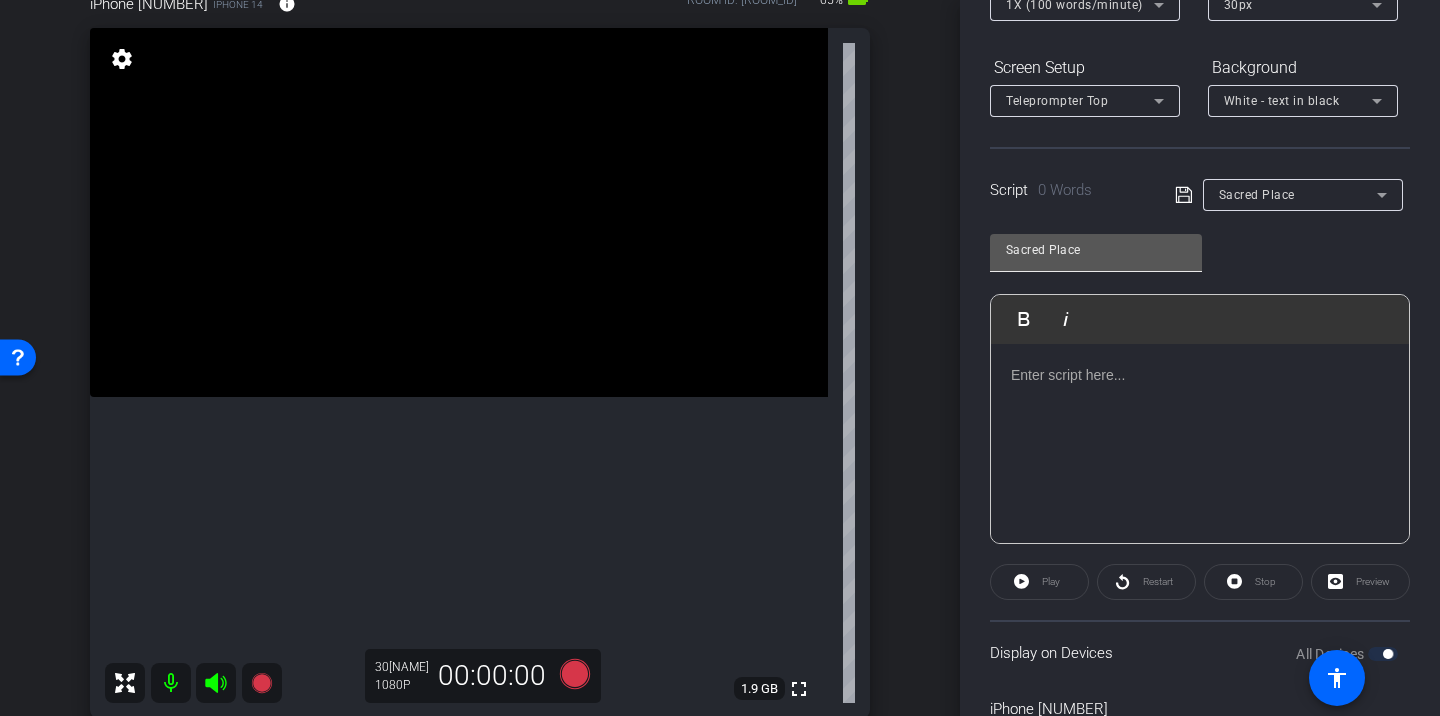 click on "Sacred Place" at bounding box center (1096, 250) 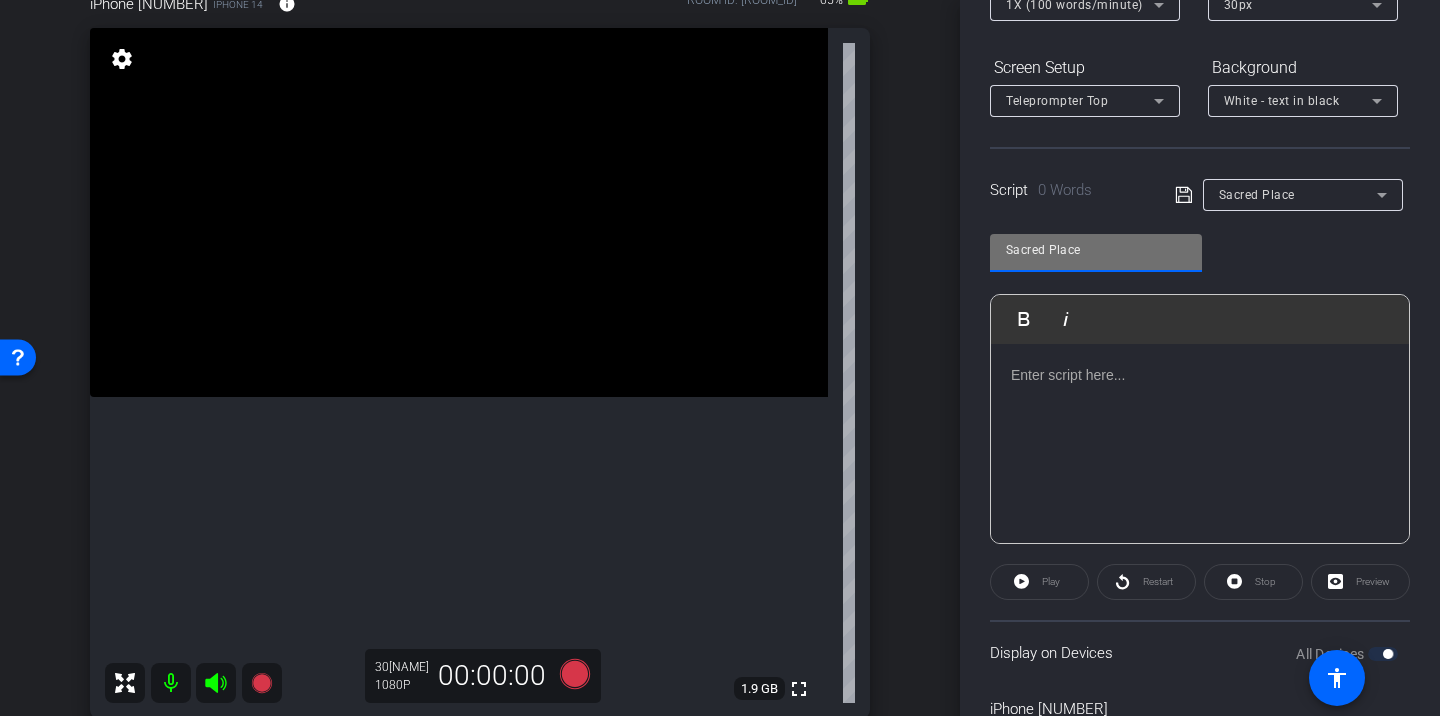 click on "Script  0 Words" 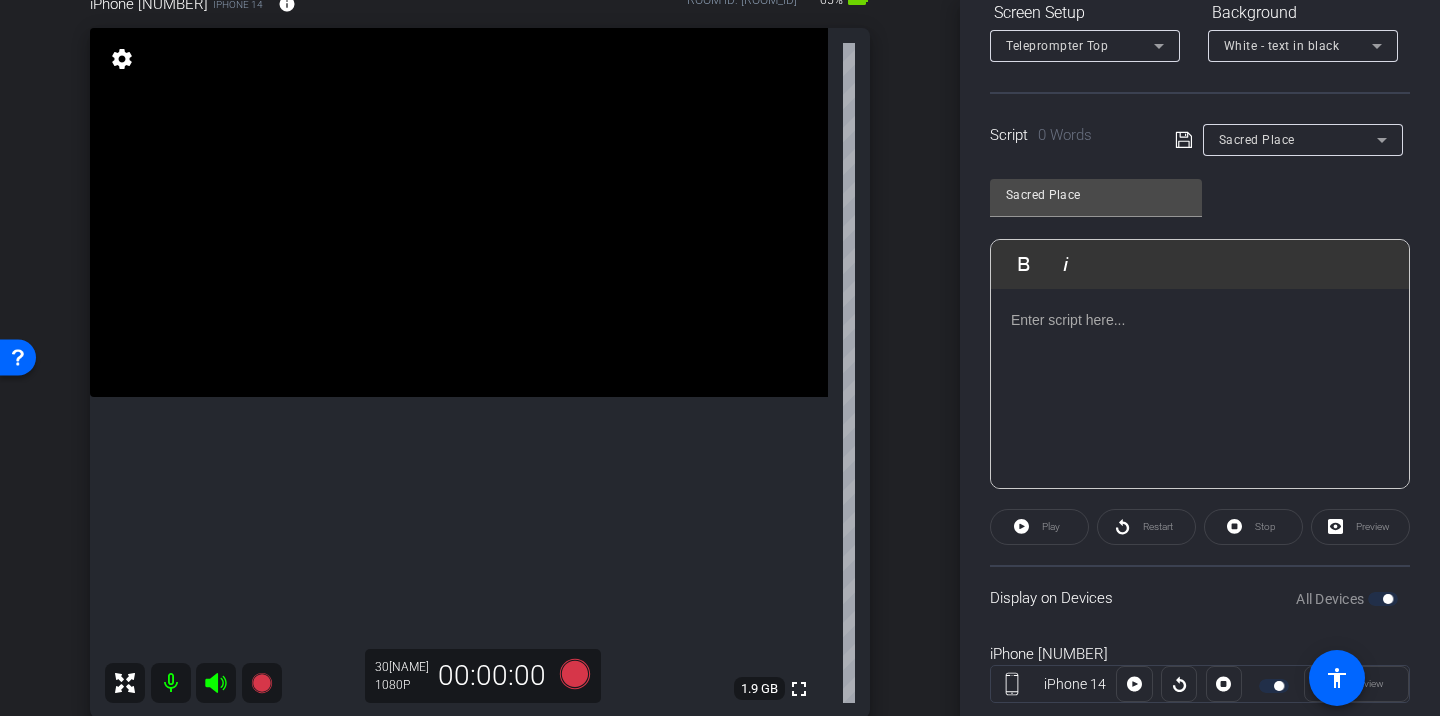 scroll, scrollTop: 377, scrollLeft: 0, axis: vertical 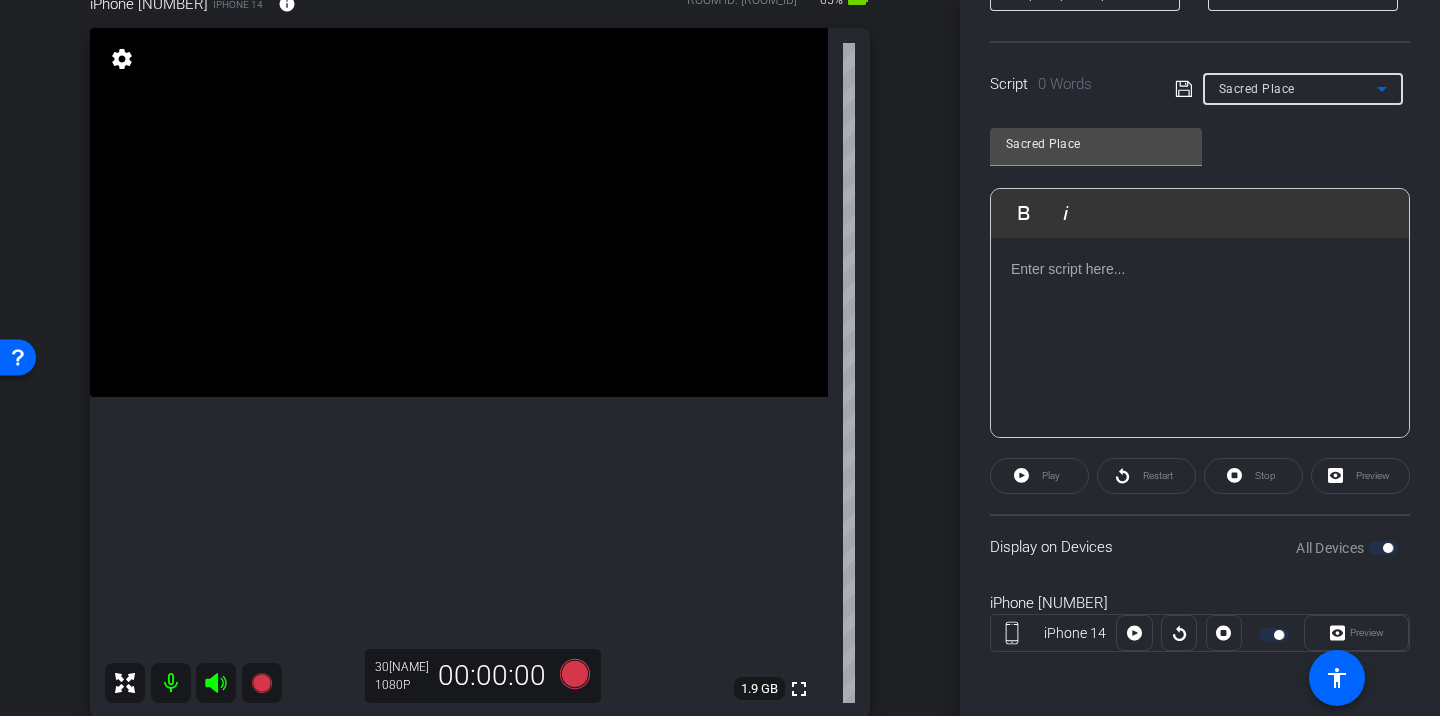 click on "Sacred Place" at bounding box center [1257, 89] 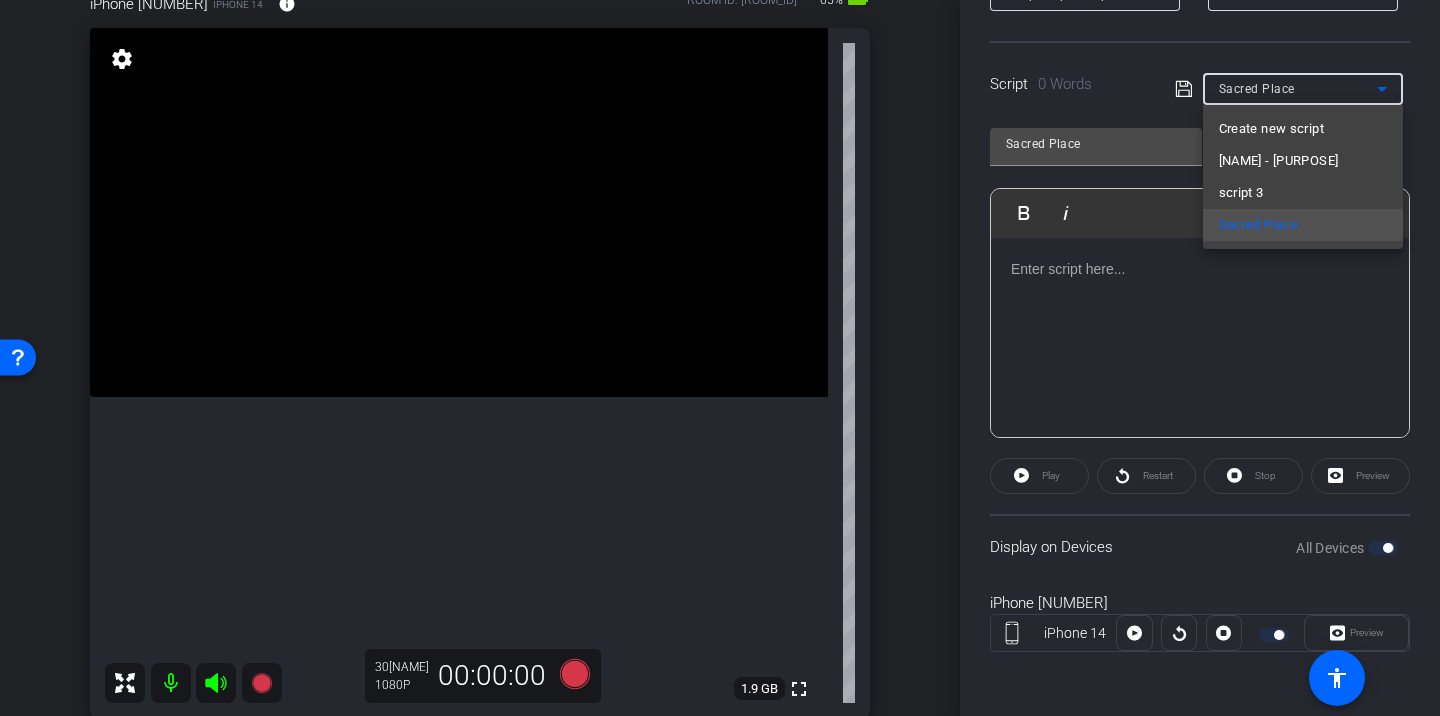 click at bounding box center [720, 358] 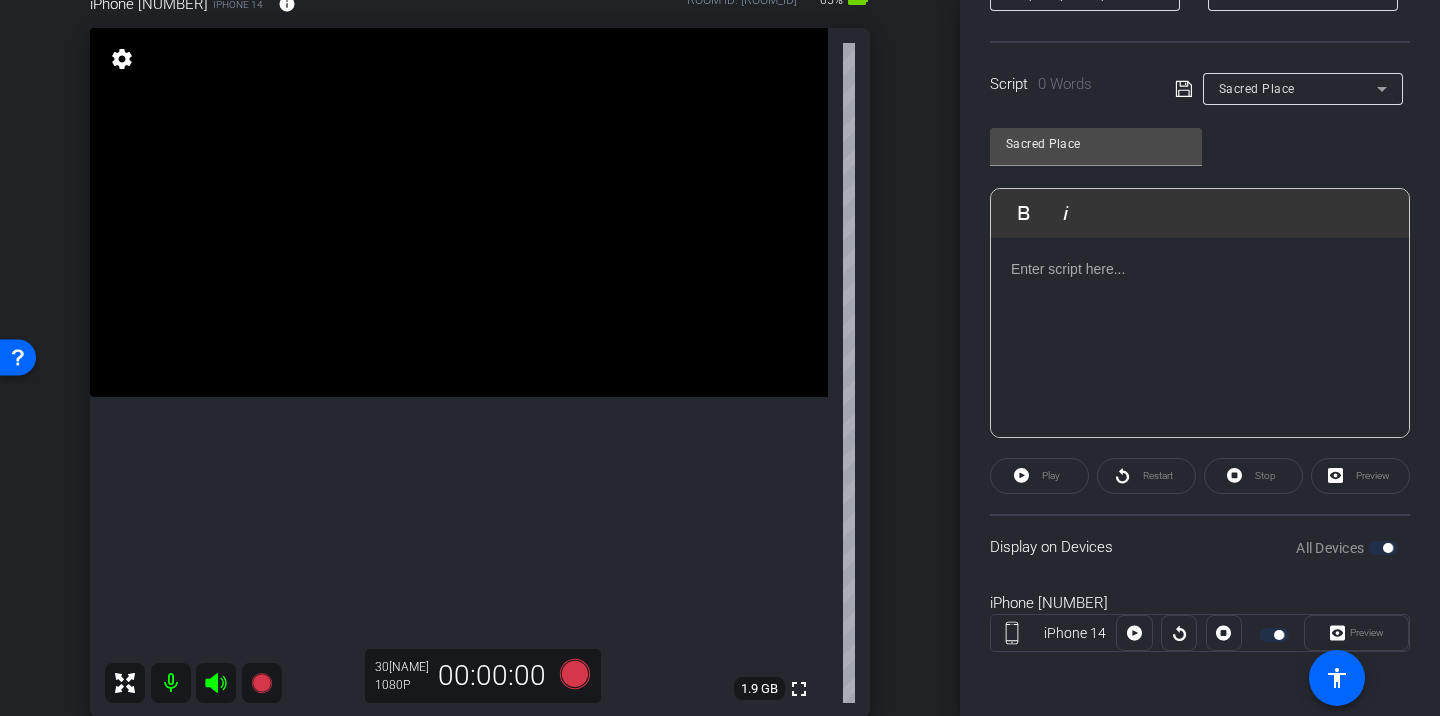click 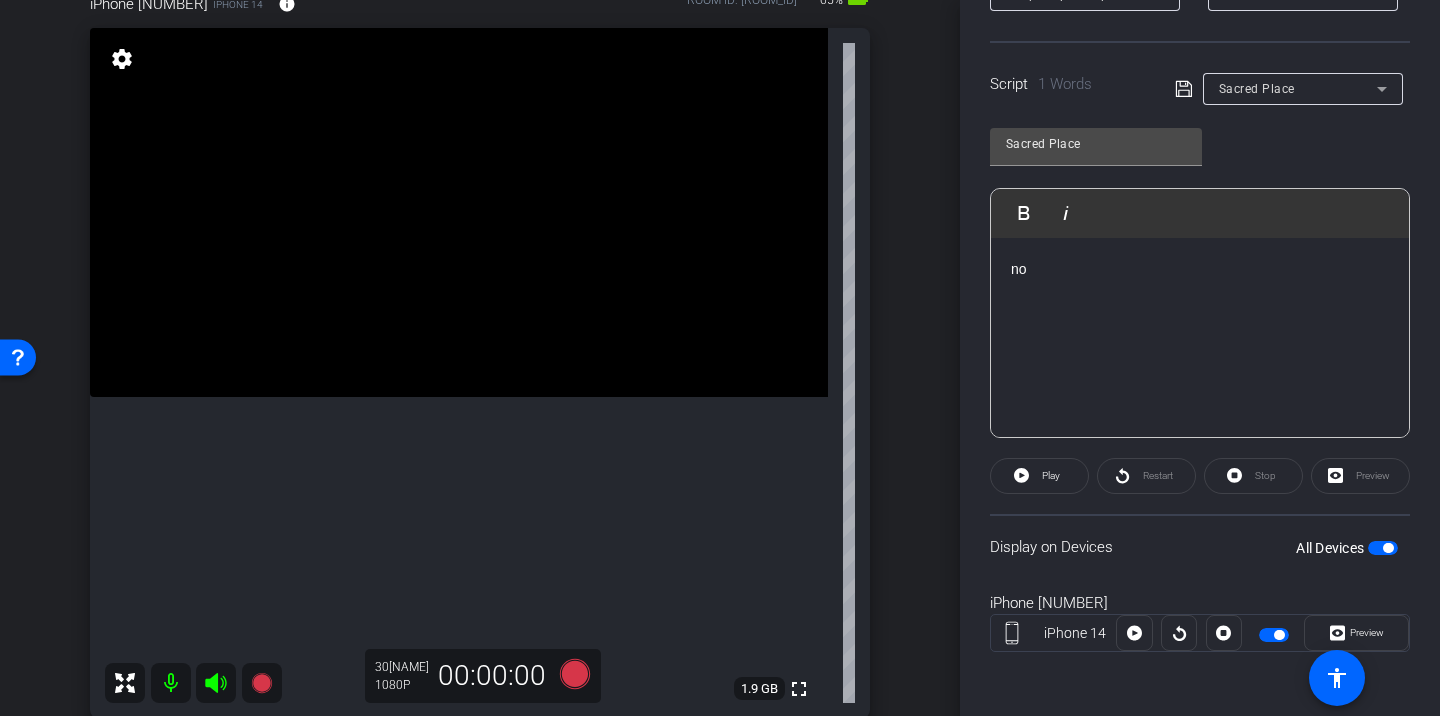 click on "no" 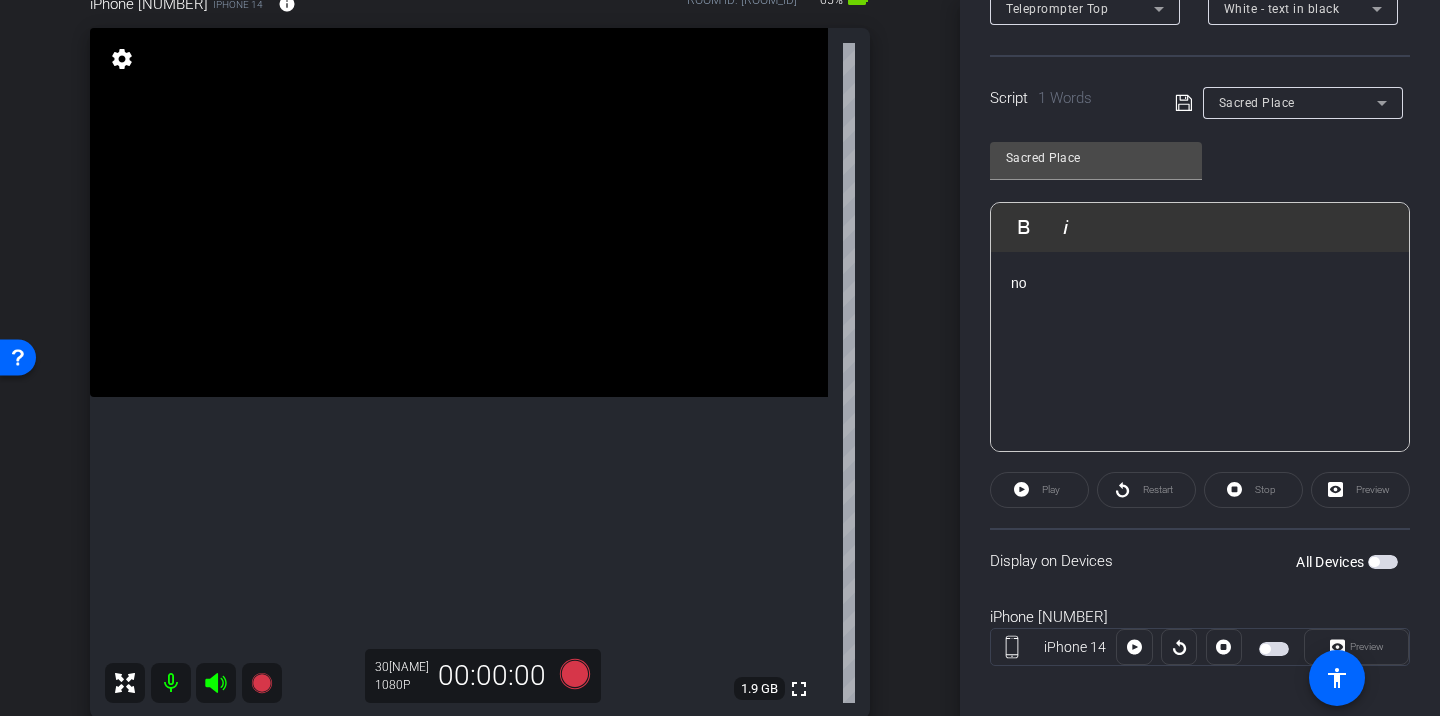 scroll, scrollTop: 377, scrollLeft: 0, axis: vertical 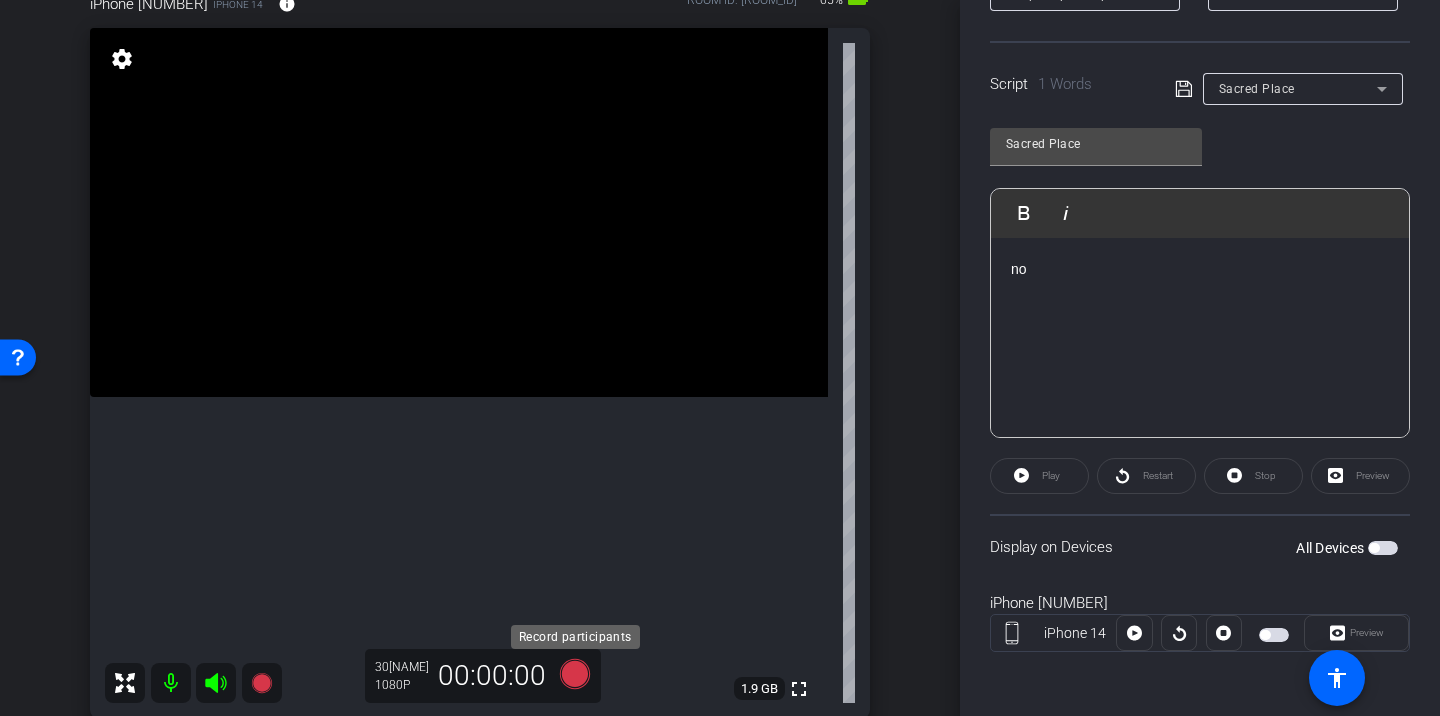 click 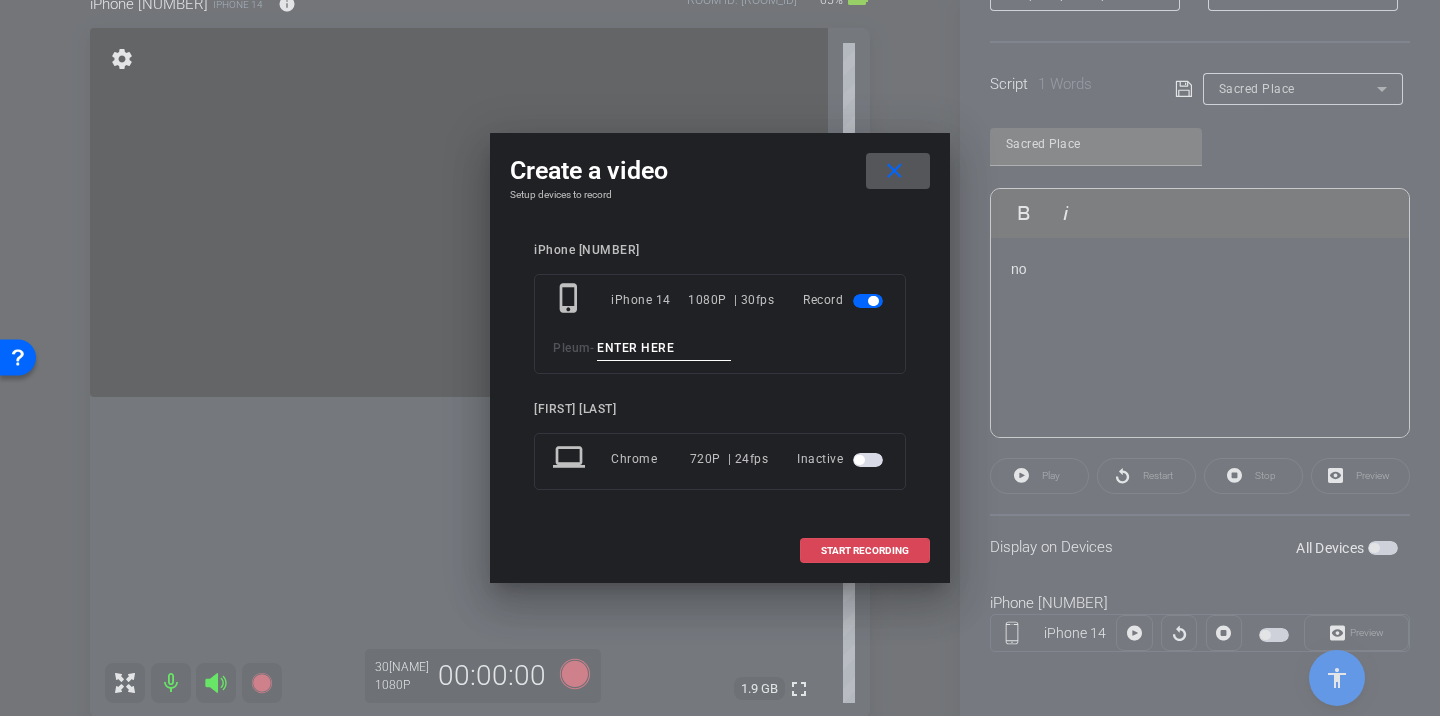 click on "START RECORDING" at bounding box center (865, 551) 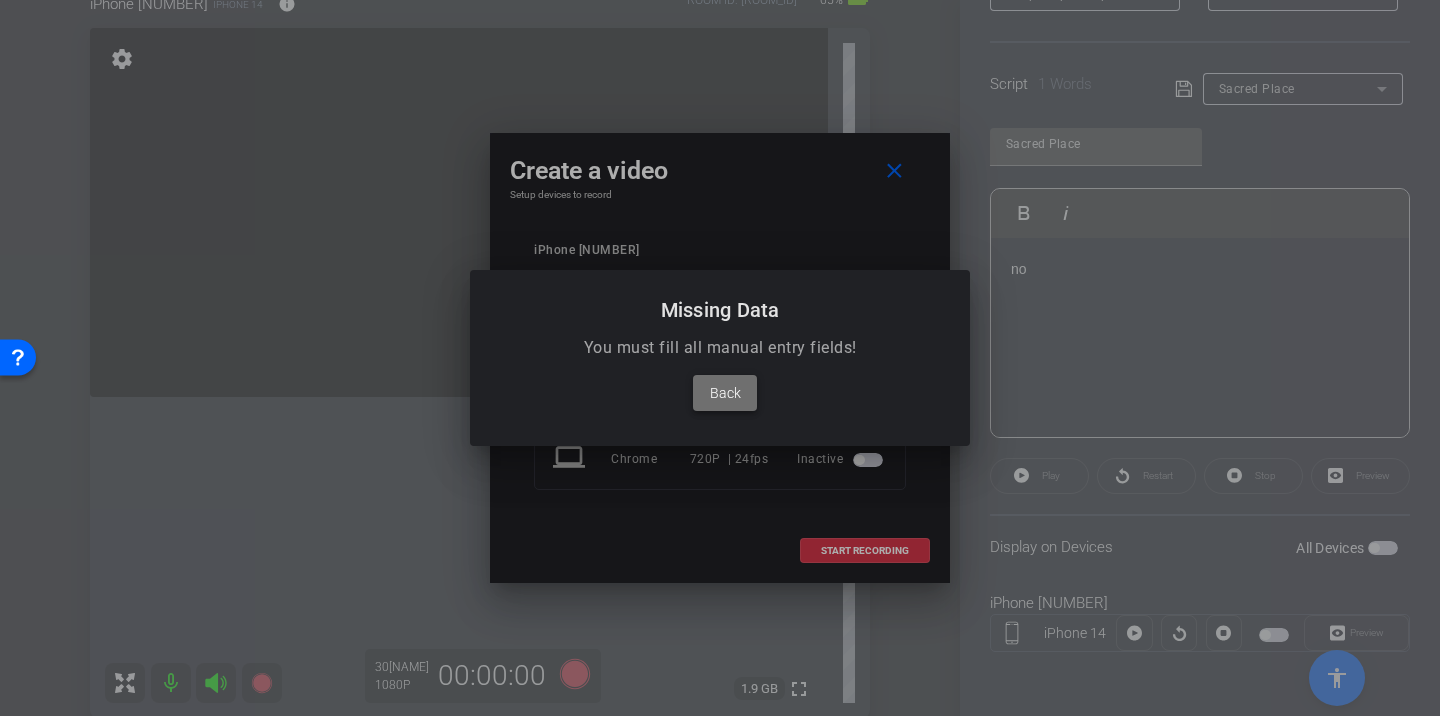 click at bounding box center (725, 393) 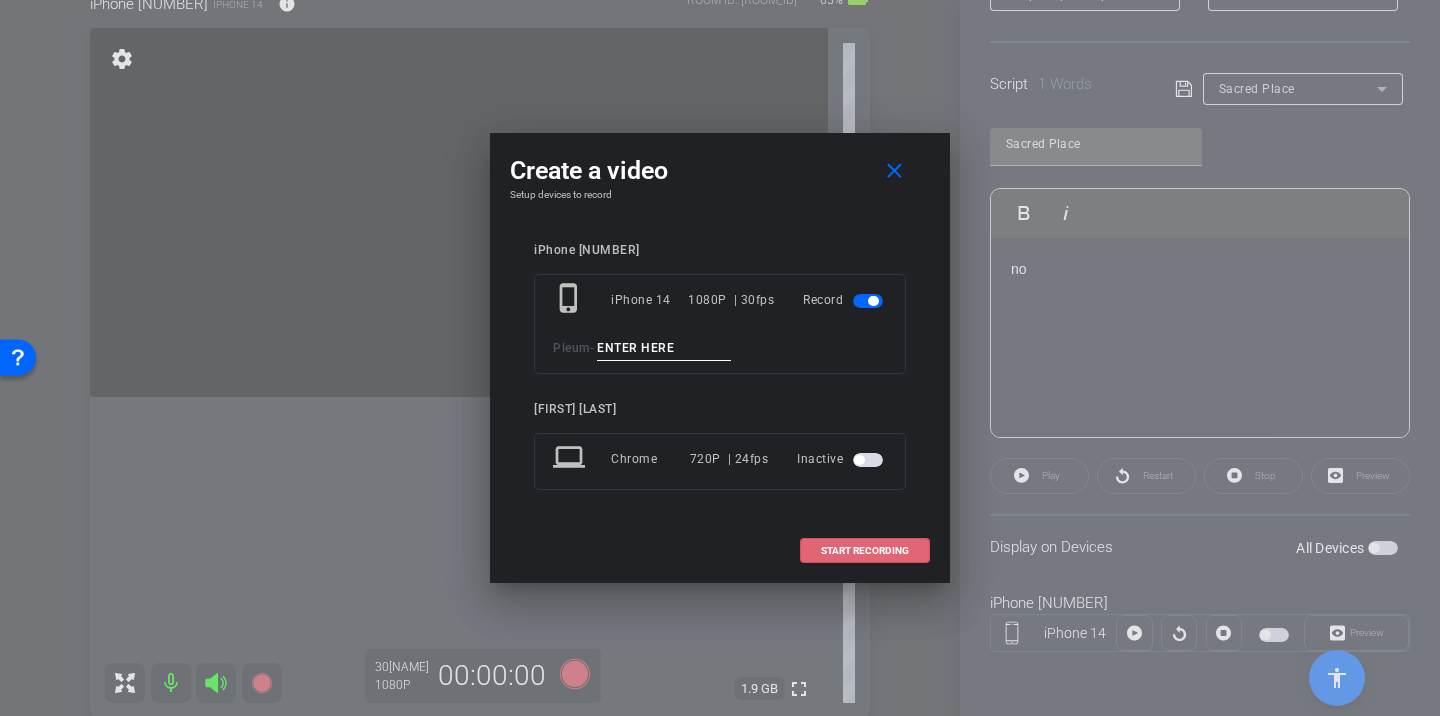 click at bounding box center [664, 348] 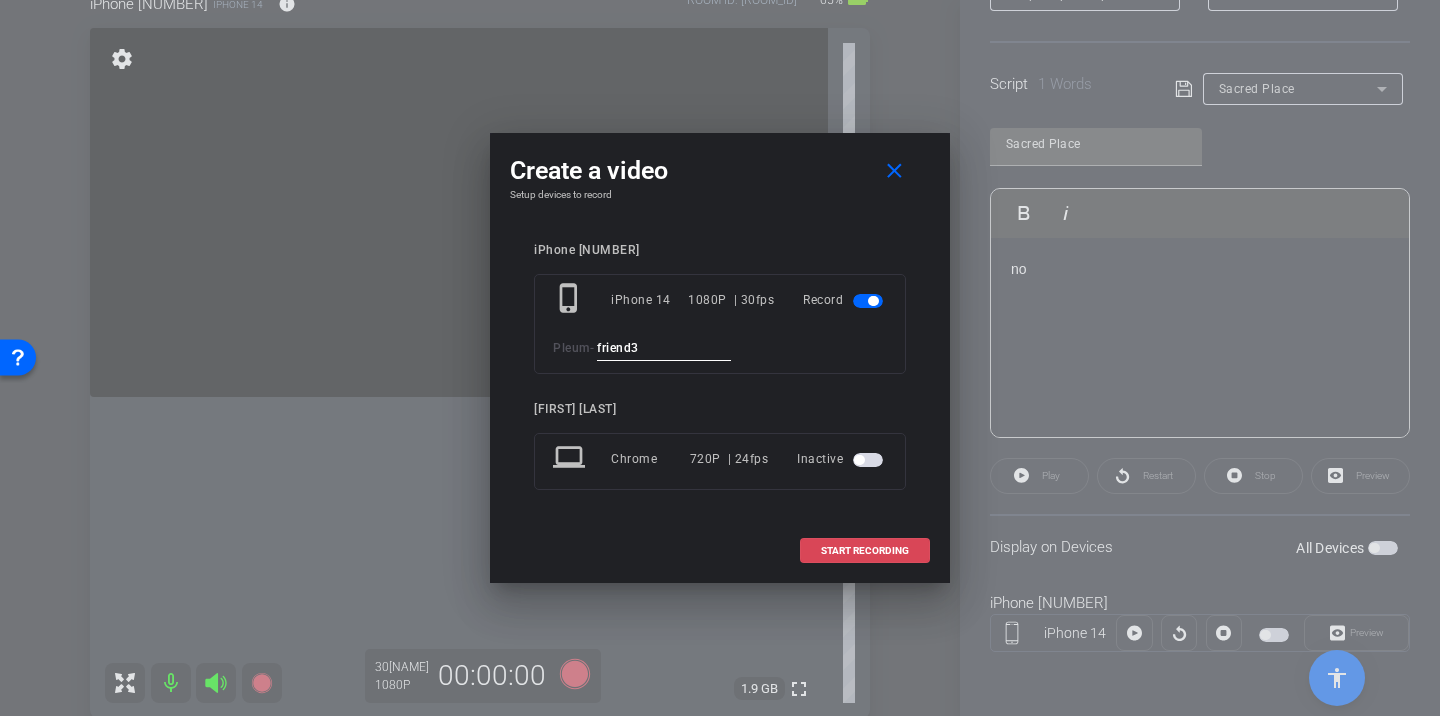 type on "friend3" 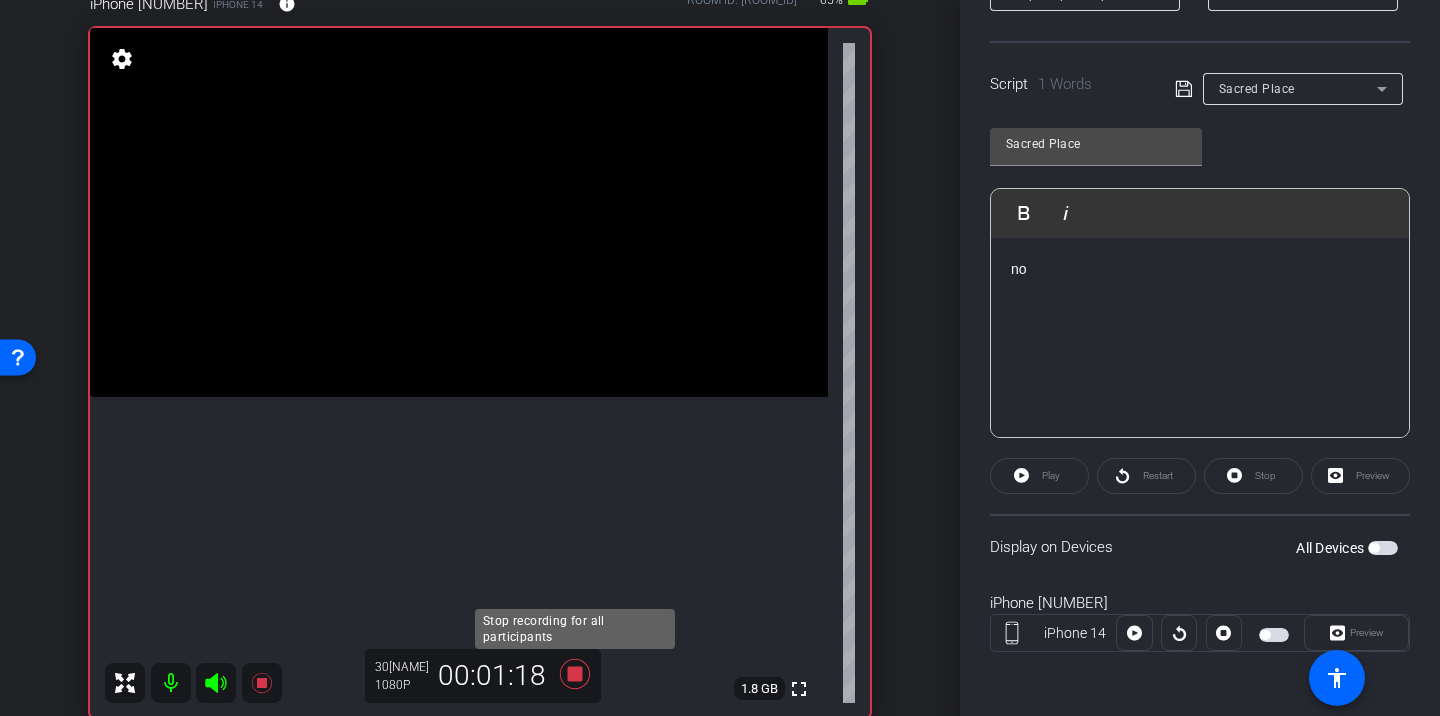 click 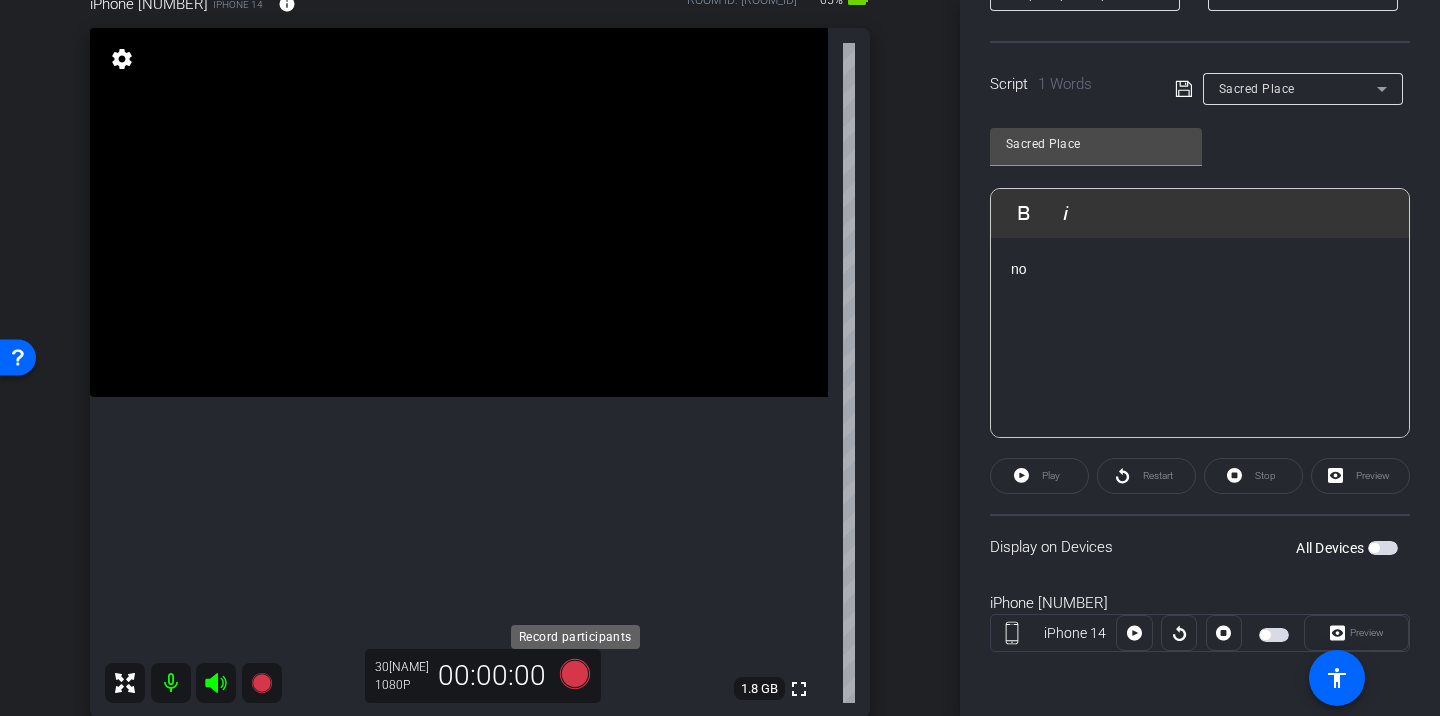 click 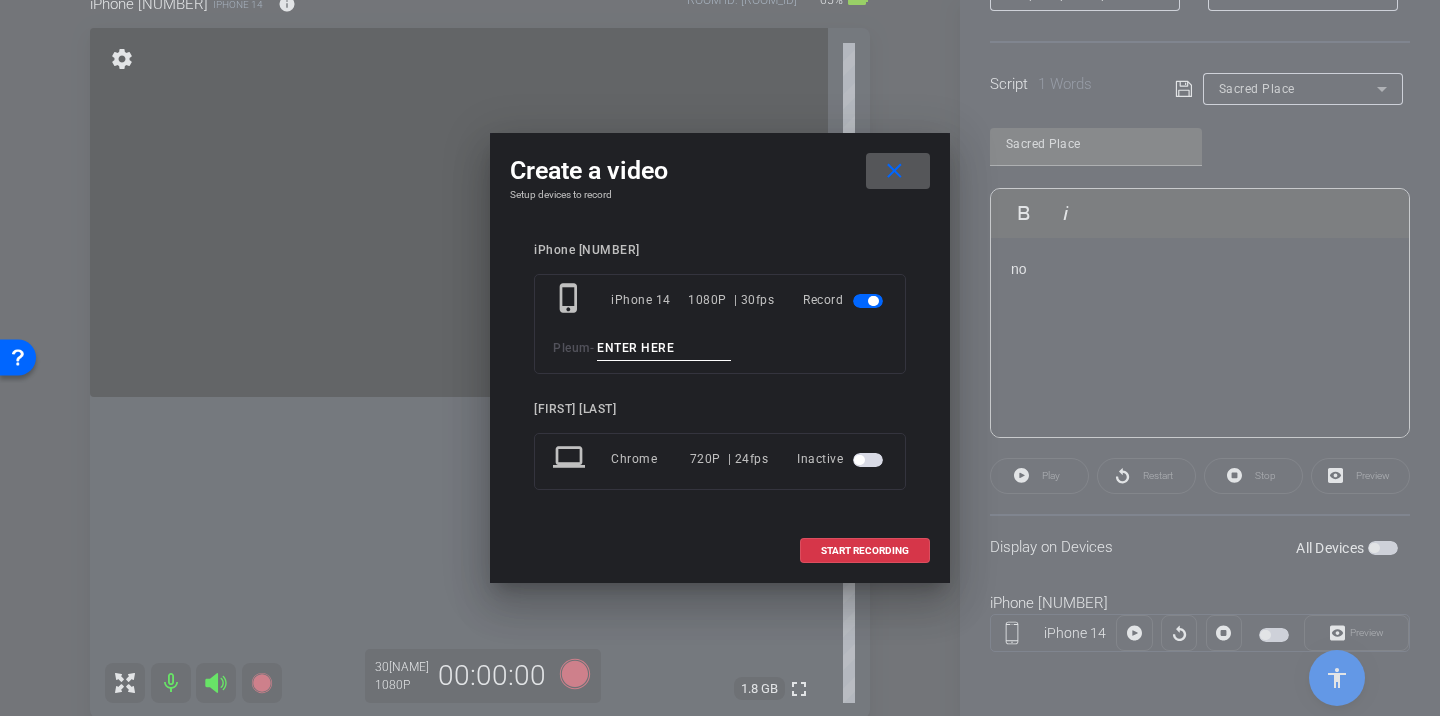 click at bounding box center (664, 348) 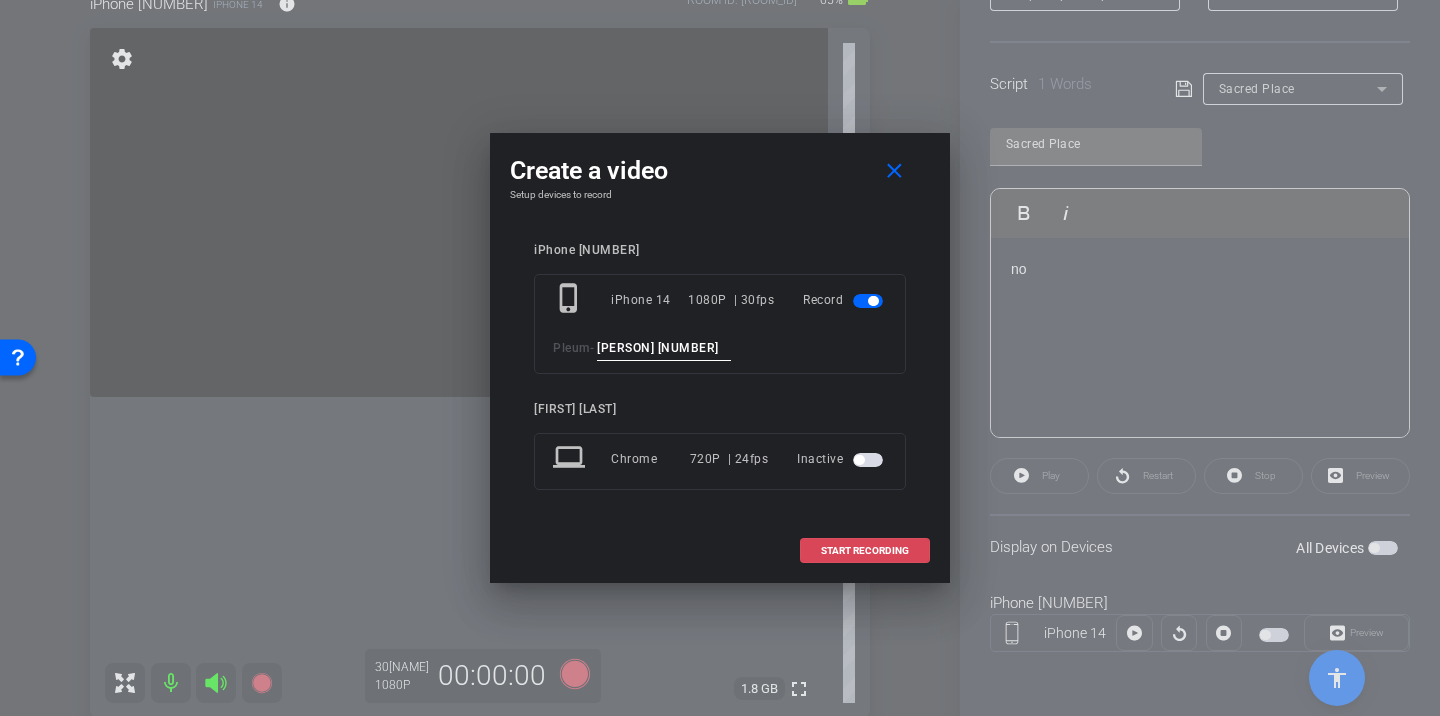 type on "friend 4" 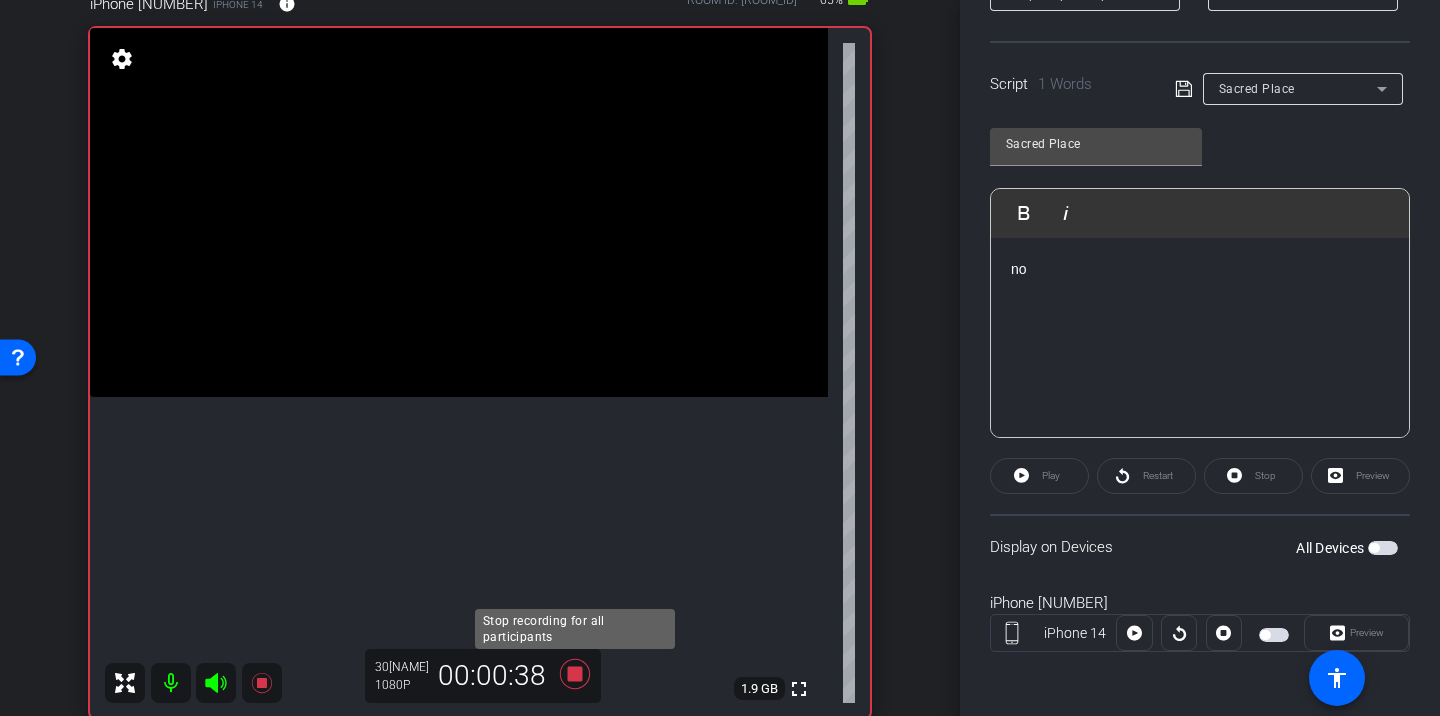 click 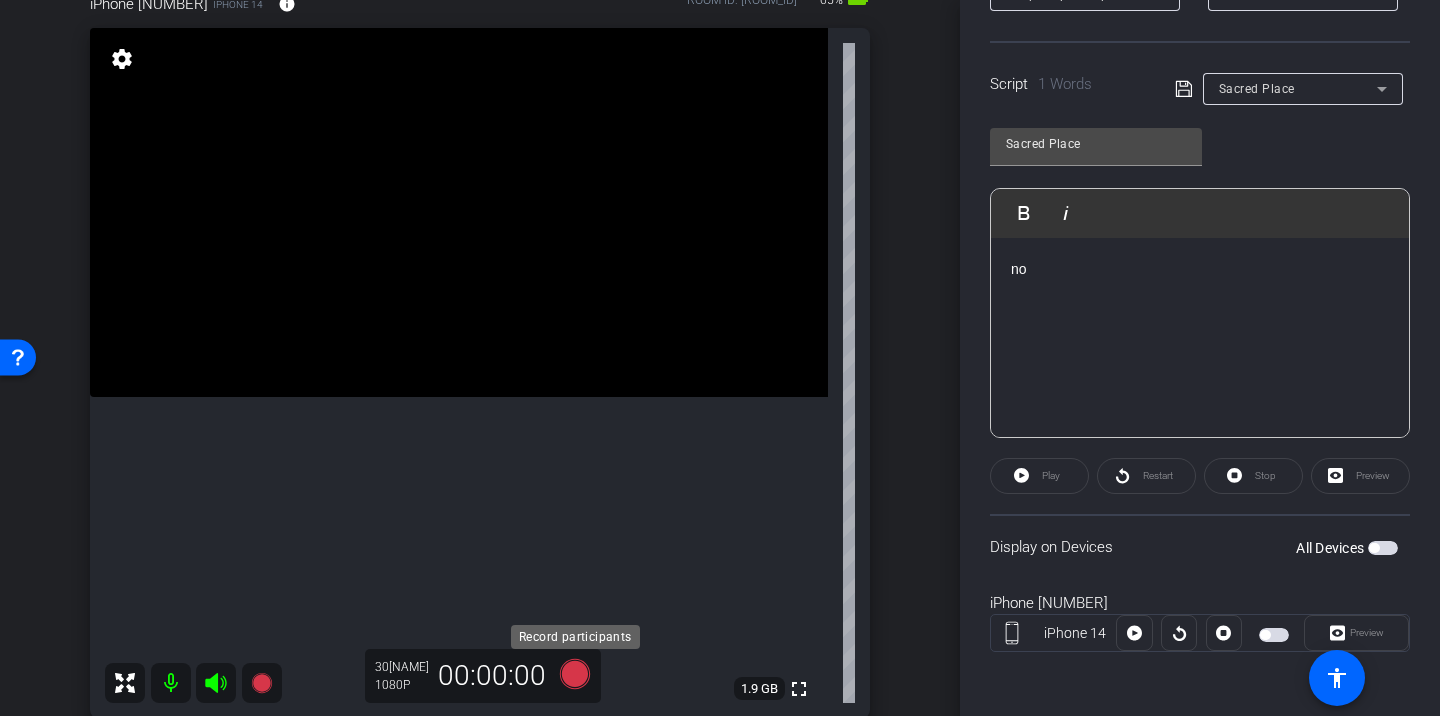 click 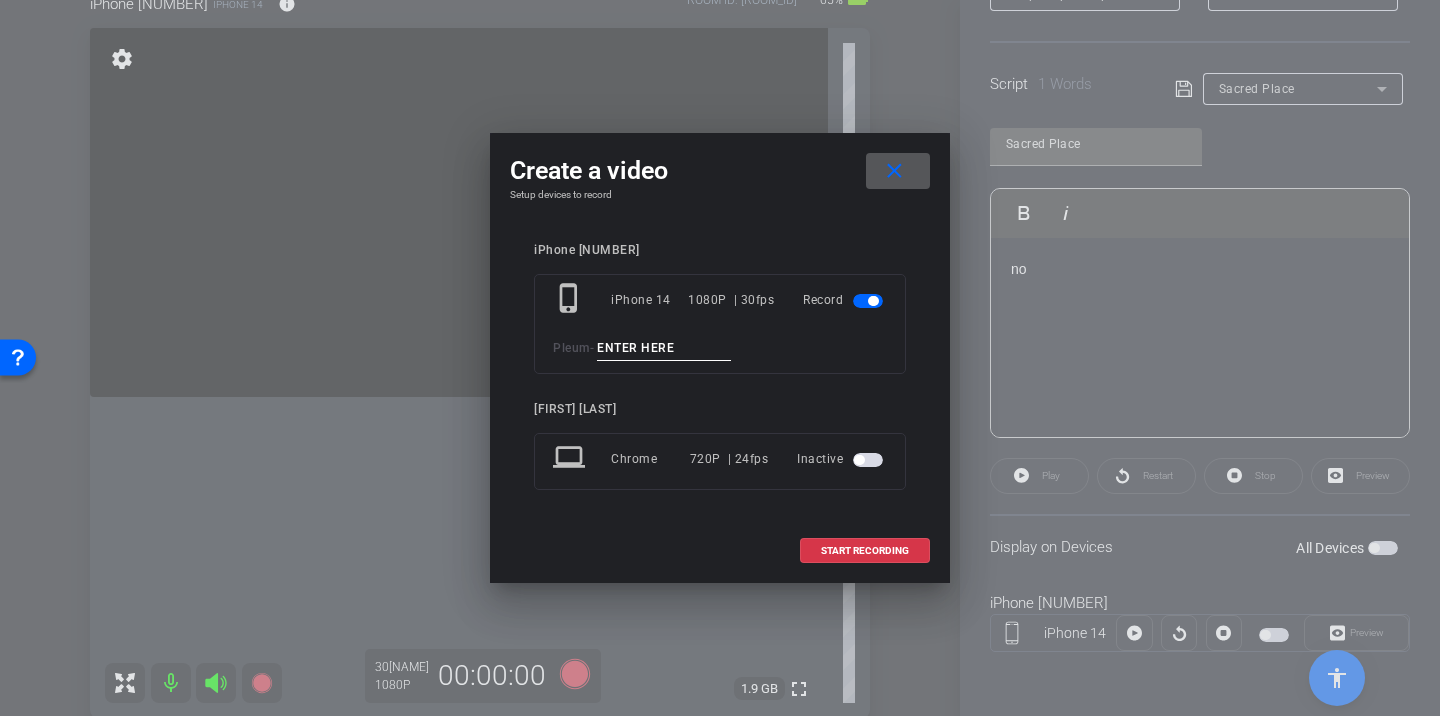 click at bounding box center [664, 348] 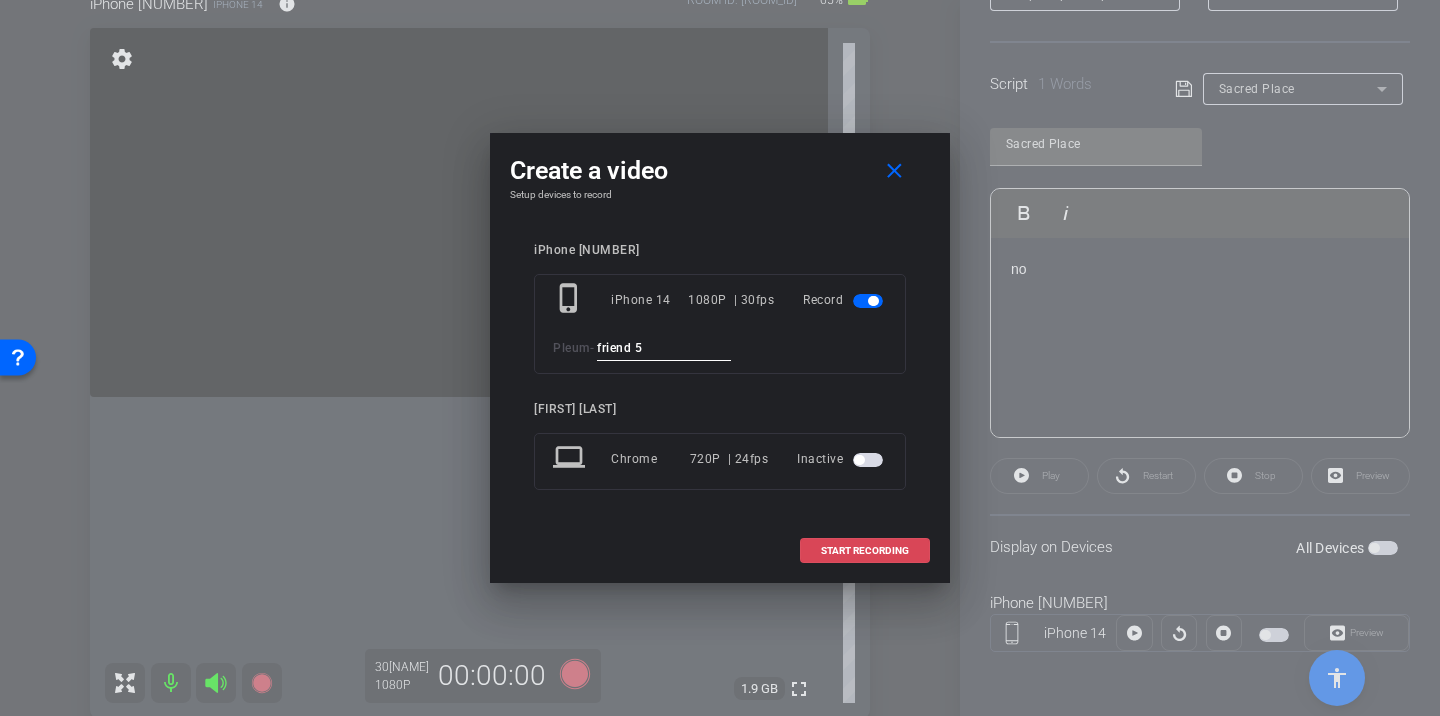 type on "friend 5" 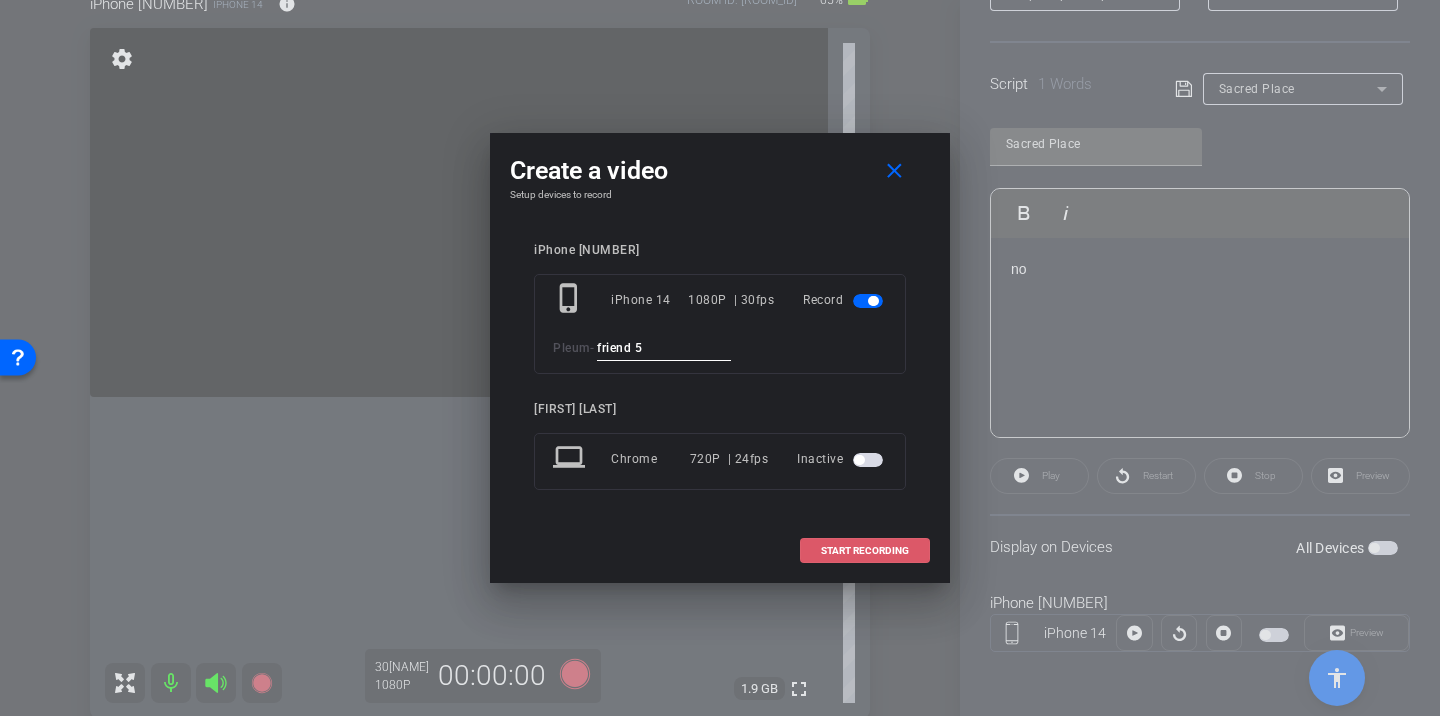 click on "START RECORDING" at bounding box center [865, 551] 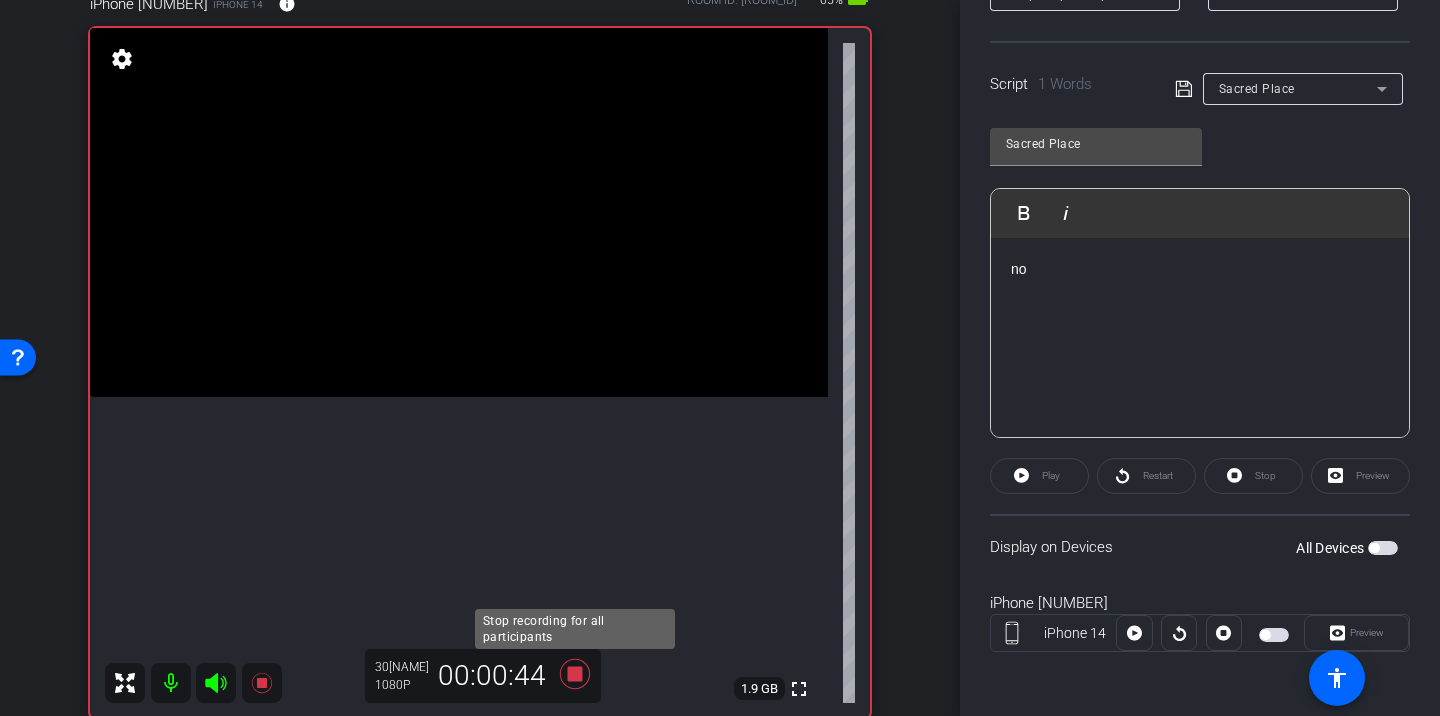 click 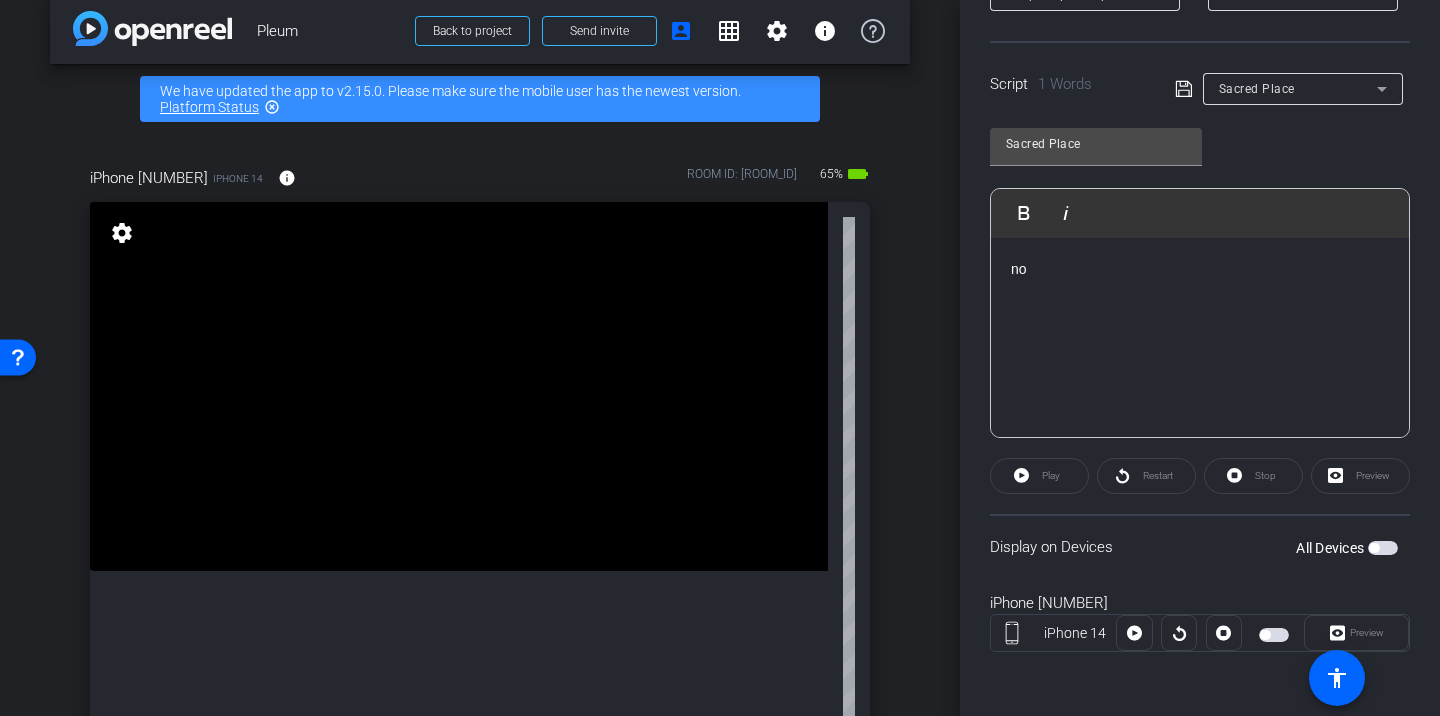 scroll, scrollTop: 20, scrollLeft: 0, axis: vertical 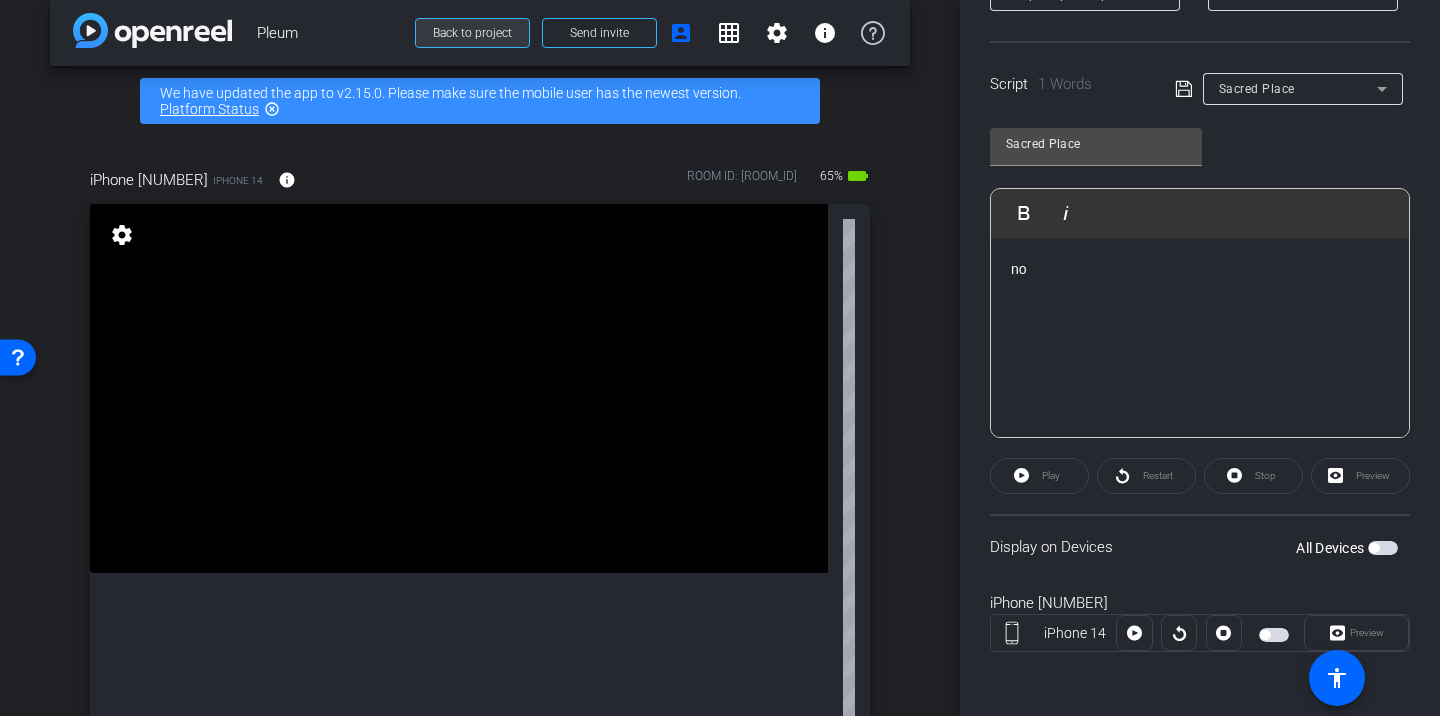 click at bounding box center (472, 33) 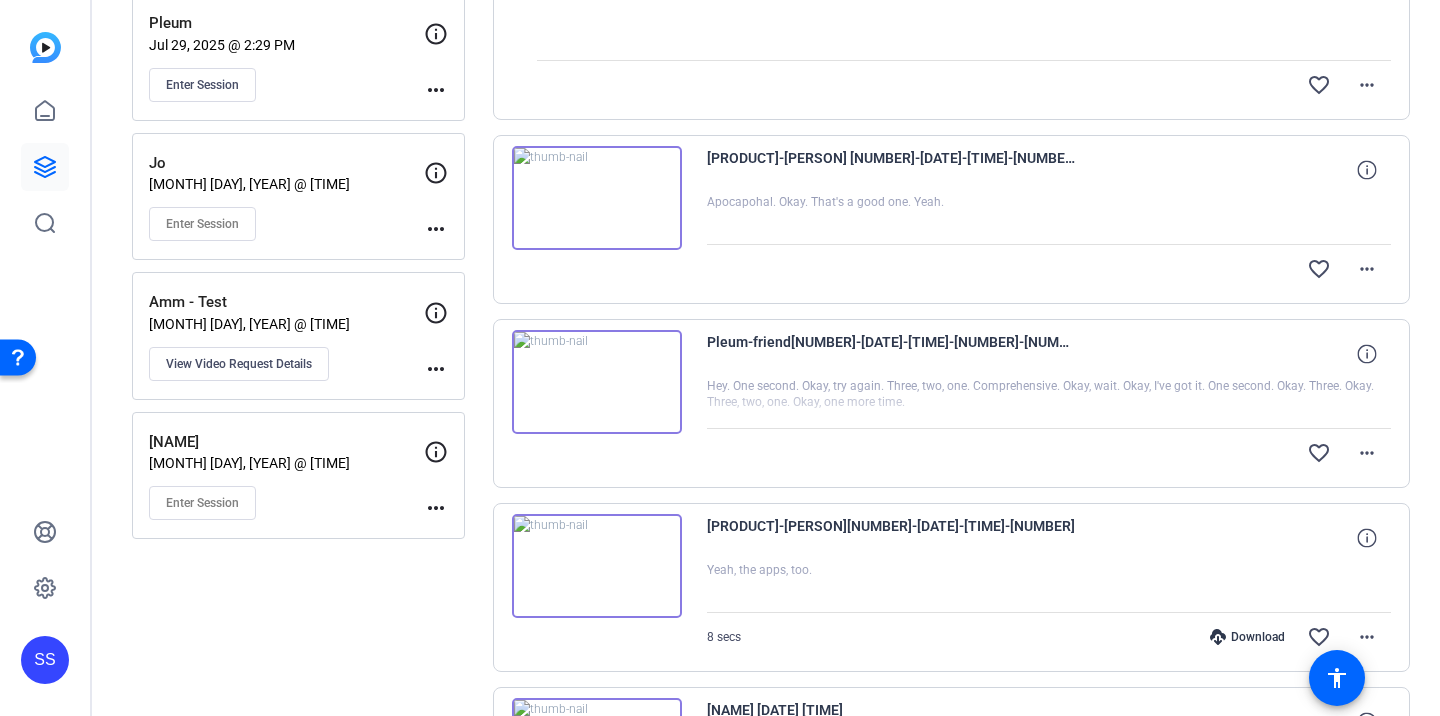 scroll, scrollTop: 309, scrollLeft: 0, axis: vertical 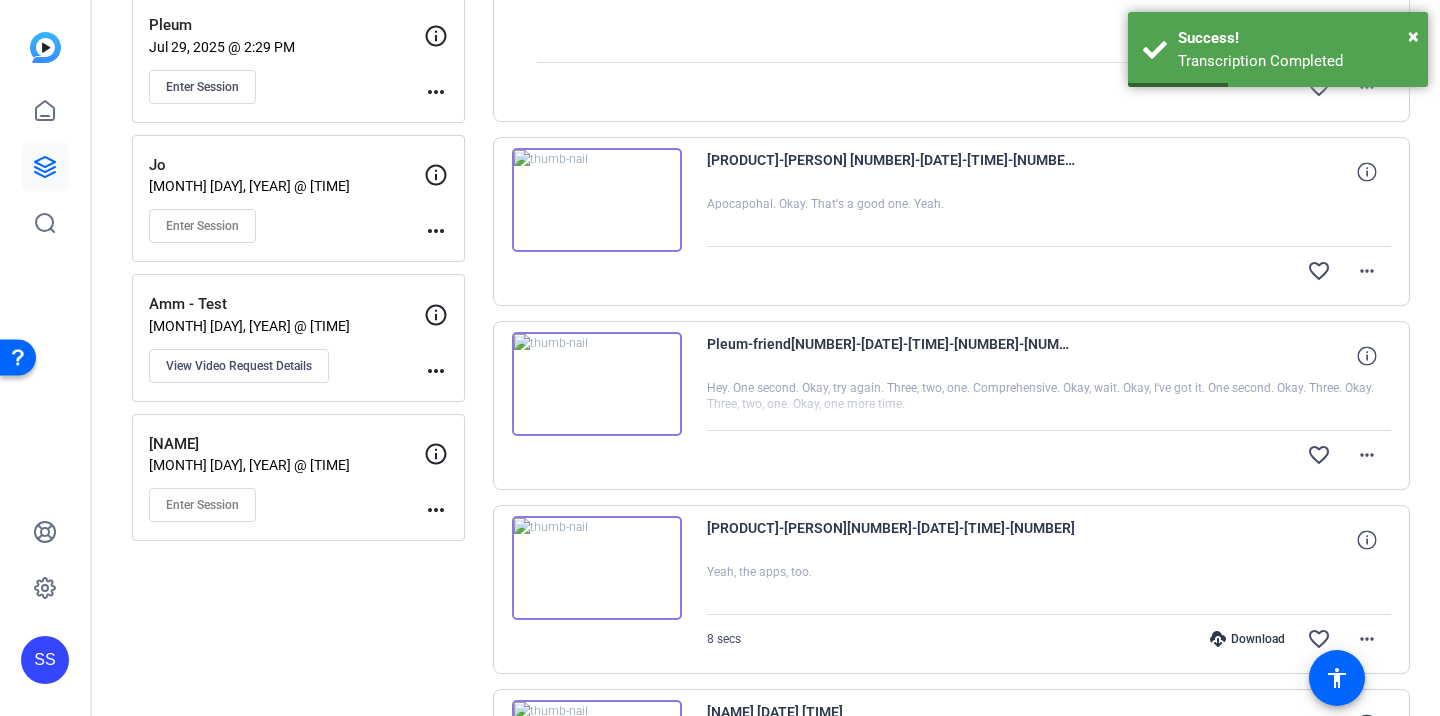 click at bounding box center [597, 200] 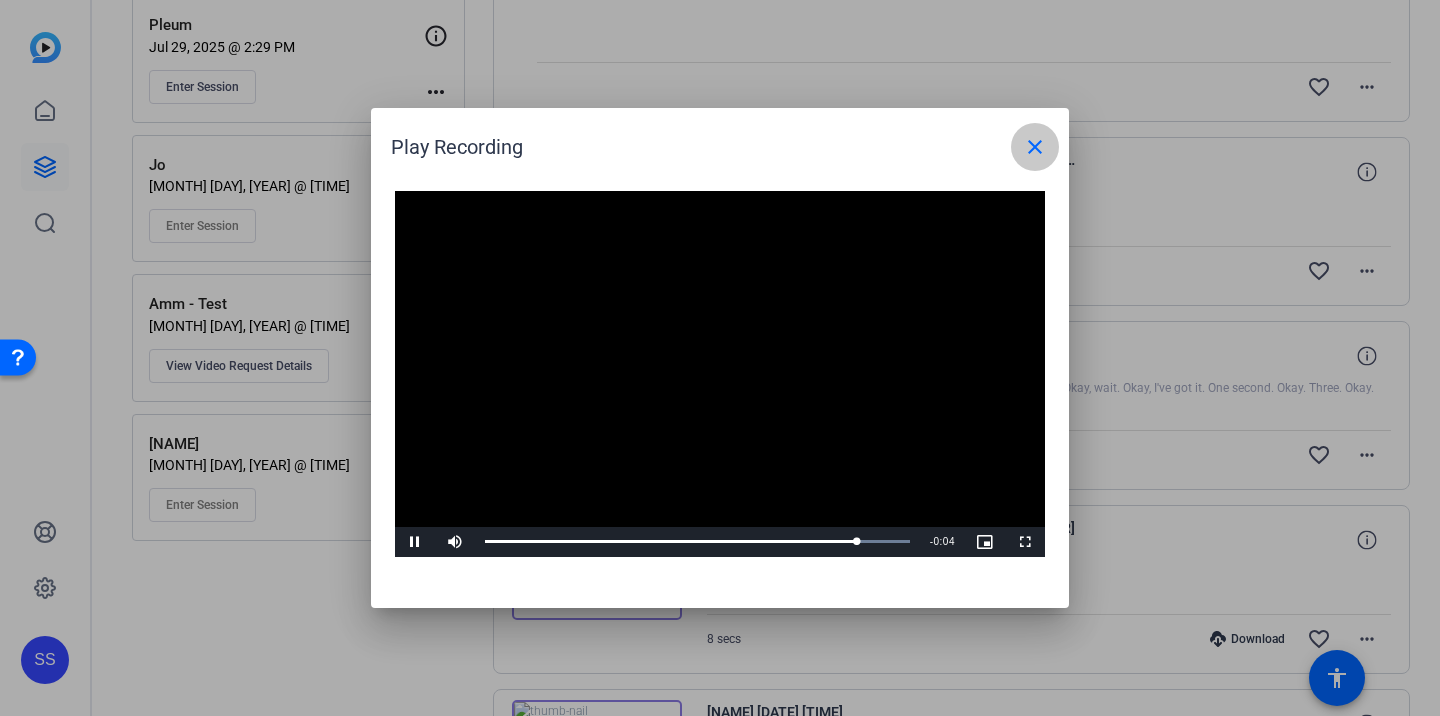 click on "close" at bounding box center [1035, 147] 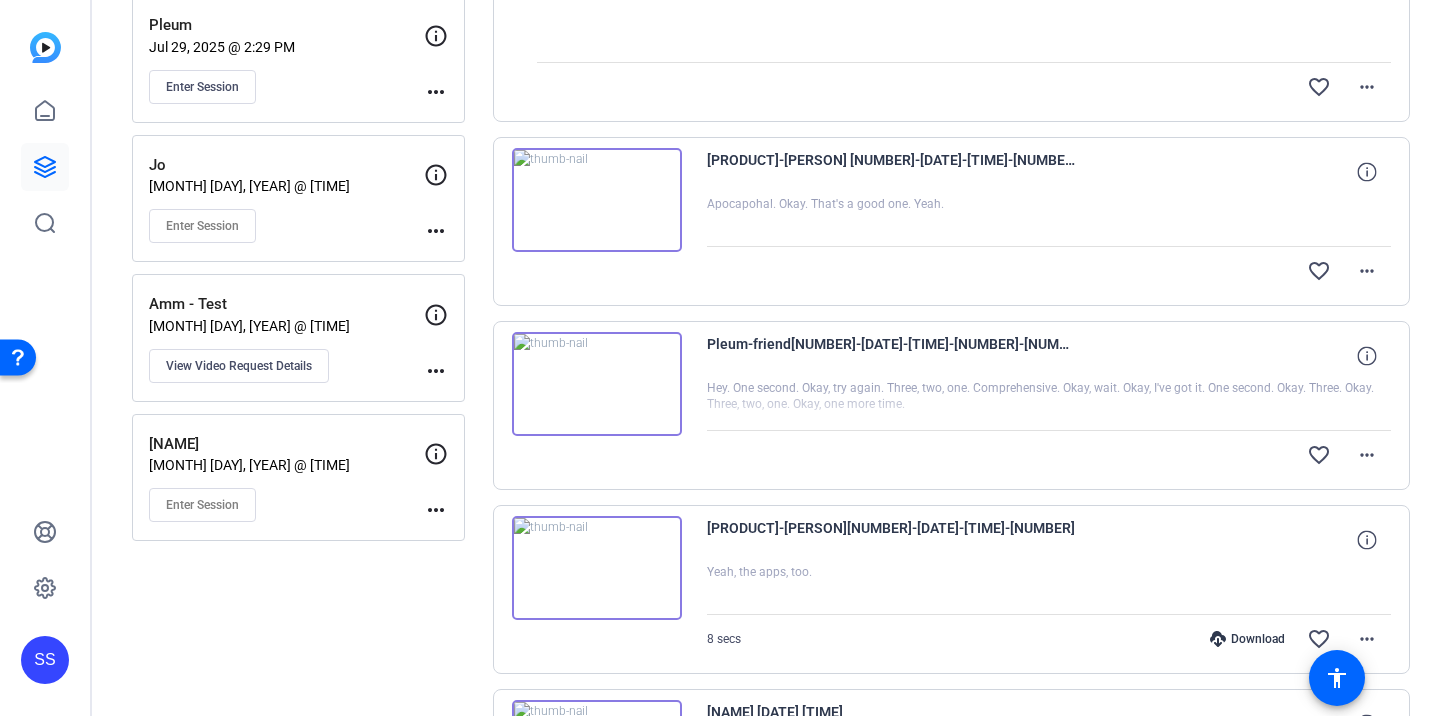 scroll, scrollTop: 0, scrollLeft: 0, axis: both 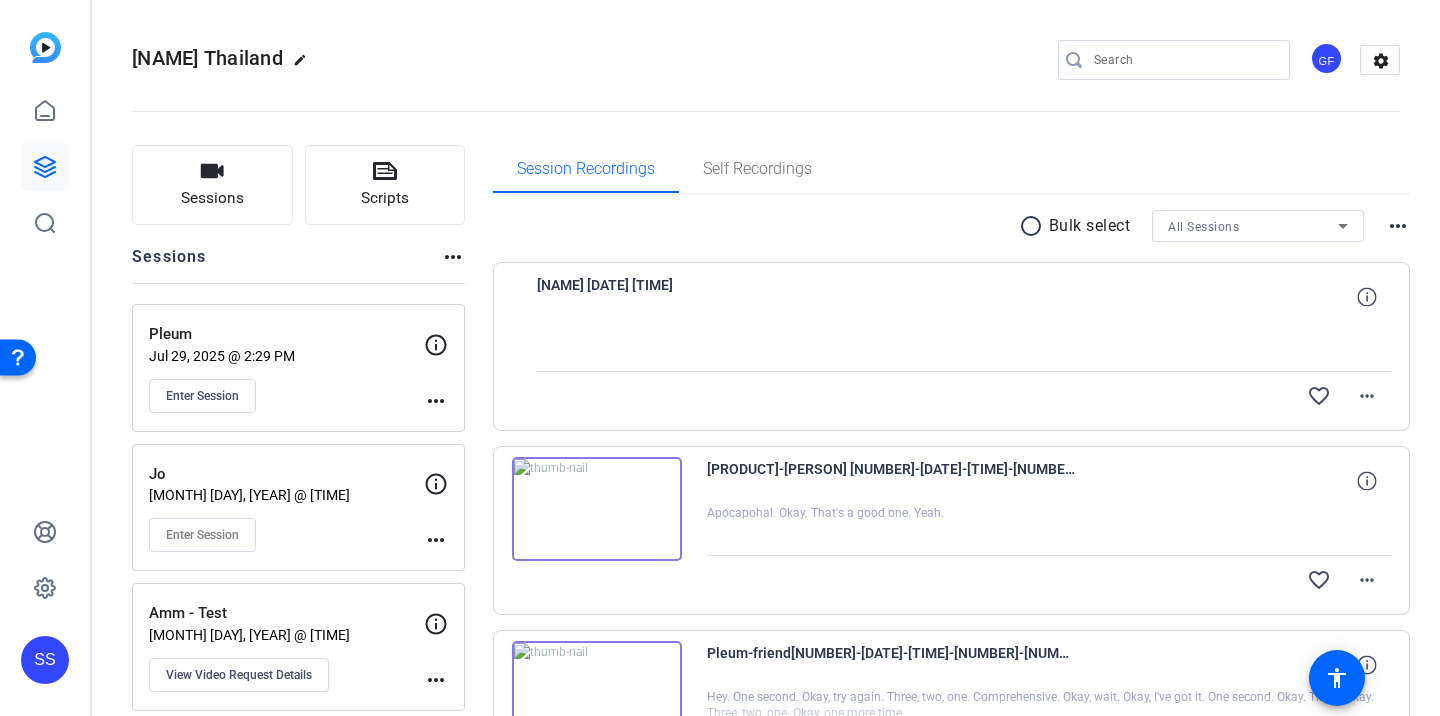 click at bounding box center (964, 346) 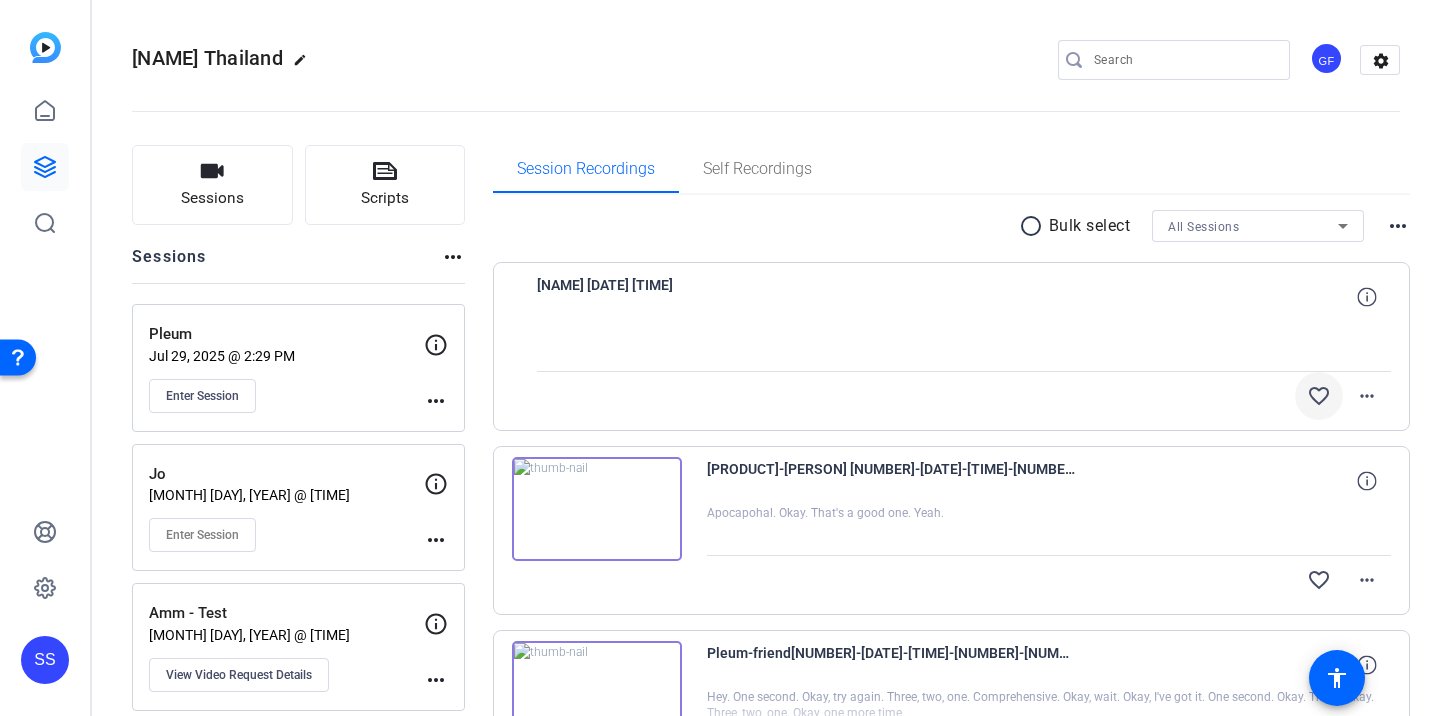 click on "favorite_border" at bounding box center [1319, 396] 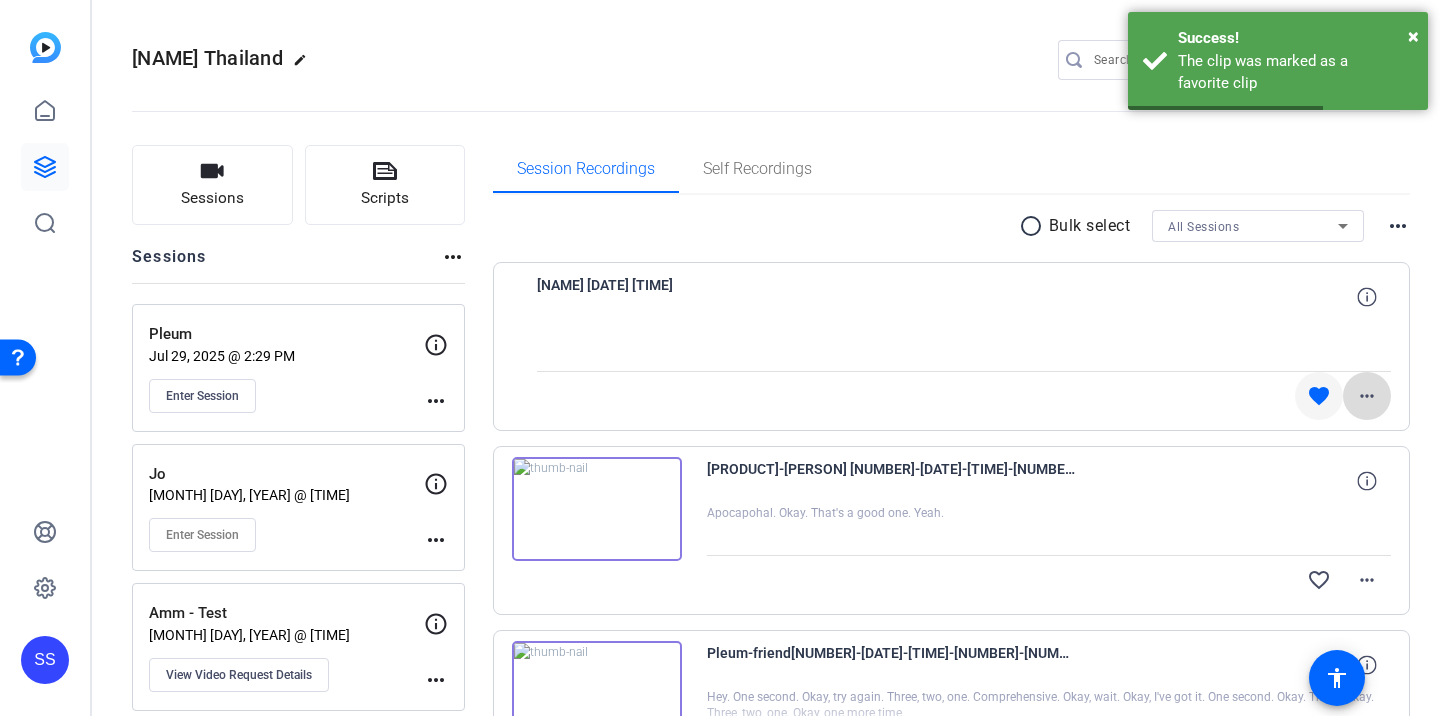 click on "more_horiz" at bounding box center (1367, 396) 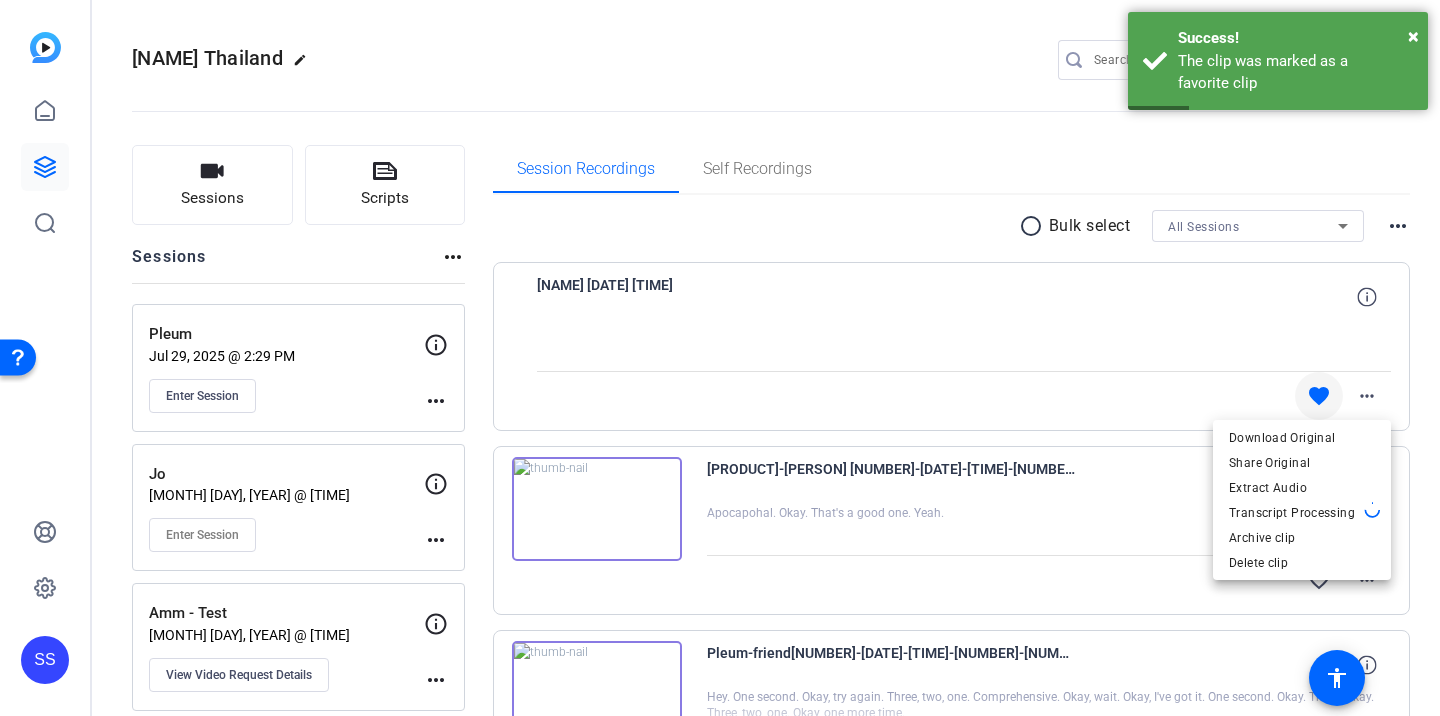 click at bounding box center (720, 358) 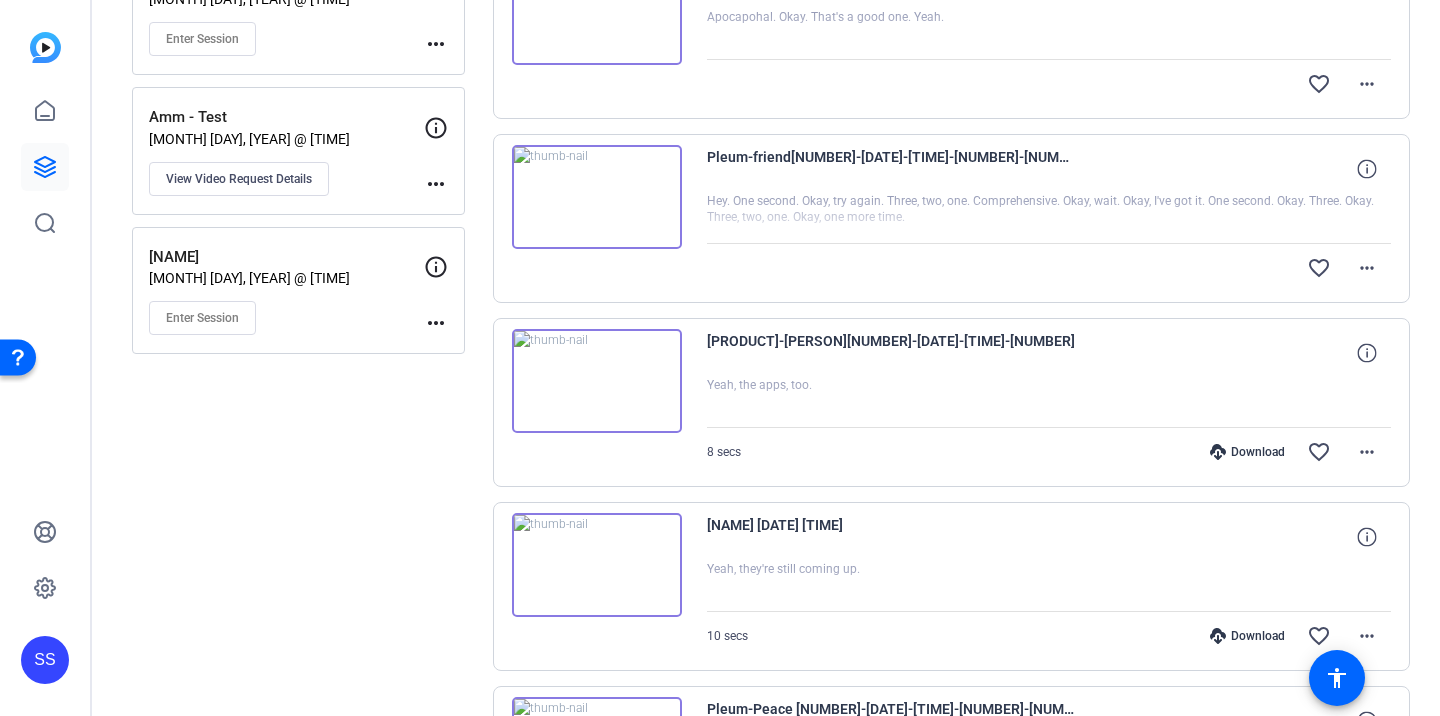 scroll, scrollTop: 0, scrollLeft: 0, axis: both 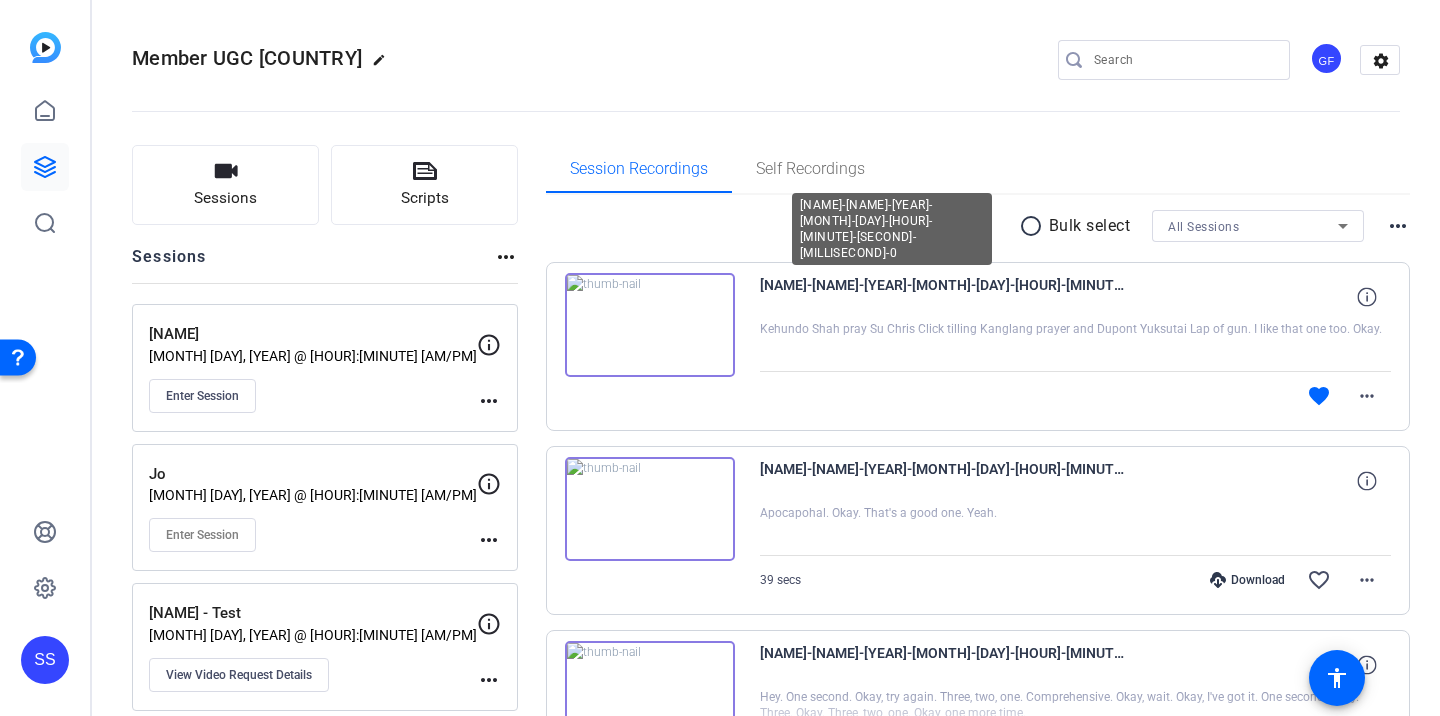 click on "[NAME]-[NAME]-[YEAR]-[MONTH]-[DAY]-[HOUR]-[MINUTE]-[SECOND]-[MILLISECOND]-0" at bounding box center [945, 297] 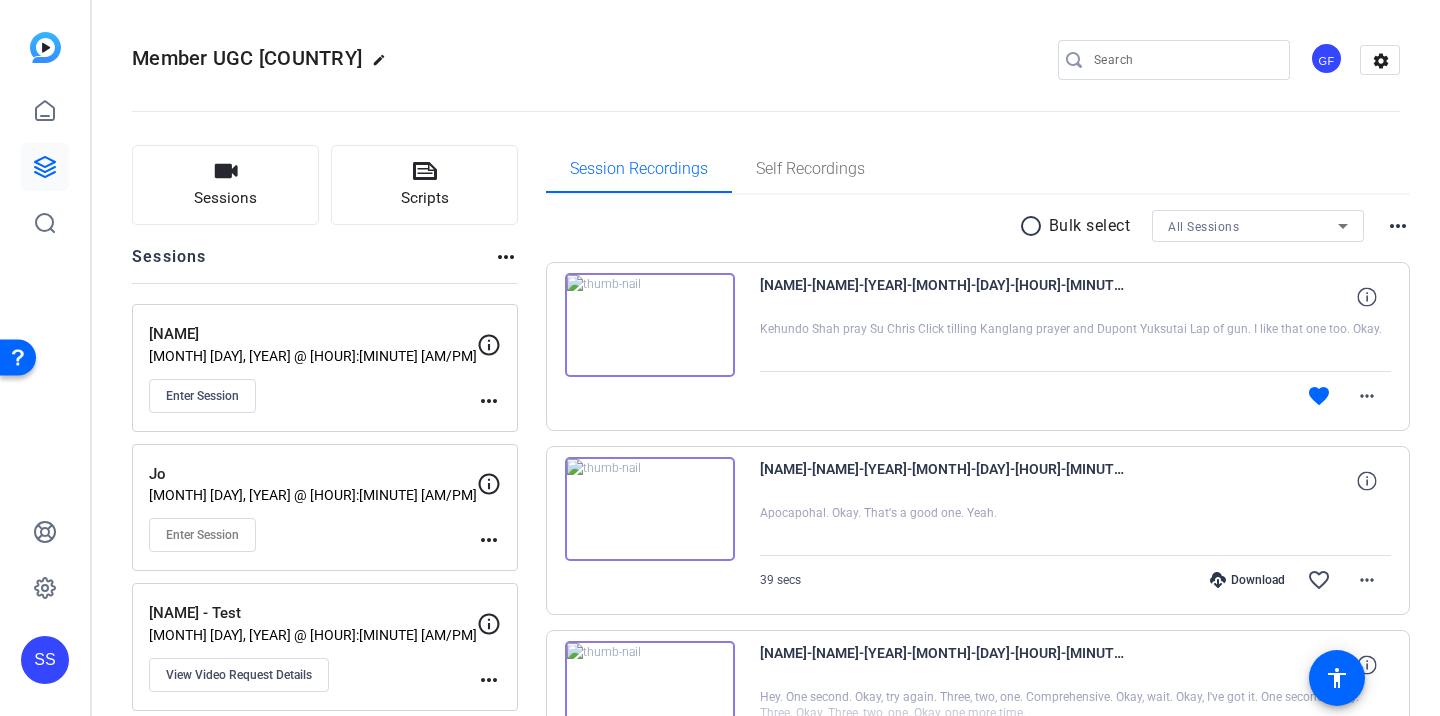 click at bounding box center [650, 325] 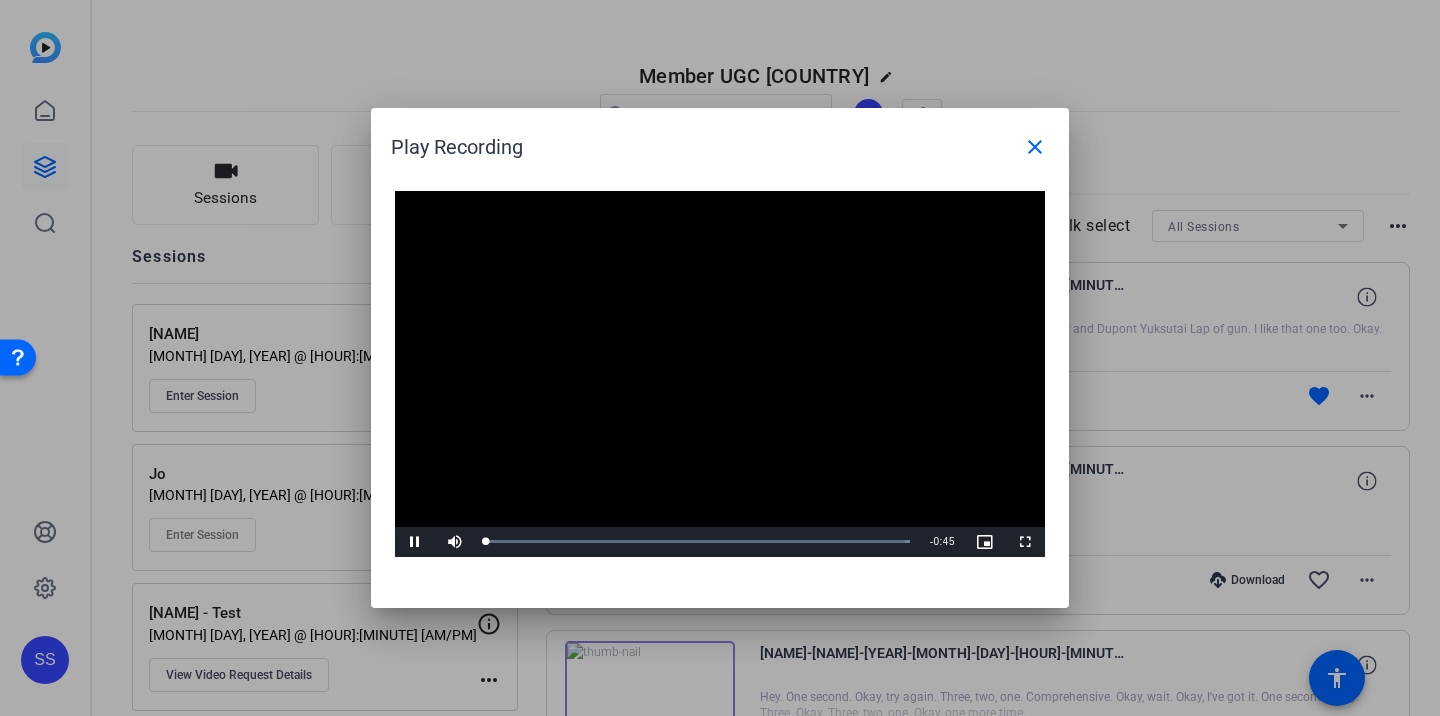 click at bounding box center (720, 374) 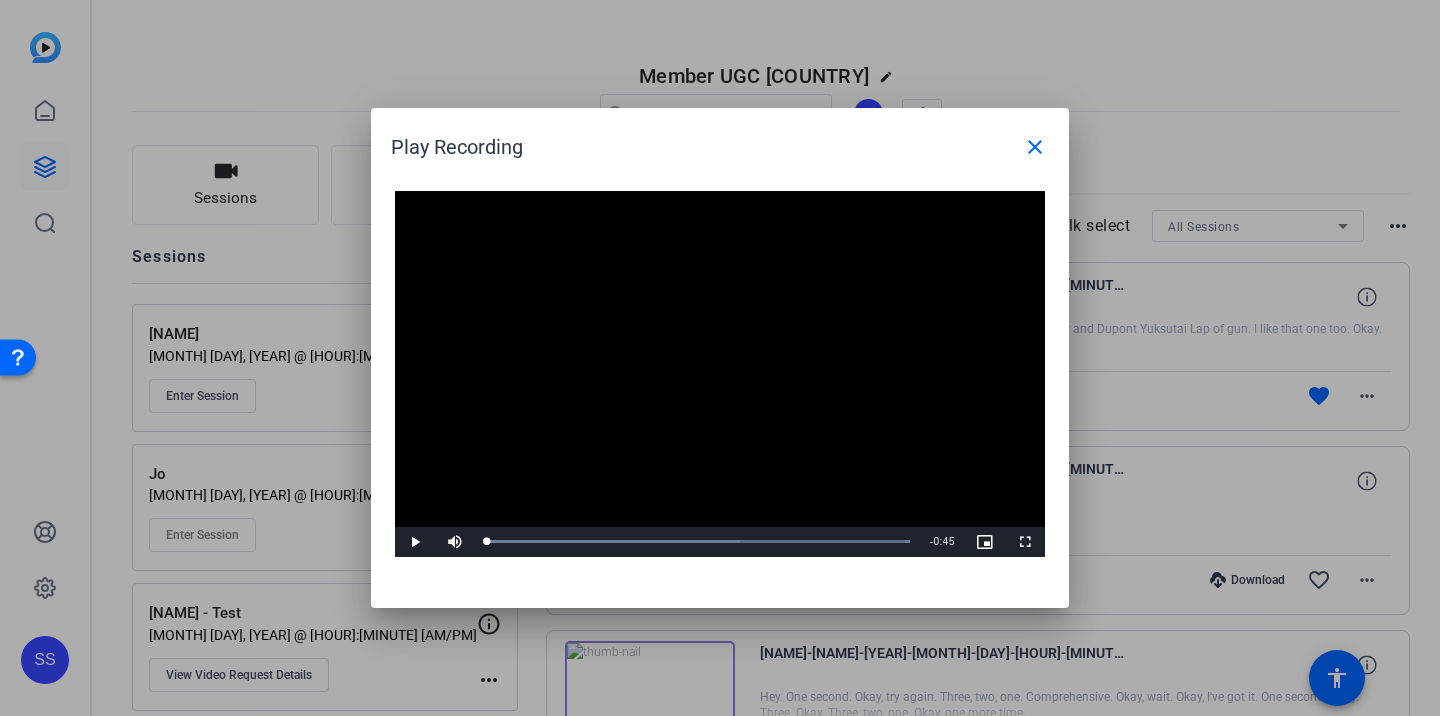 click at bounding box center [720, 374] 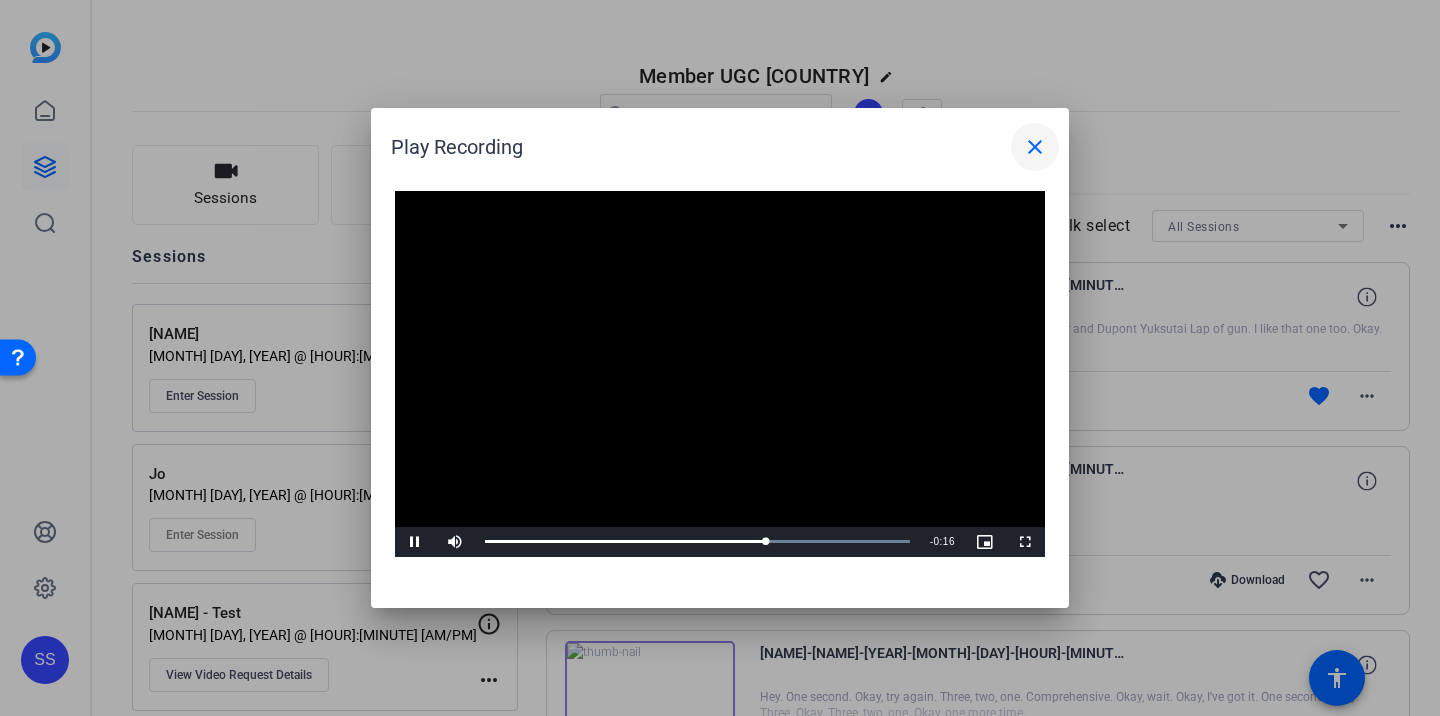 click on "close" at bounding box center [1035, 147] 